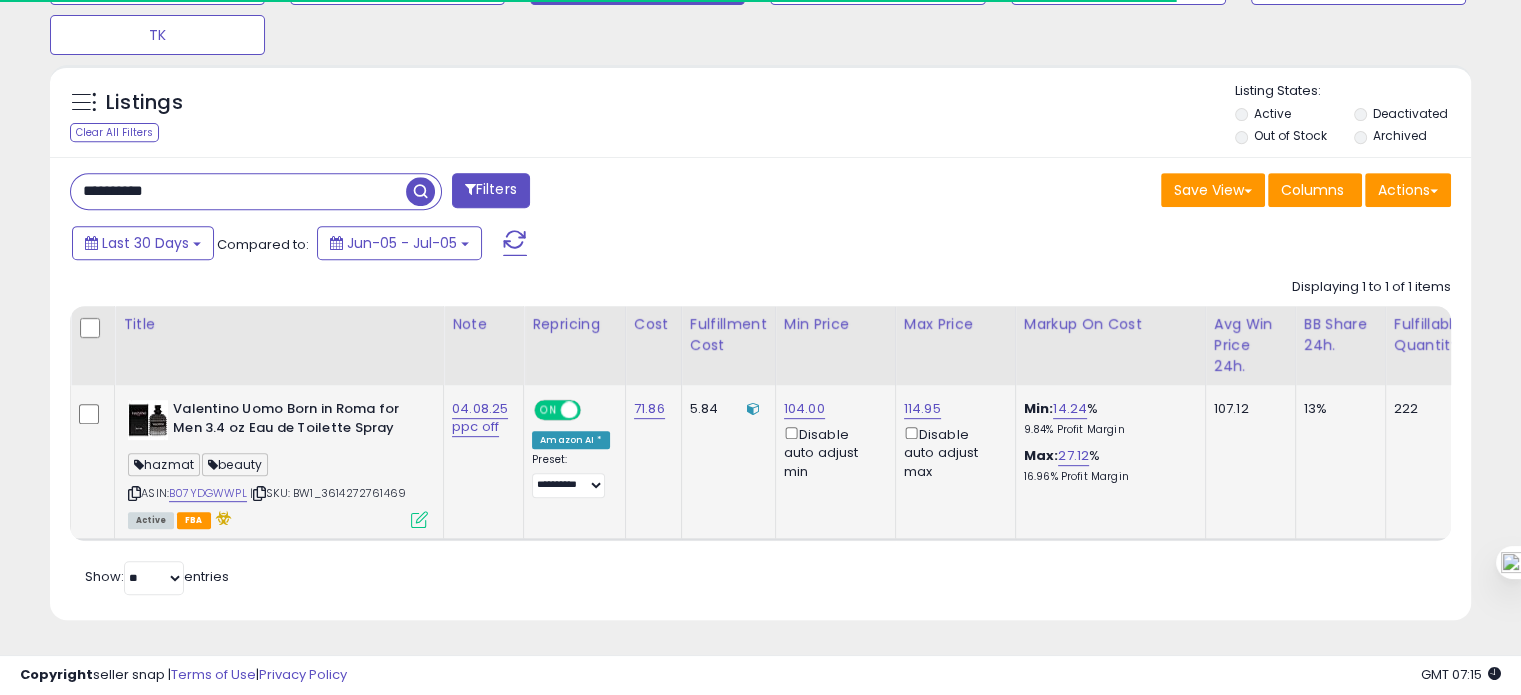scroll, scrollTop: 828, scrollLeft: 0, axis: vertical 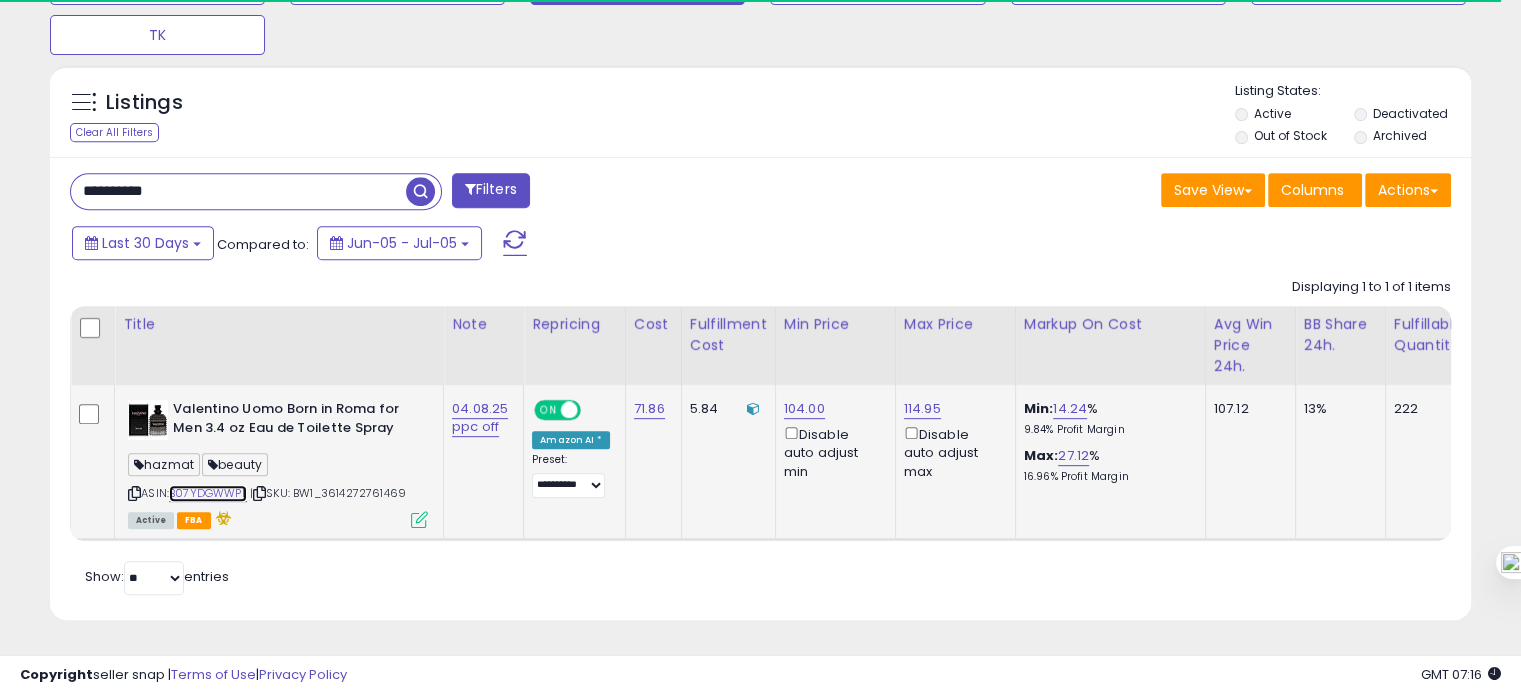 click on "B07YDGWWPL" at bounding box center [208, 493] 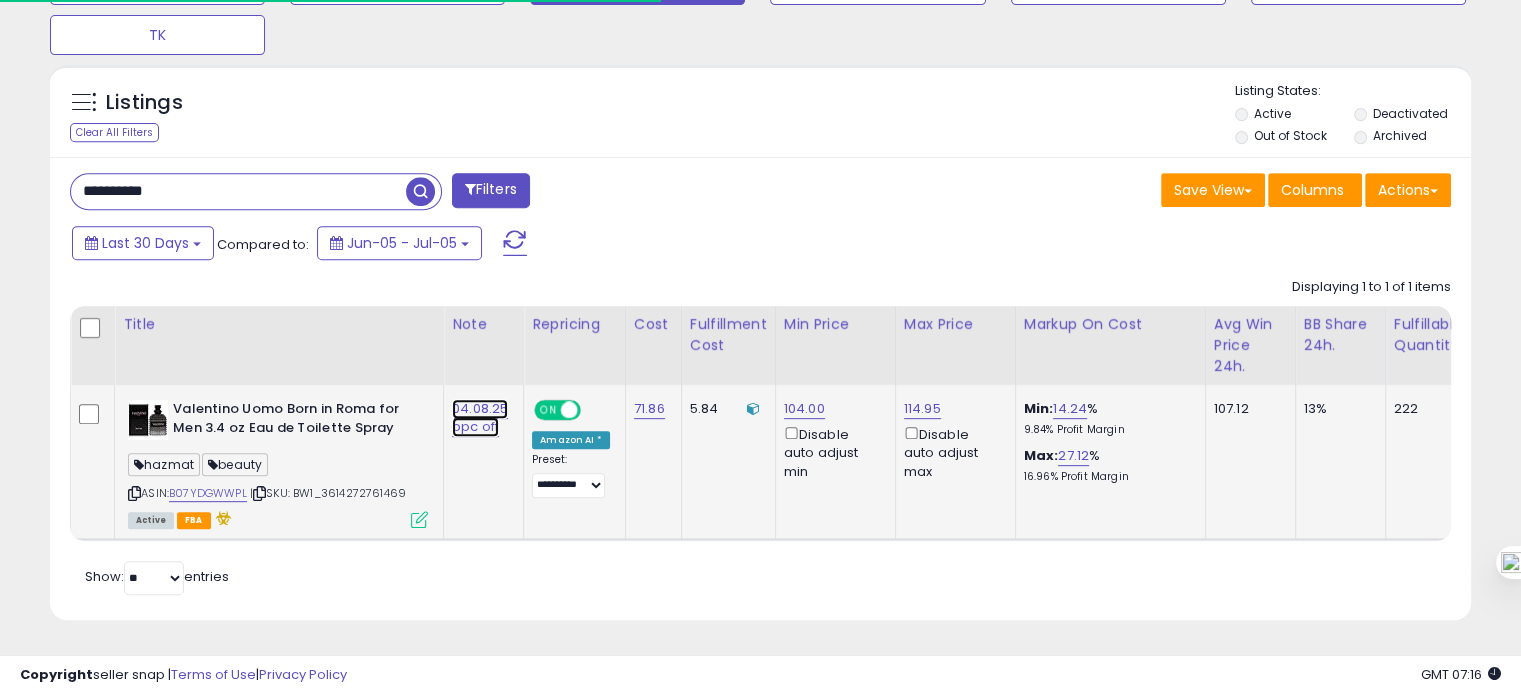 click on "04.08.25 ppc off" at bounding box center (480, 418) 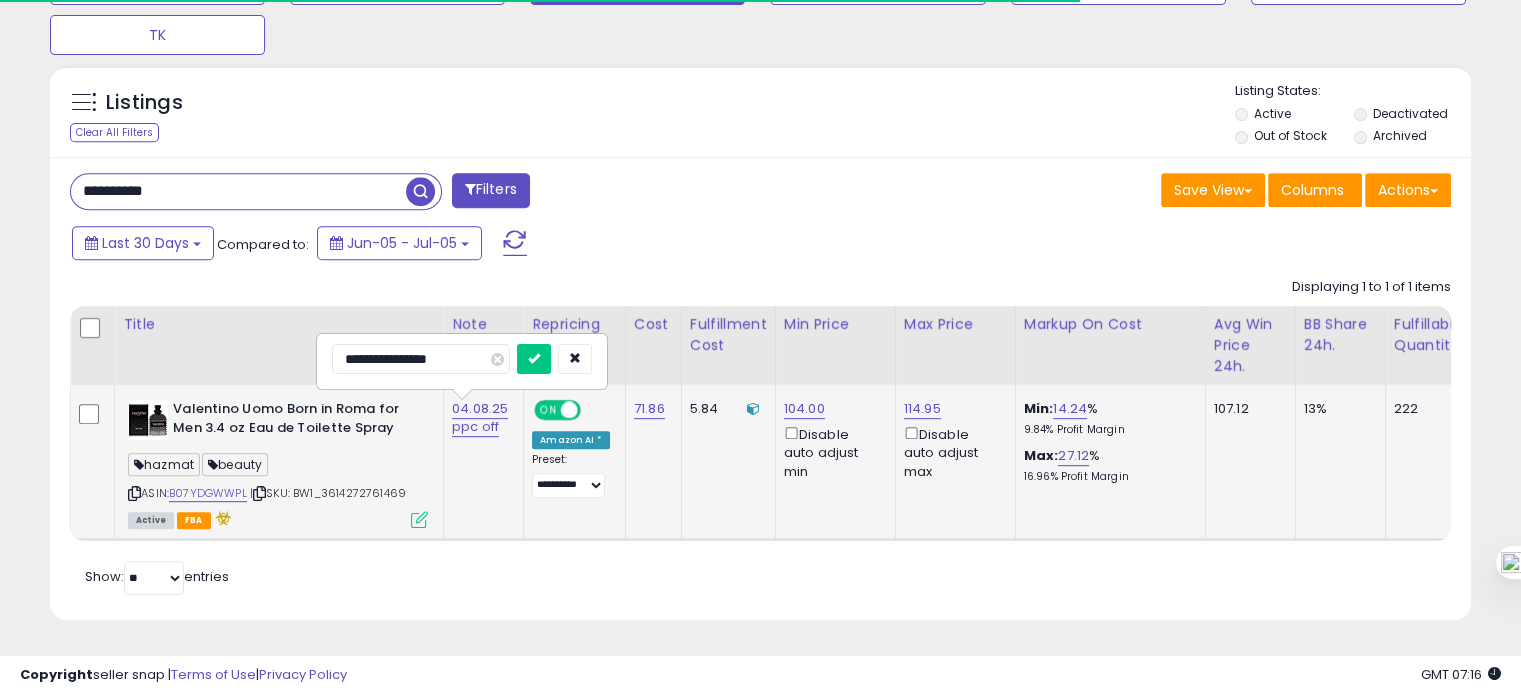 click on "**********" at bounding box center [421, 359] 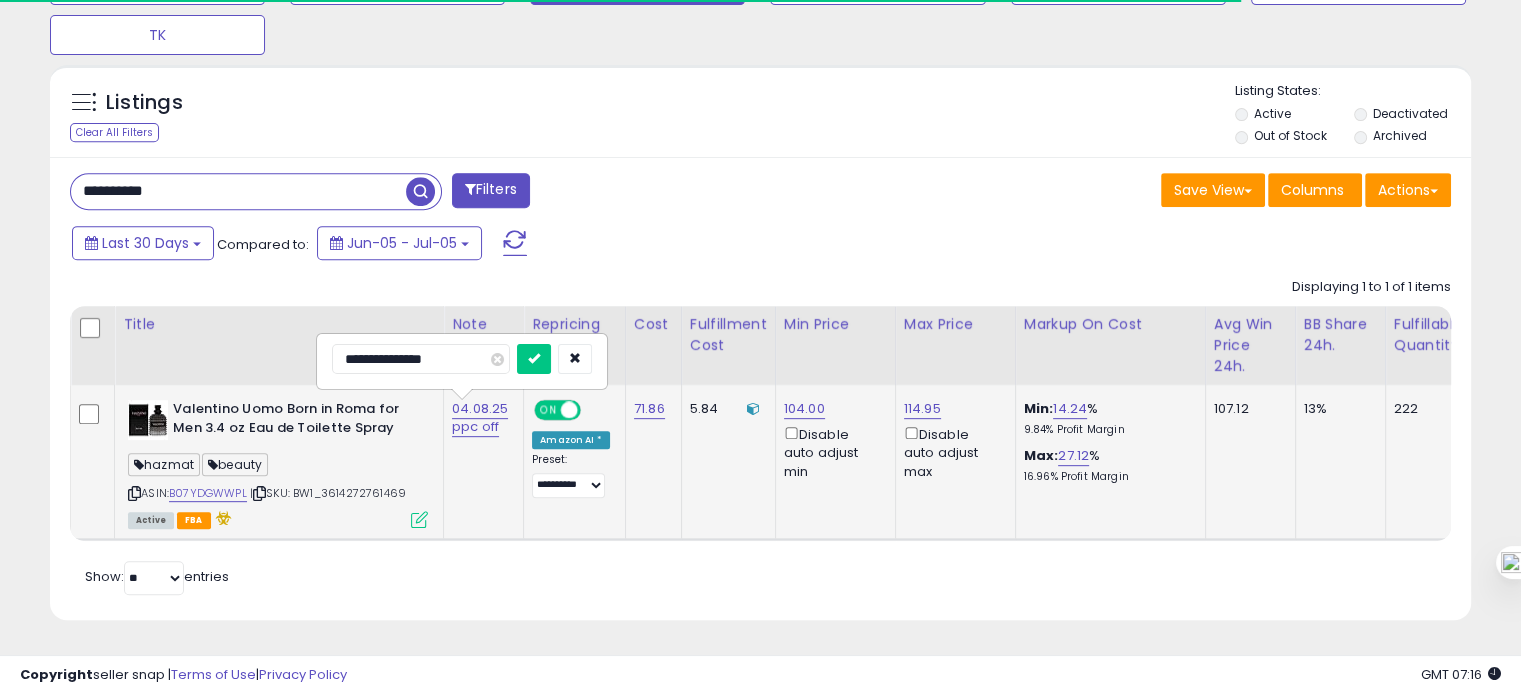 type on "**********" 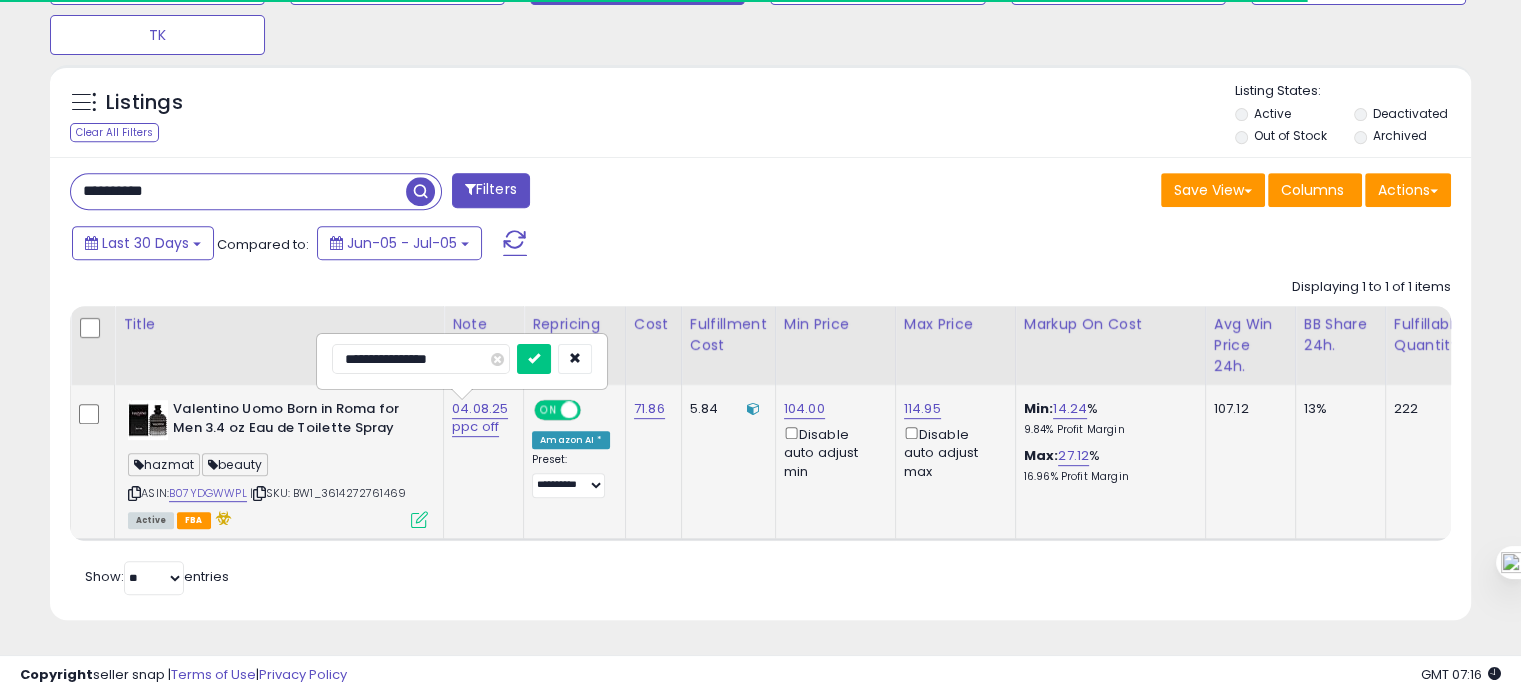 click at bounding box center [534, 359] 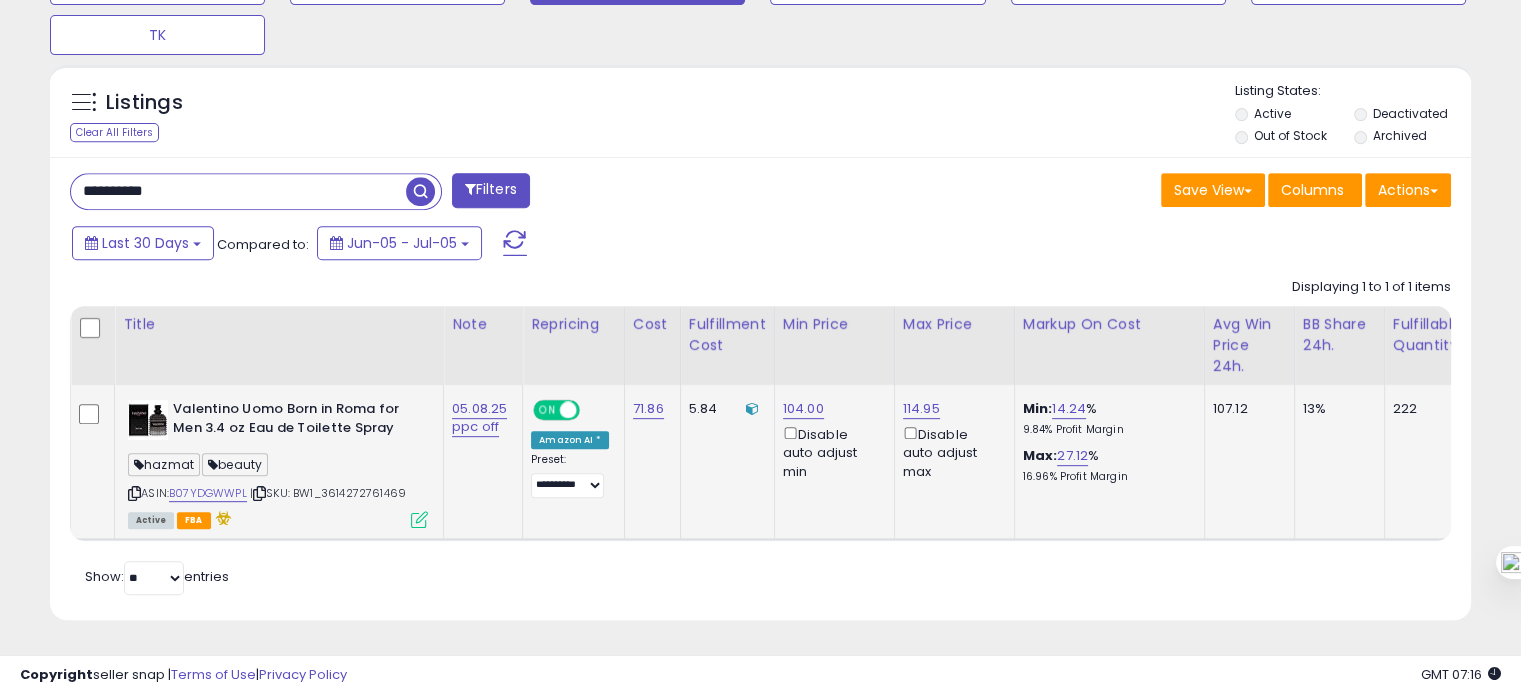 click on "**********" at bounding box center [238, 191] 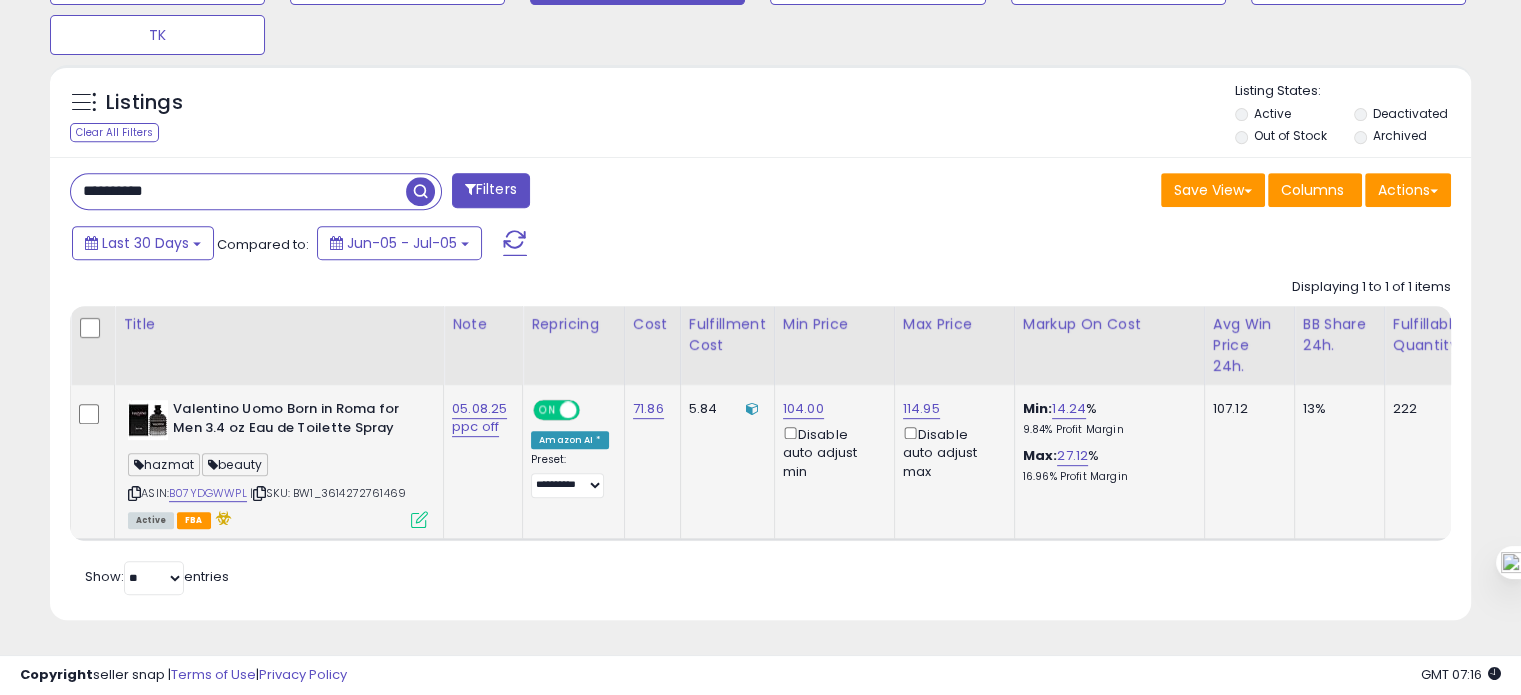 paste 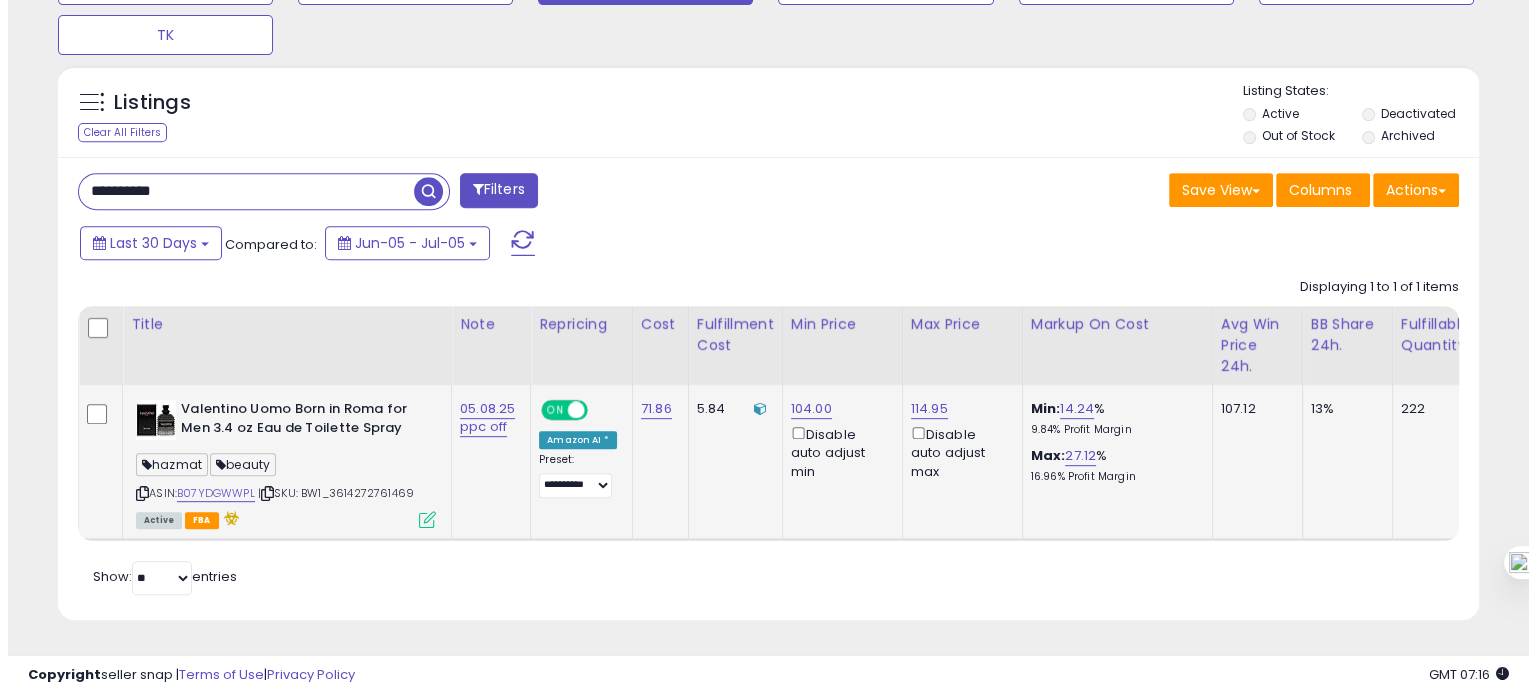 scroll, scrollTop: 674, scrollLeft: 0, axis: vertical 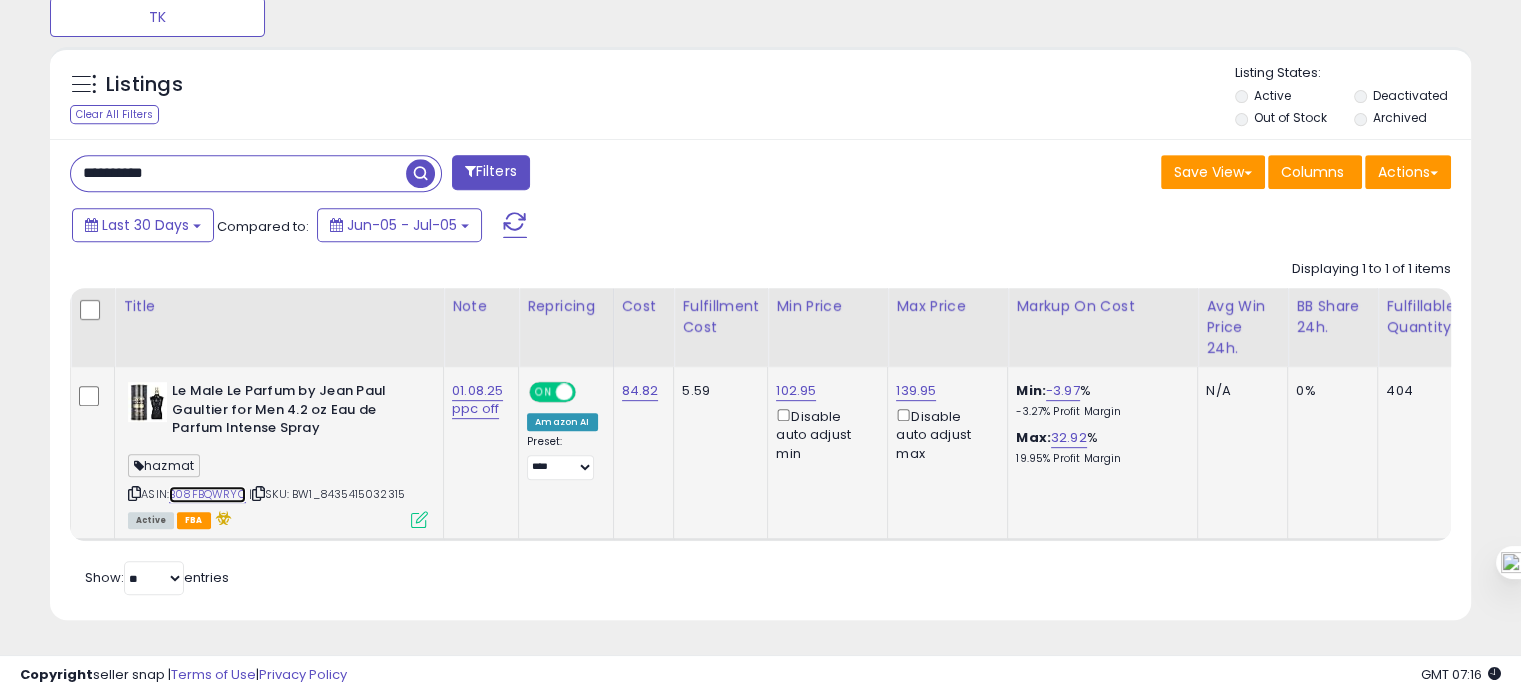 click on "B08FBQWRYC" at bounding box center (207, 494) 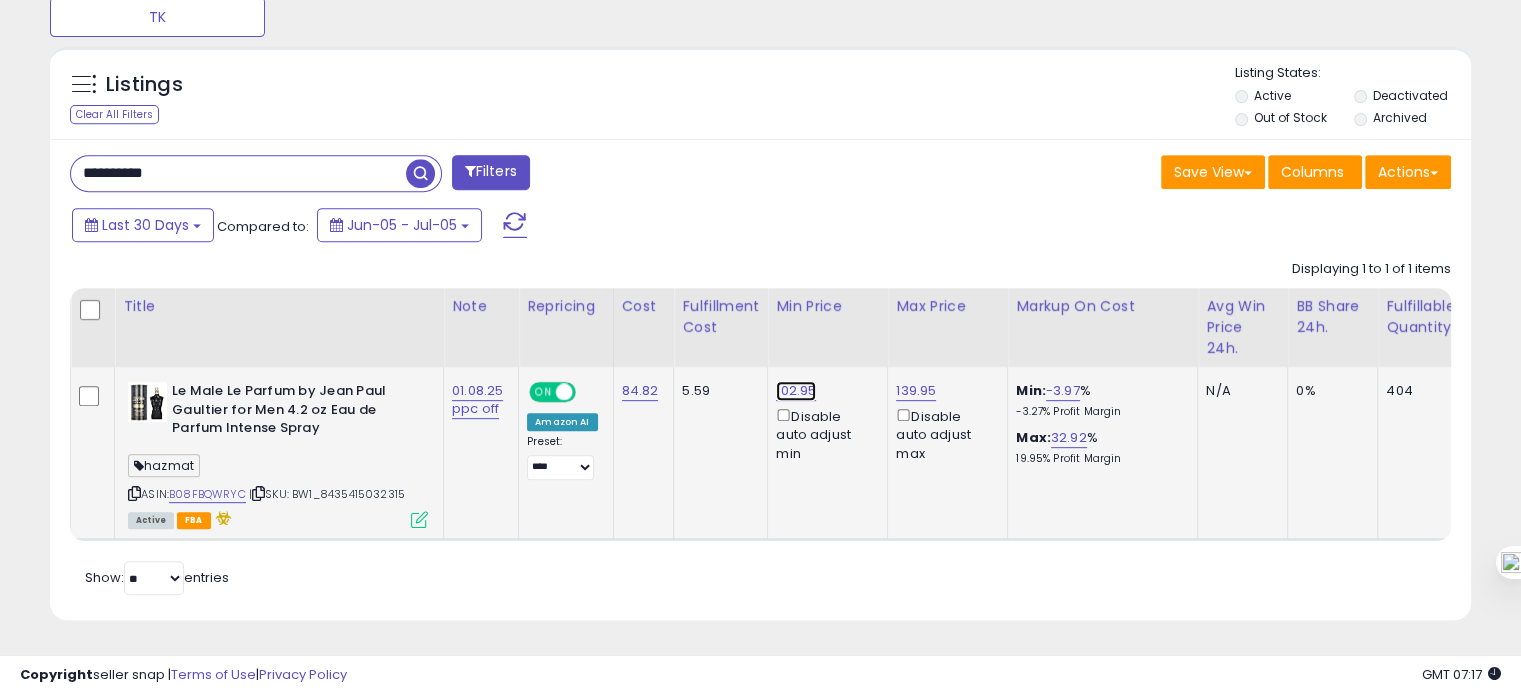 click on "102.95" at bounding box center (796, 391) 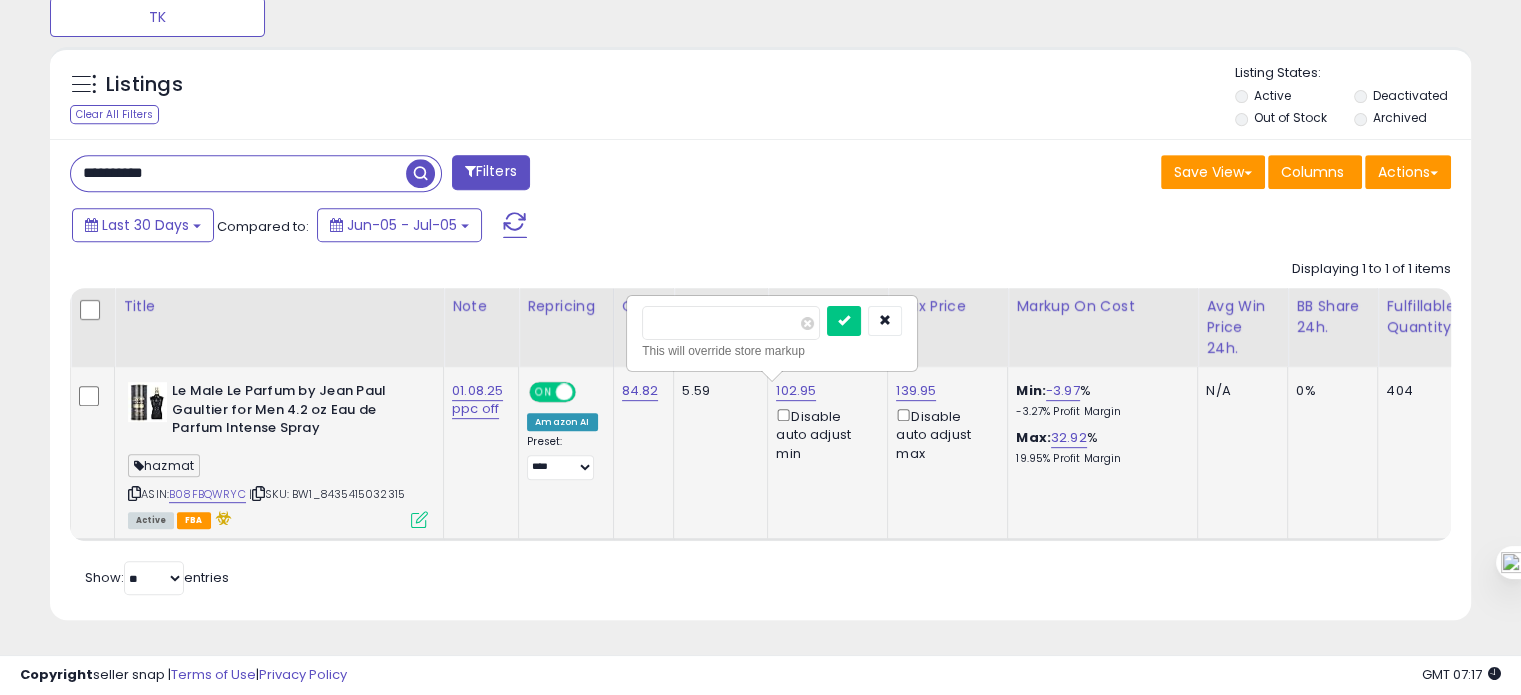 click on "******" at bounding box center (731, 323) 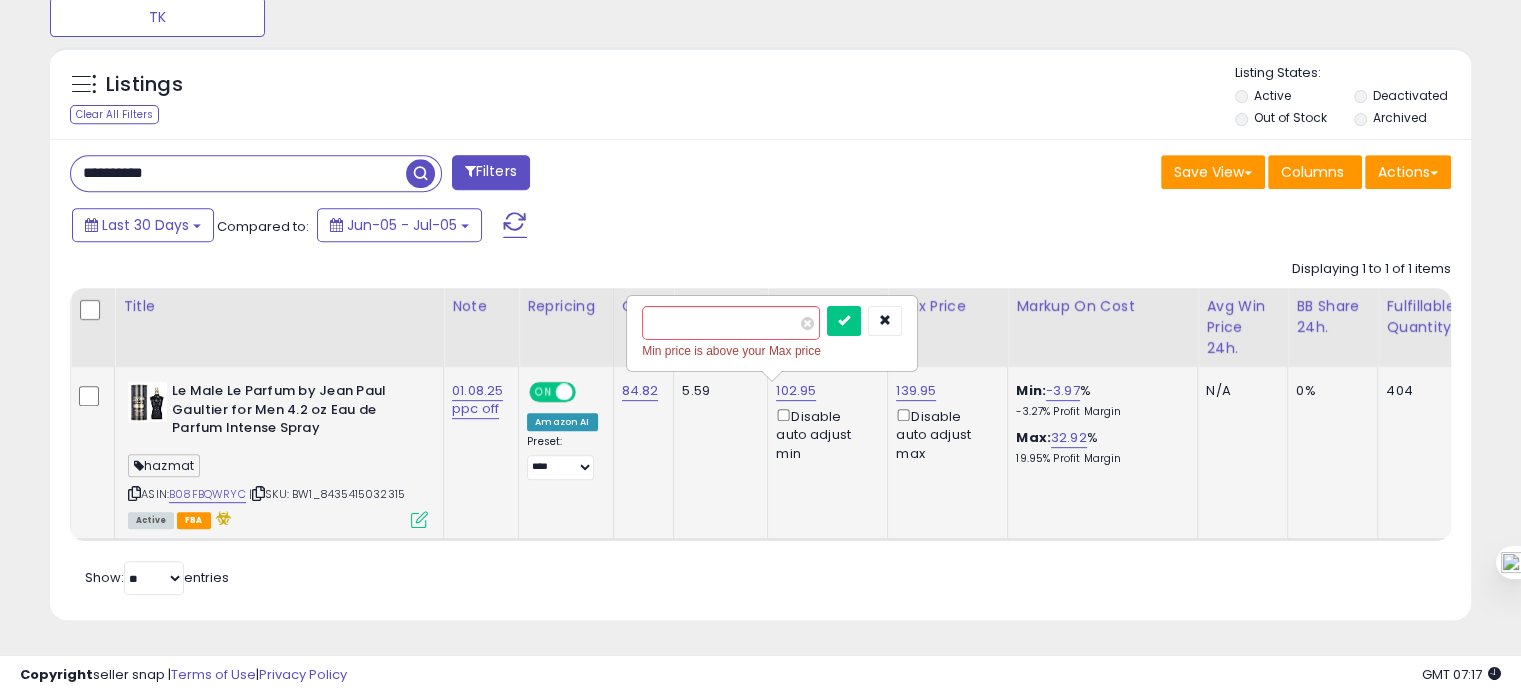 type on "******" 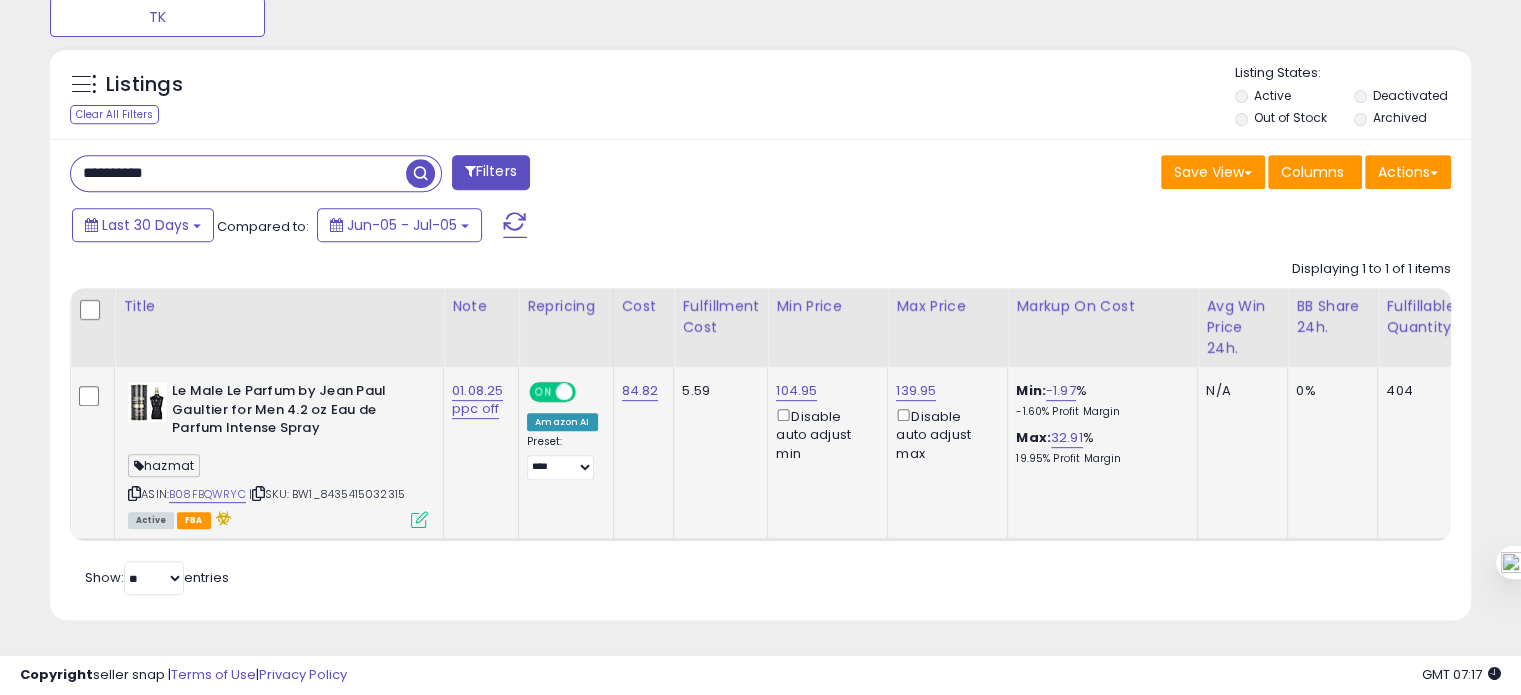 scroll, scrollTop: 0, scrollLeft: 394, axis: horizontal 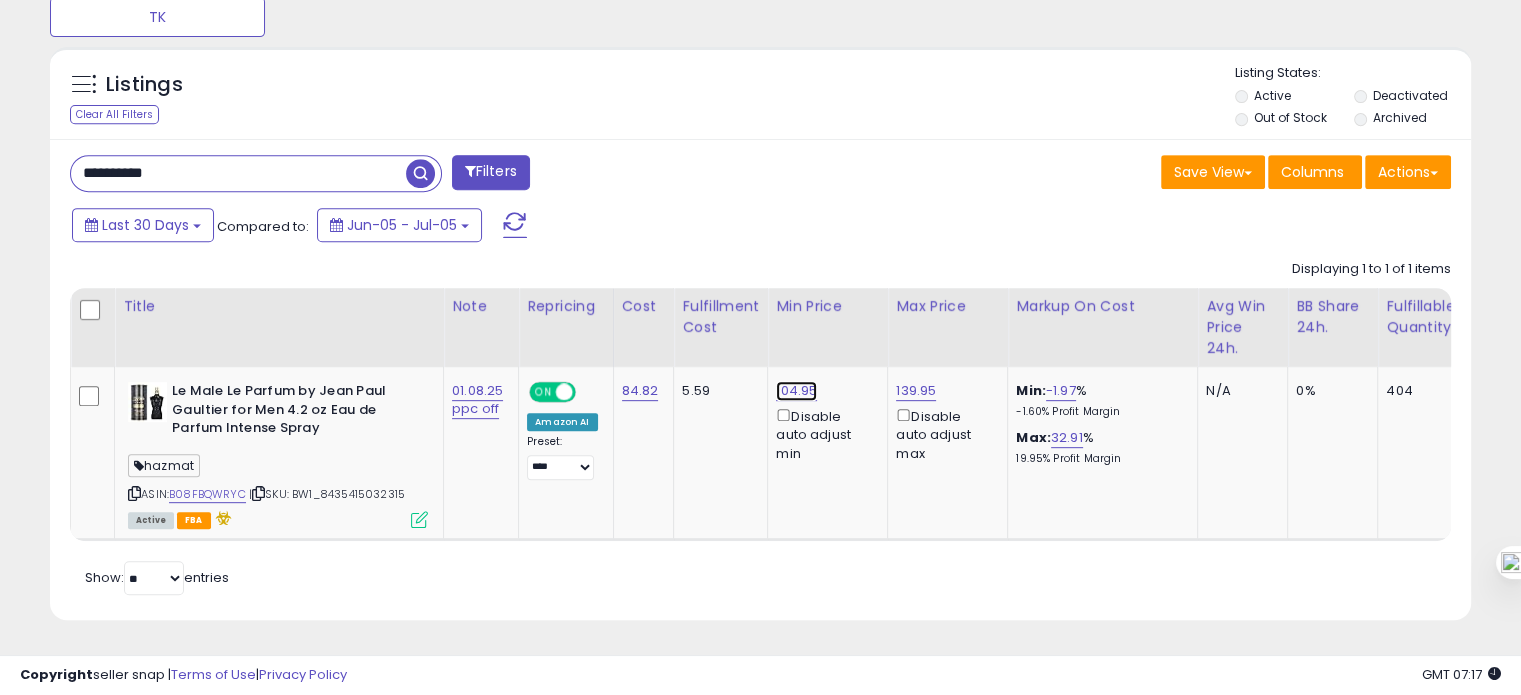 click on "104.95" at bounding box center [796, 391] 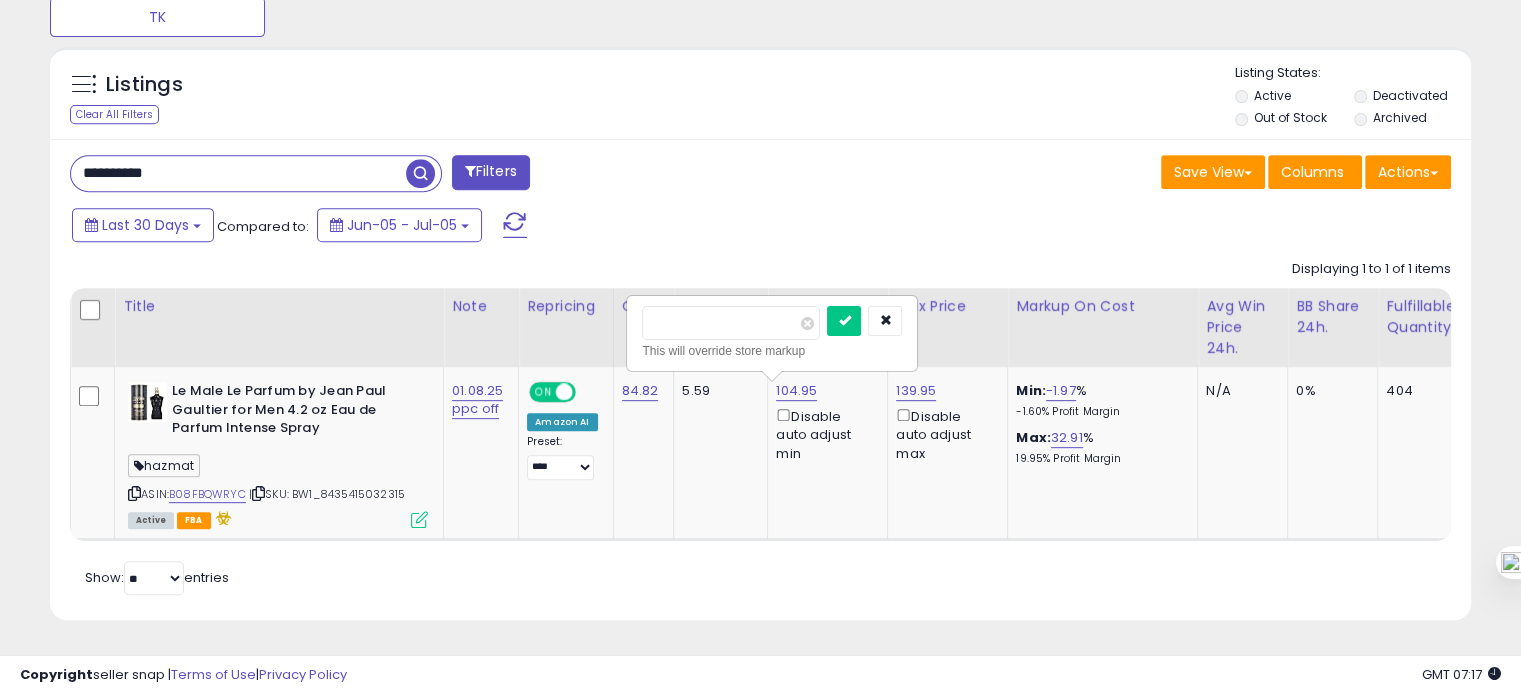 click on "******" at bounding box center [731, 323] 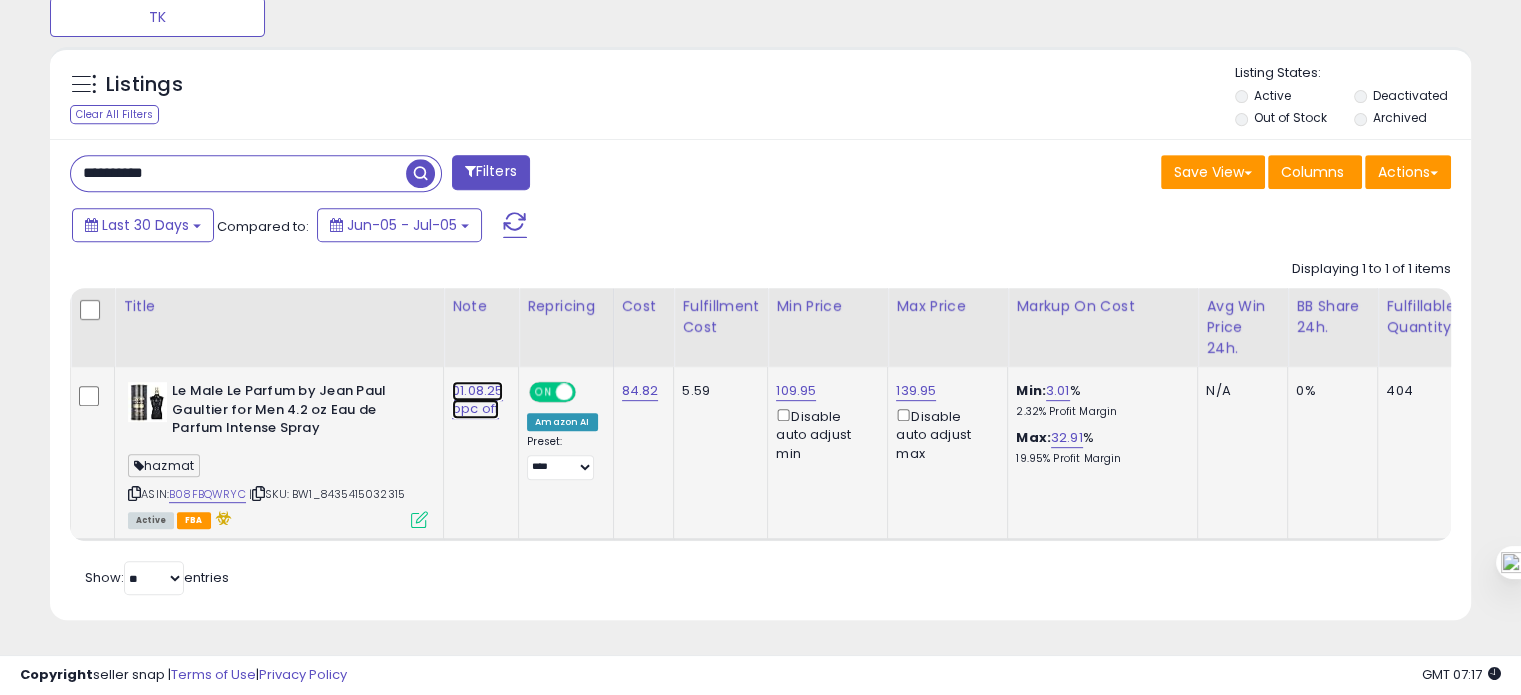 click on "01.08.25 ppc off" at bounding box center (477, 400) 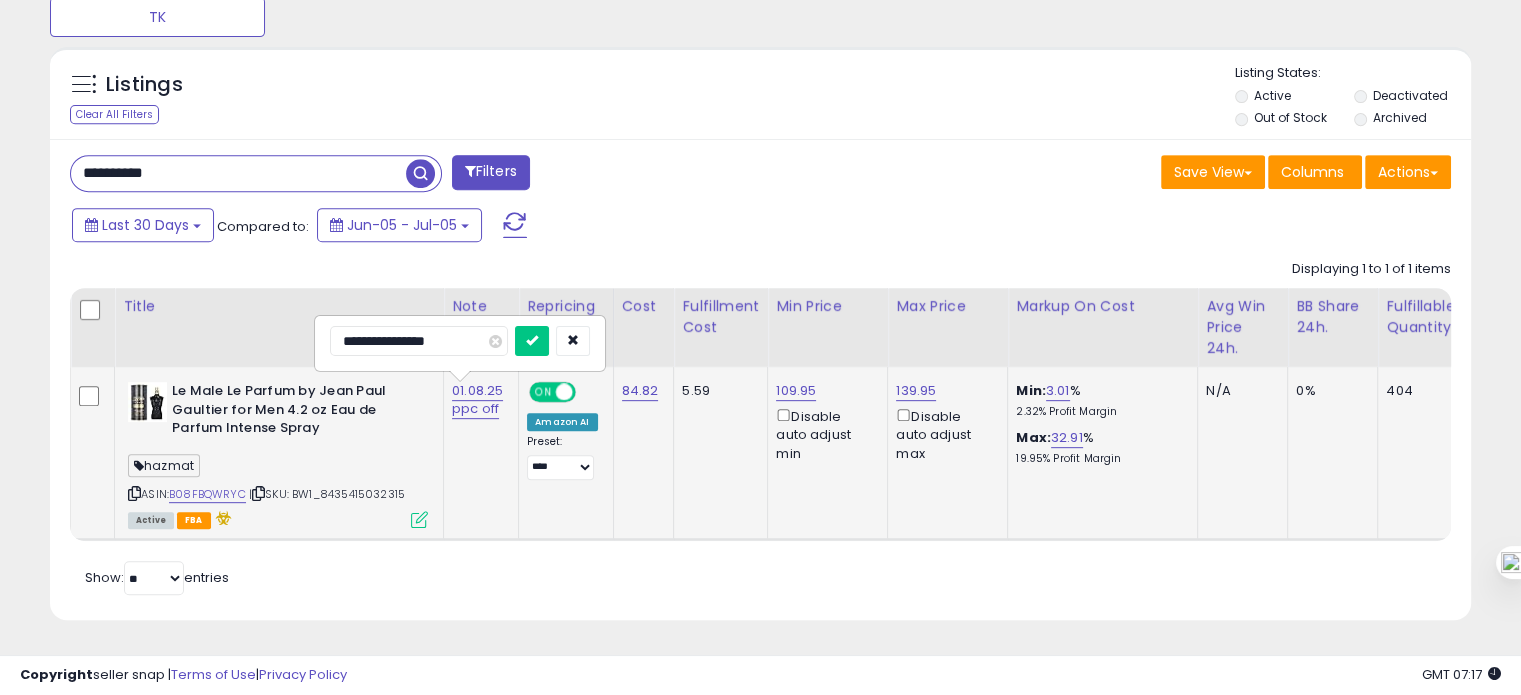 click on "**********" at bounding box center [419, 341] 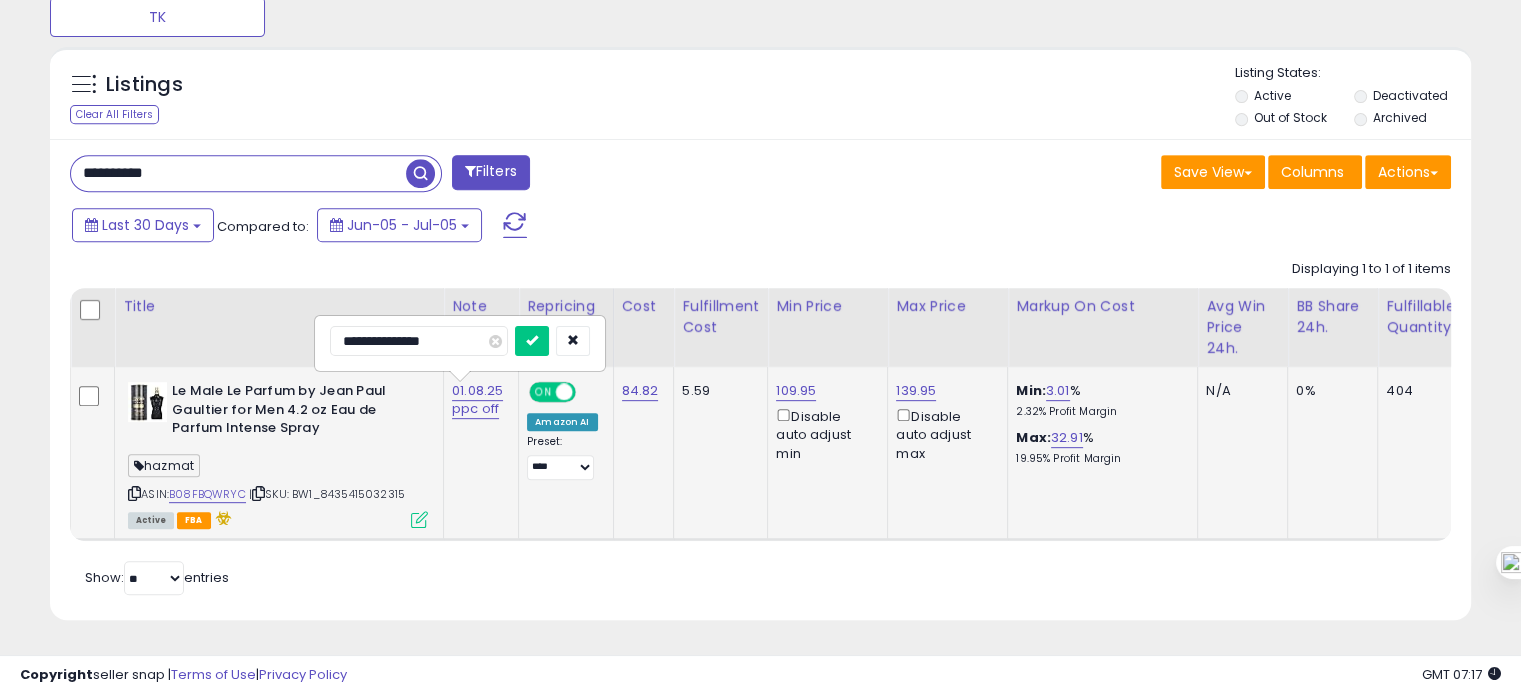 type on "**********" 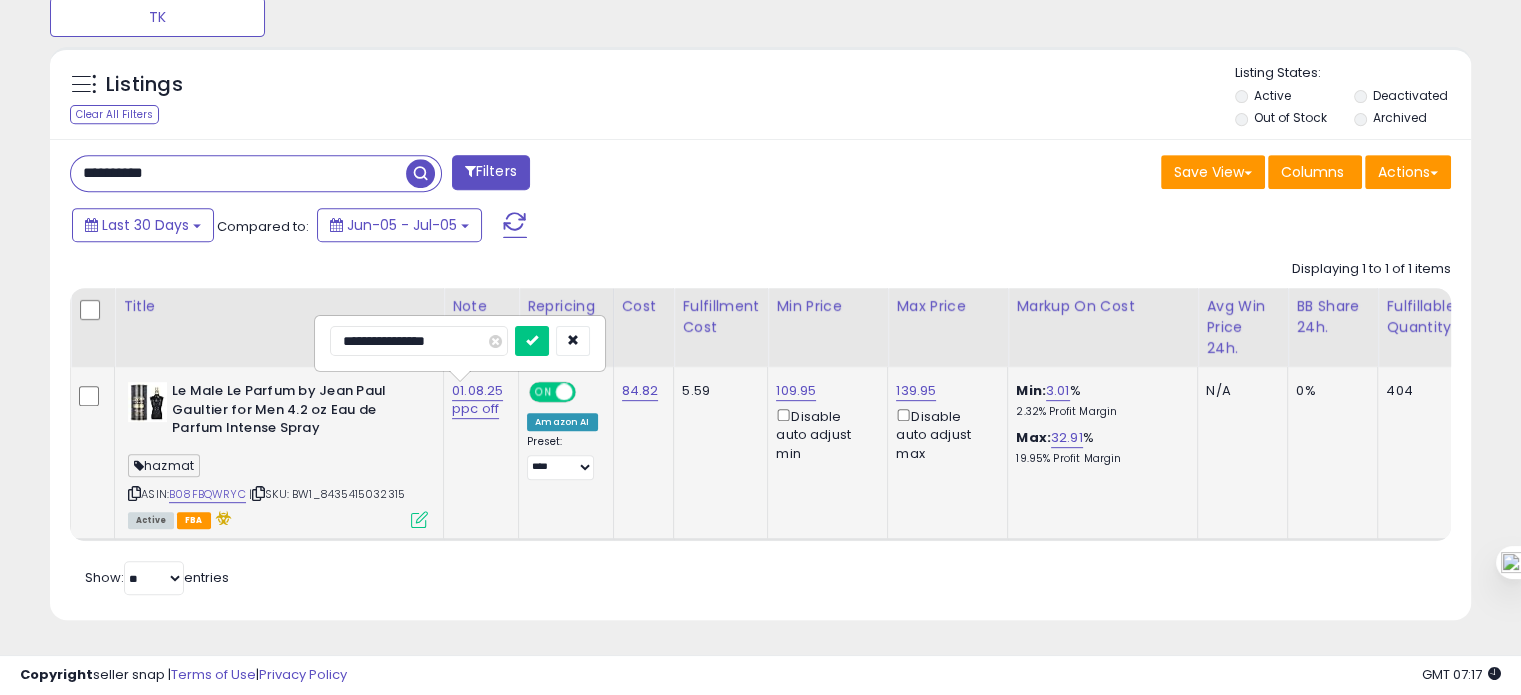 click at bounding box center [532, 341] 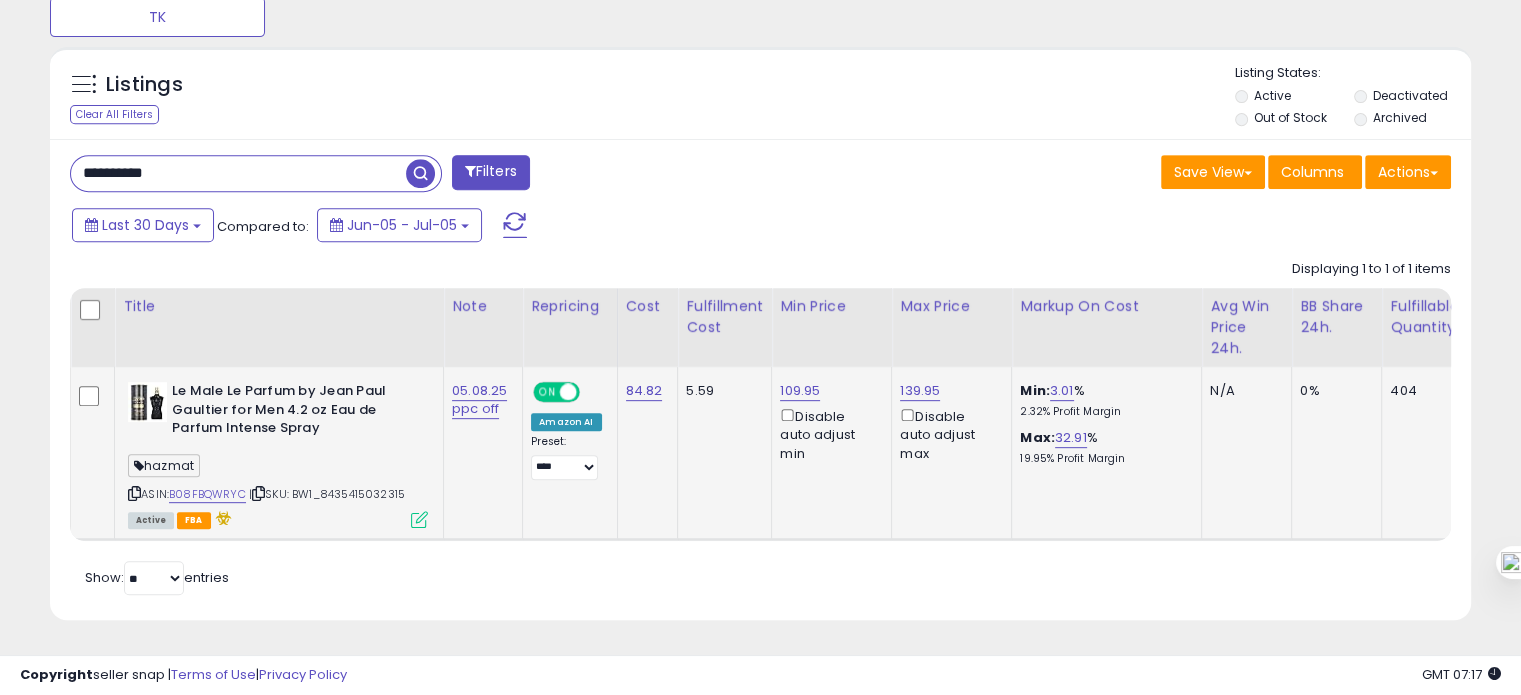click on "**********" at bounding box center (238, 173) 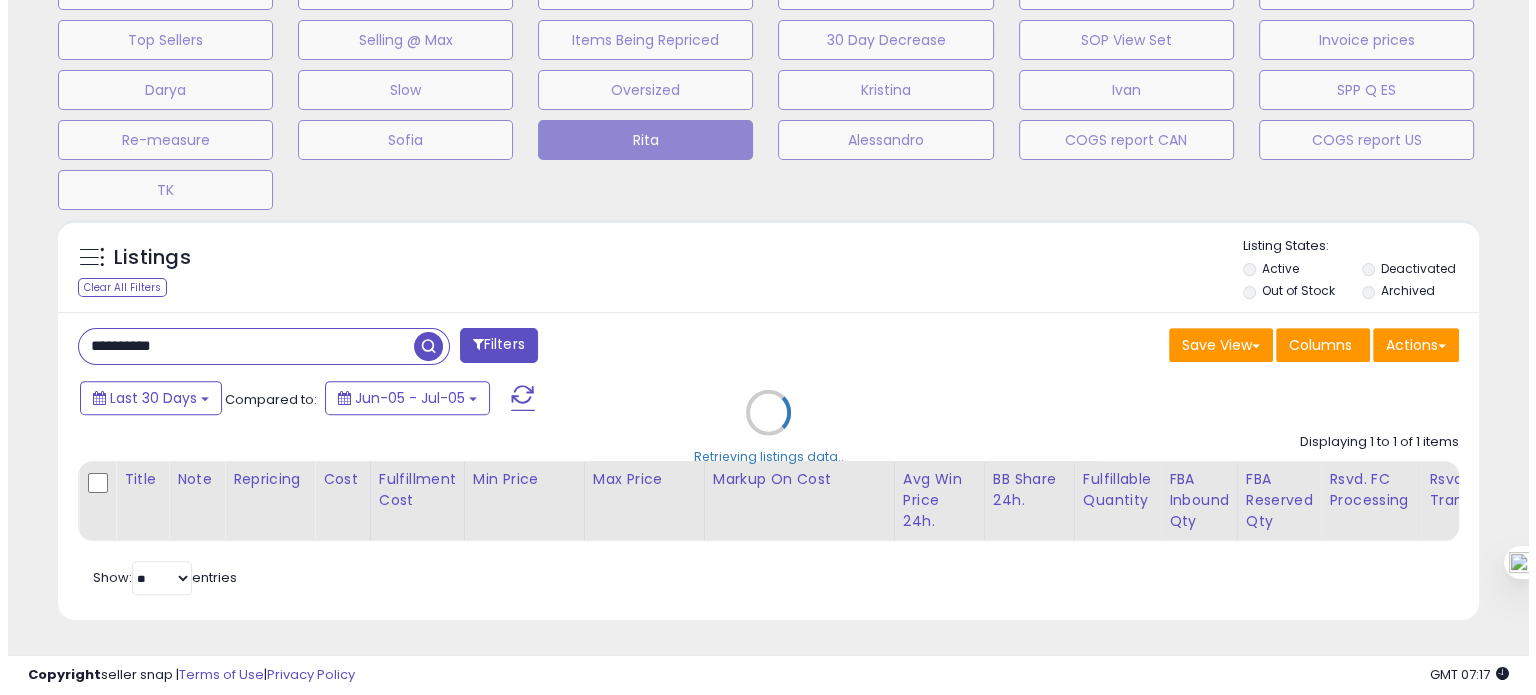 scroll, scrollTop: 674, scrollLeft: 0, axis: vertical 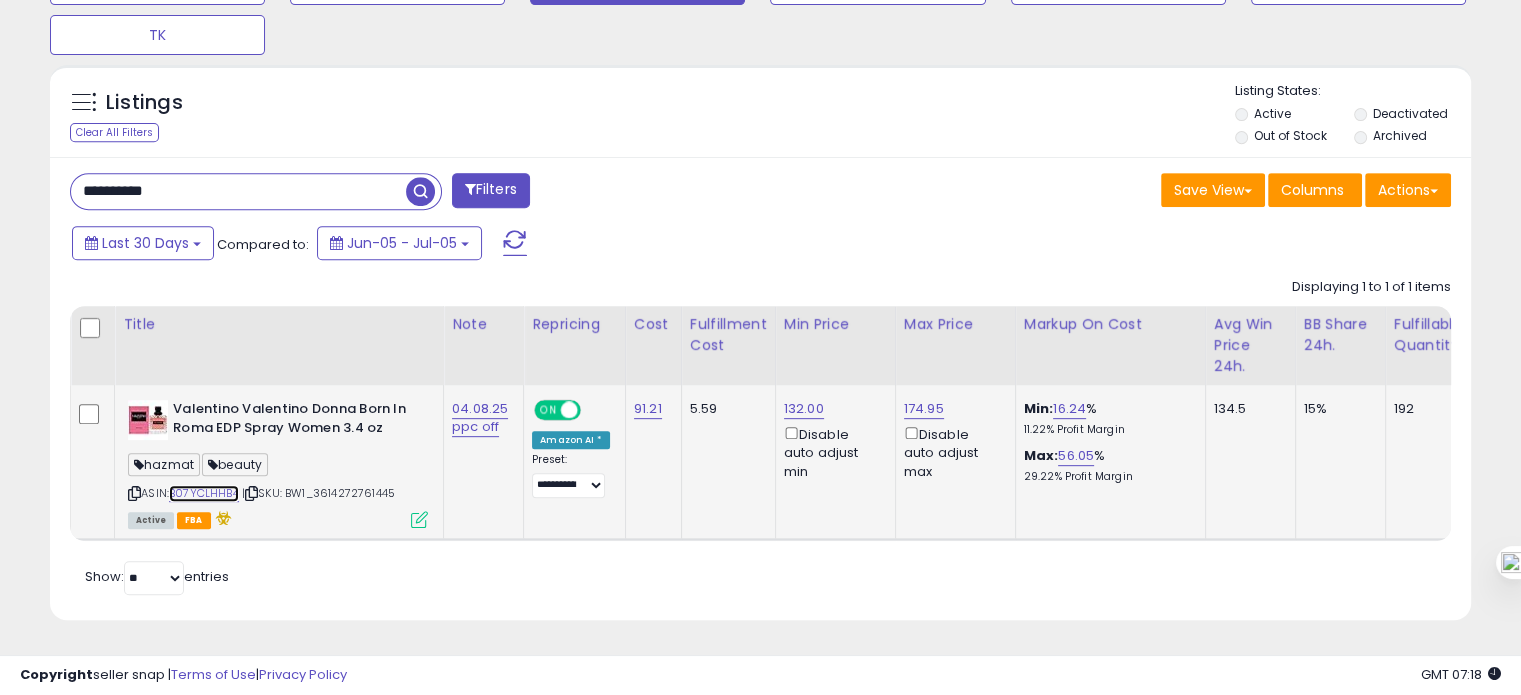 click on "B07YCLHHB4" at bounding box center (204, 493) 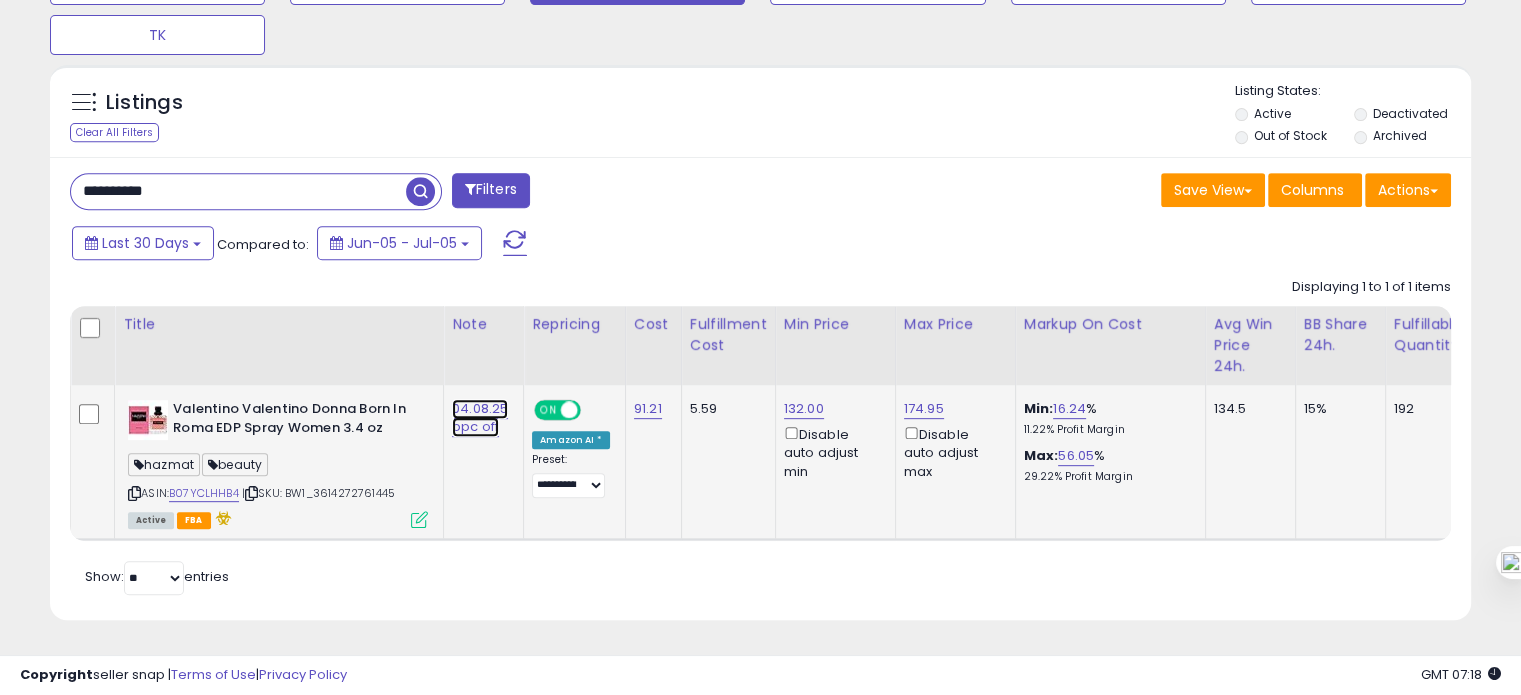 click on "04.08.25 ppc off" at bounding box center (480, 418) 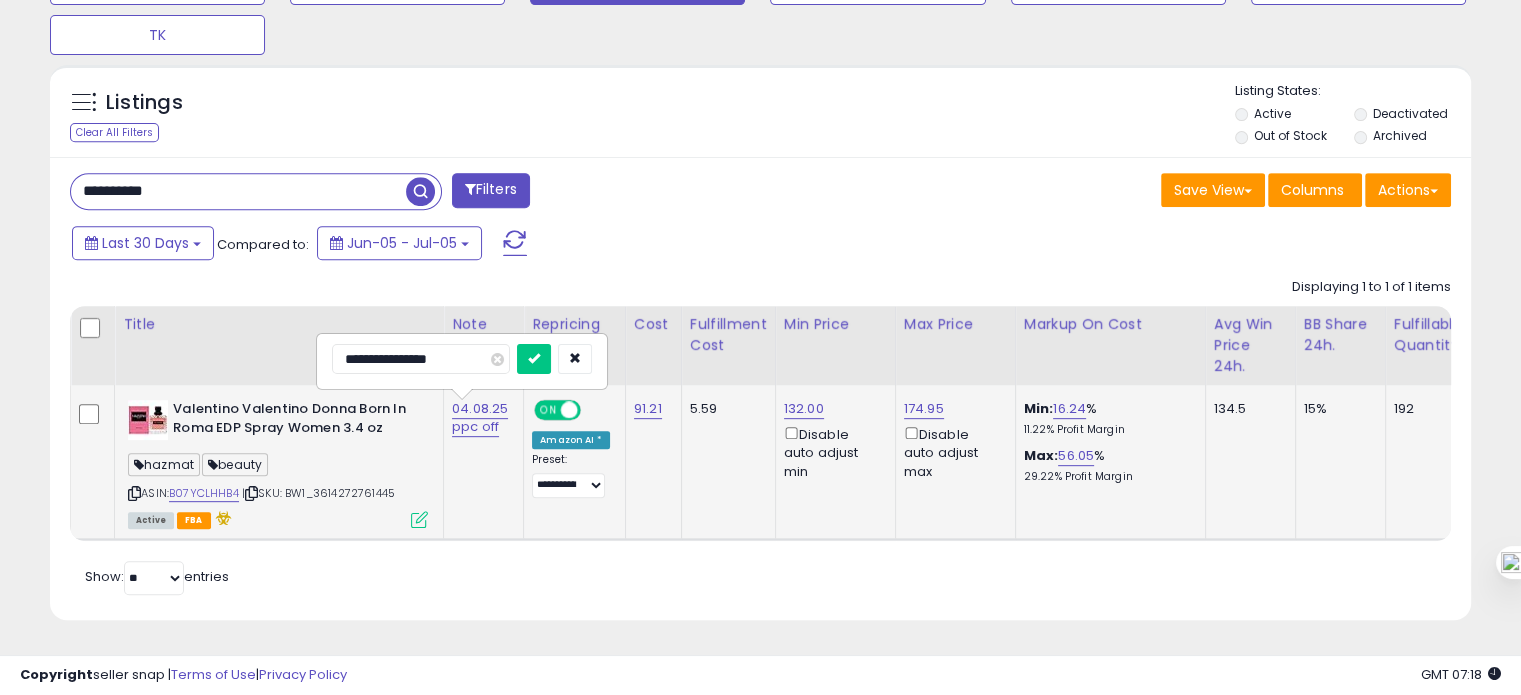 click on "**********" at bounding box center (421, 359) 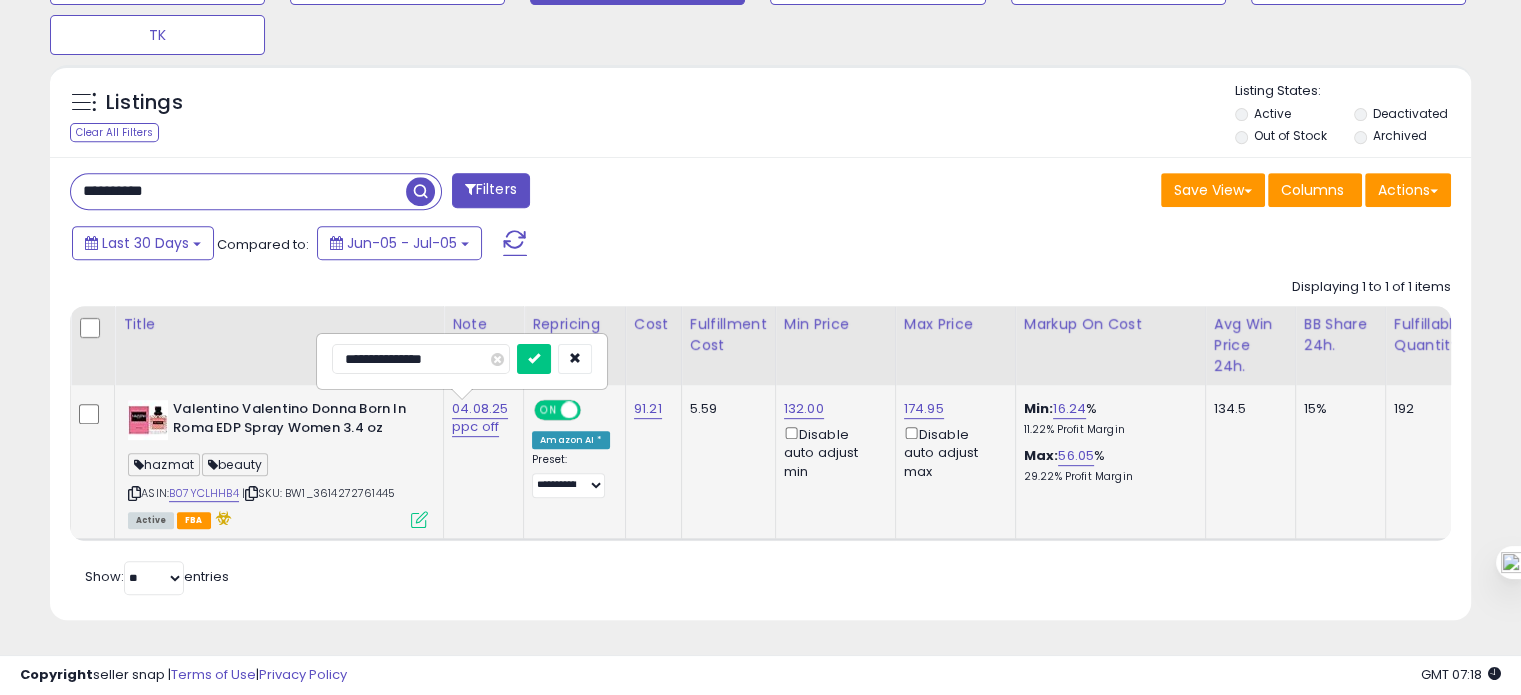 type on "**********" 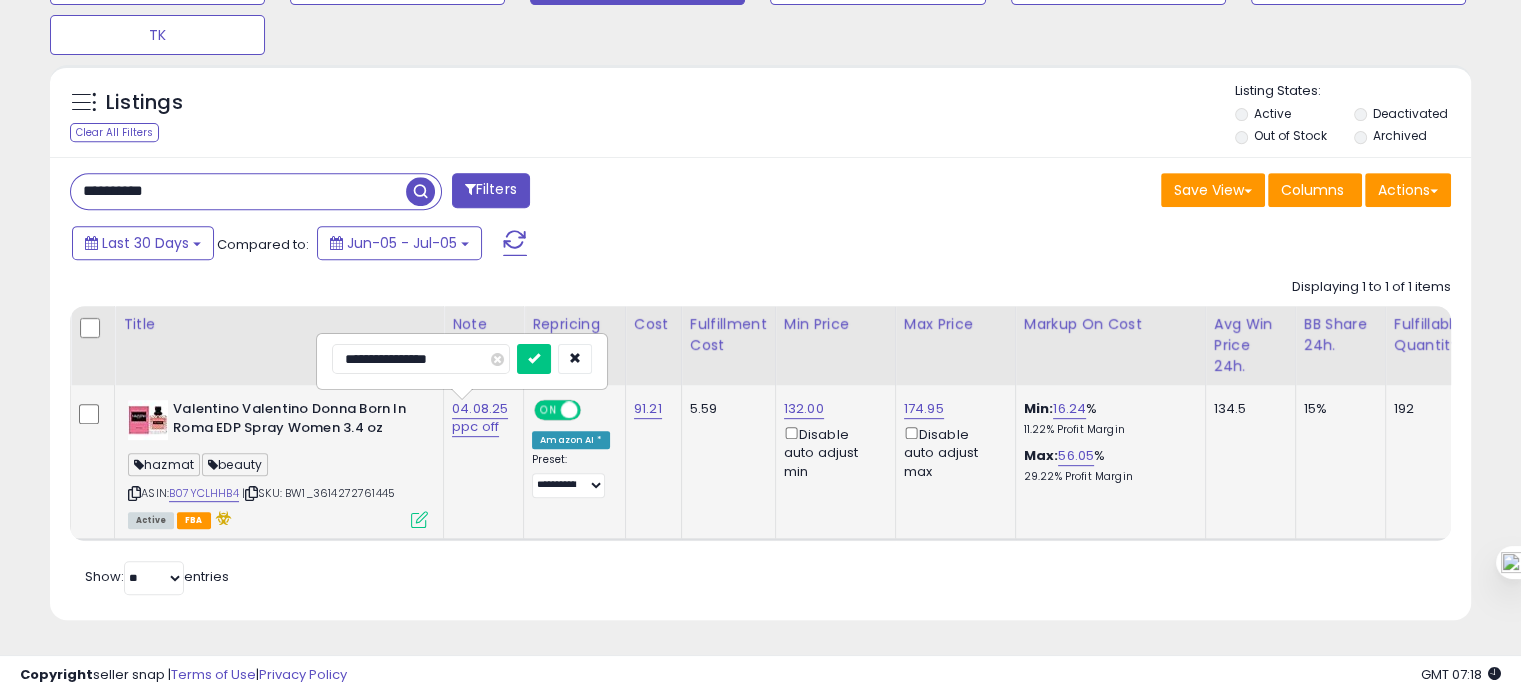 click at bounding box center (534, 359) 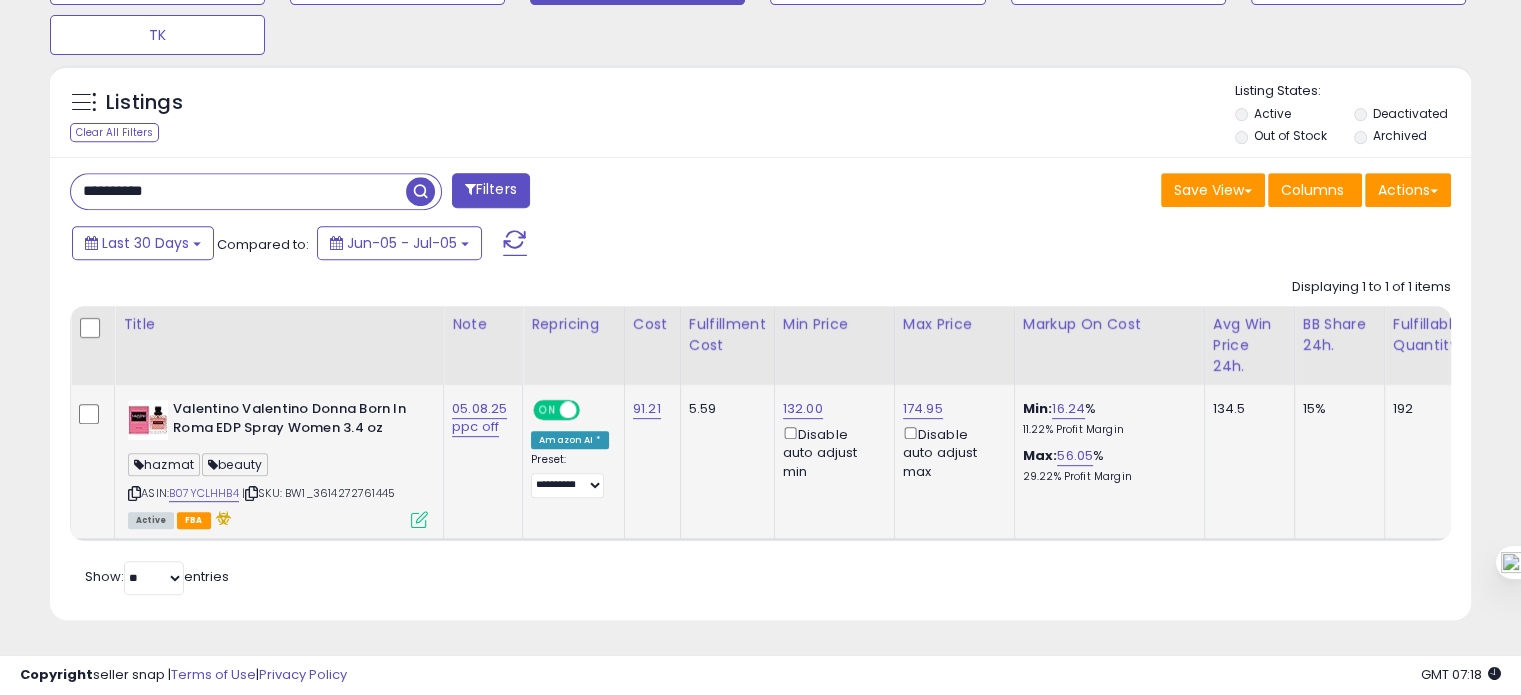 click on "**********" at bounding box center (238, 191) 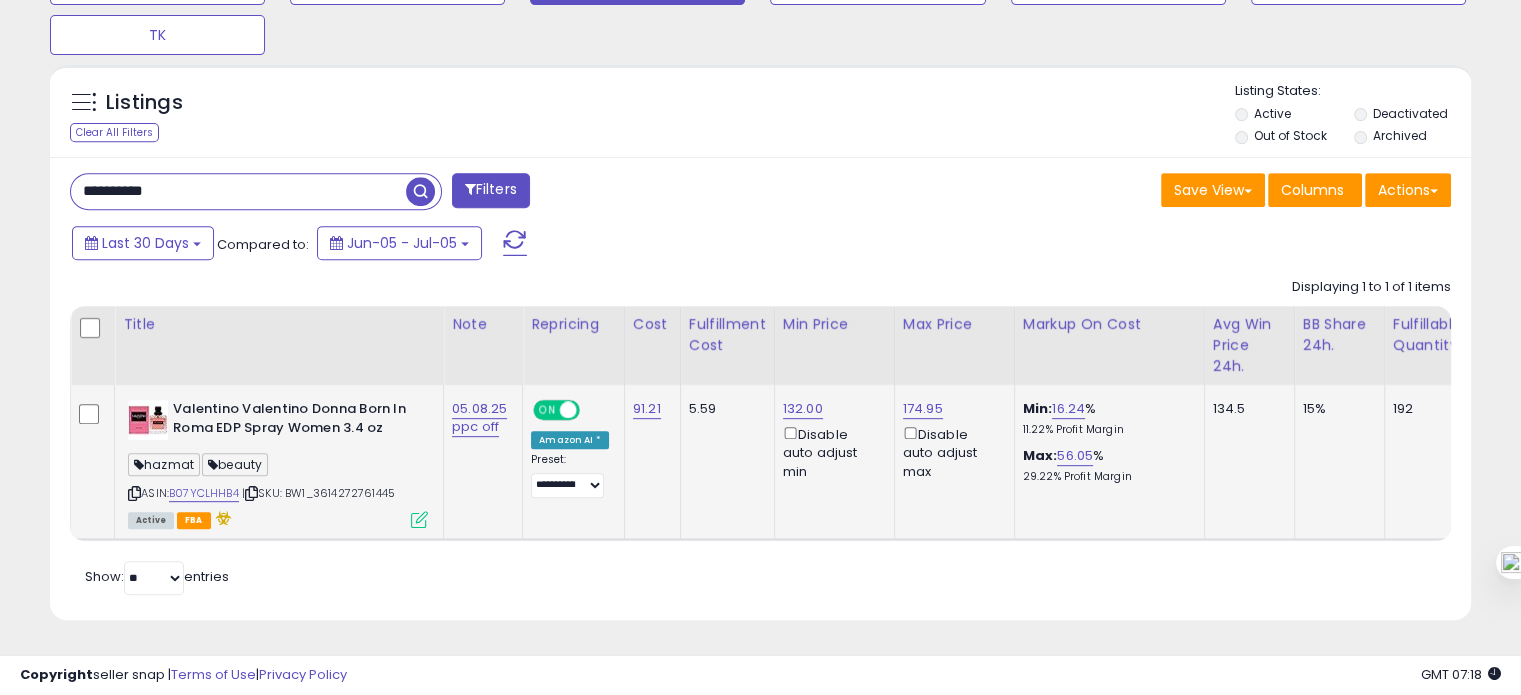 click on "**********" at bounding box center (238, 191) 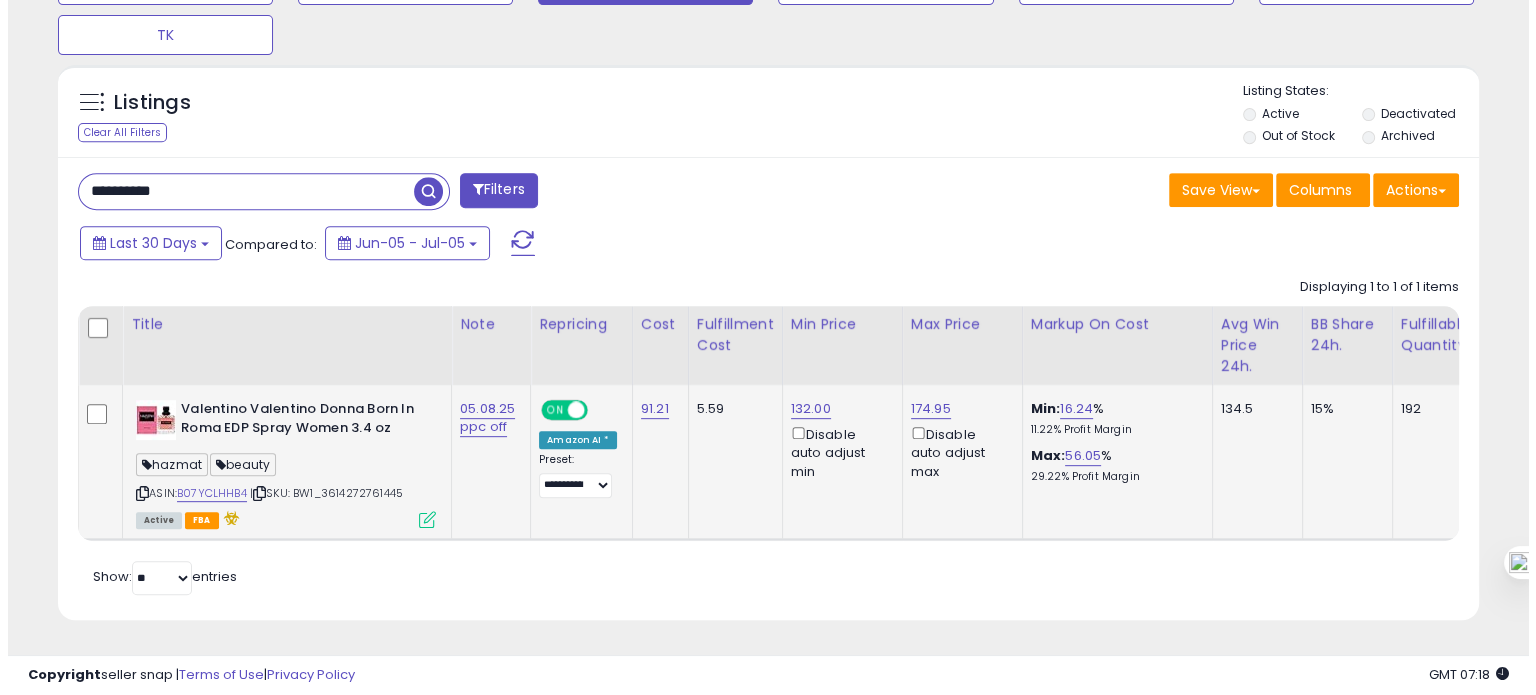 scroll, scrollTop: 674, scrollLeft: 0, axis: vertical 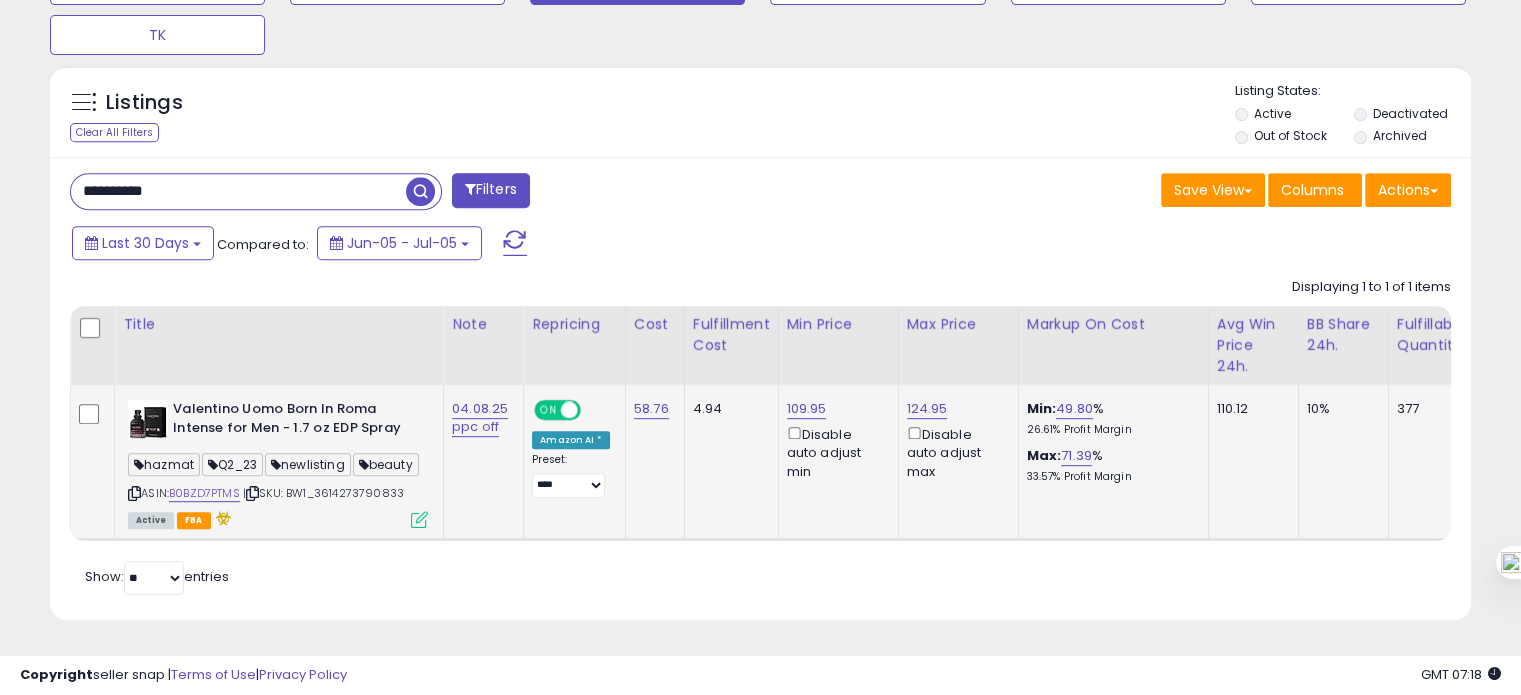click at bounding box center (134, 493) 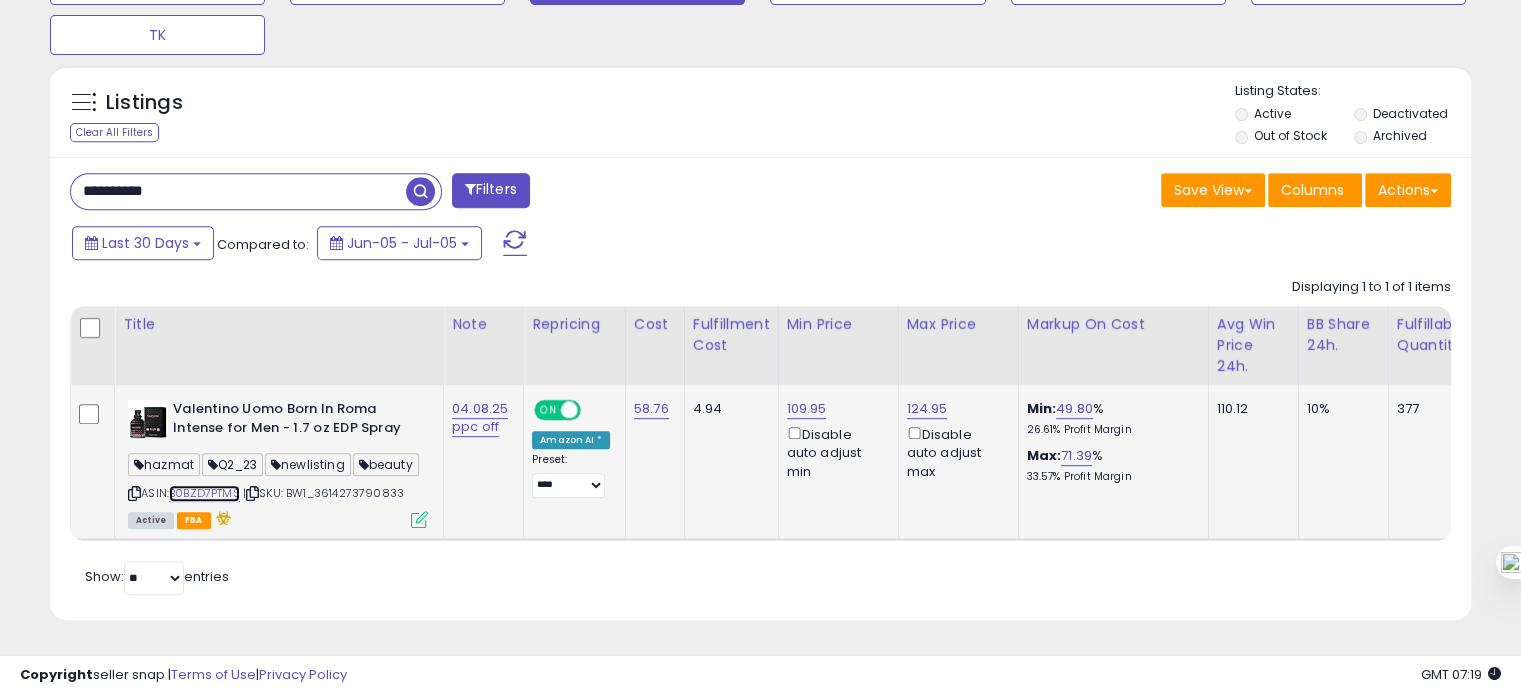 click on "B0BZD7PTMS" at bounding box center (204, 493) 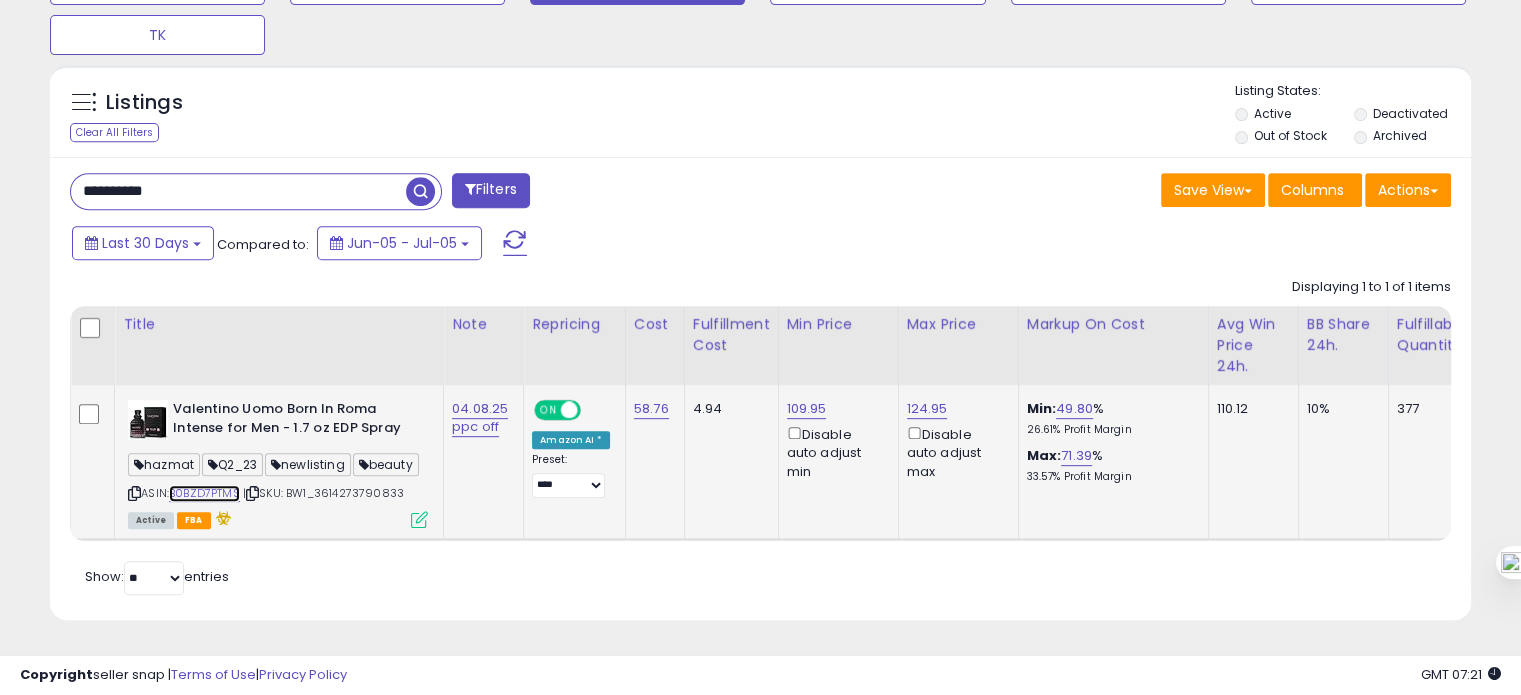 scroll, scrollTop: 0, scrollLeft: 10, axis: horizontal 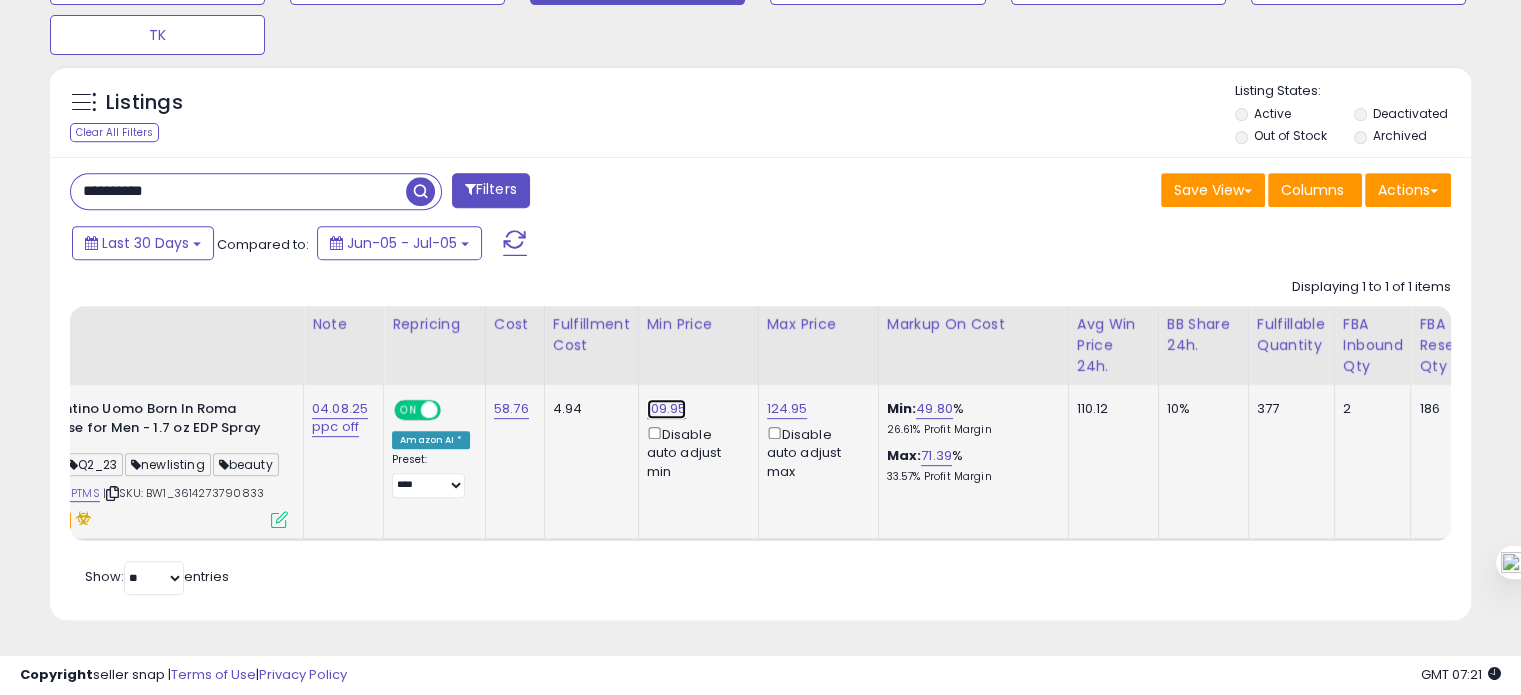 click on "109.95" at bounding box center (667, 409) 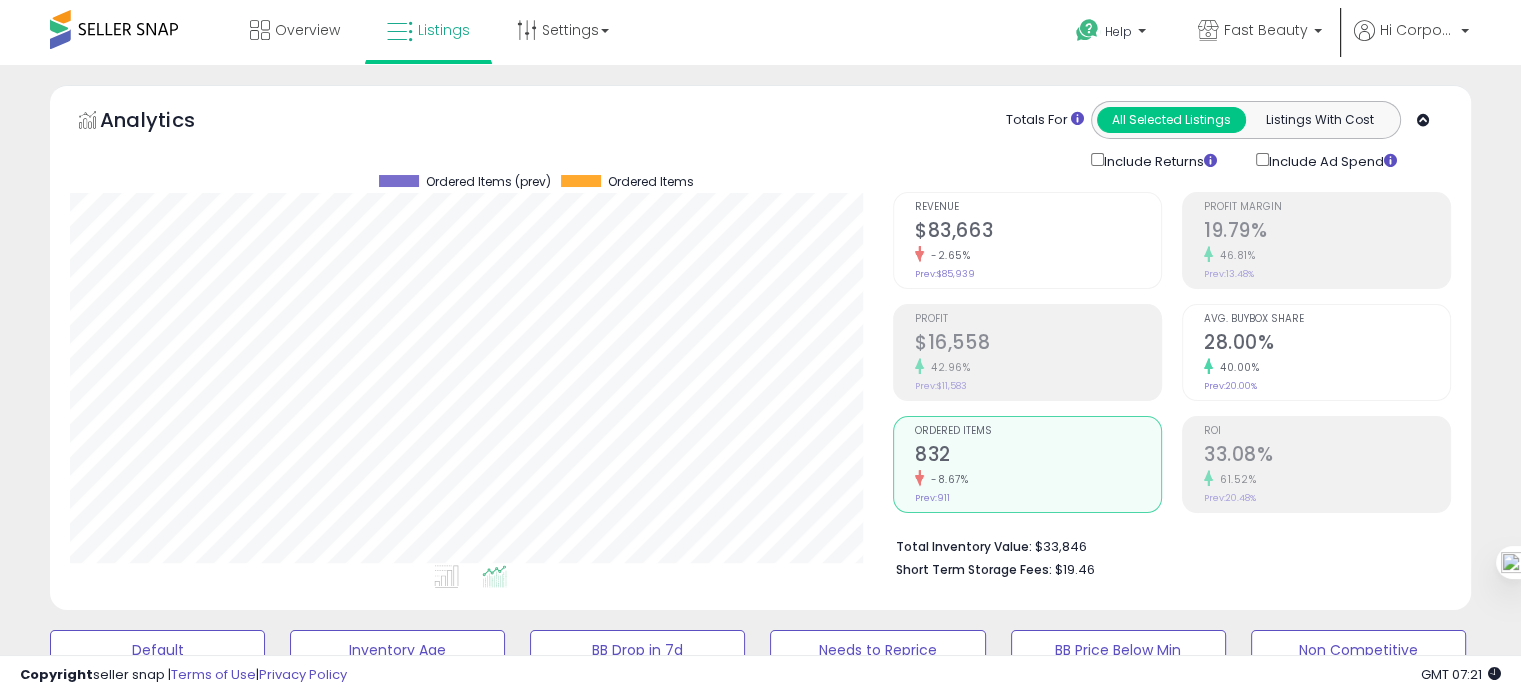 click on "Revenue
$83,663
-2.65%
Prev:  $85,939" at bounding box center [1027, 240] 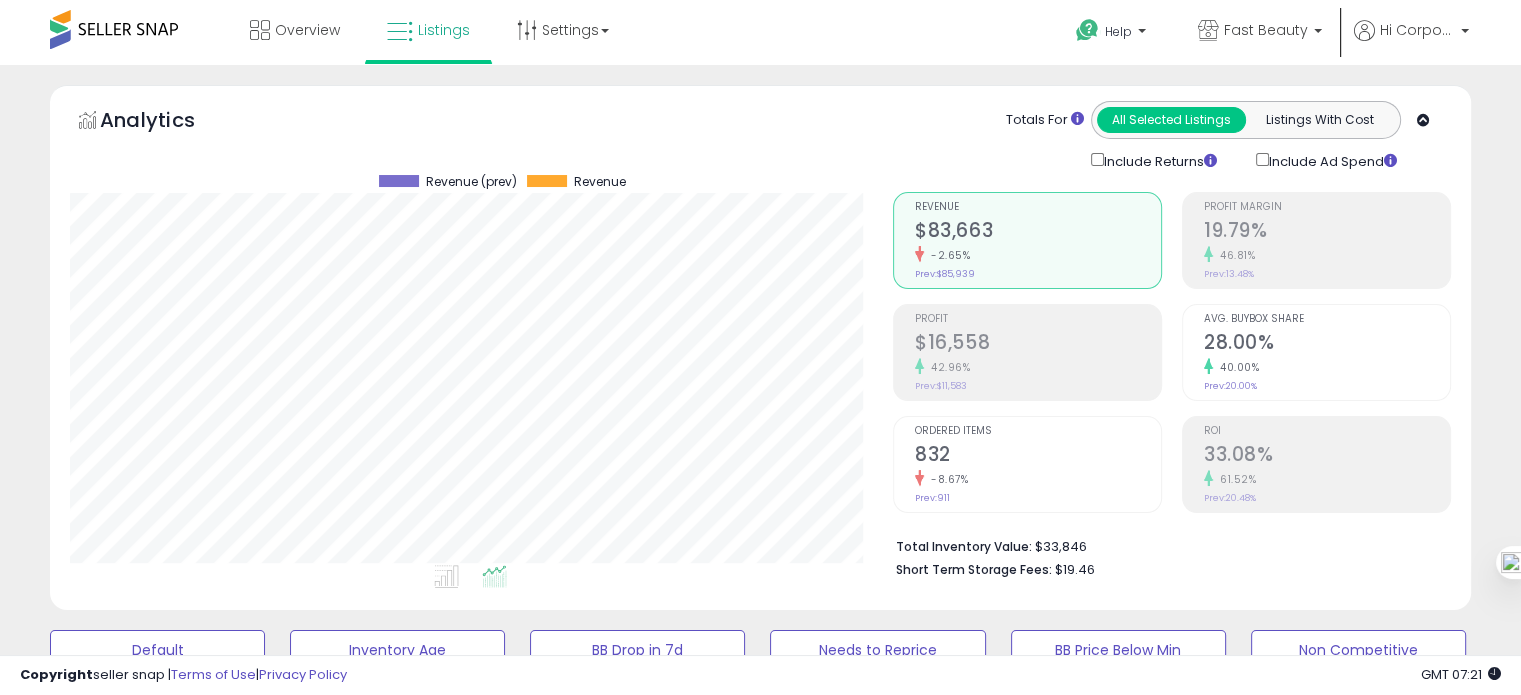 click on "Ordered Items
832
-8.67%
Prev:  911" at bounding box center (1027, 464) 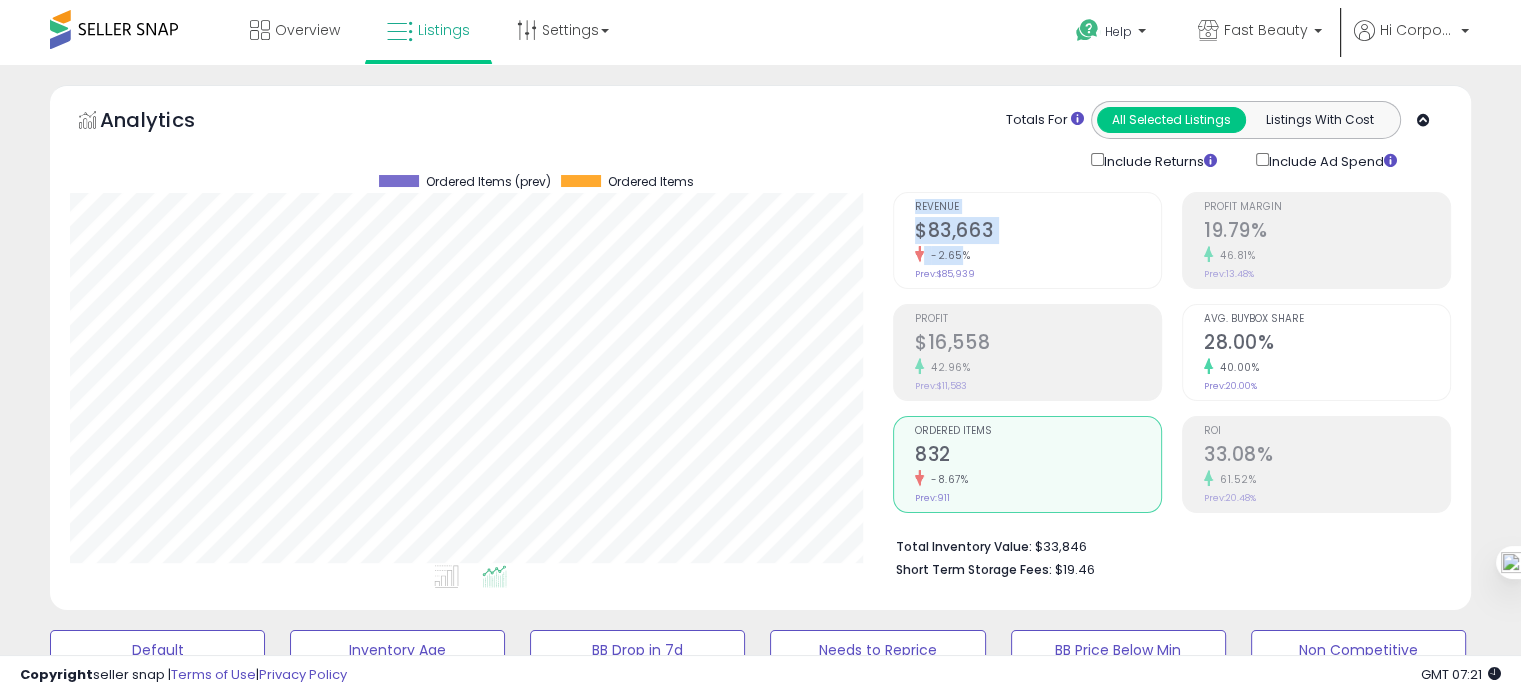 drag, startPoint x: 980, startPoint y: 170, endPoint x: 952, endPoint y: 279, distance: 112.53888 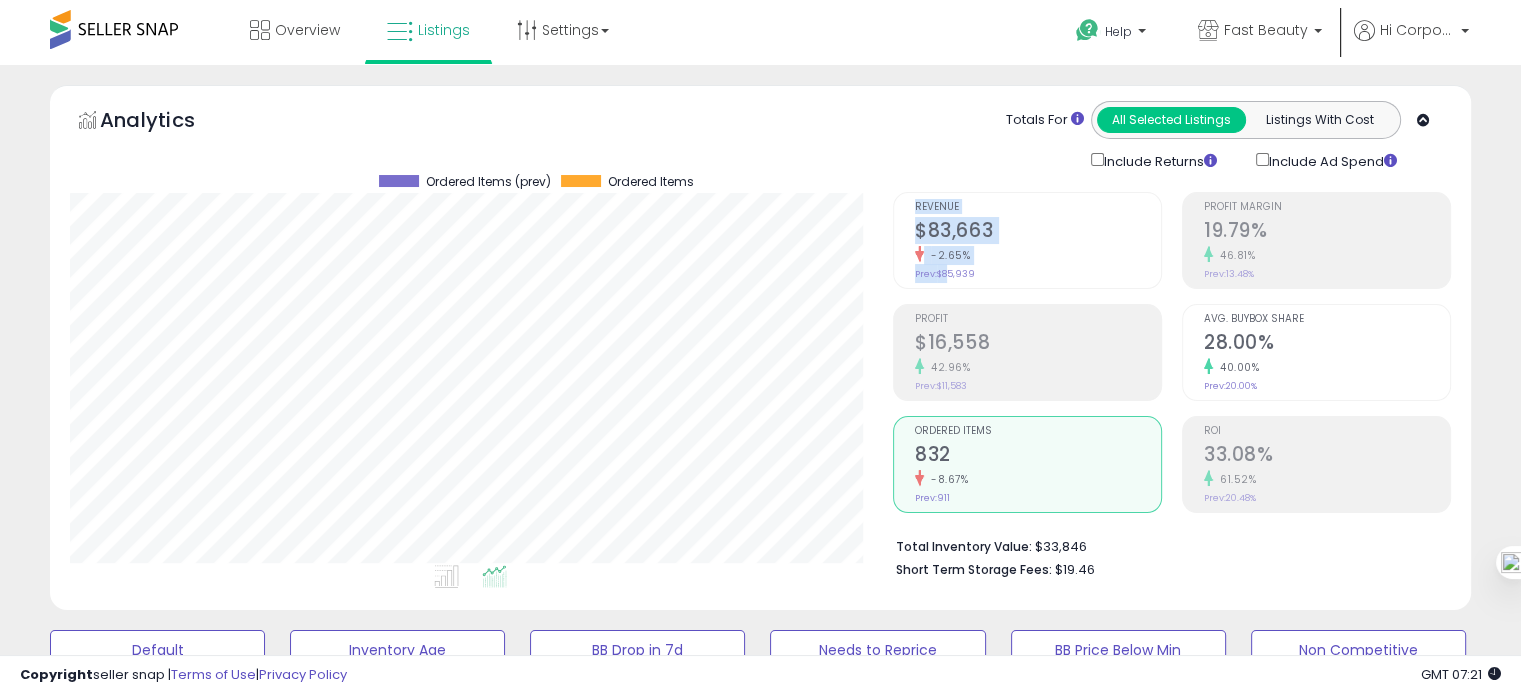 click on "Revenue
$83,663
-2.65%
Prev:  $85,939" at bounding box center [1038, 238] 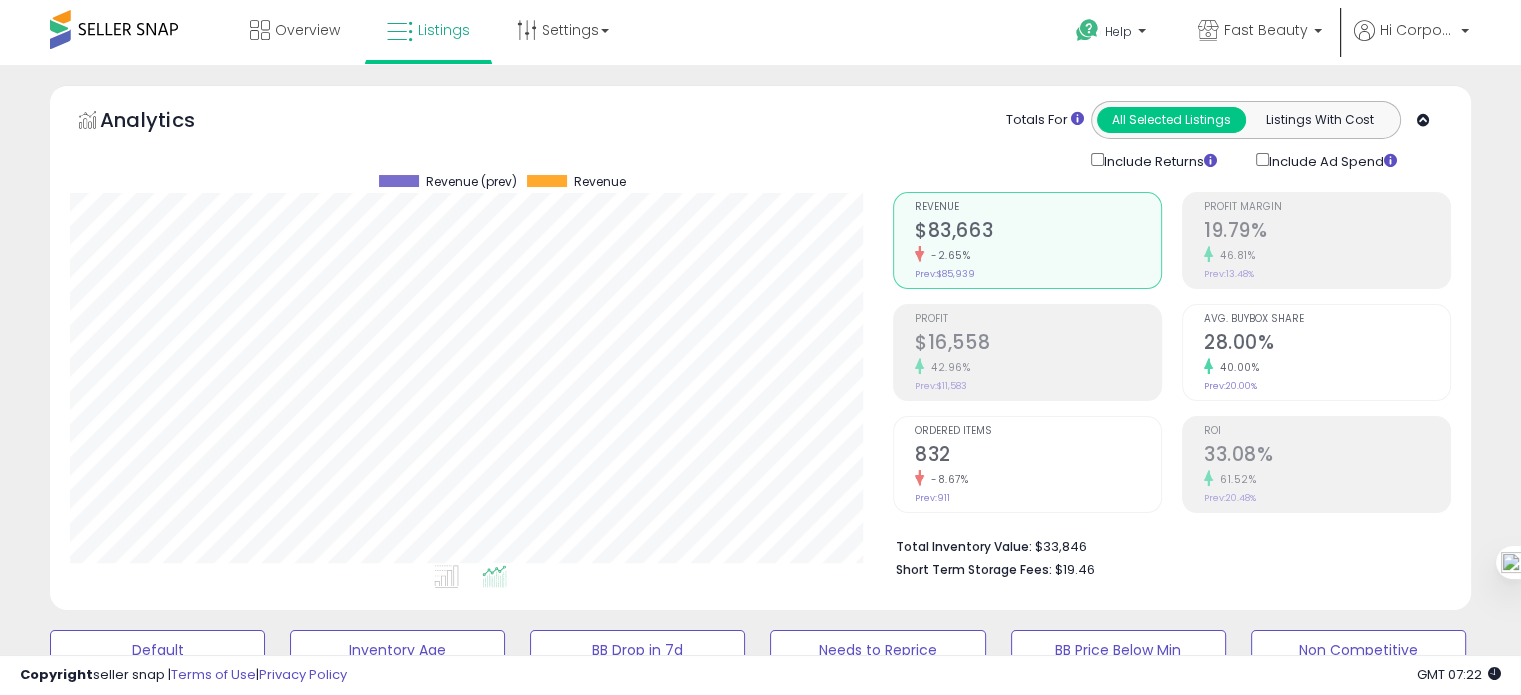 click on "Analytics
Totals For
All Selected Listings
Listings With Cost
Include Returns
Include Ad Spend" at bounding box center (760, 136) 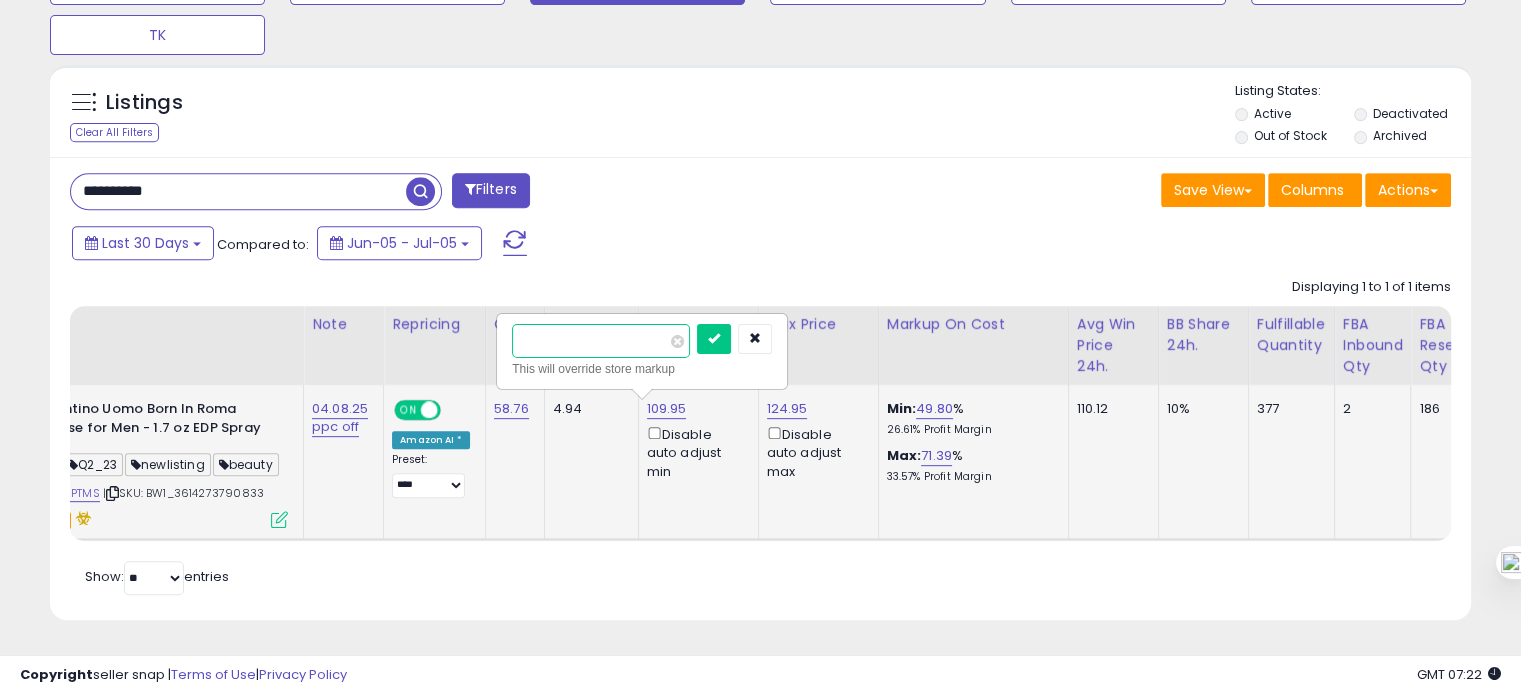 click on "******" at bounding box center (601, 341) 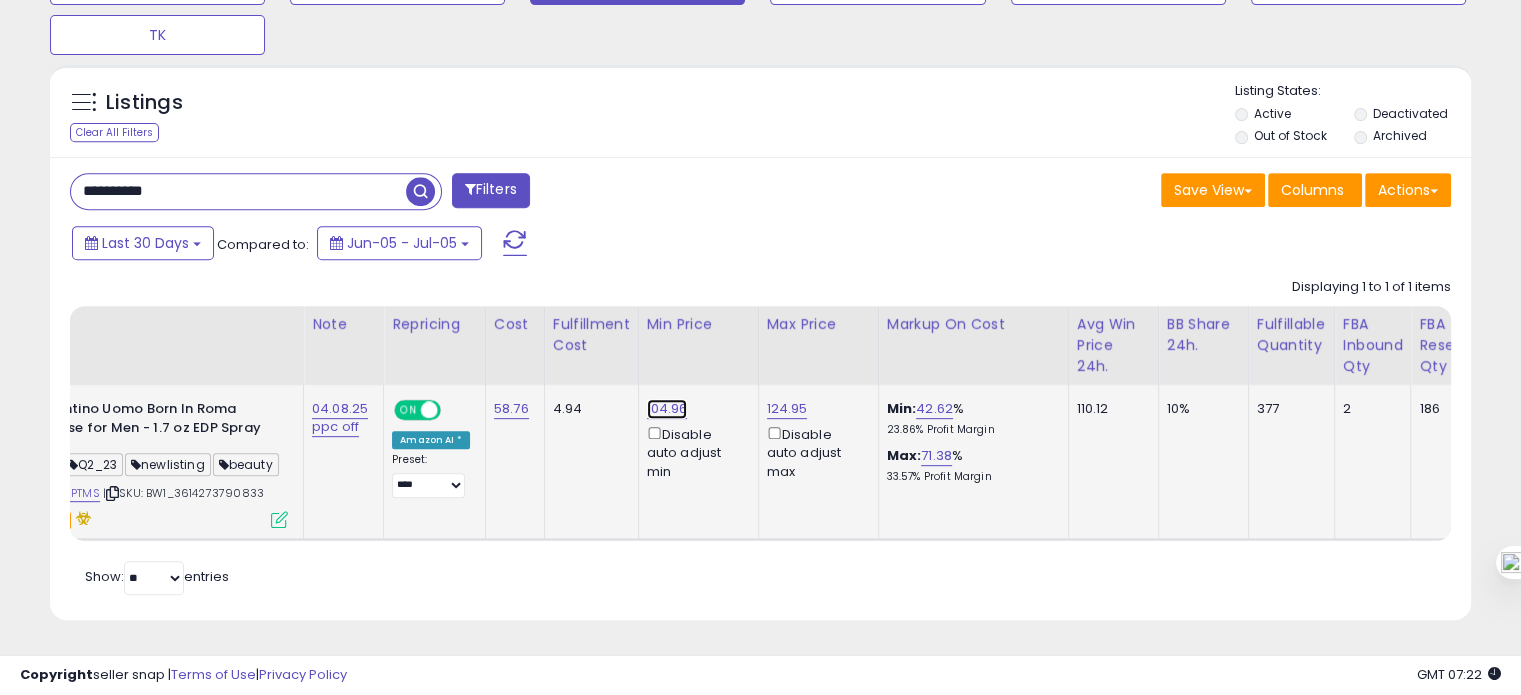 click on "104.96" at bounding box center [667, 409] 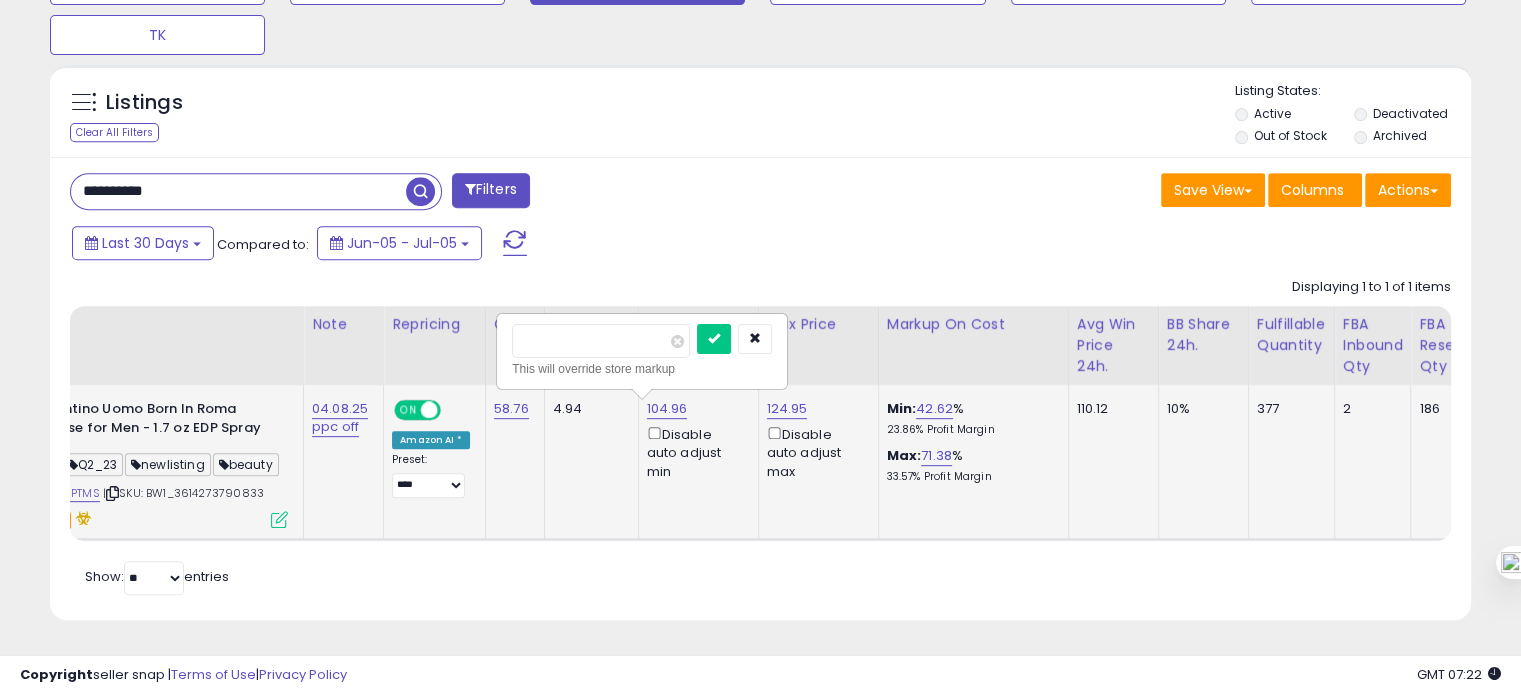 type on "******" 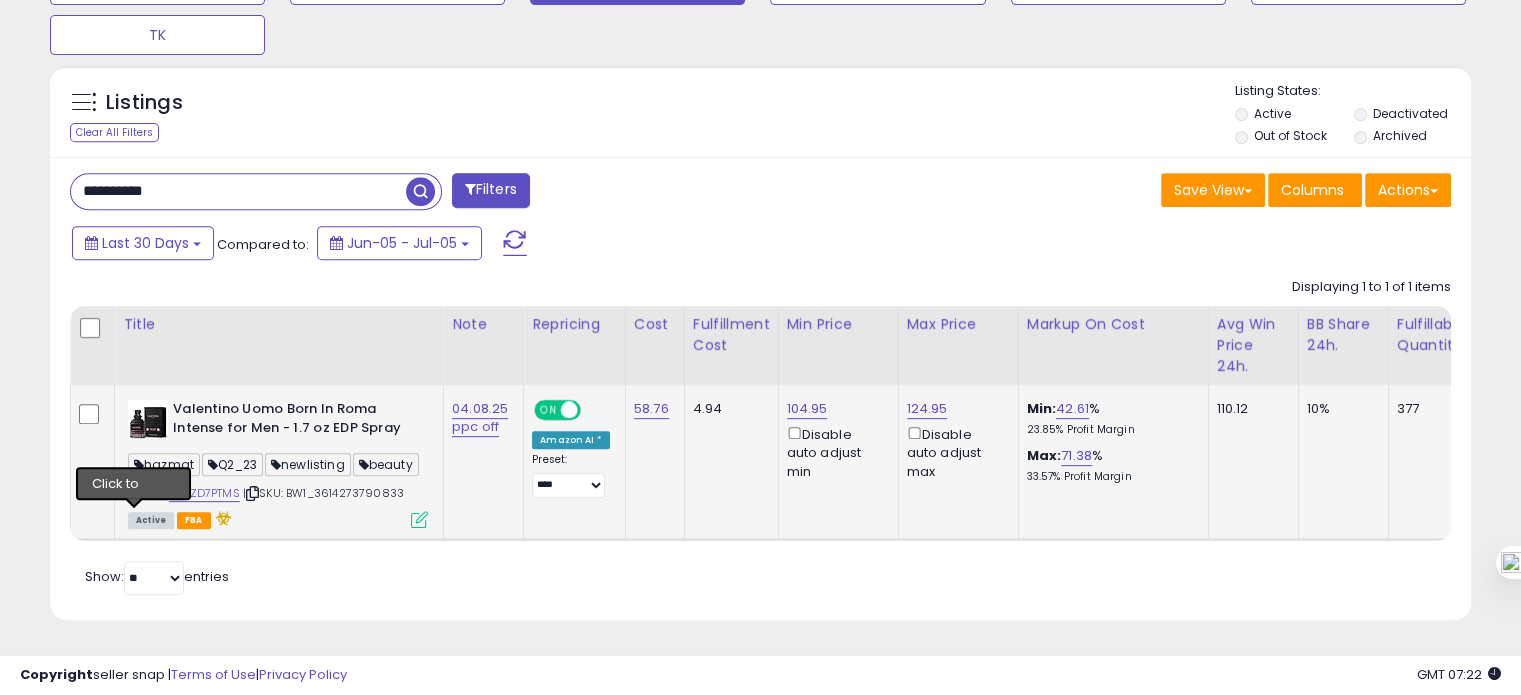 click at bounding box center [134, 493] 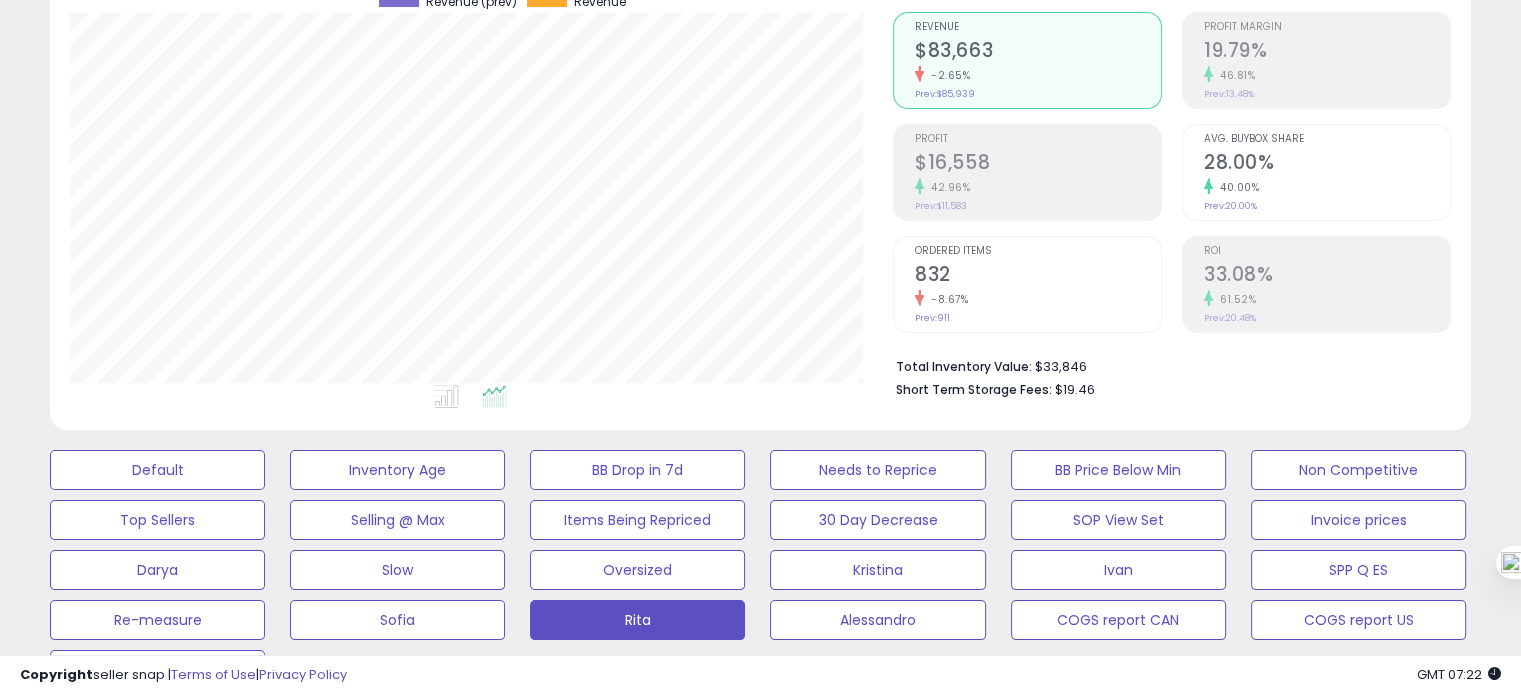 click on "33.08%" at bounding box center (1327, 276) 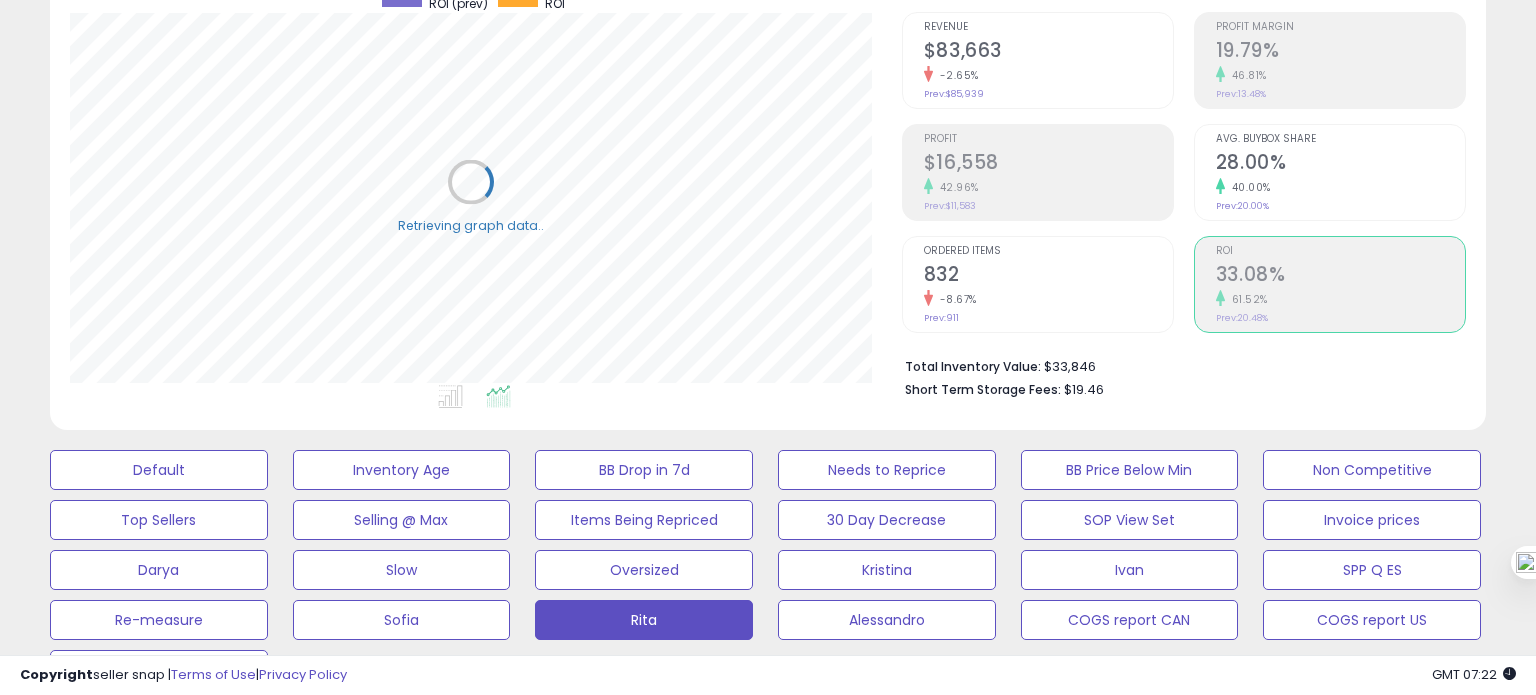 scroll, scrollTop: 999589, scrollLeft: 999168, axis: both 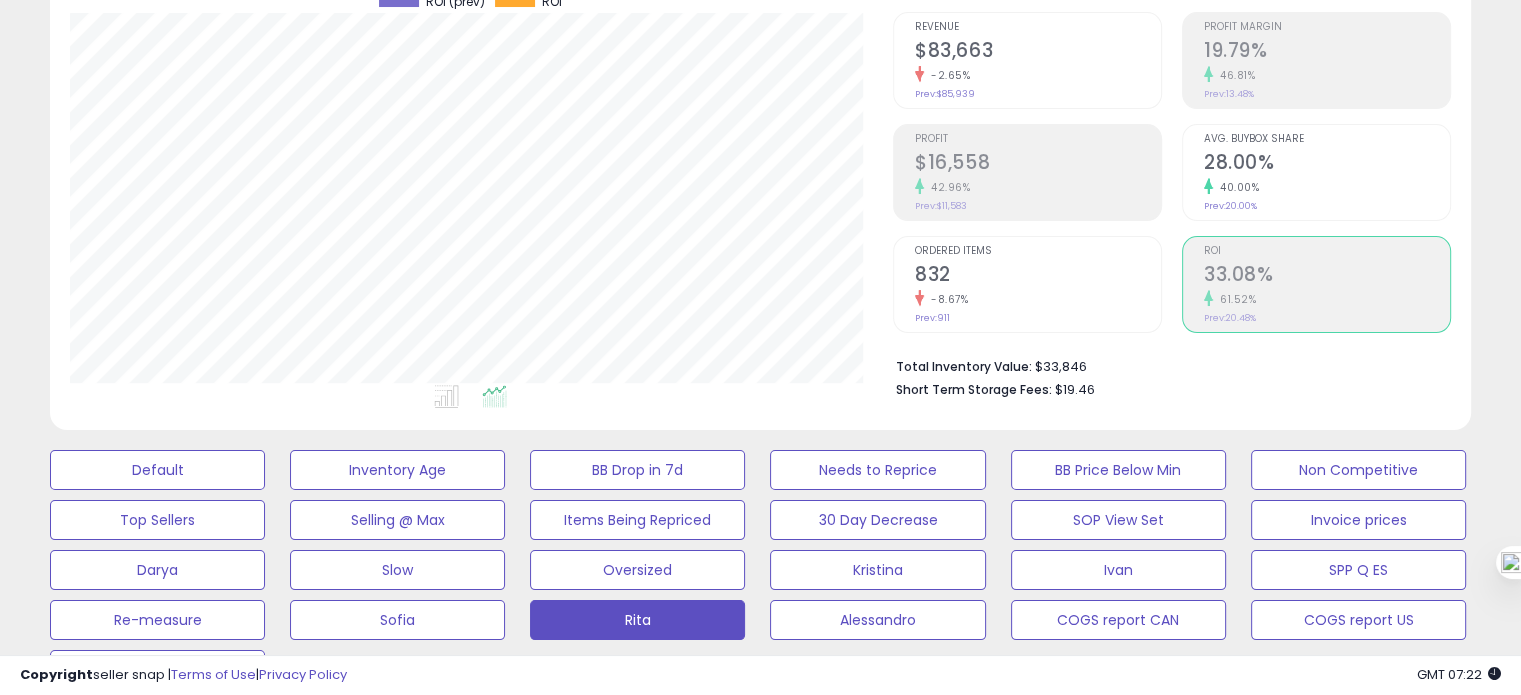 click on "Prev:  20.00%" 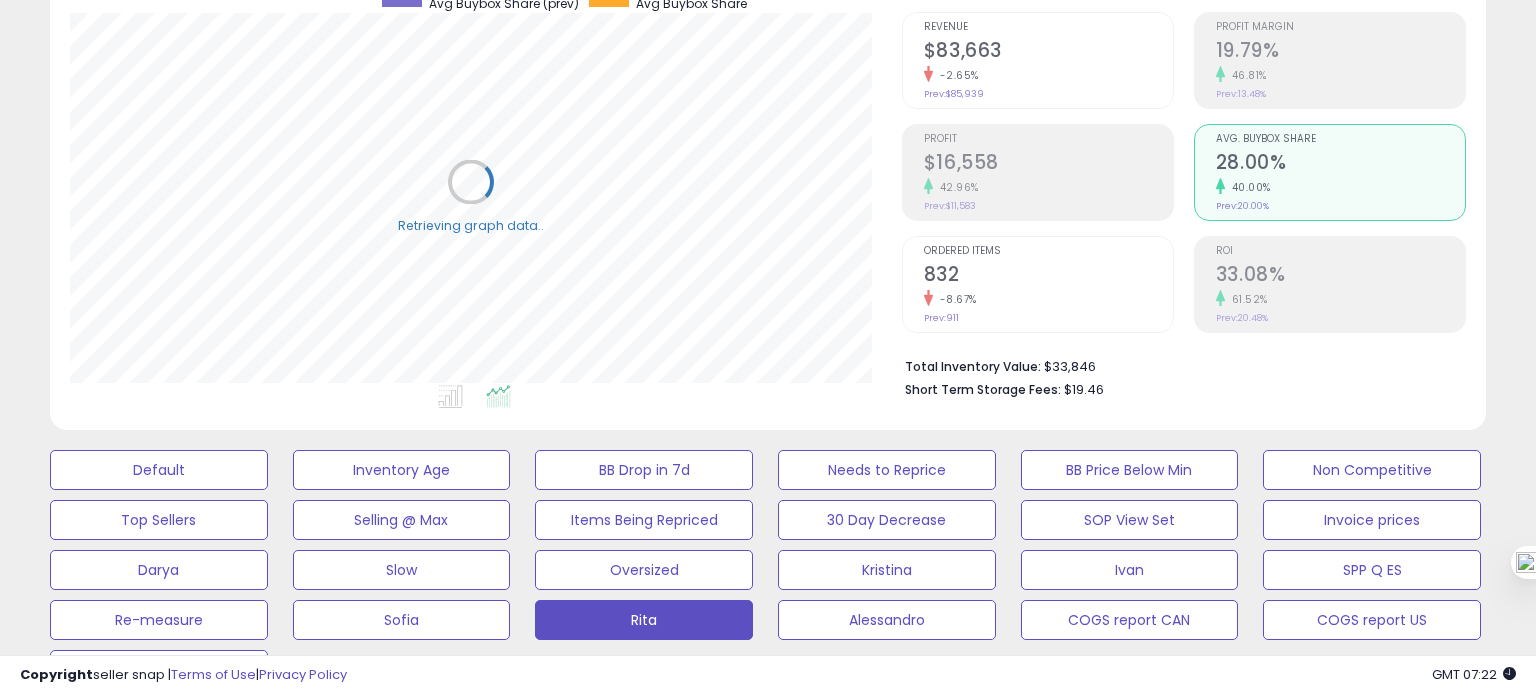 scroll, scrollTop: 999589, scrollLeft: 999168, axis: both 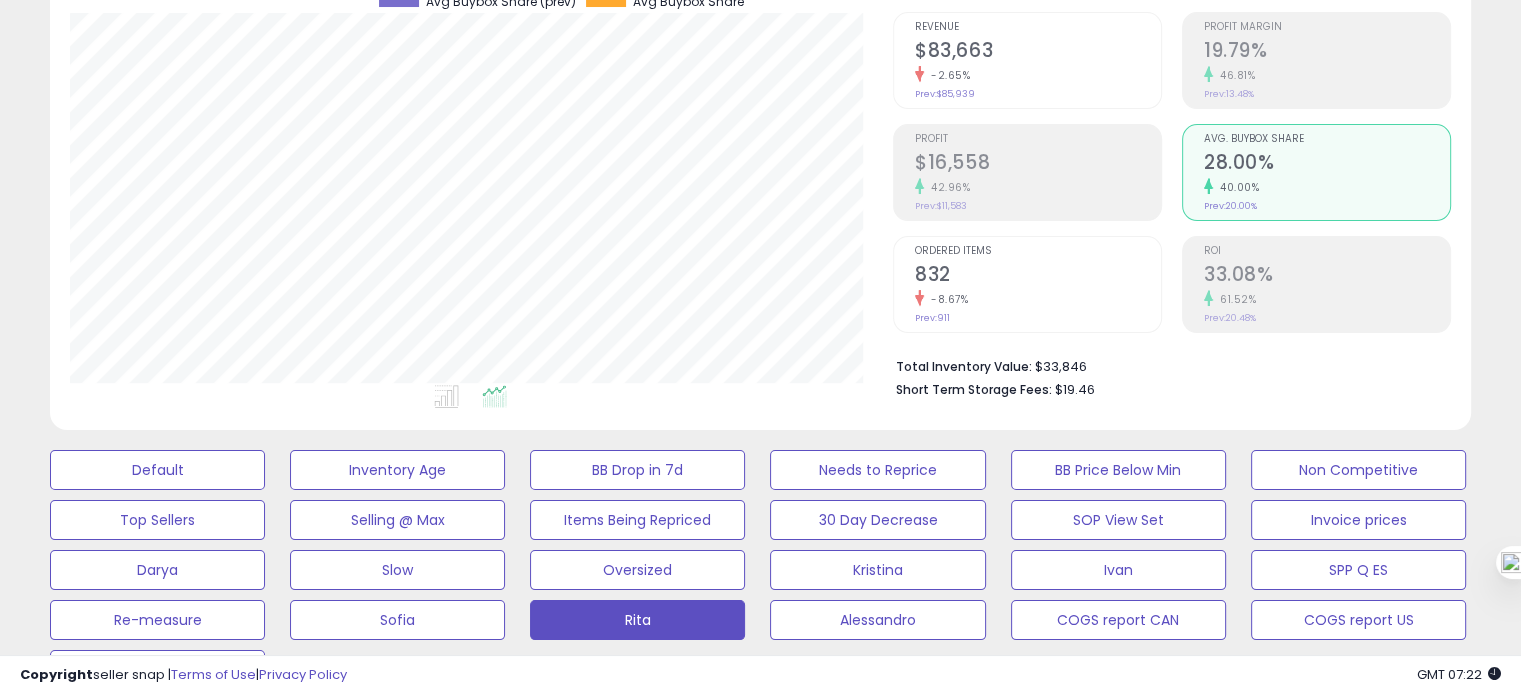 click on "832" at bounding box center [1038, 276] 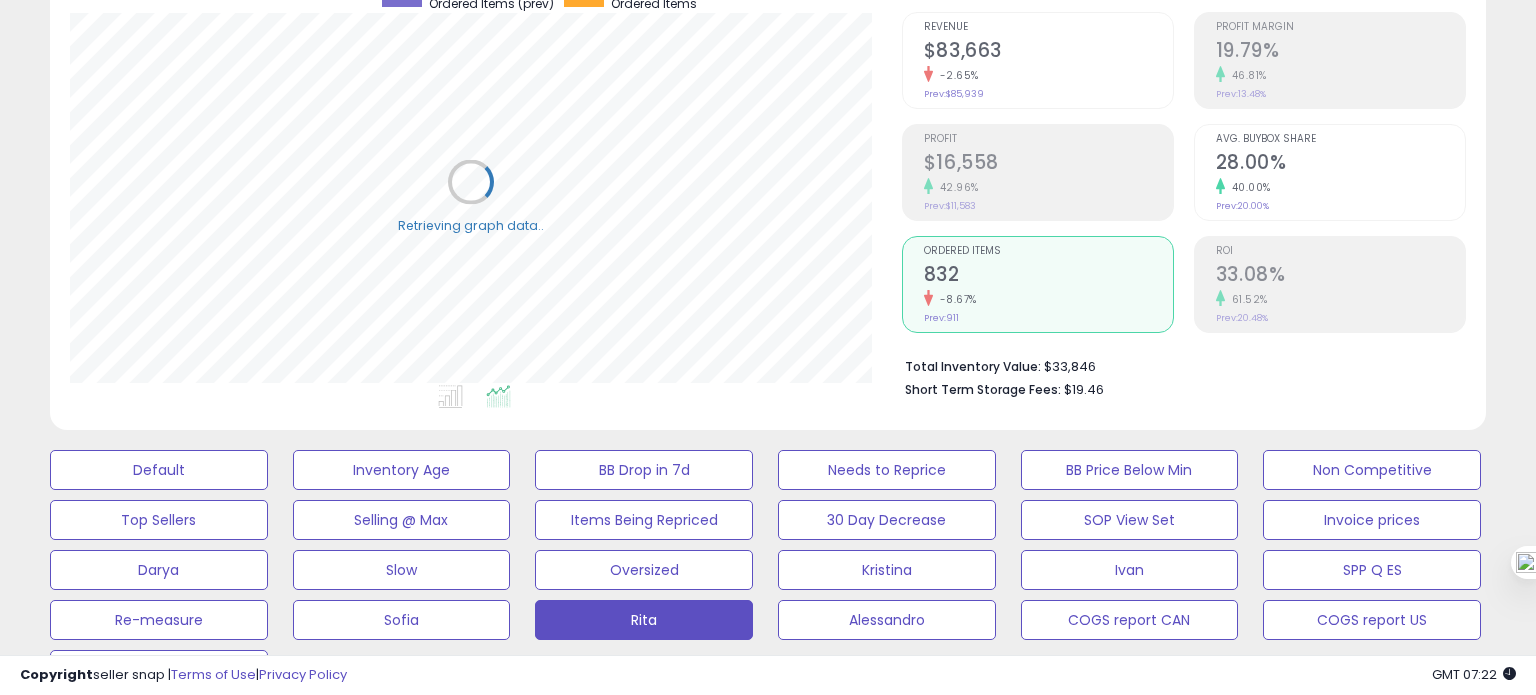 scroll, scrollTop: 999589, scrollLeft: 999168, axis: both 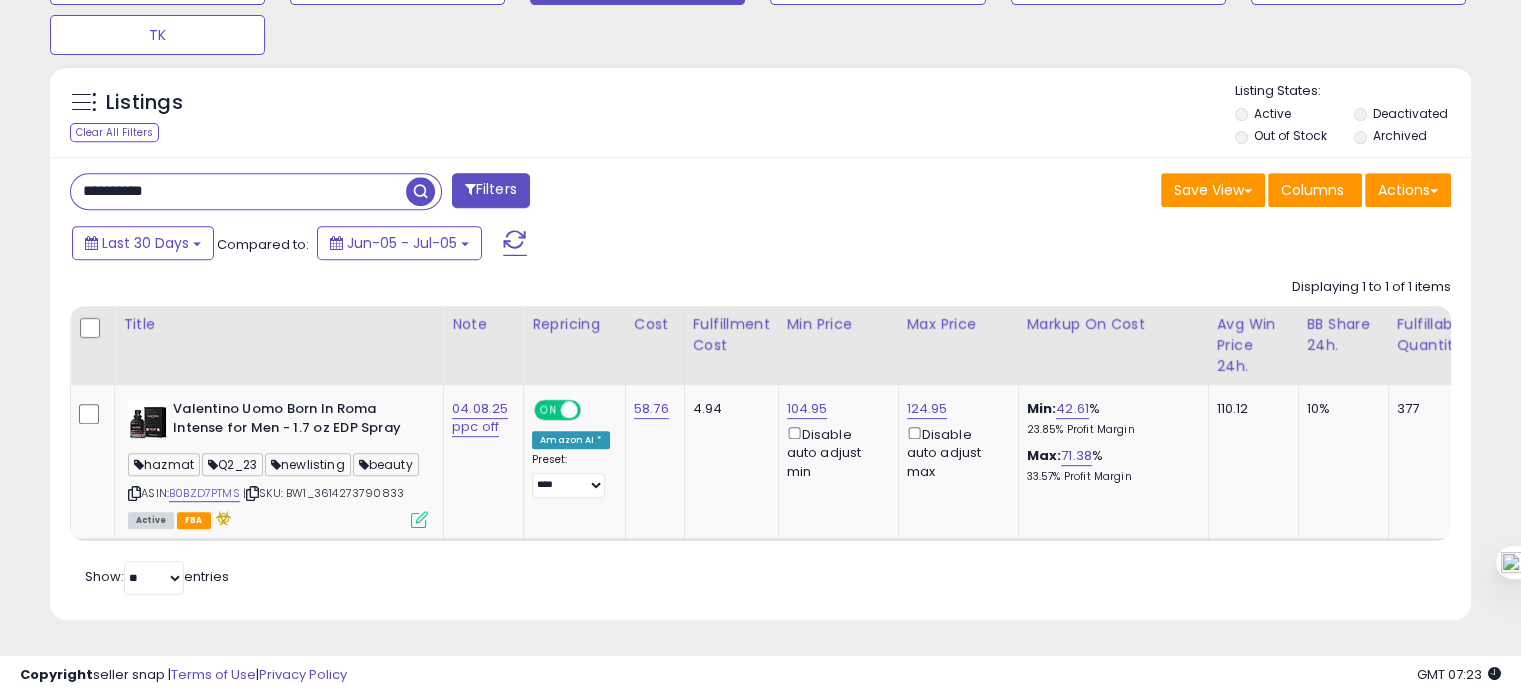 click on "Displaying 1 to 1 of 1 items
Title
Note
Cost WH" 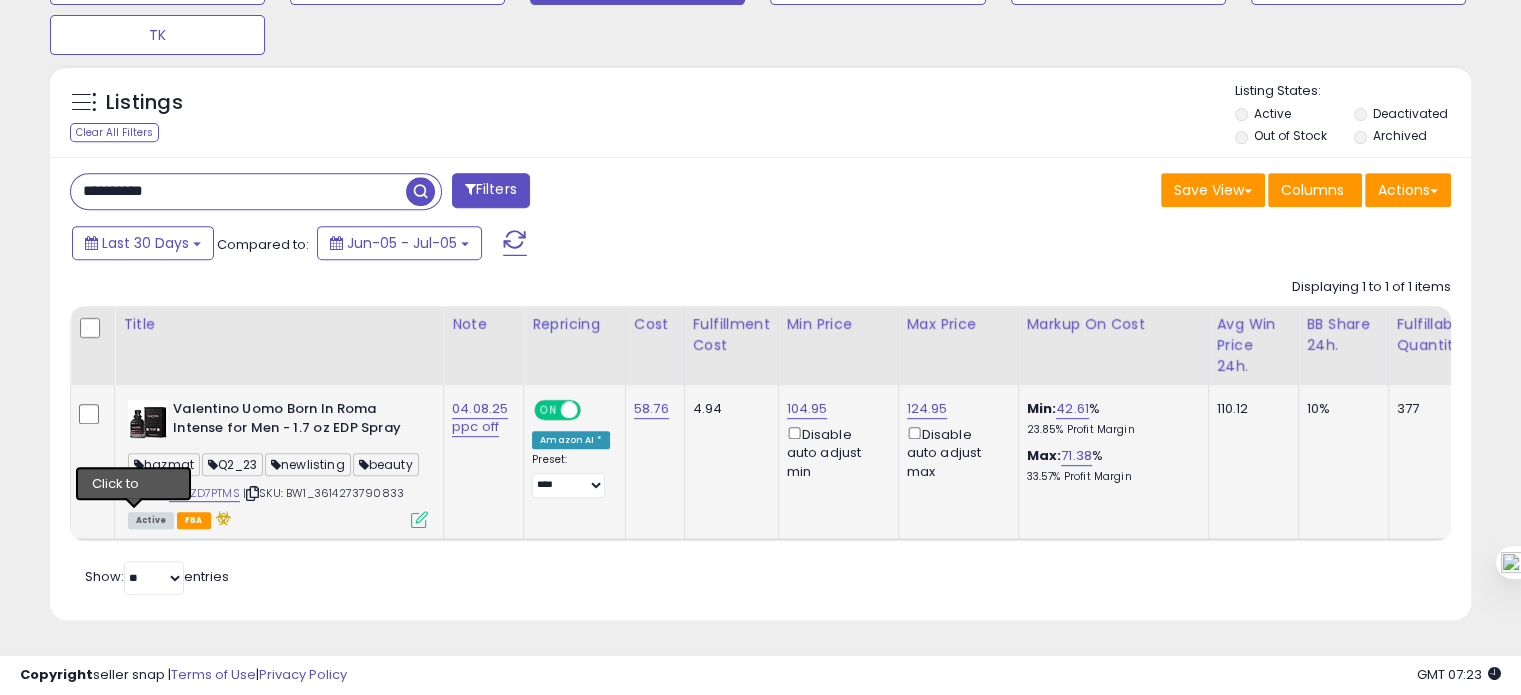 click at bounding box center [134, 493] 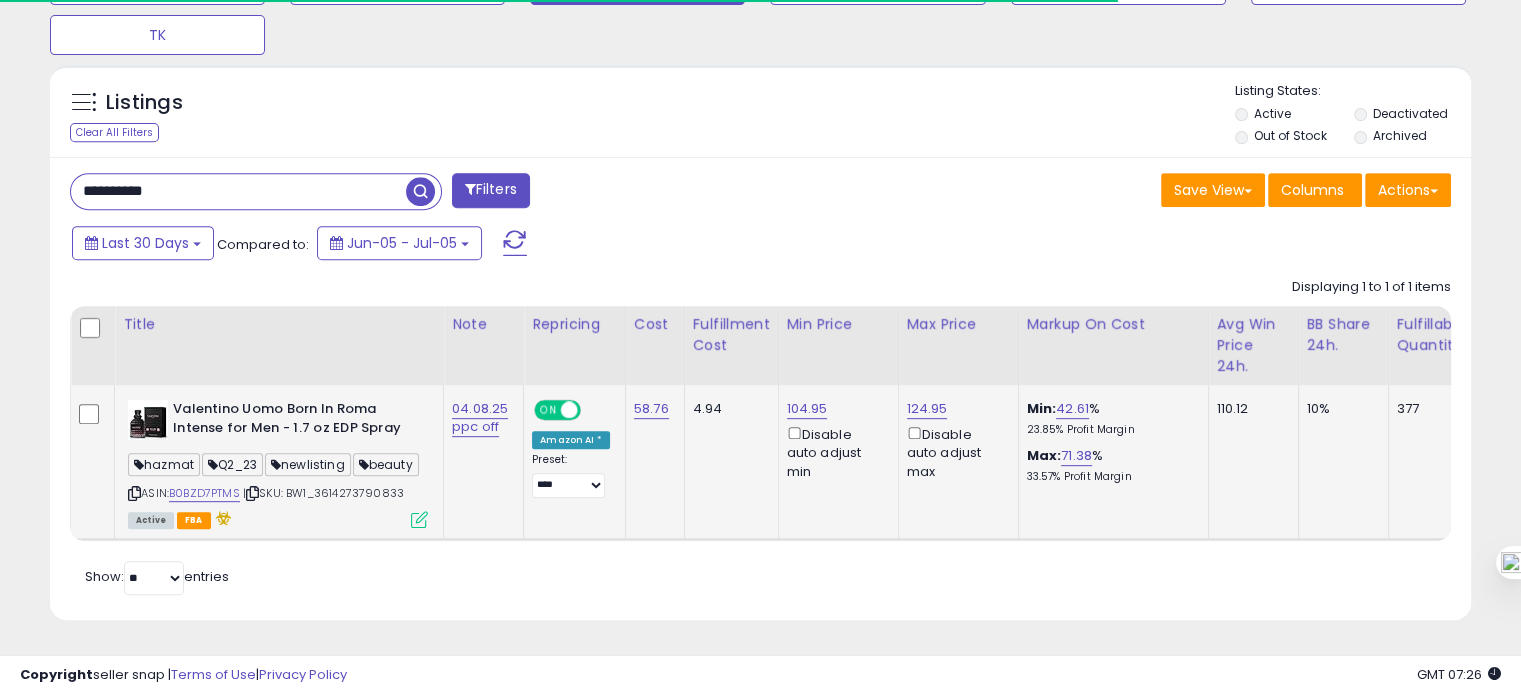 scroll, scrollTop: 0, scrollLeft: 118, axis: horizontal 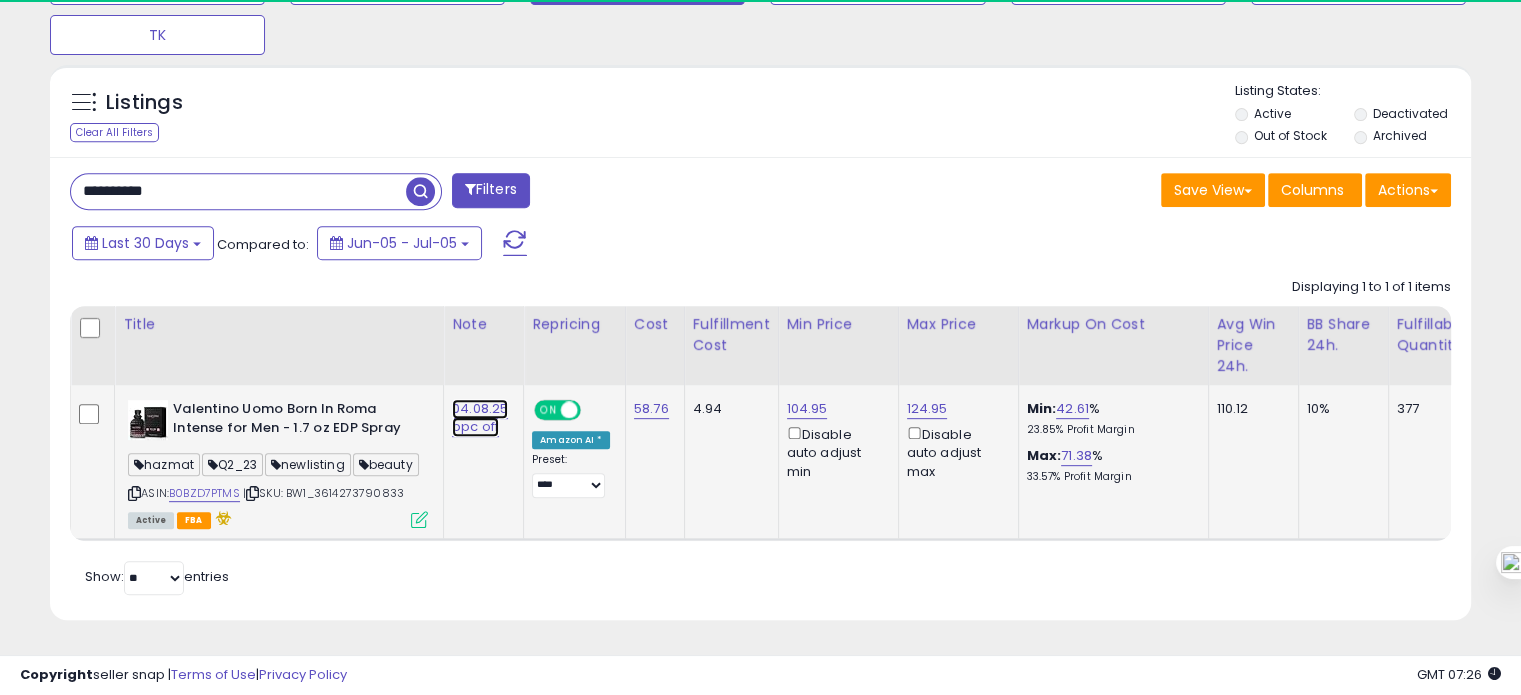 click on "04.08.25 ppc off" at bounding box center (480, 418) 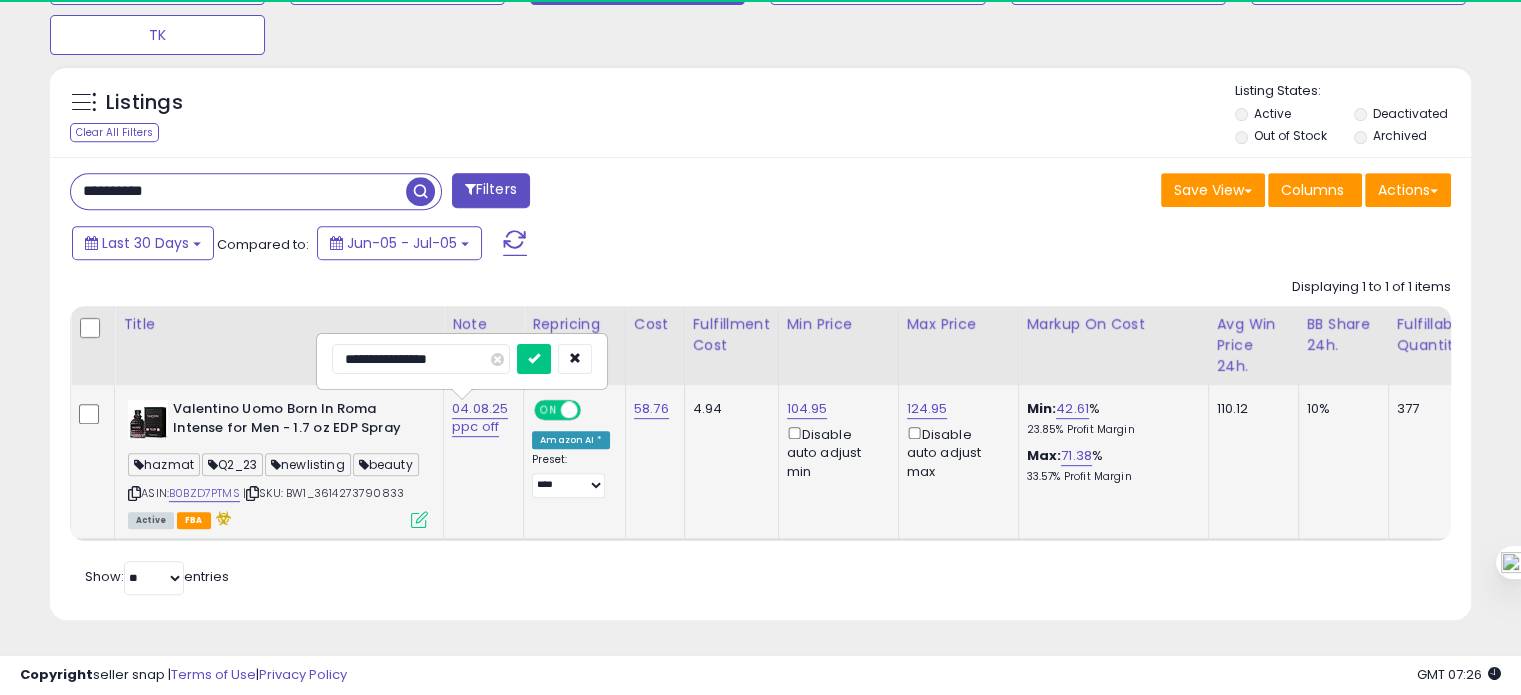 click on "**********" at bounding box center [421, 359] 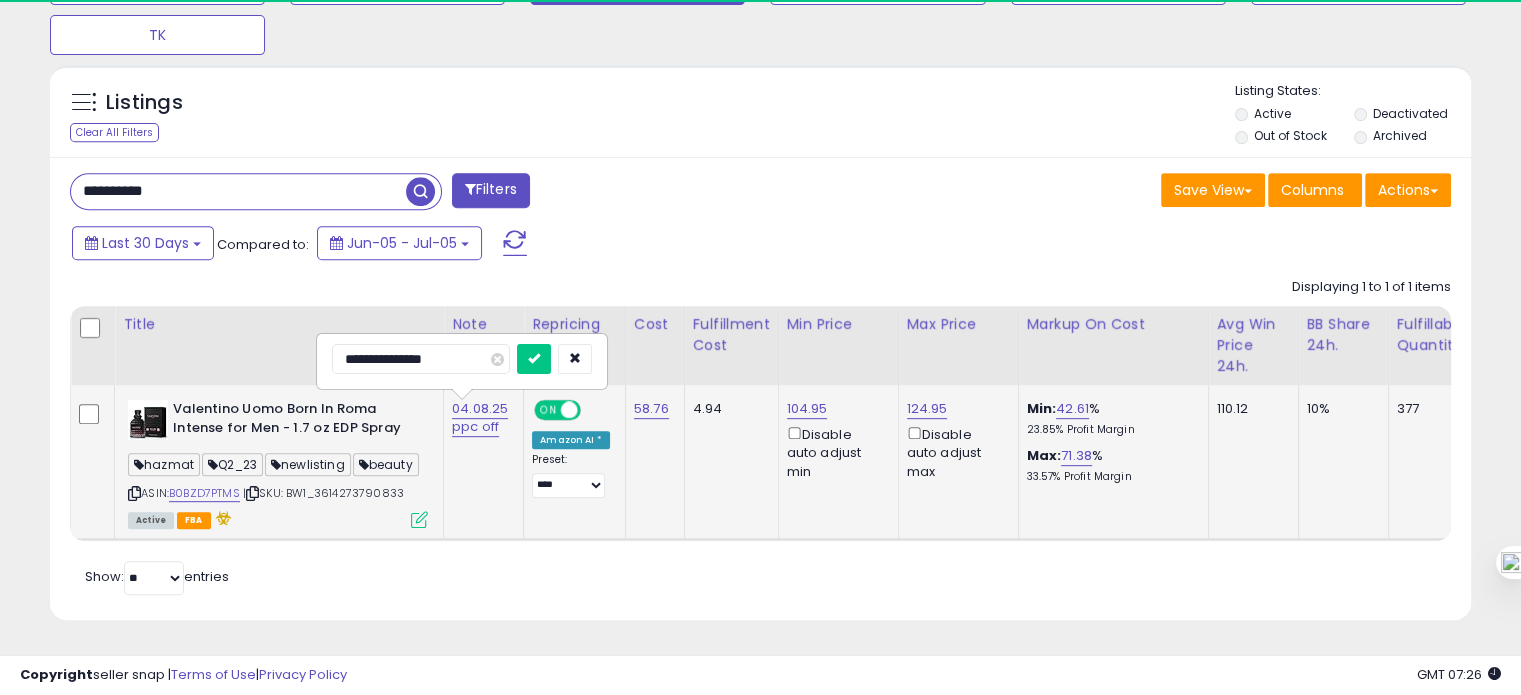 type on "**********" 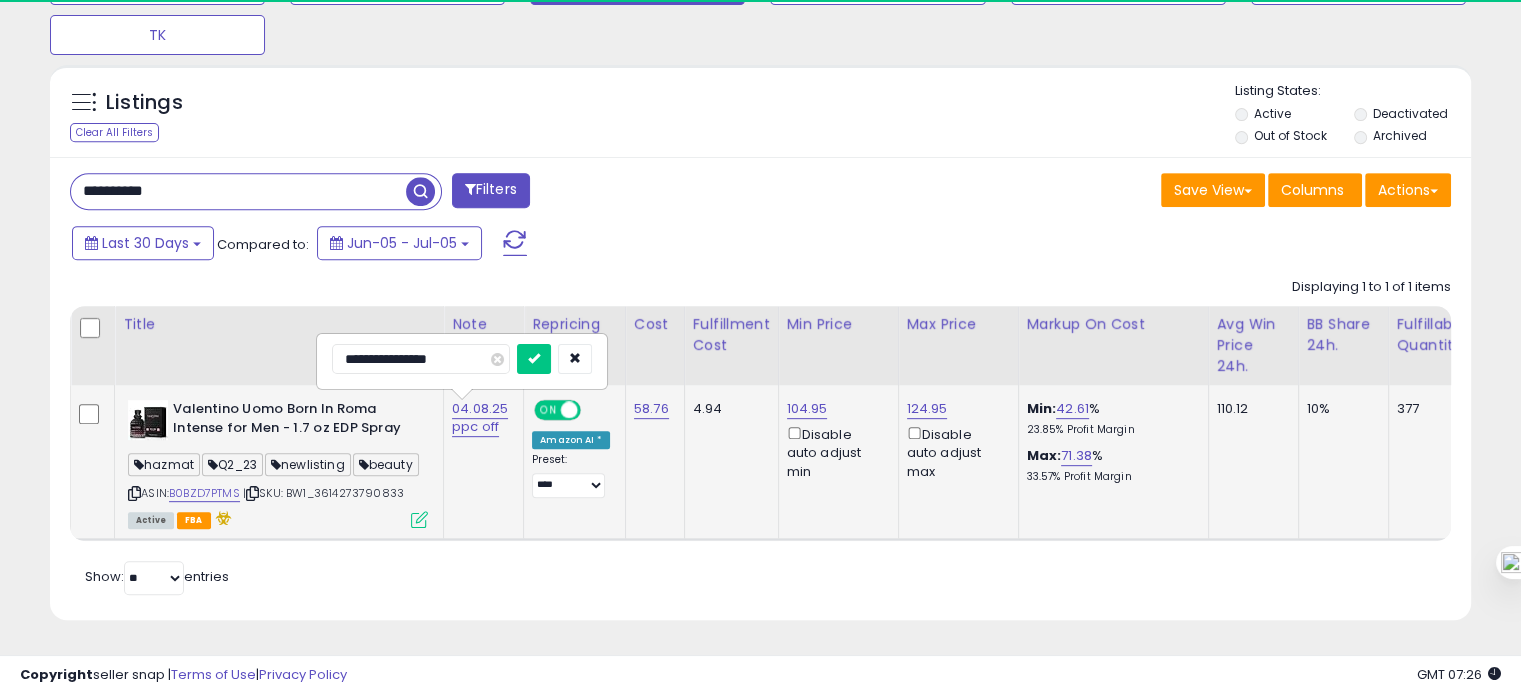 click at bounding box center [534, 359] 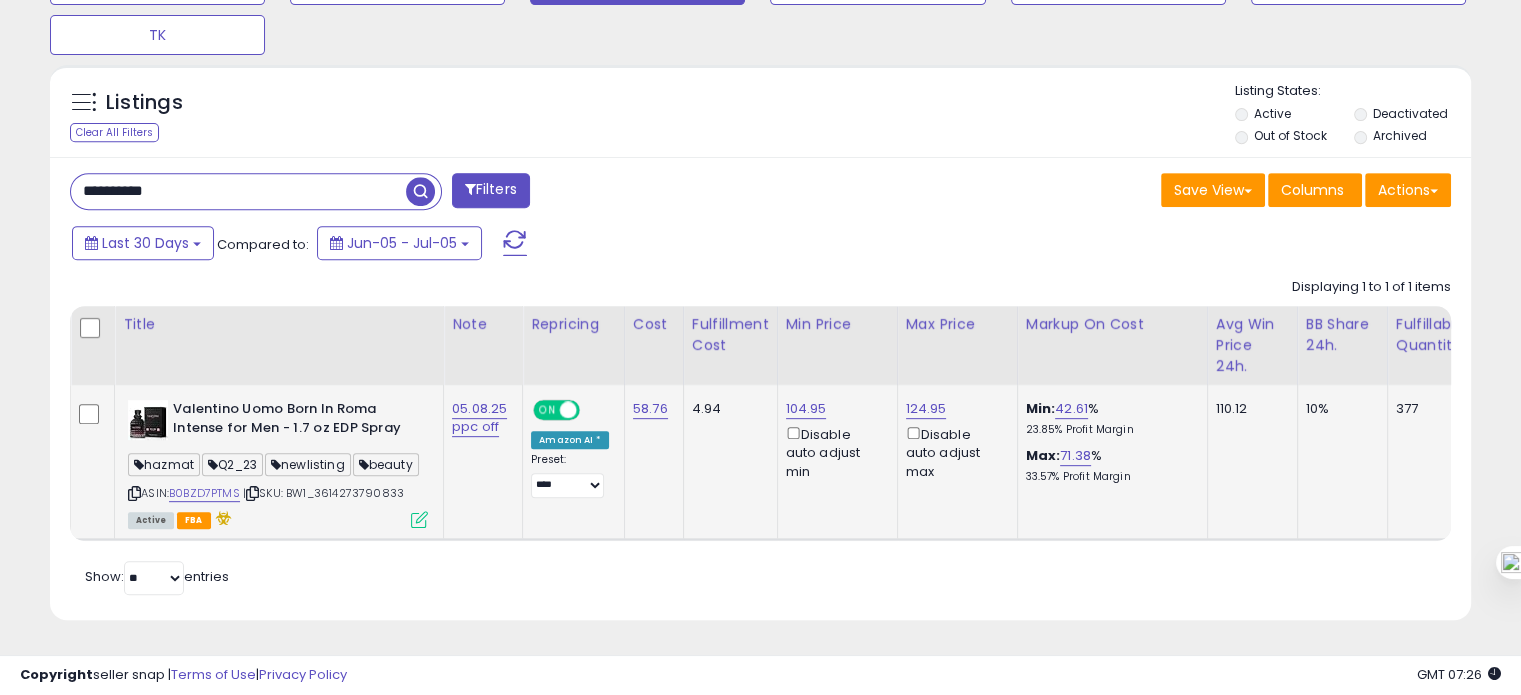 click on "**********" at bounding box center (238, 191) 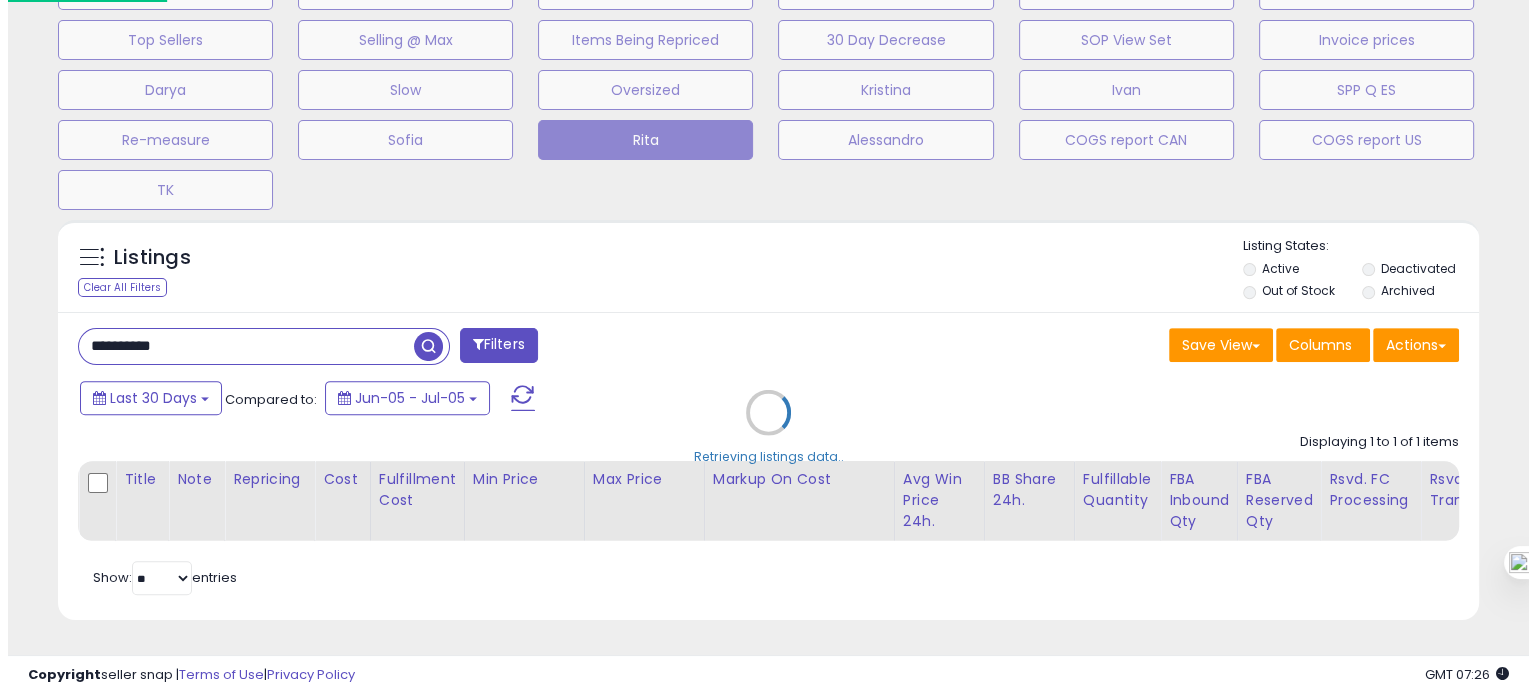 scroll, scrollTop: 674, scrollLeft: 0, axis: vertical 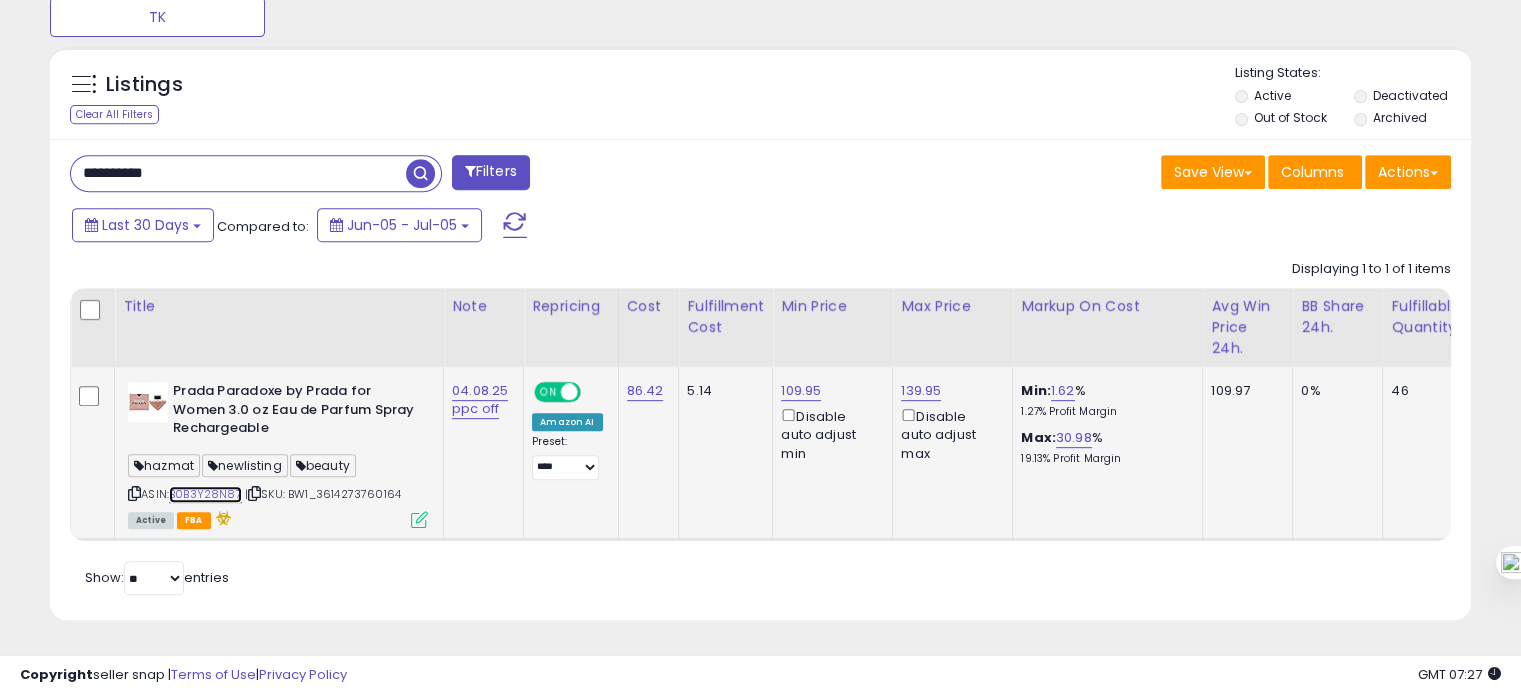 click on "B0B3Y28N87" at bounding box center [205, 494] 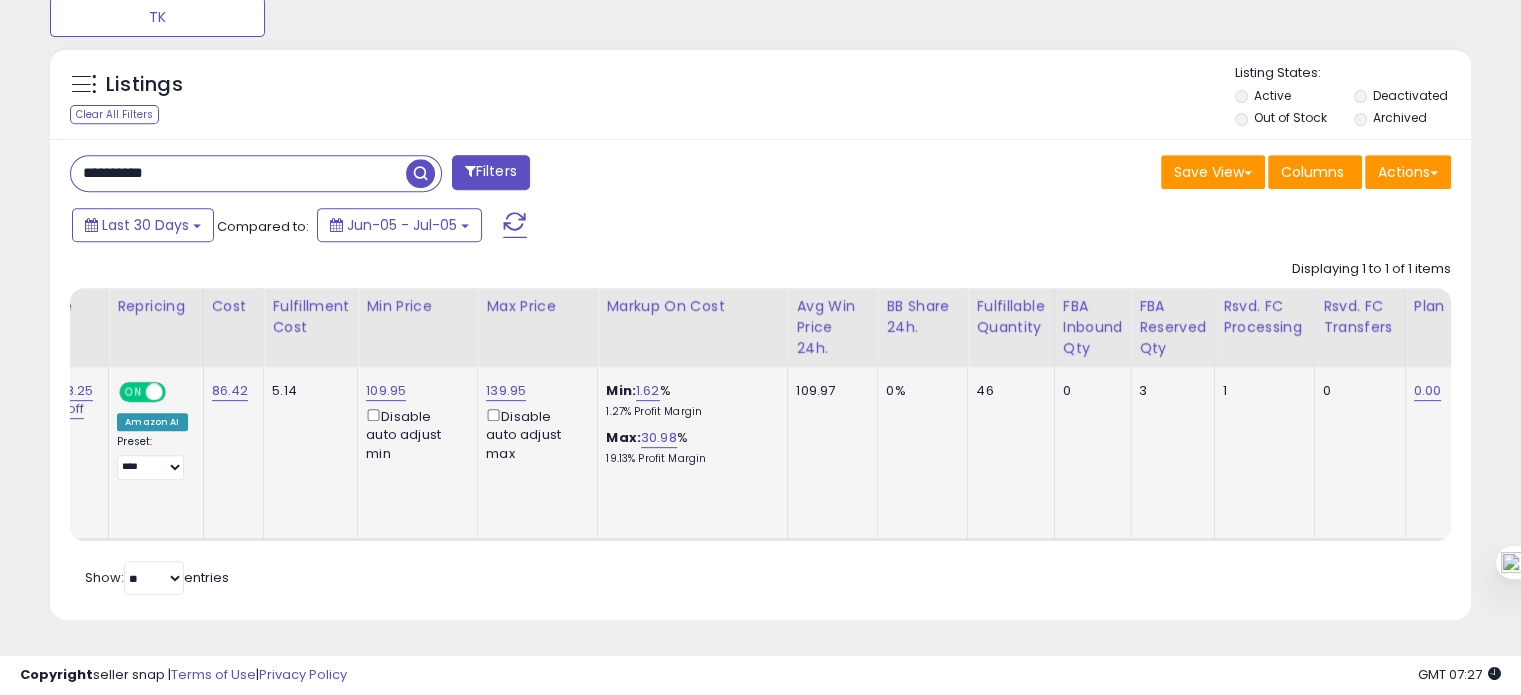 scroll, scrollTop: 0, scrollLeft: 460, axis: horizontal 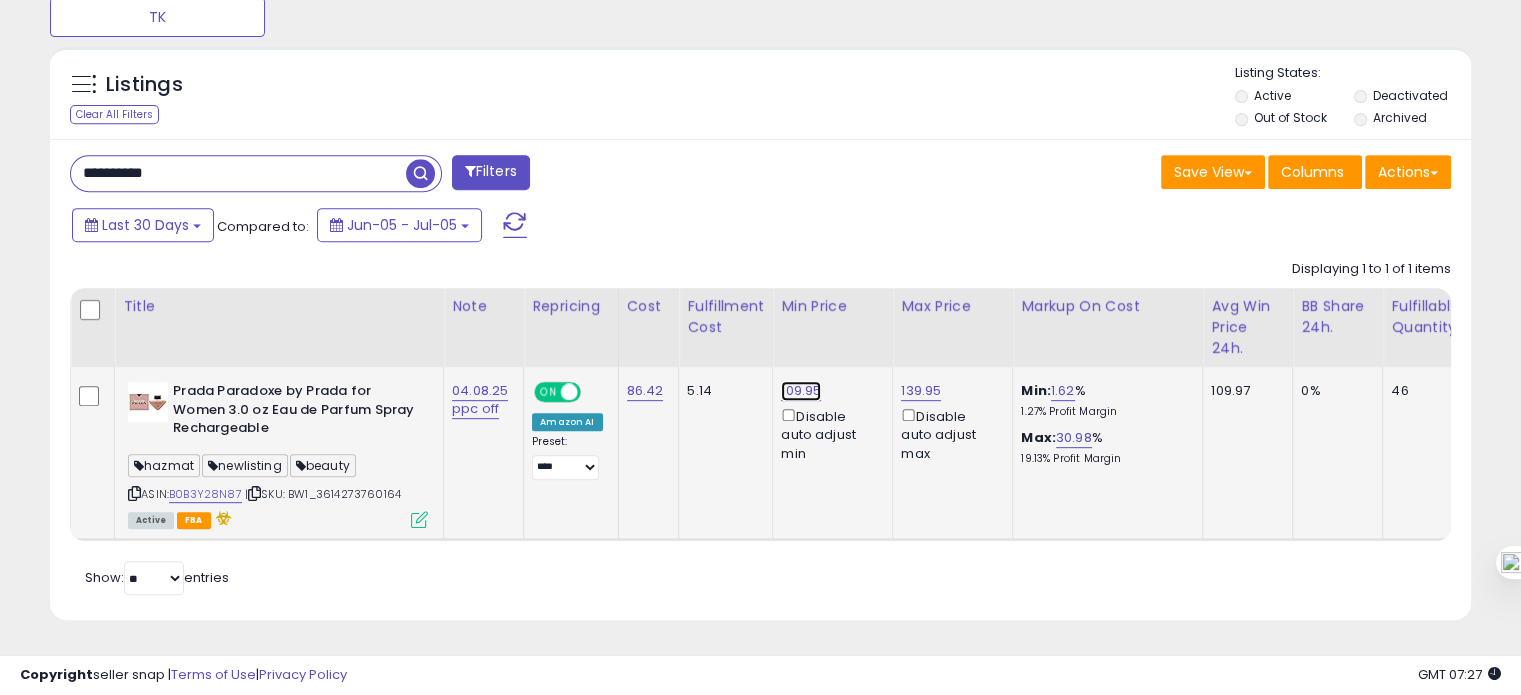 click on "109.95" at bounding box center (801, 391) 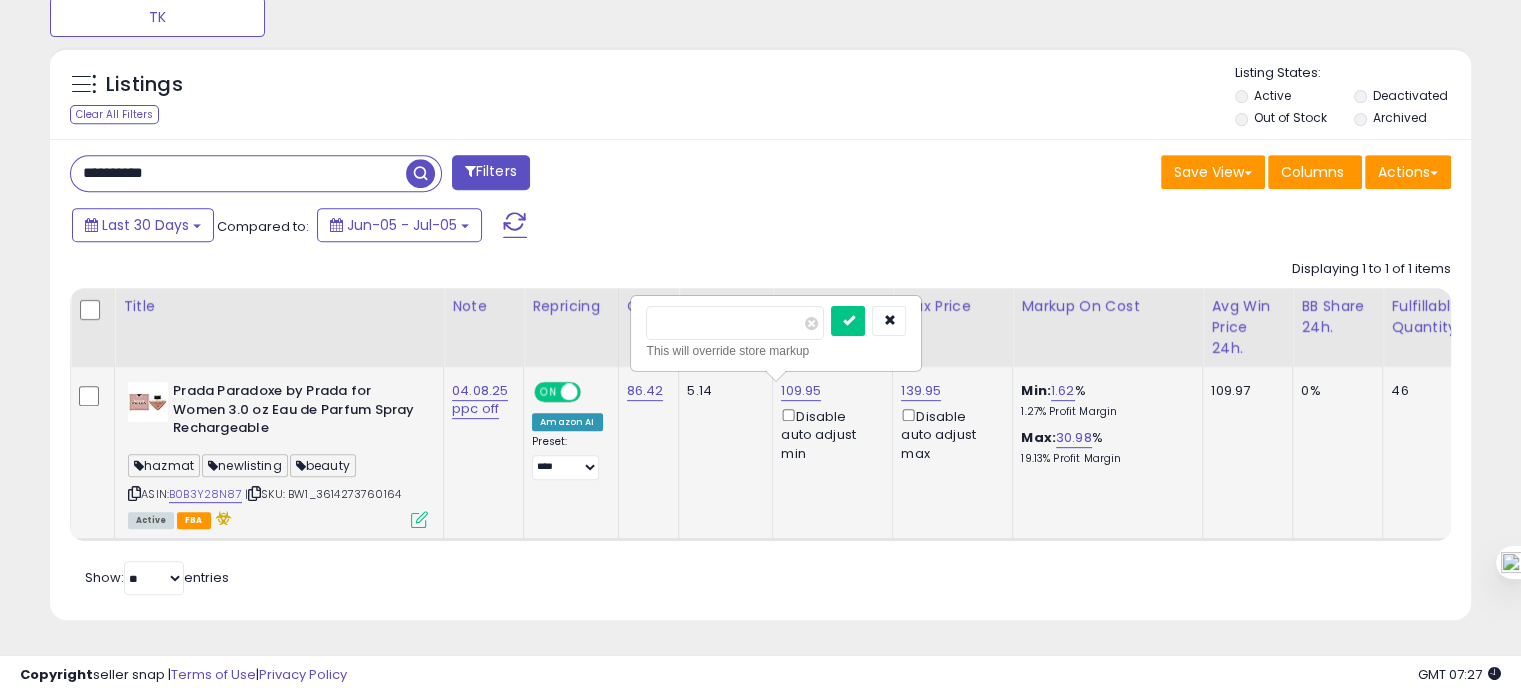 click on "******" at bounding box center (735, 323) 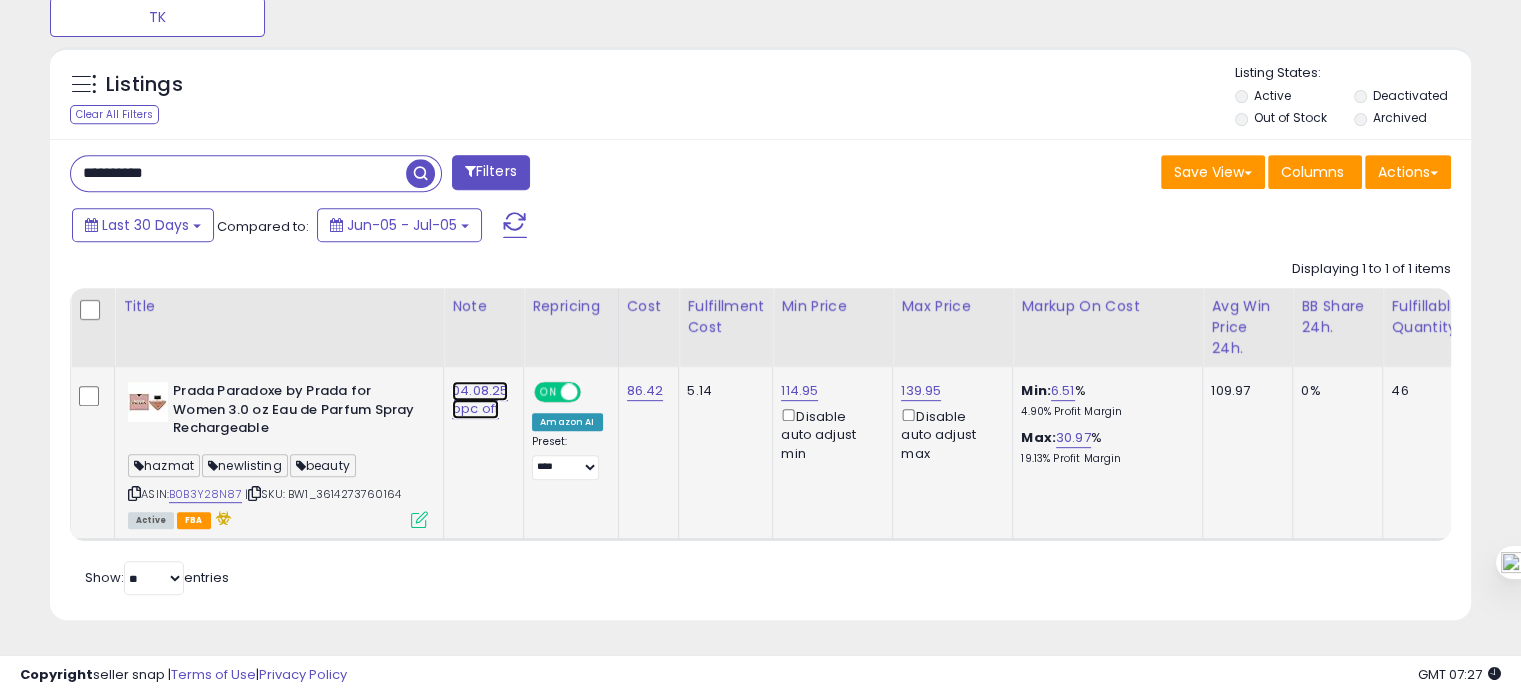 click on "04.08.25 ppc off" at bounding box center [480, 400] 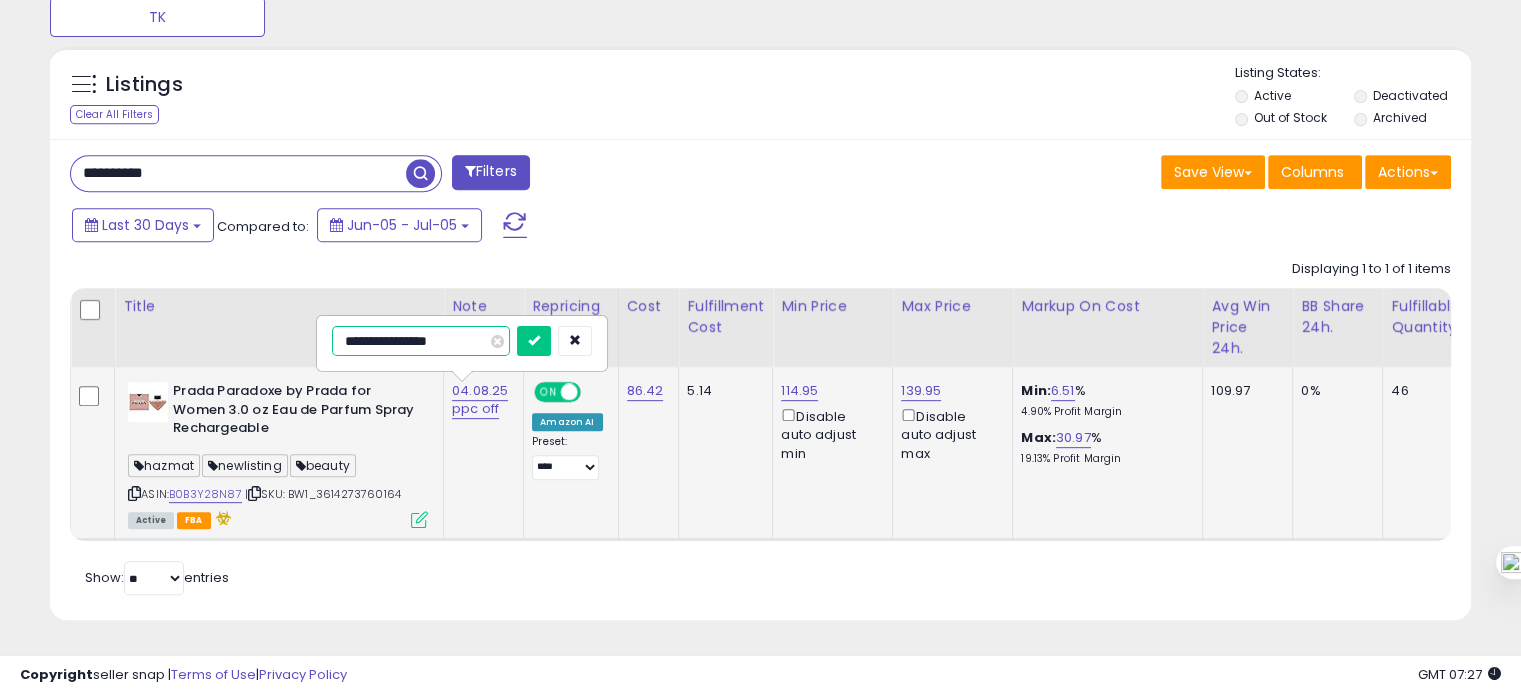 click on "**********" at bounding box center [421, 341] 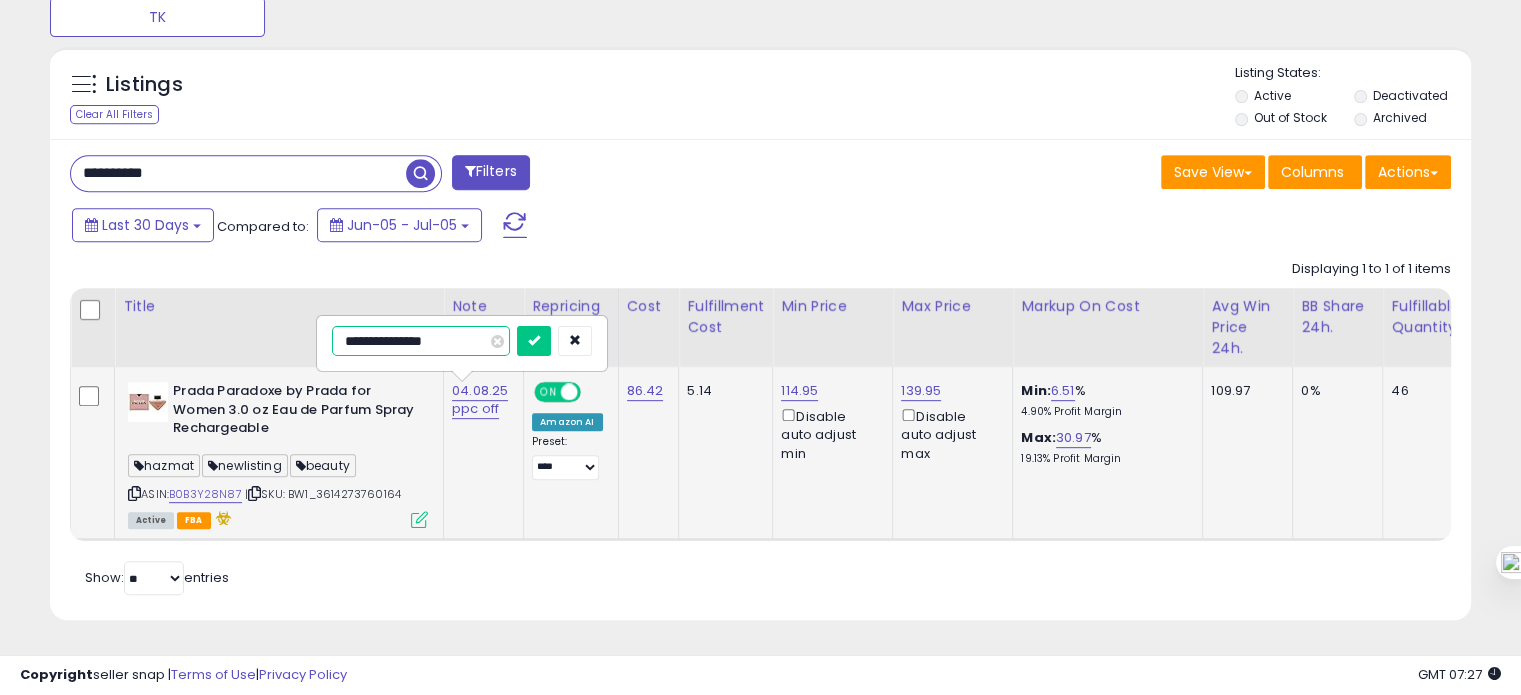 type on "**********" 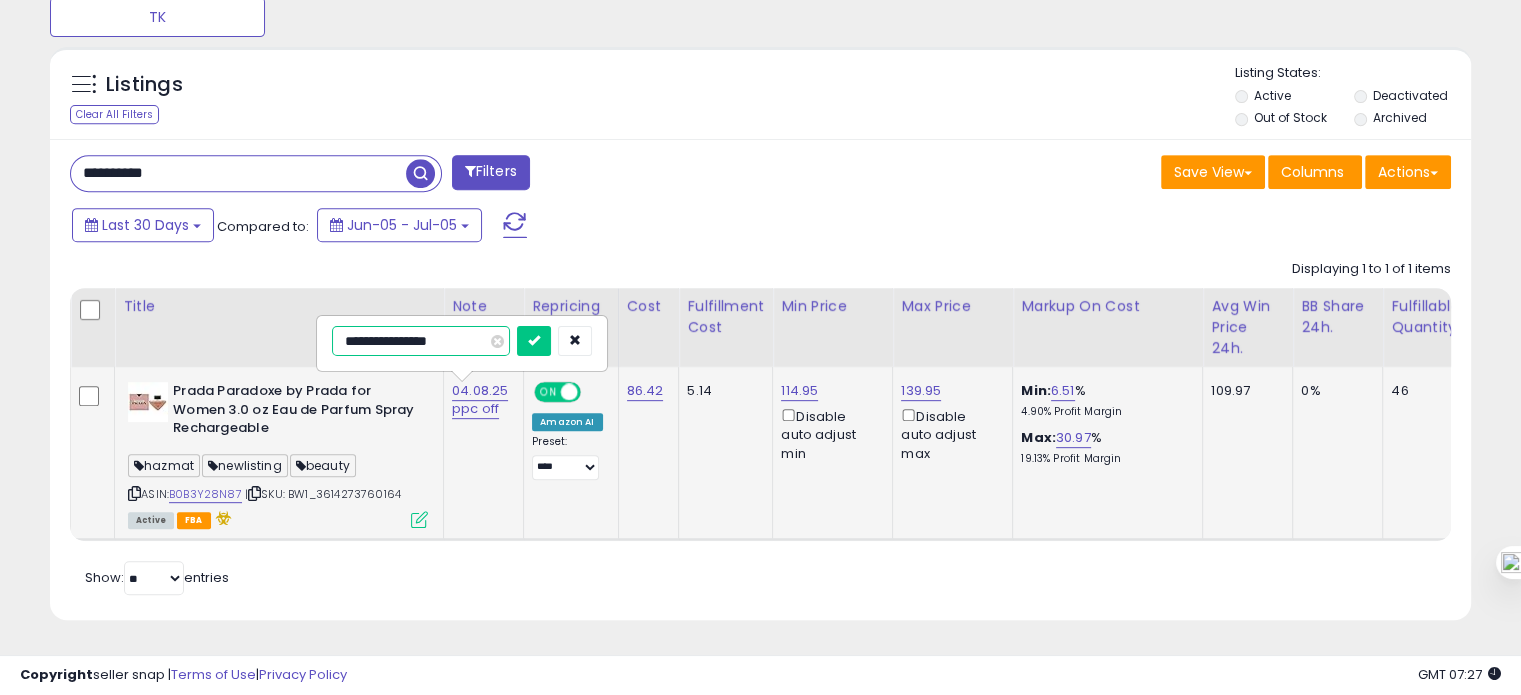 click at bounding box center [534, 341] 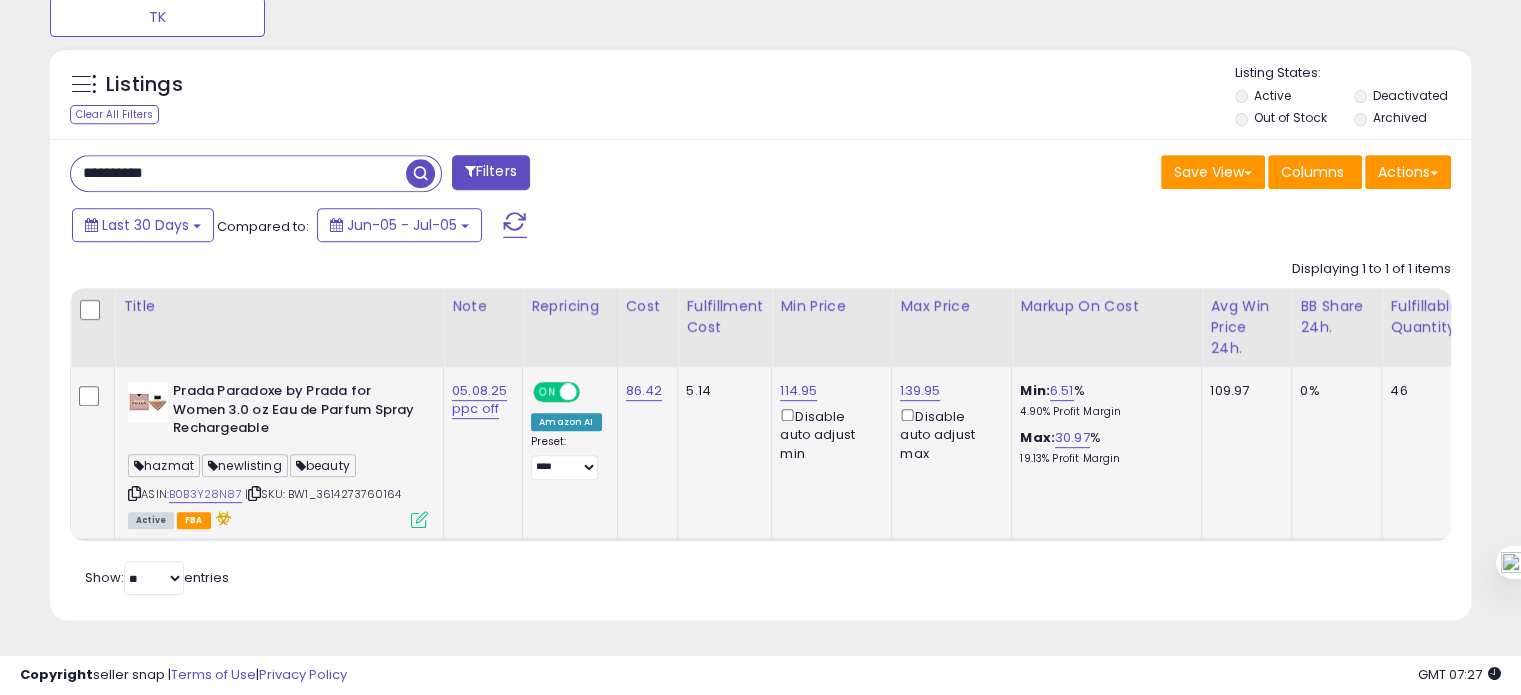 click on "**********" at bounding box center (238, 173) 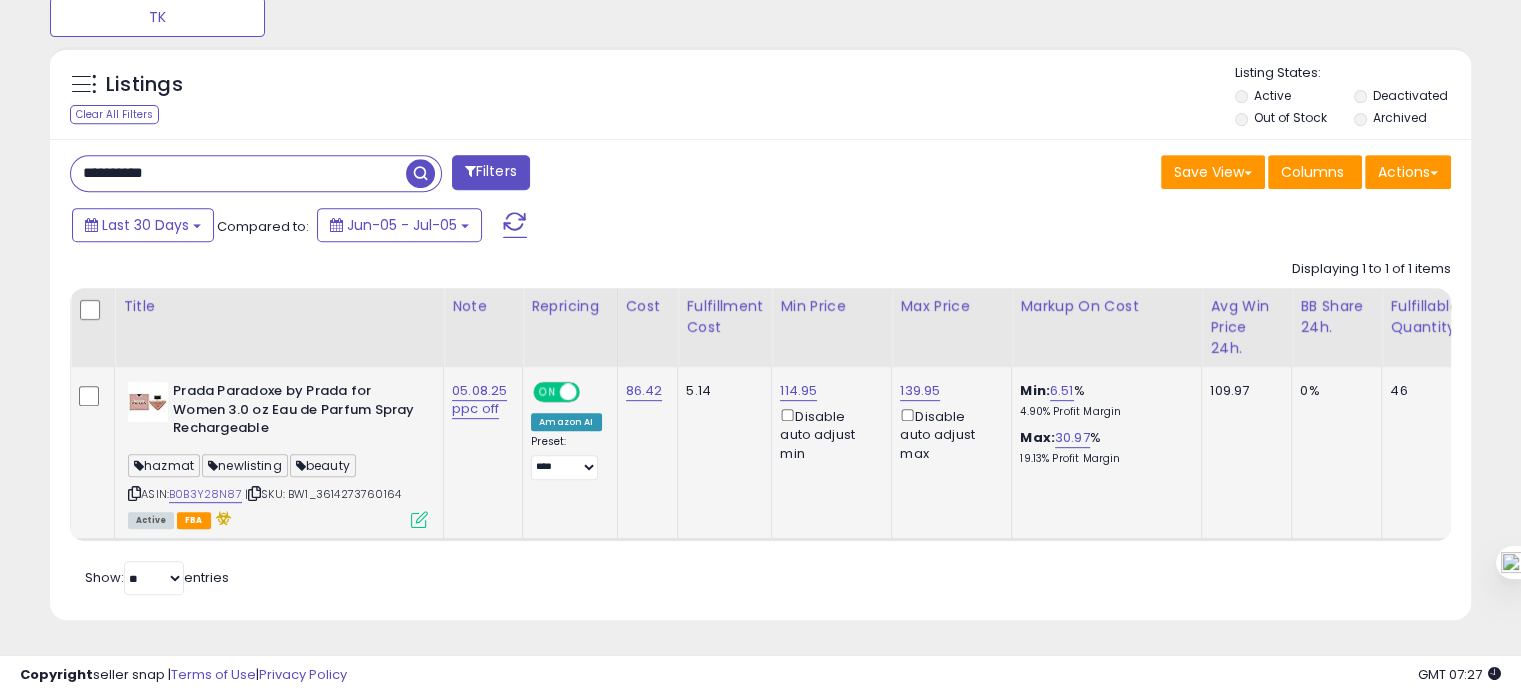click on "**********" at bounding box center (238, 173) 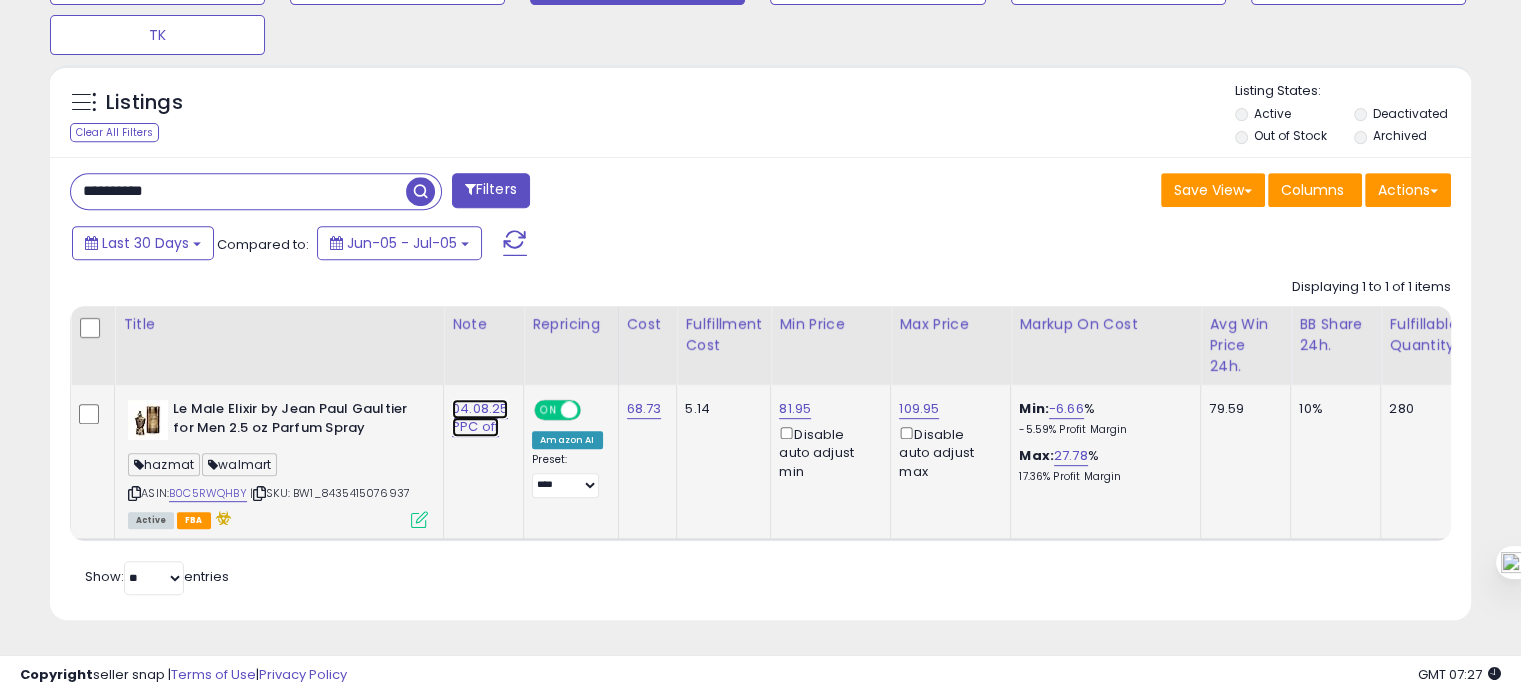 click on "04.08.25 PPC off" at bounding box center [480, 418] 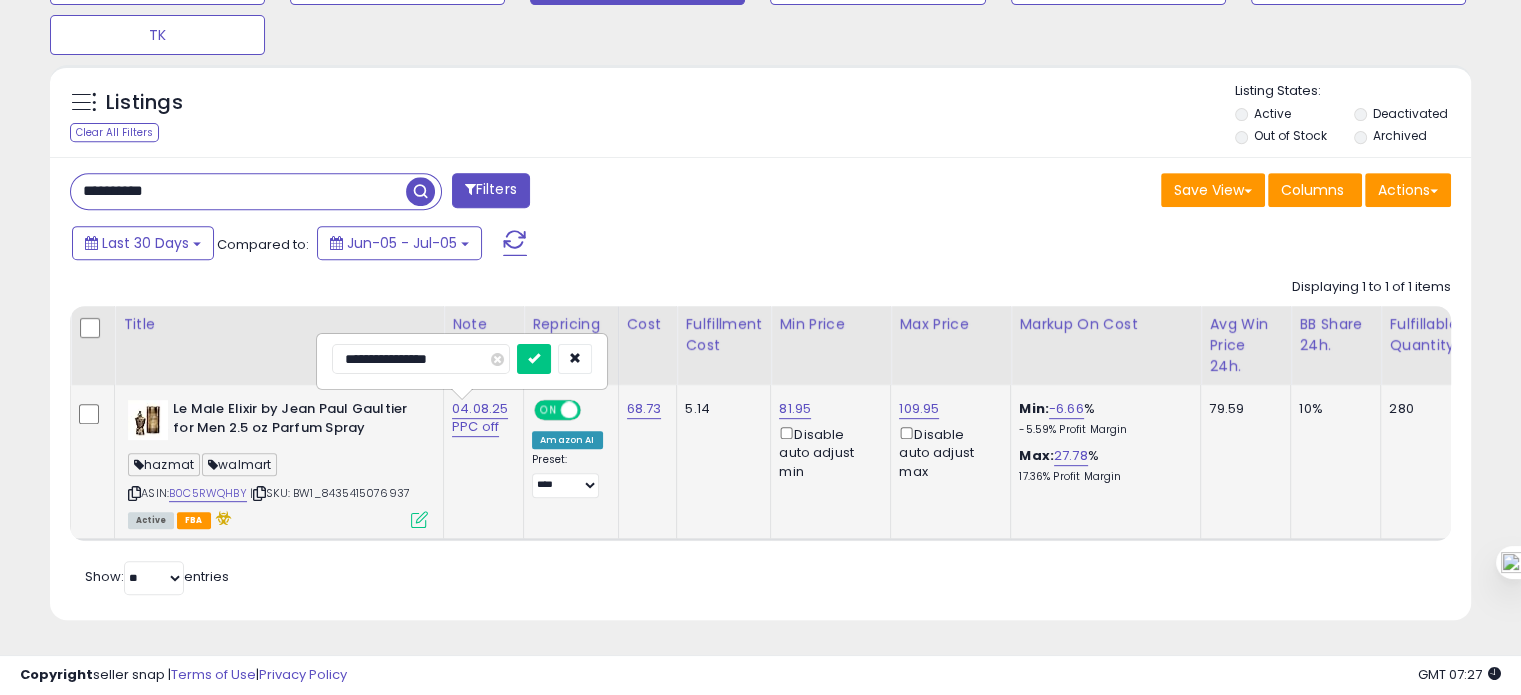 click on "**********" at bounding box center [421, 359] 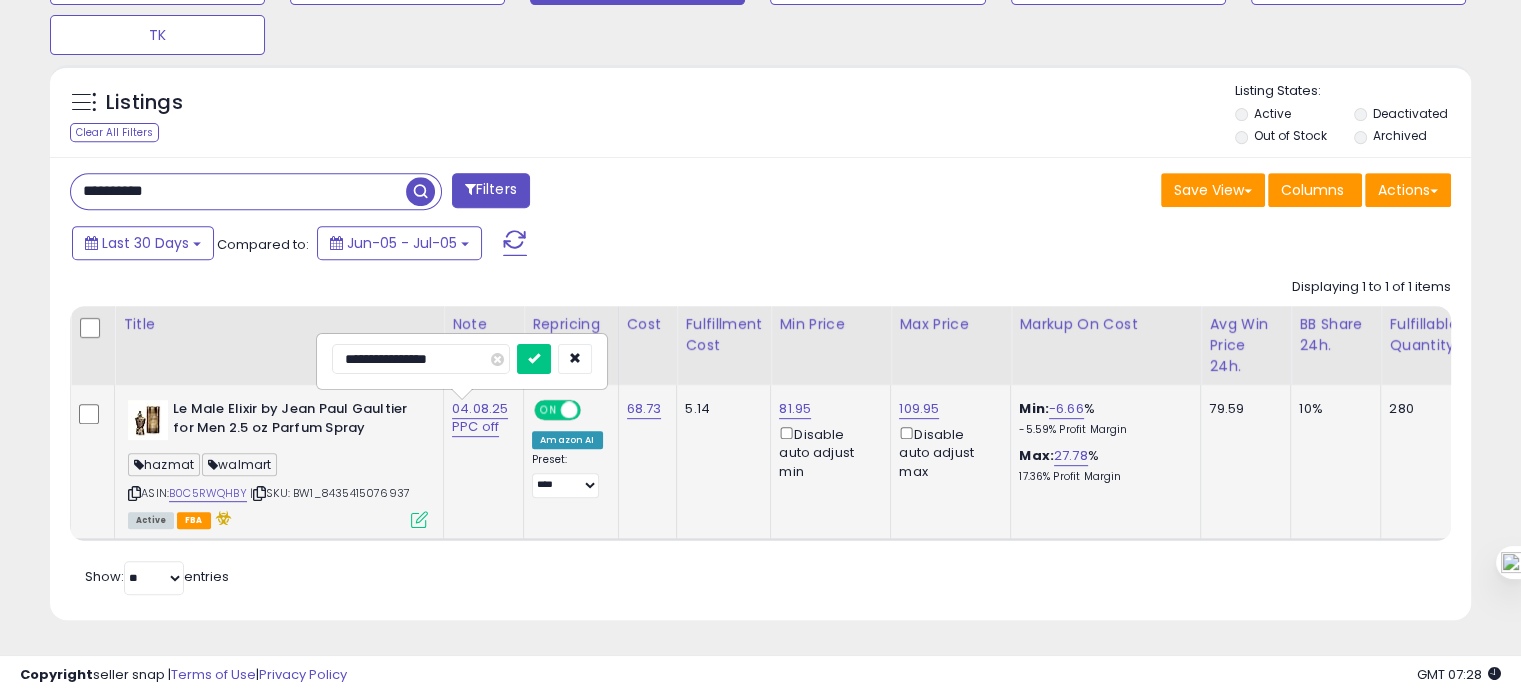 click on "**********" at bounding box center (421, 359) 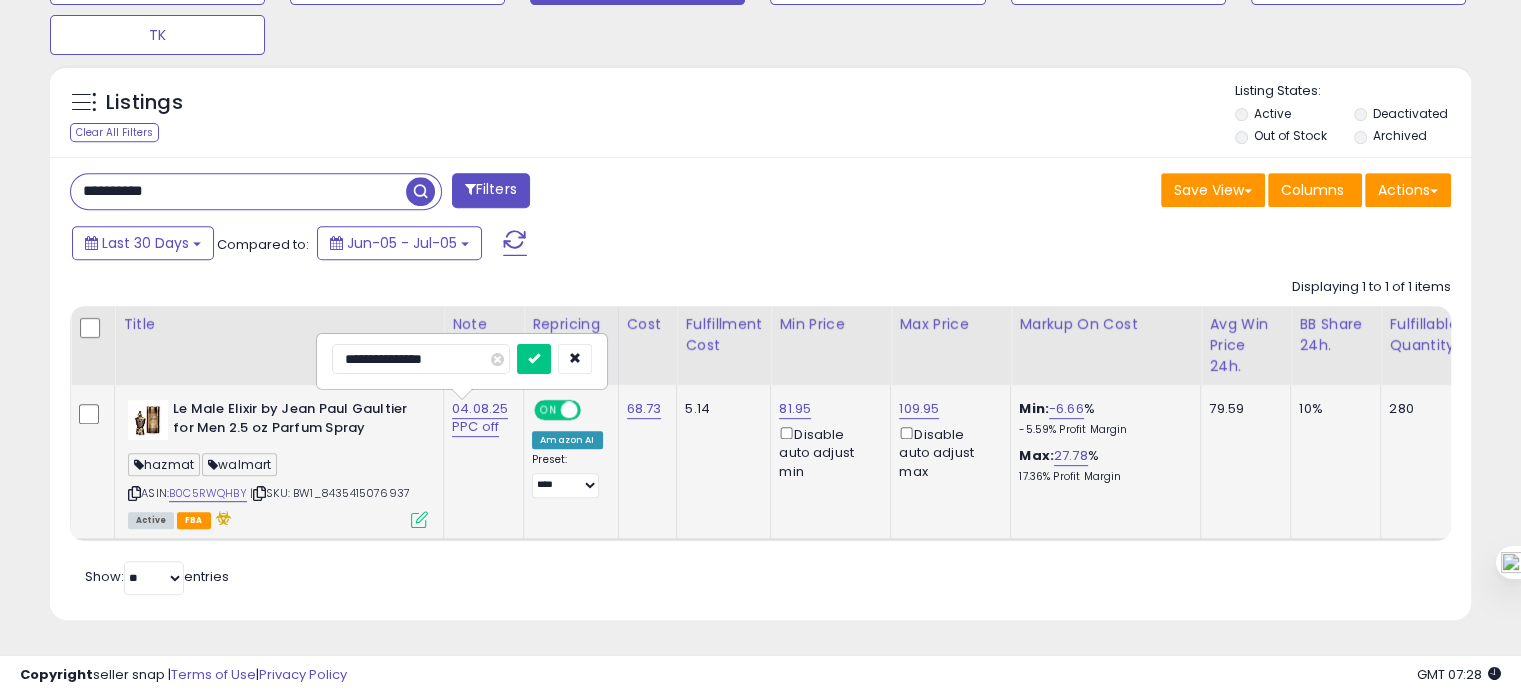 type on "**********" 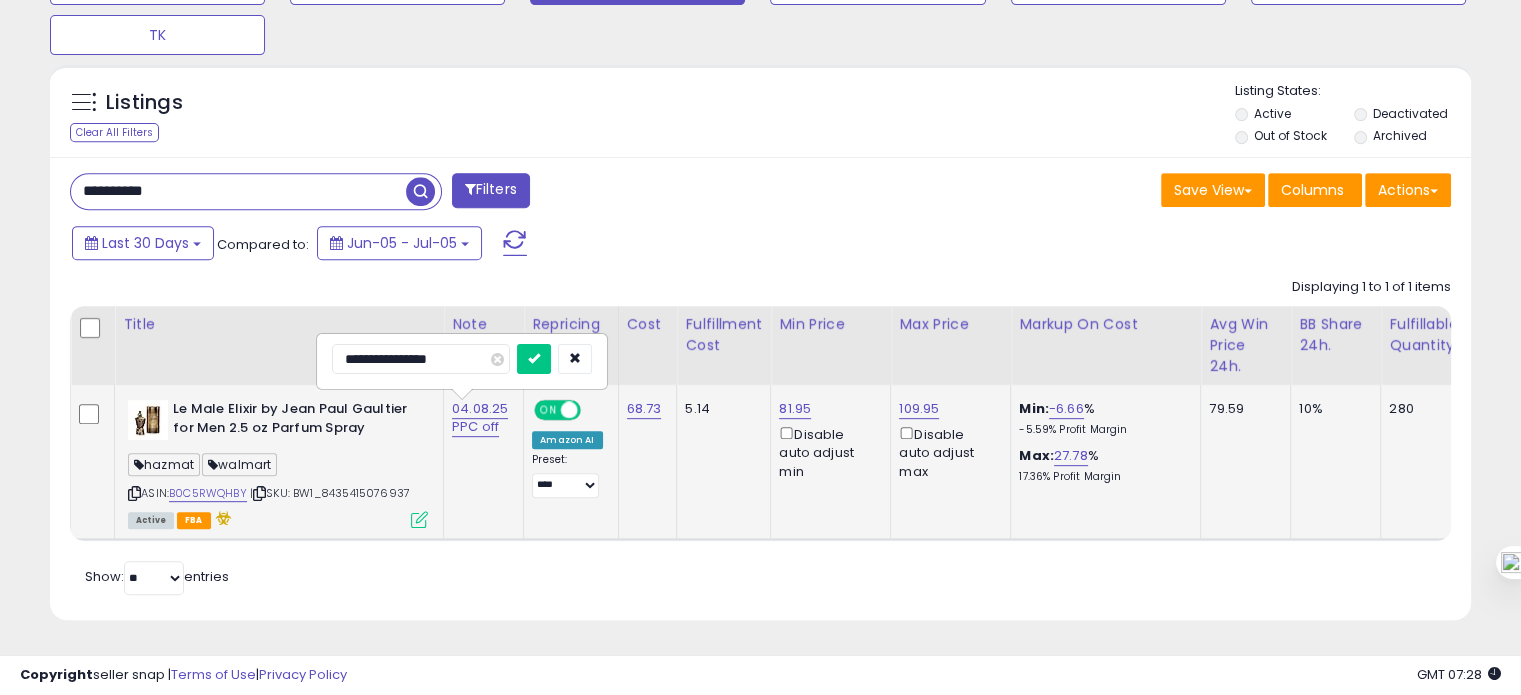 click at bounding box center (534, 359) 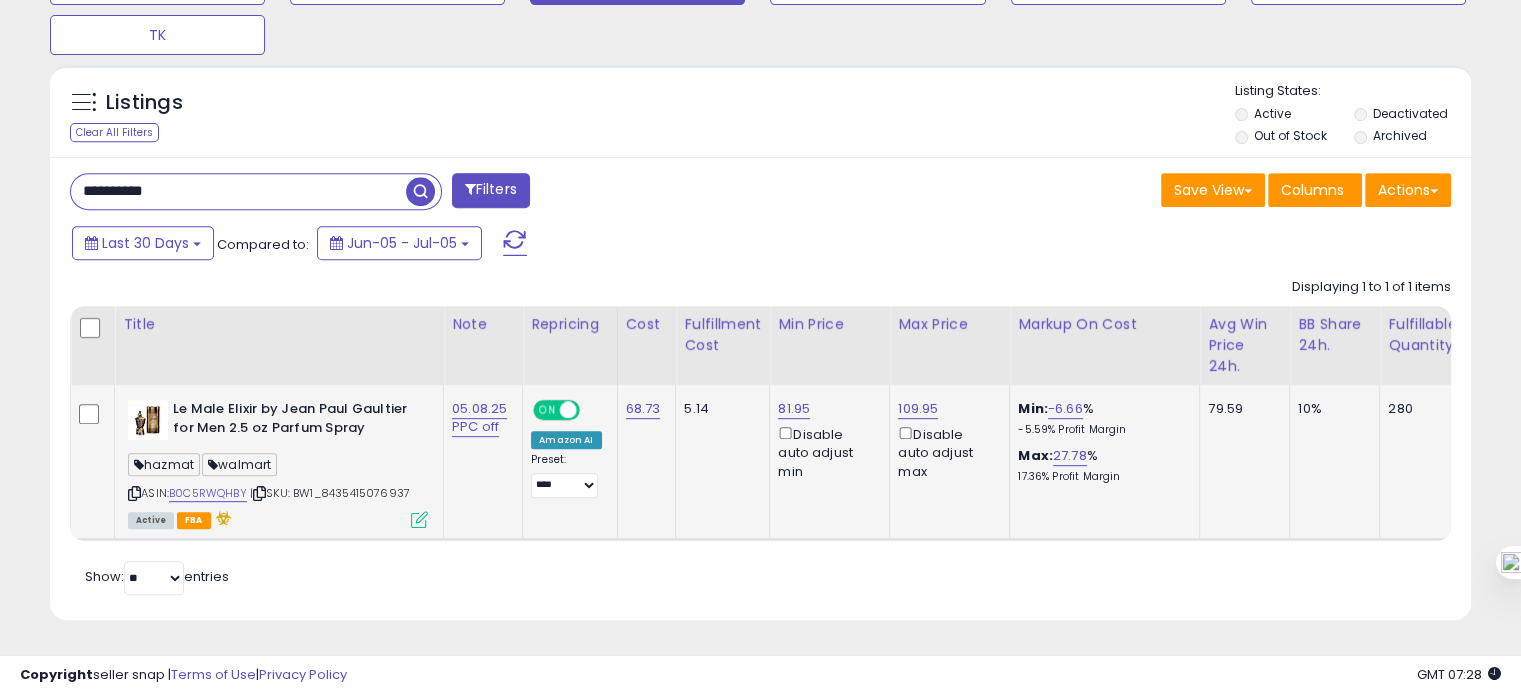 click on "**********" at bounding box center (238, 191) 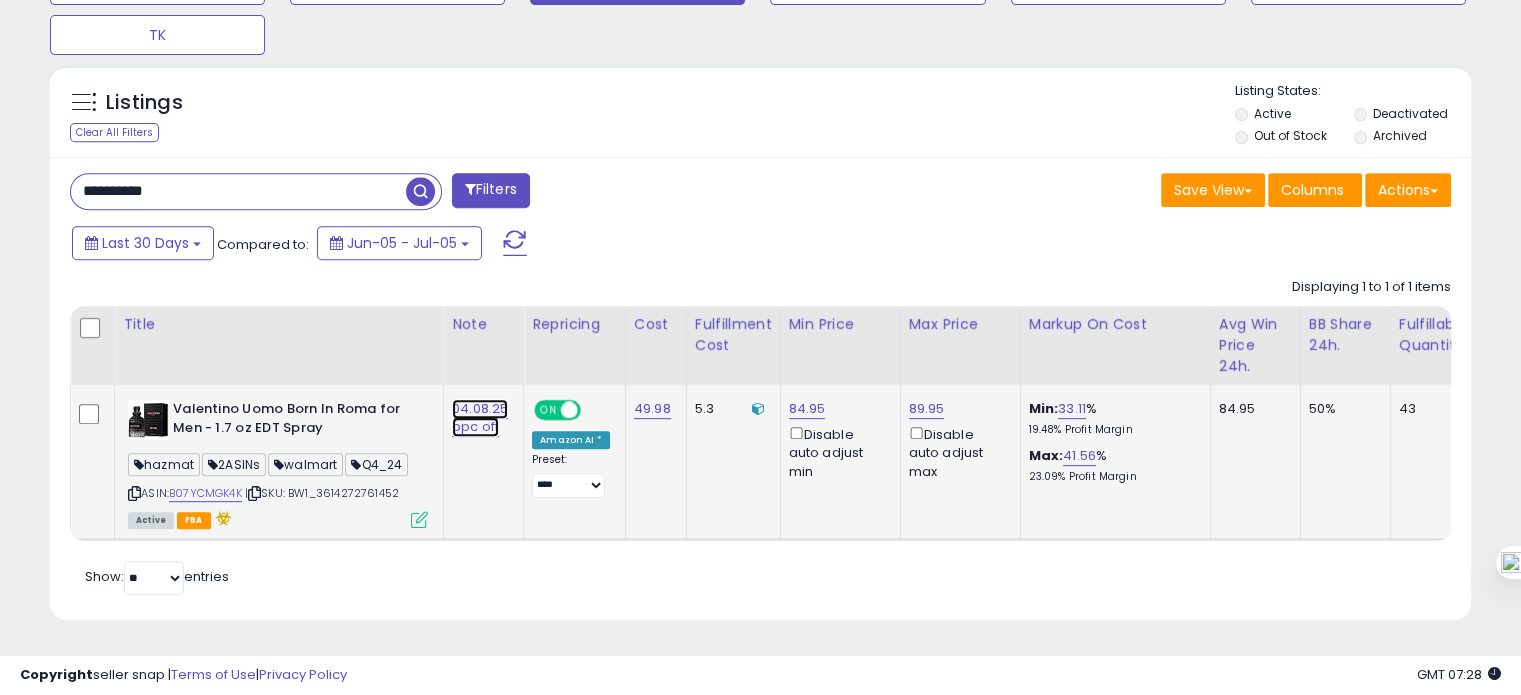 click on "04.08.25 ppc off" at bounding box center [480, 418] 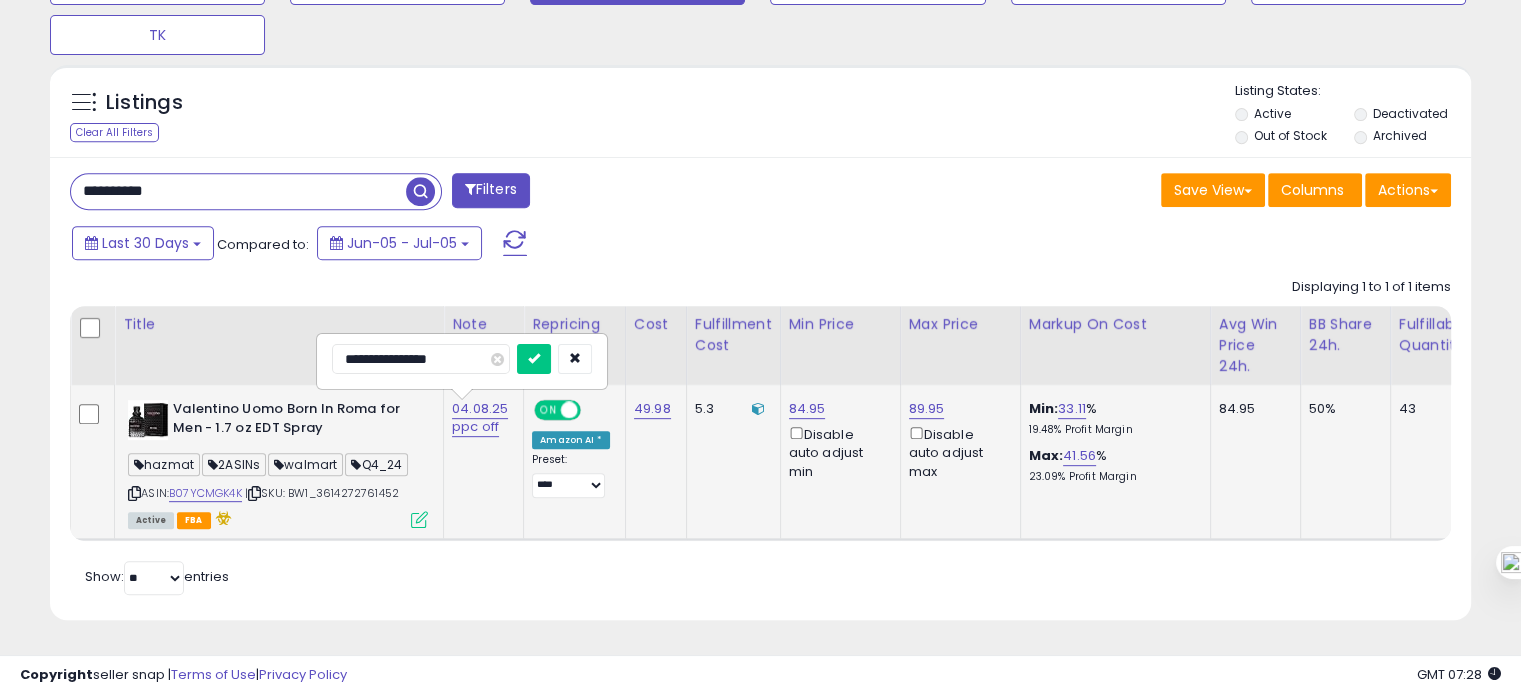 click on "**********" at bounding box center (421, 359) 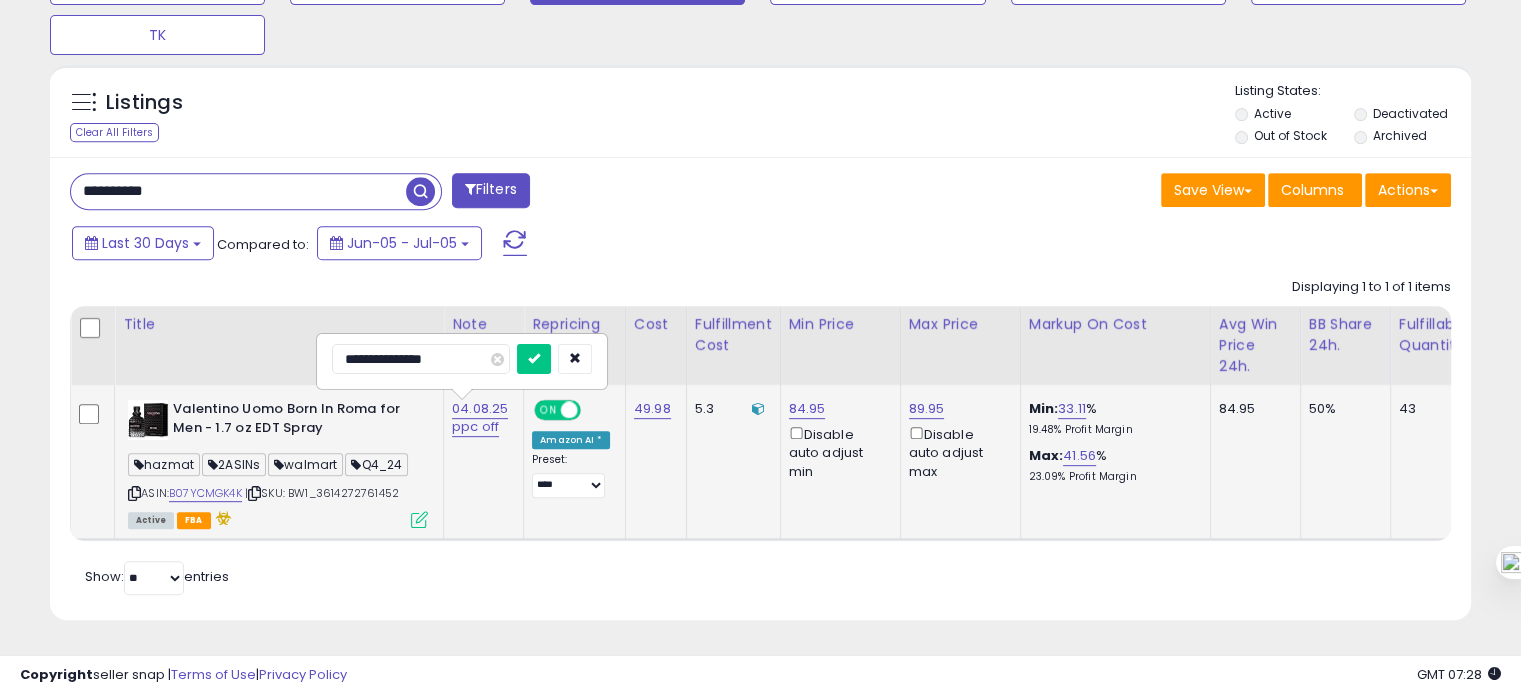 type on "**********" 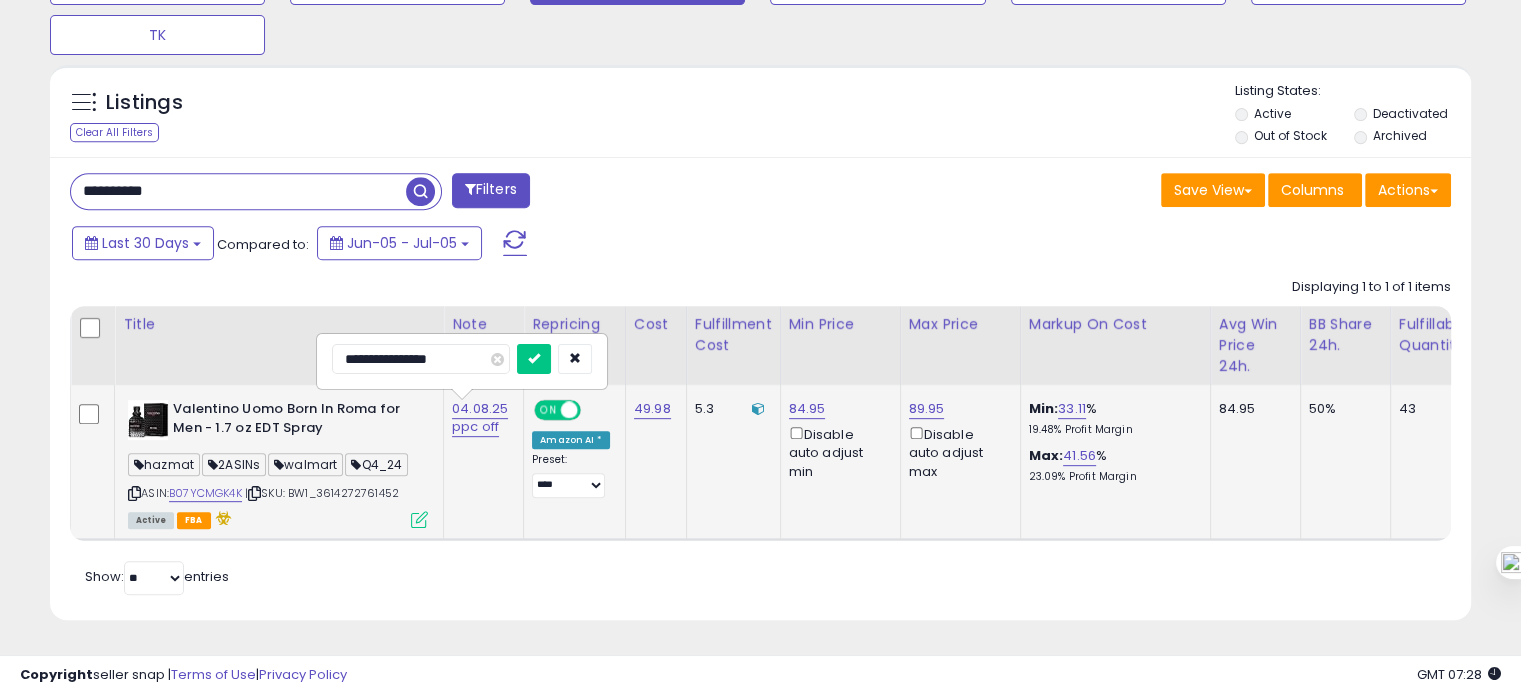 click at bounding box center [534, 359] 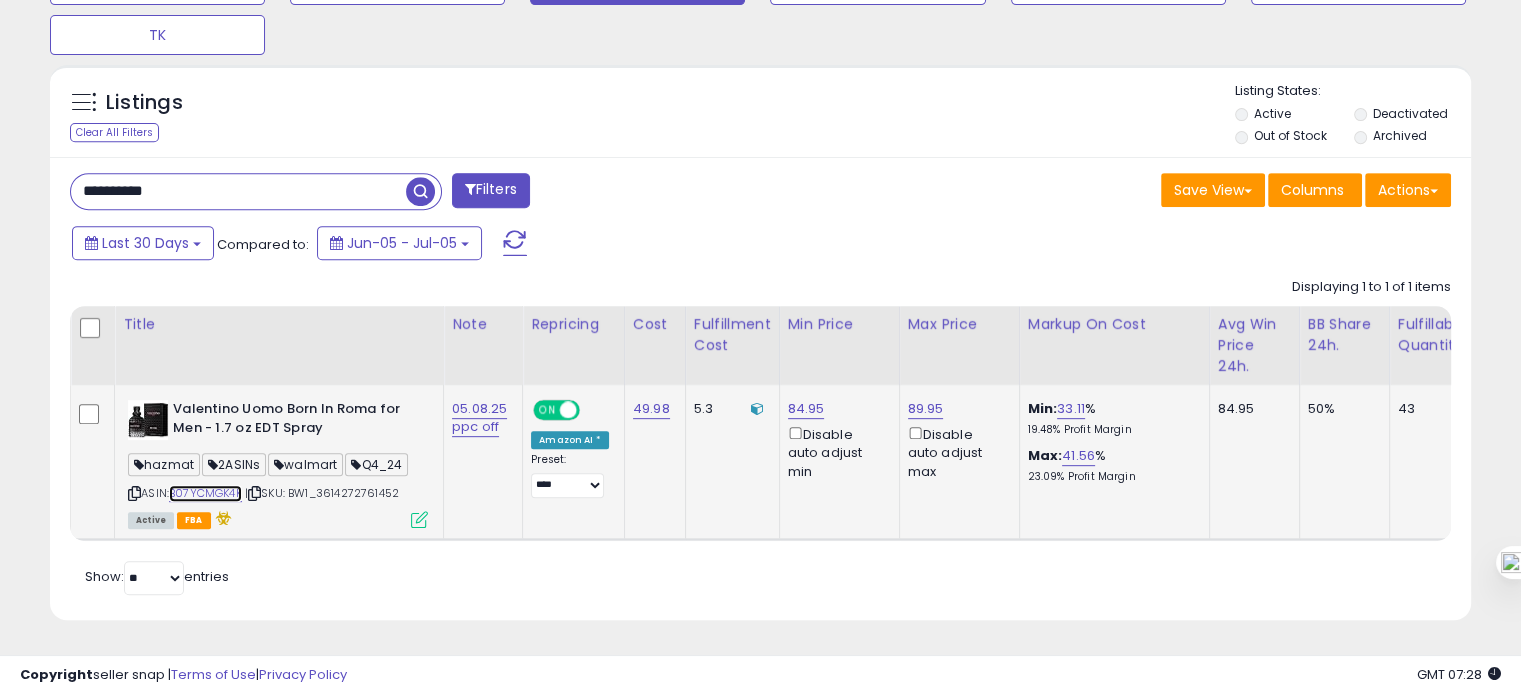 click on "B07YCMGK4K" at bounding box center [205, 493] 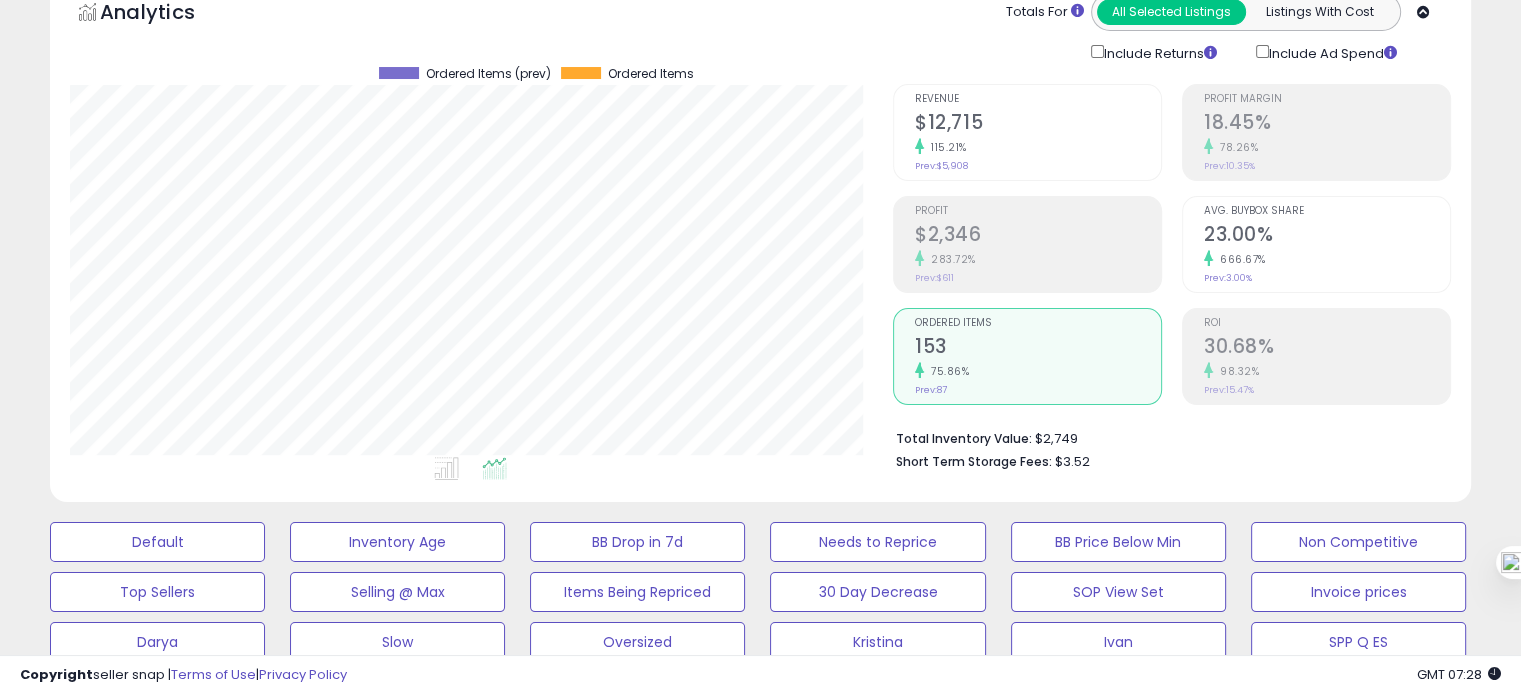 click on "666.67%" at bounding box center [1327, 259] 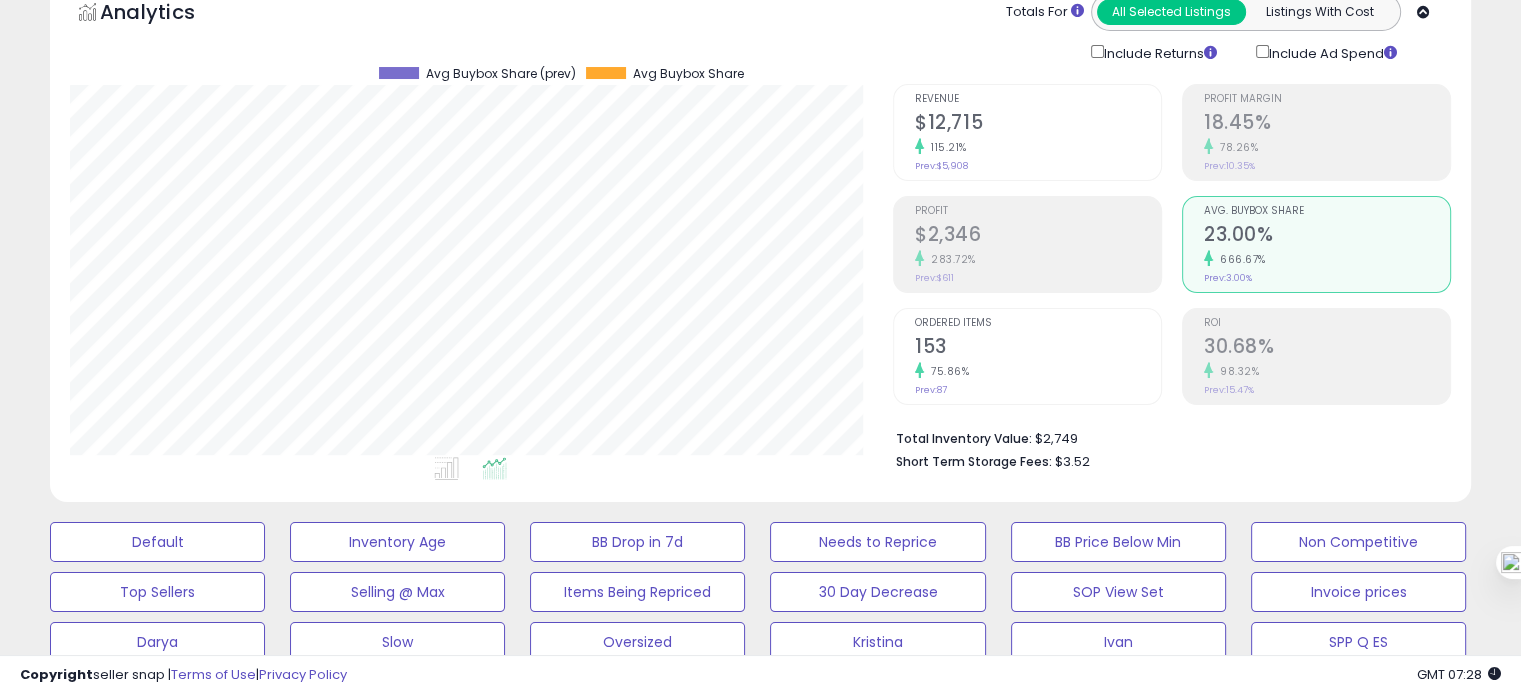 click on "75.86%" at bounding box center [1038, 371] 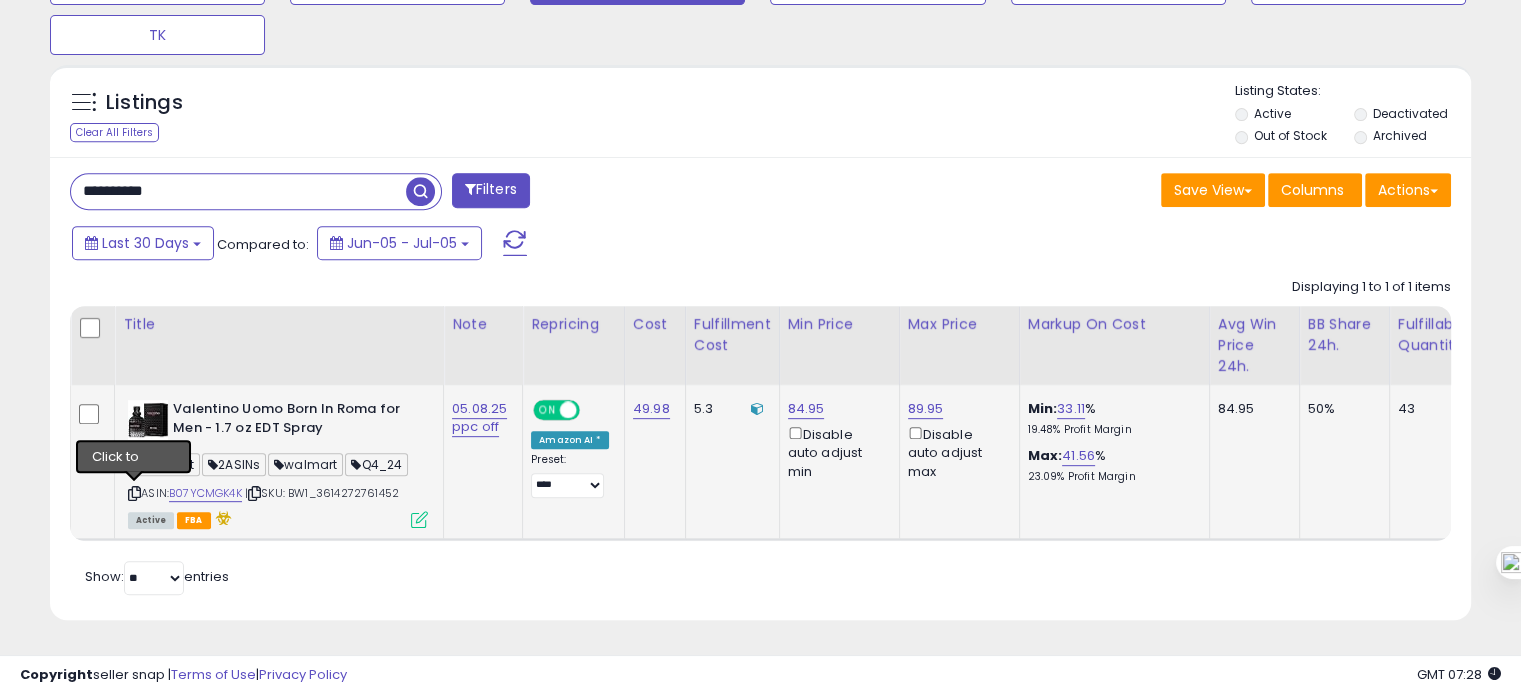 click at bounding box center (134, 493) 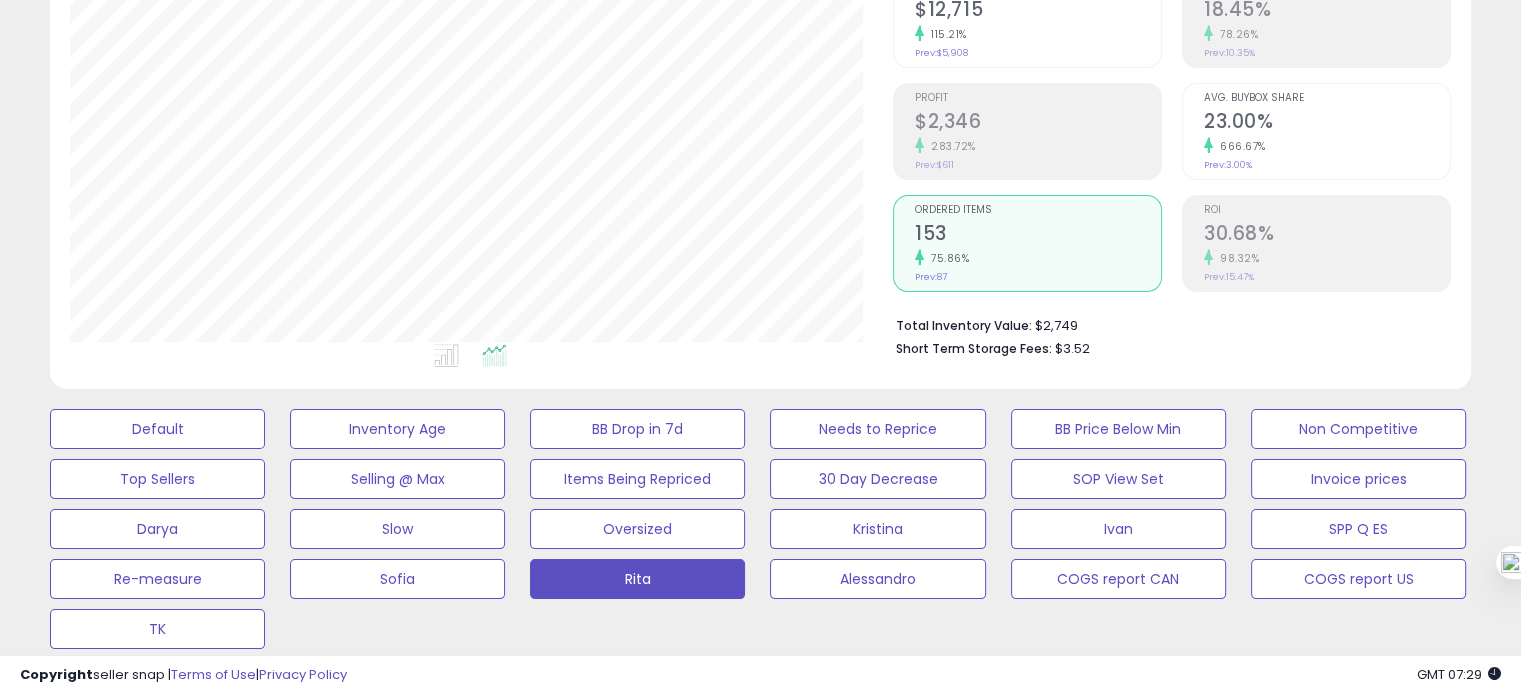 scroll, scrollTop: 217, scrollLeft: 0, axis: vertical 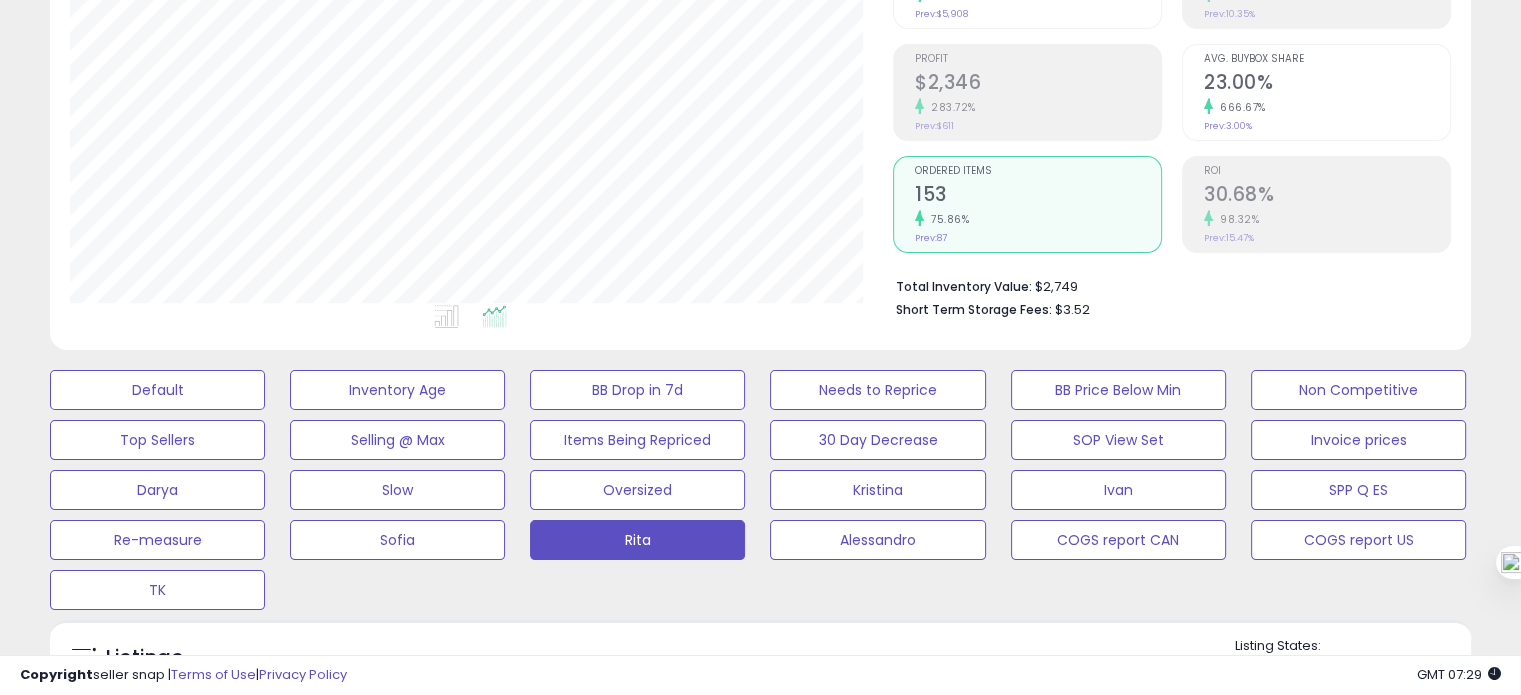 click on "ROI" at bounding box center (1327, 171) 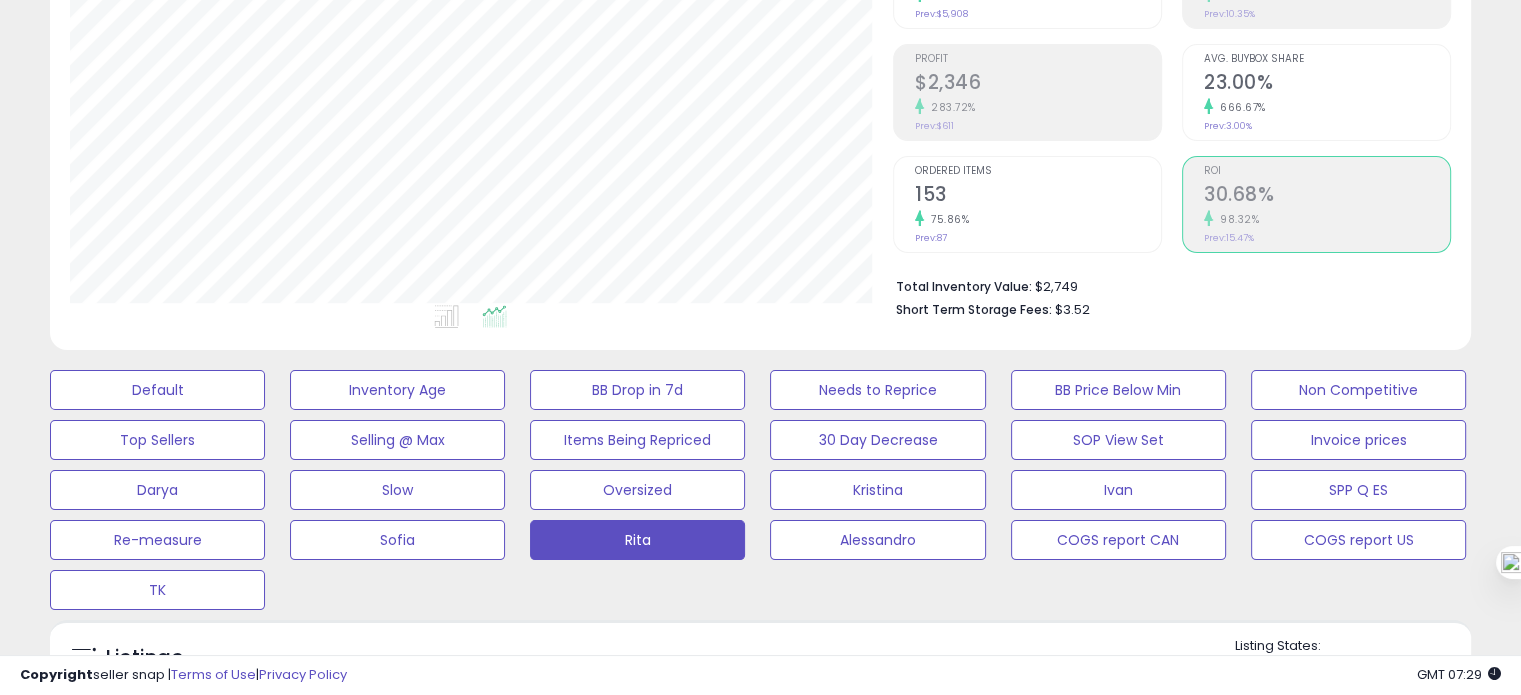 click on "23.00%" at bounding box center [1327, 84] 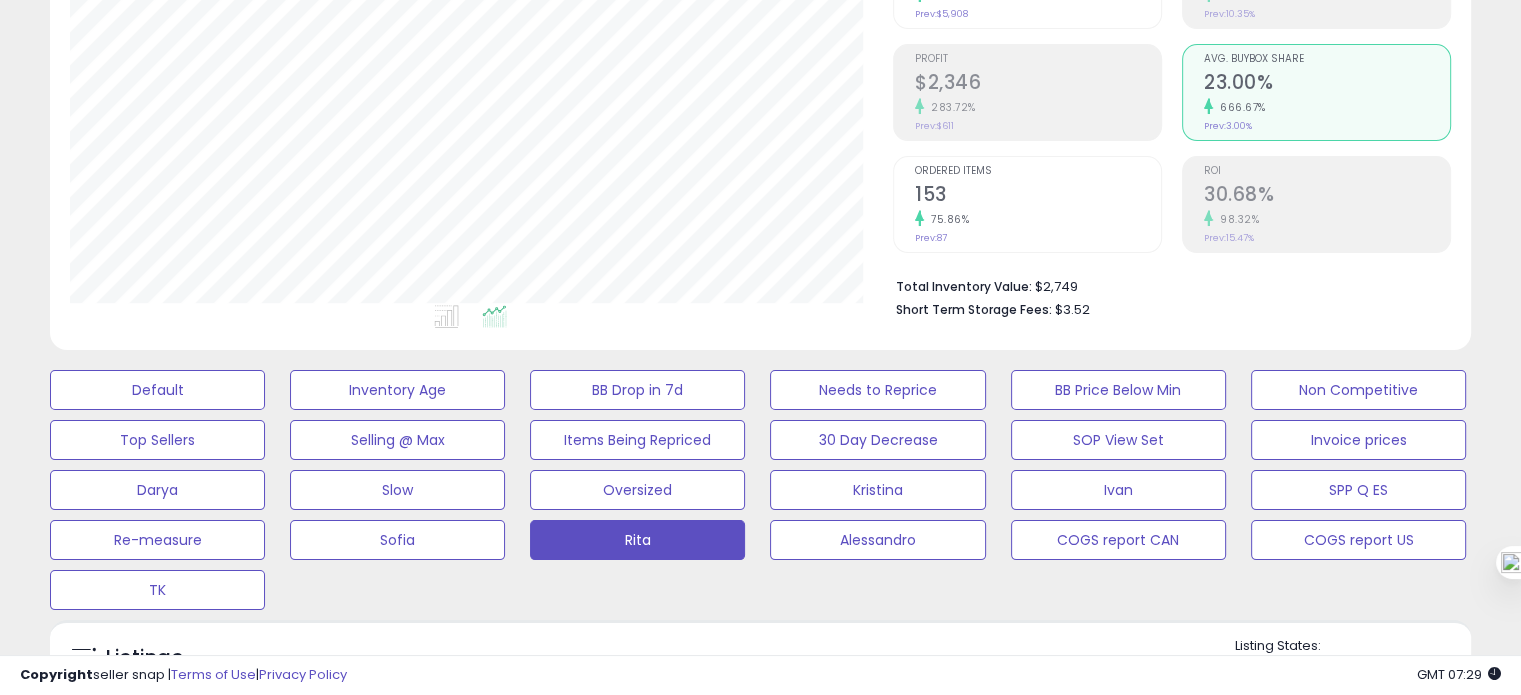 click on "153" at bounding box center (1038, 196) 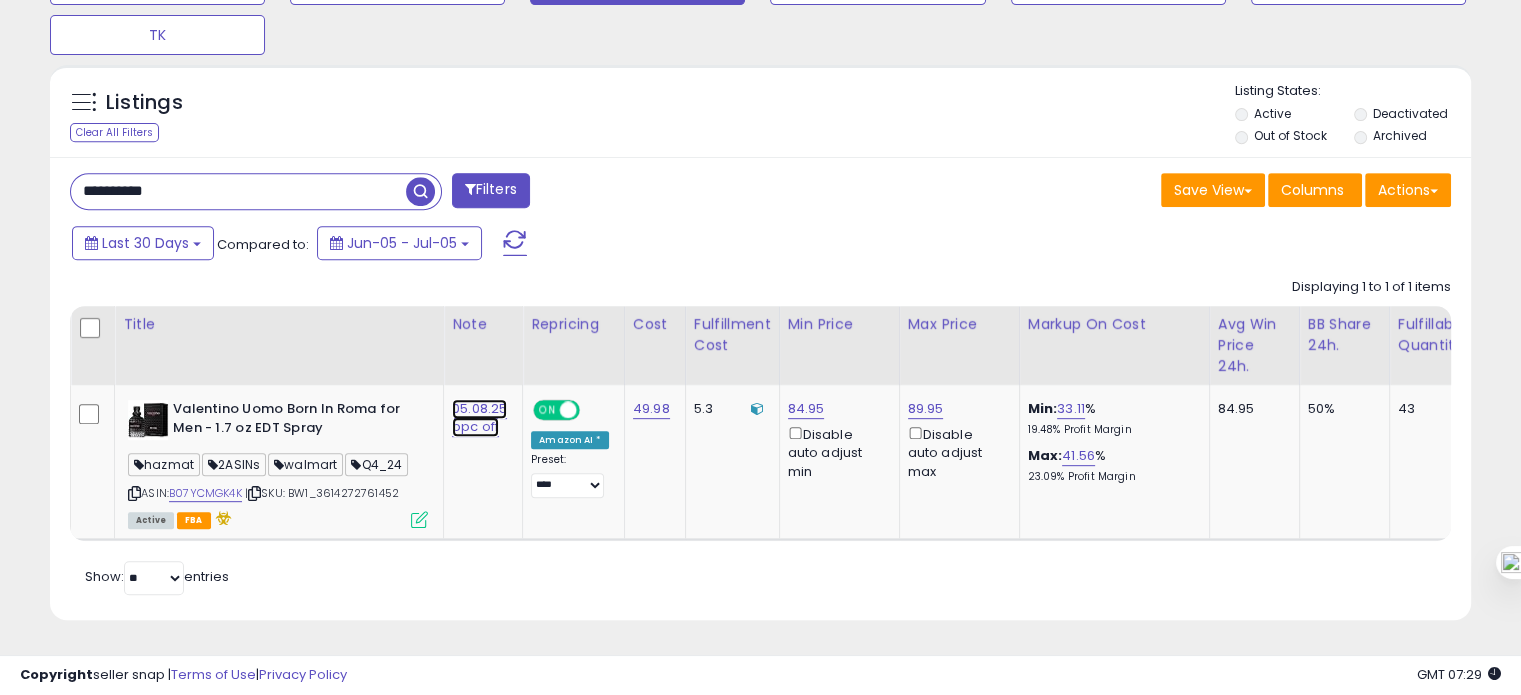 click on "05.08.25 ppc off" at bounding box center (479, 418) 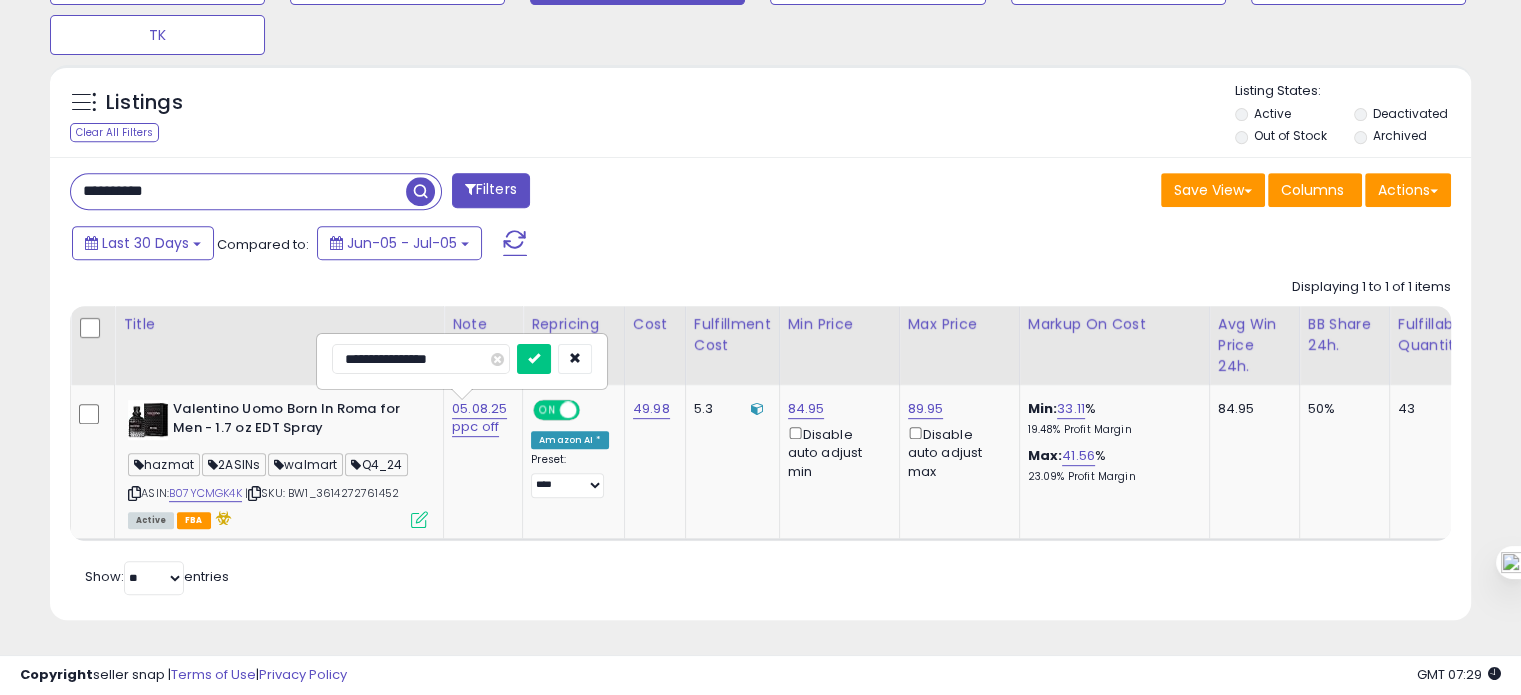 click on "**********" at bounding box center (421, 359) 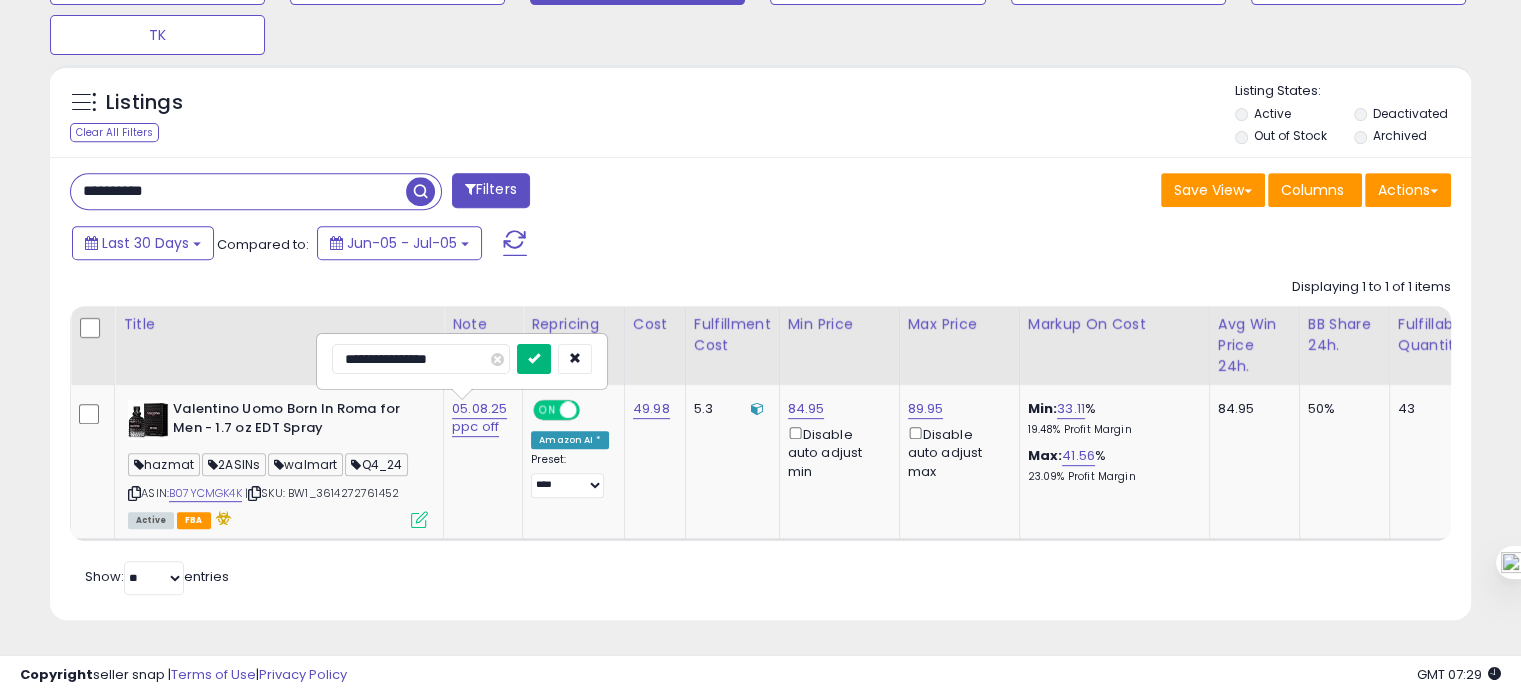 click at bounding box center (534, 359) 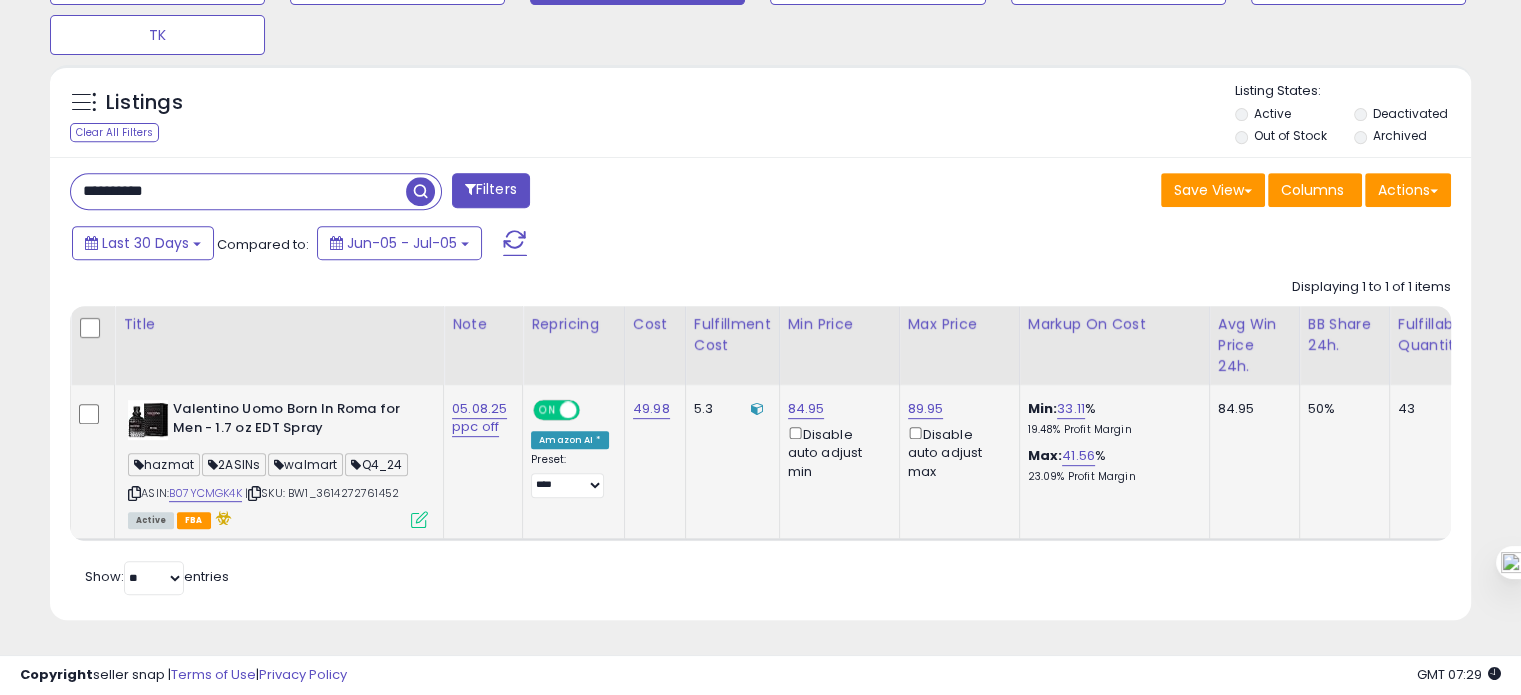 click on "|   SKU: BW1_3614272761452" at bounding box center [322, 493] 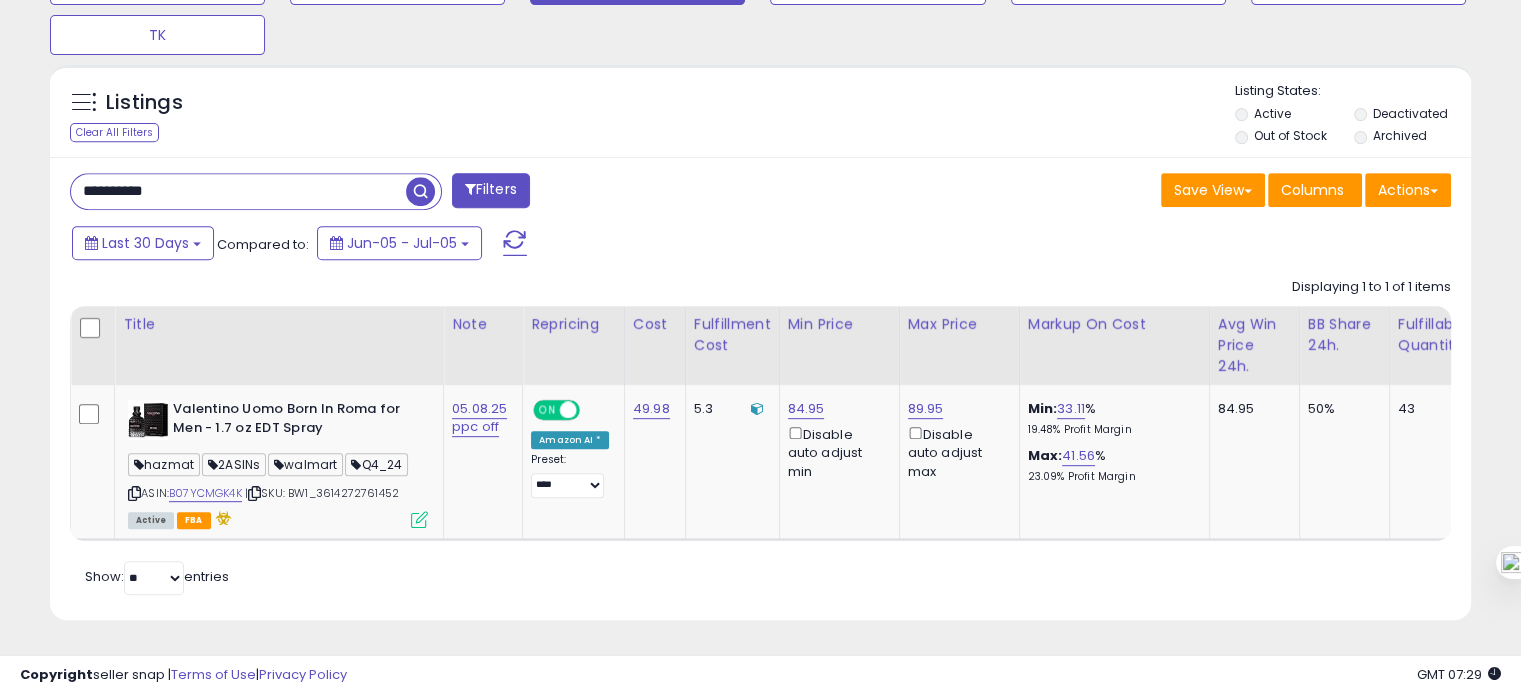 click on "**********" at bounding box center [238, 191] 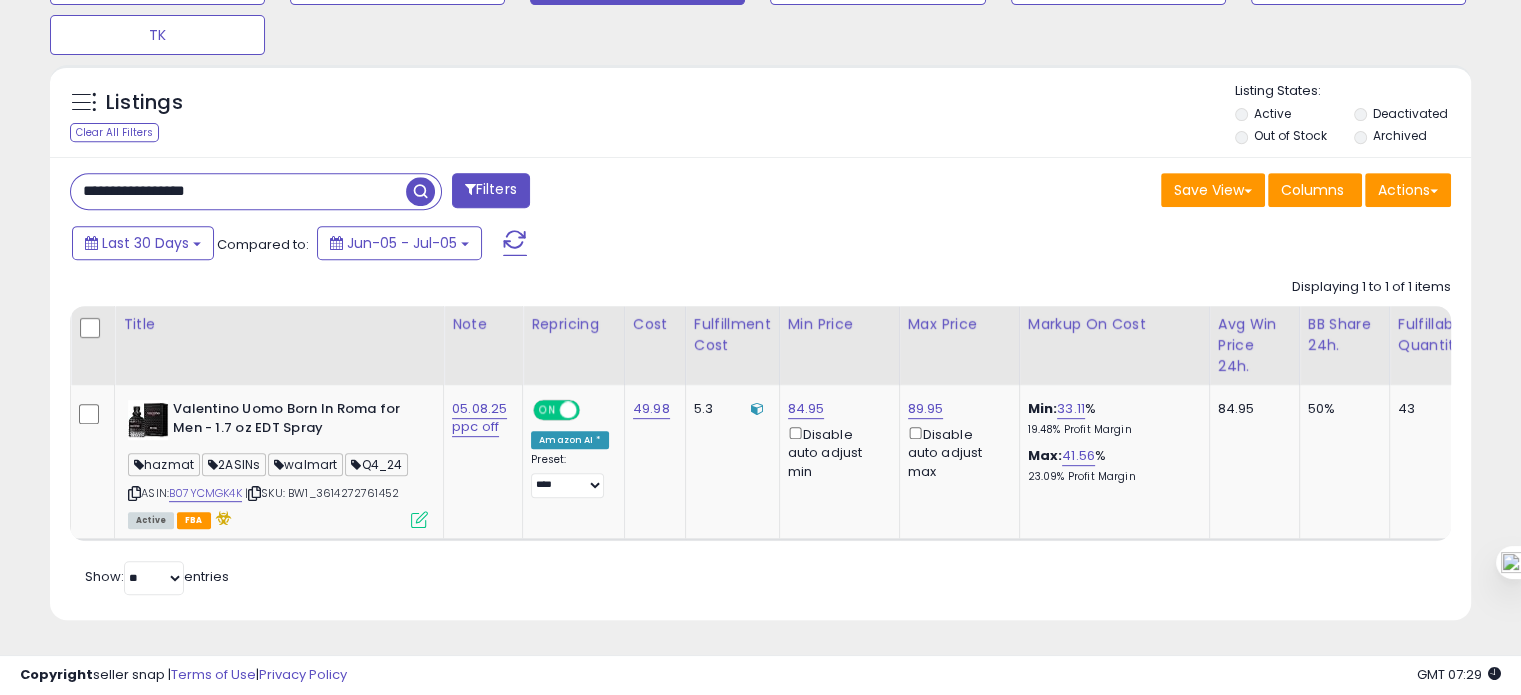 click on "**********" at bounding box center [238, 191] 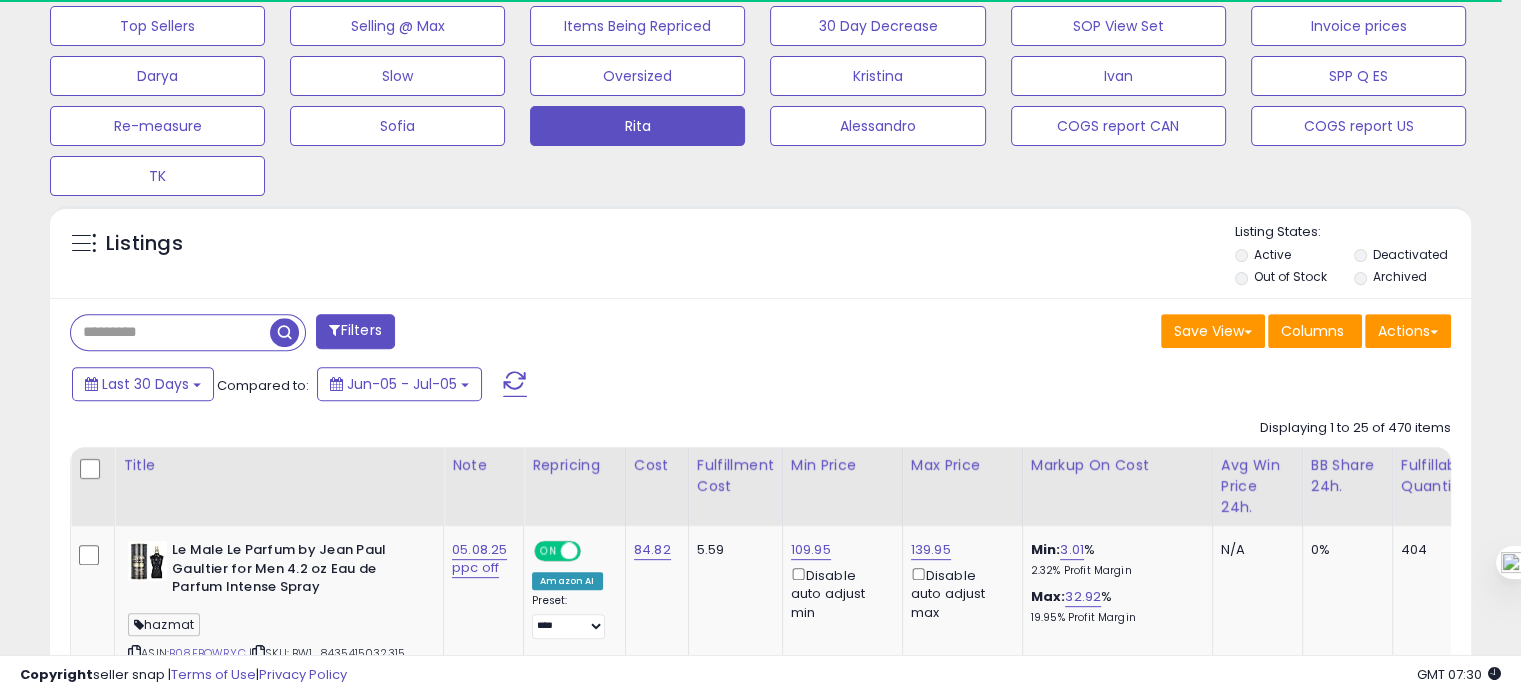 click at bounding box center (170, 332) 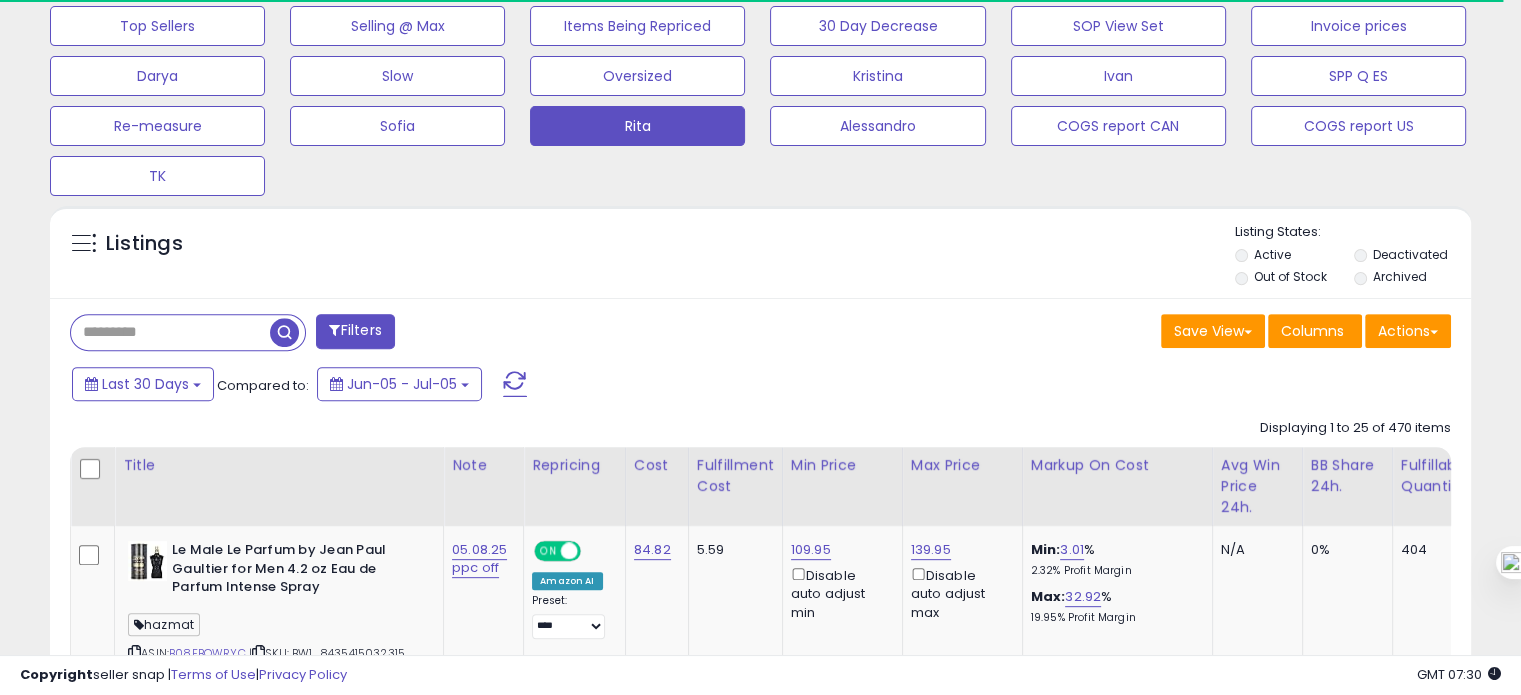 paste on "**********" 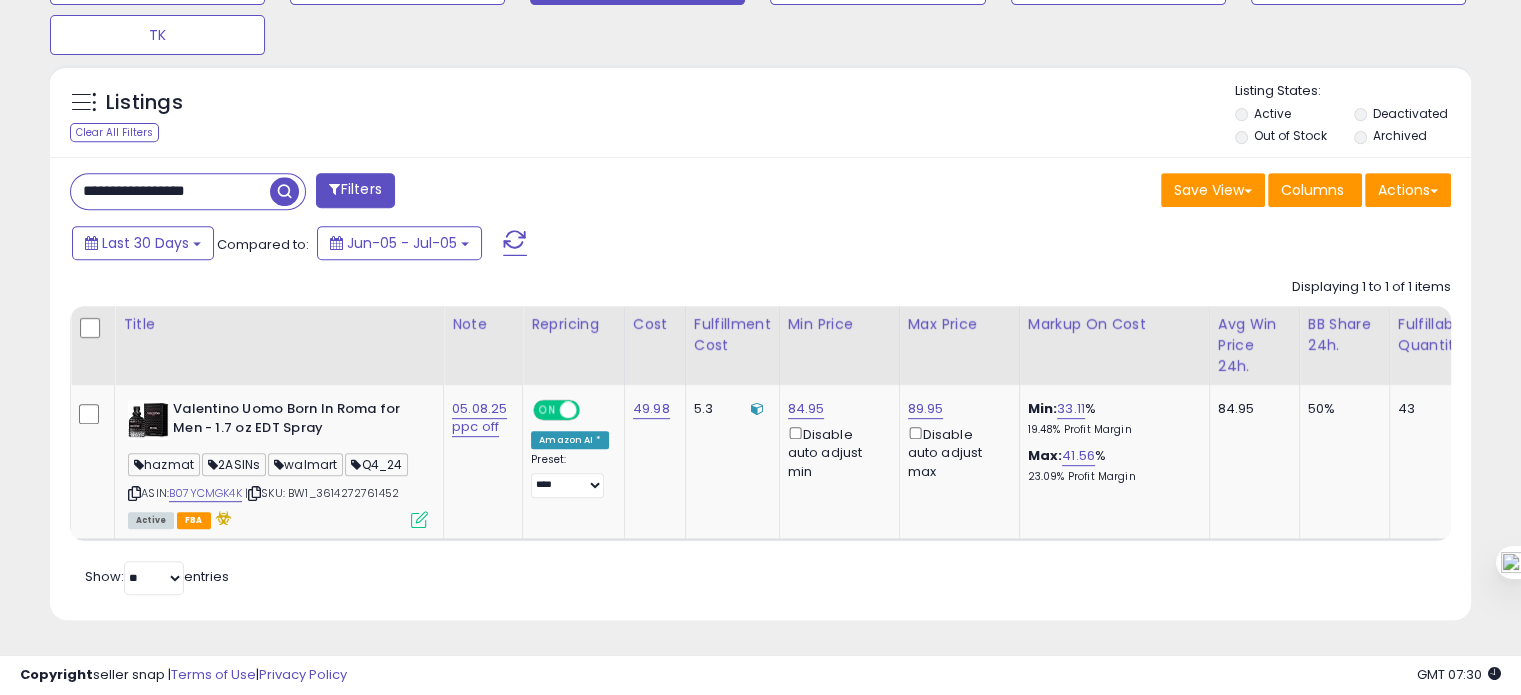 click on "**********" at bounding box center [170, 191] 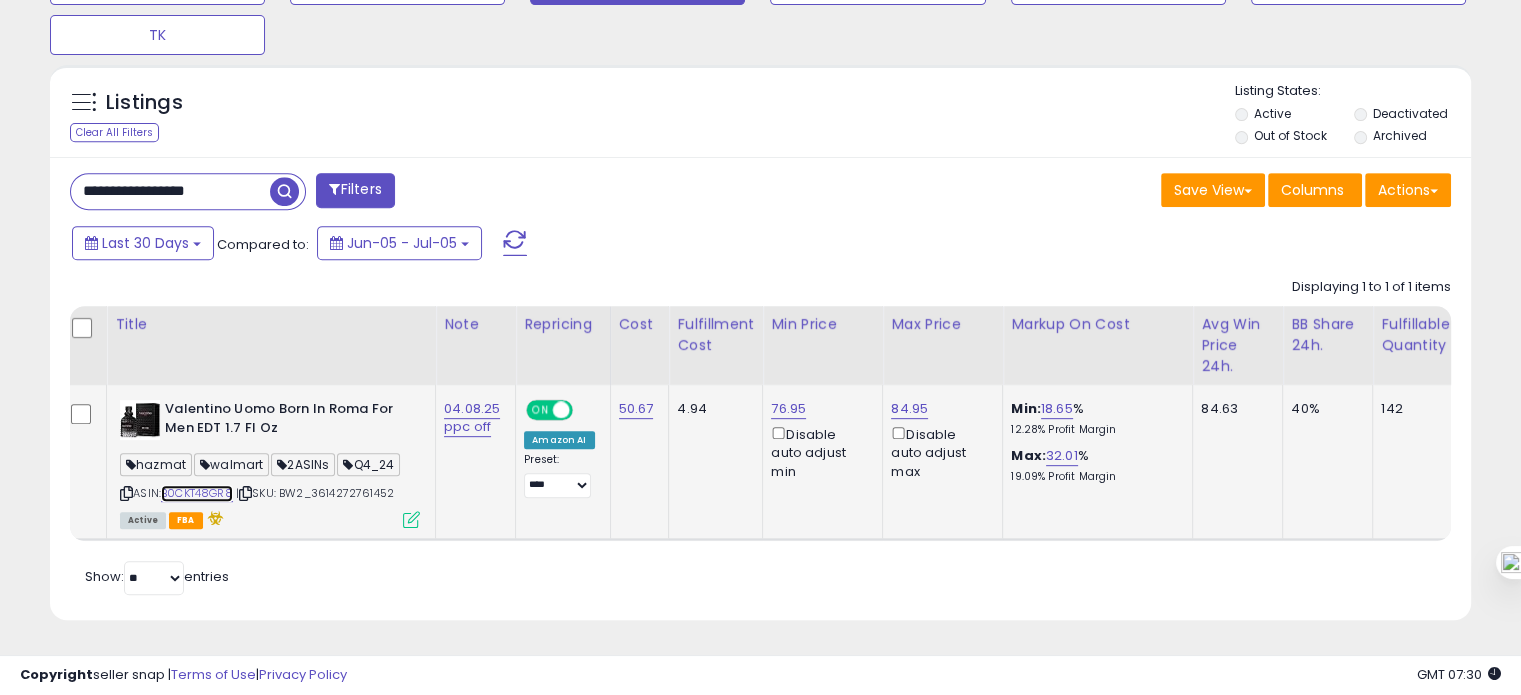 click on "B0CKT48GR8" at bounding box center [197, 493] 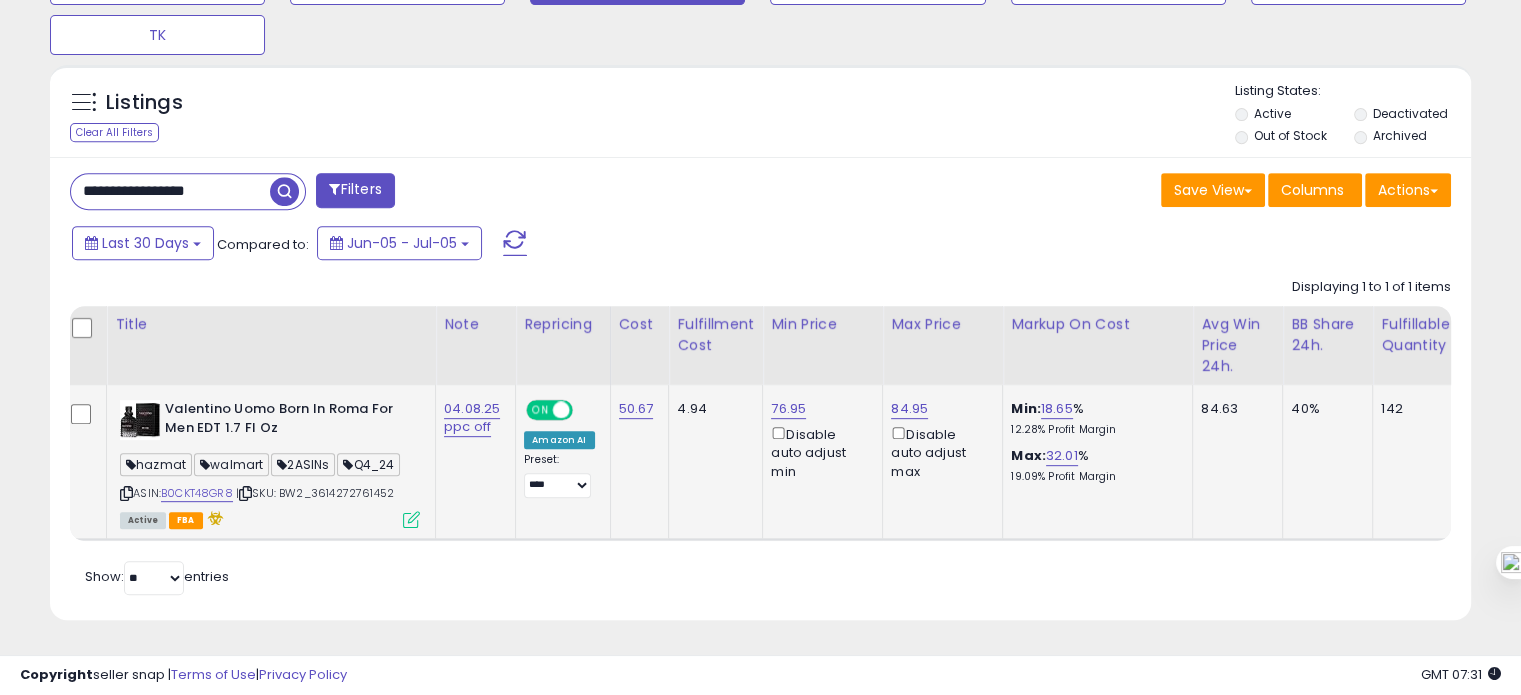 drag, startPoint x: 403, startPoint y: 479, endPoint x: 318, endPoint y: 475, distance: 85.09406 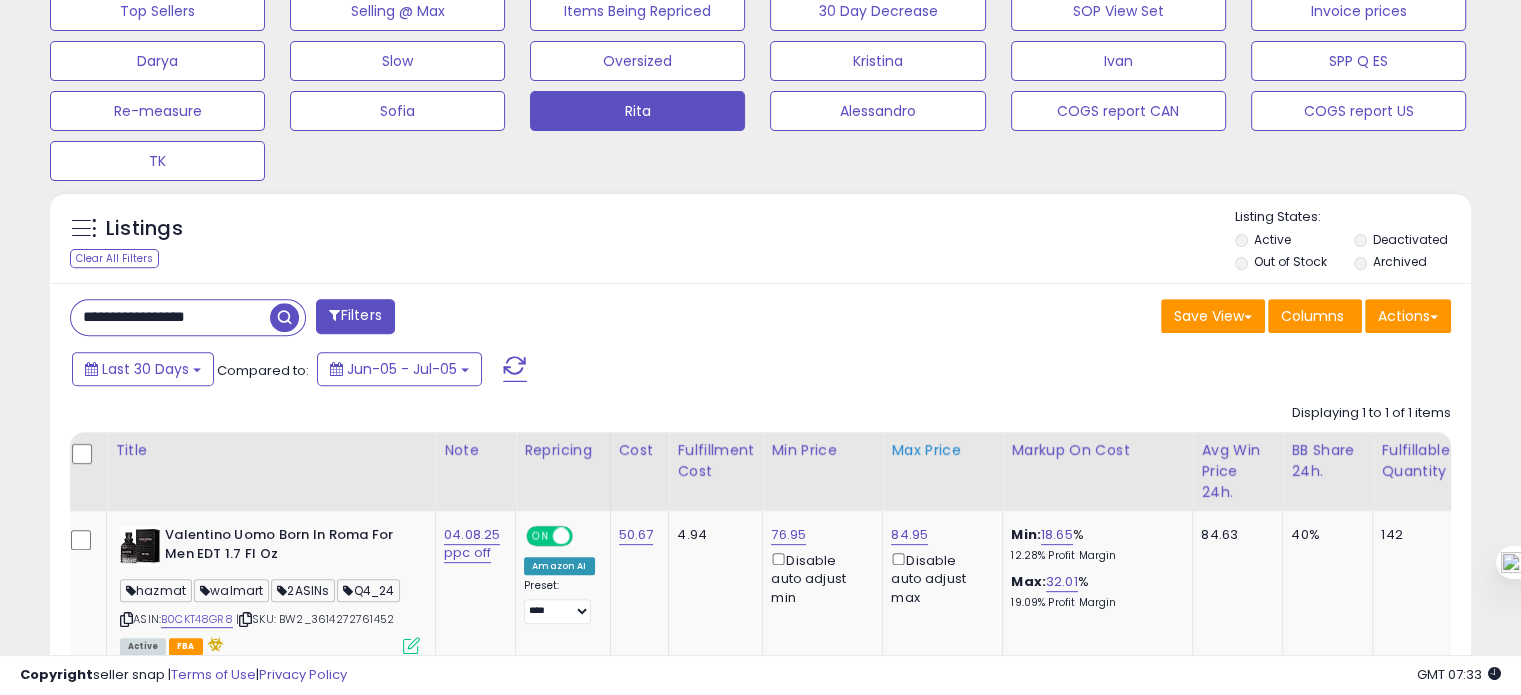 scroll, scrollTop: 695, scrollLeft: 0, axis: vertical 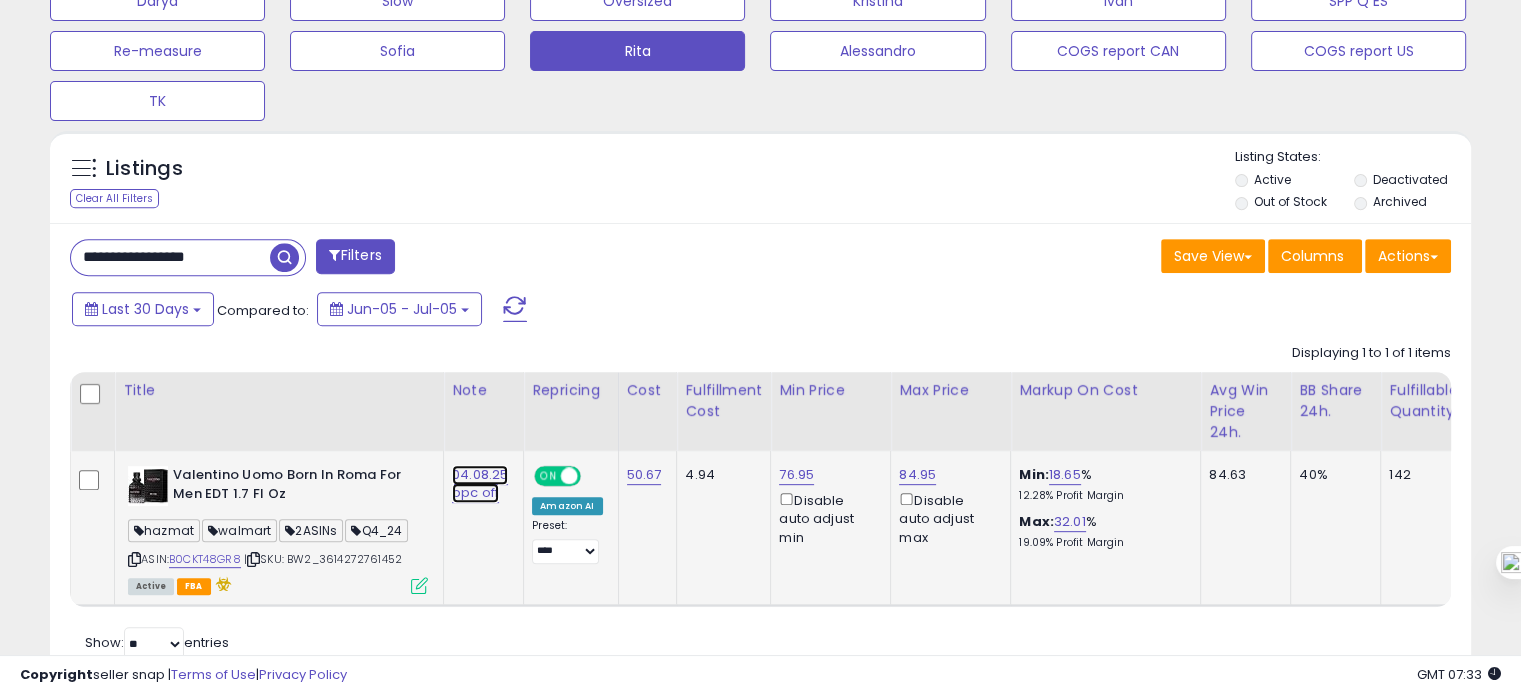 click on "04.08.25 ppc off" at bounding box center (480, 484) 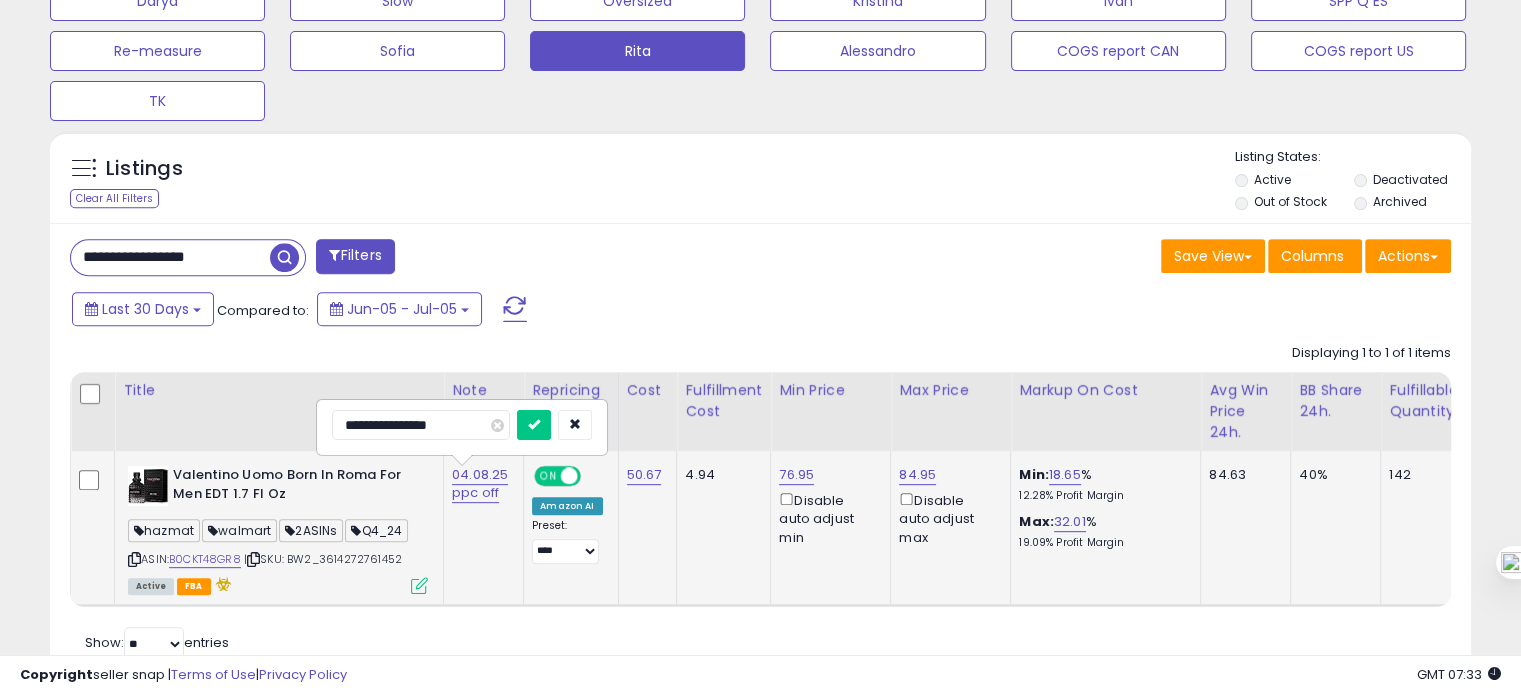 click on "**********" at bounding box center (421, 425) 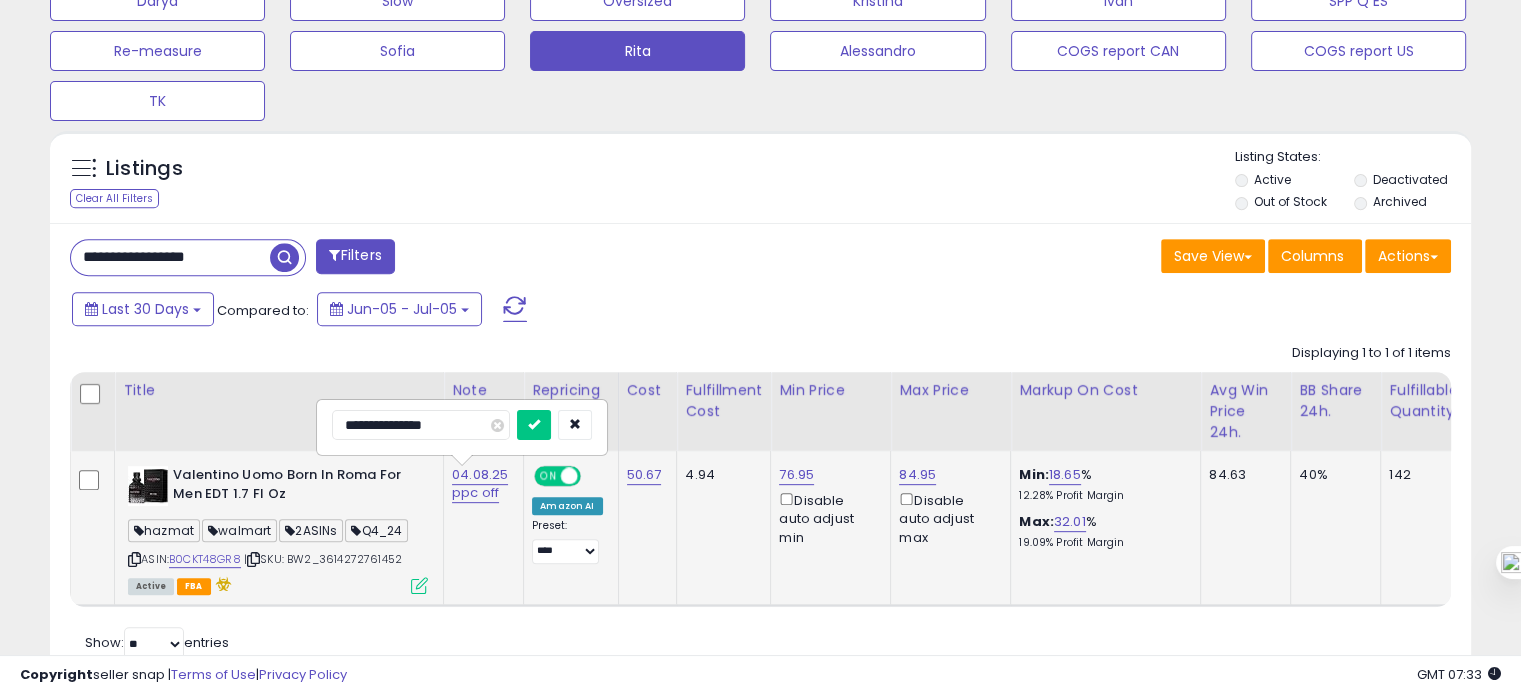 type on "**********" 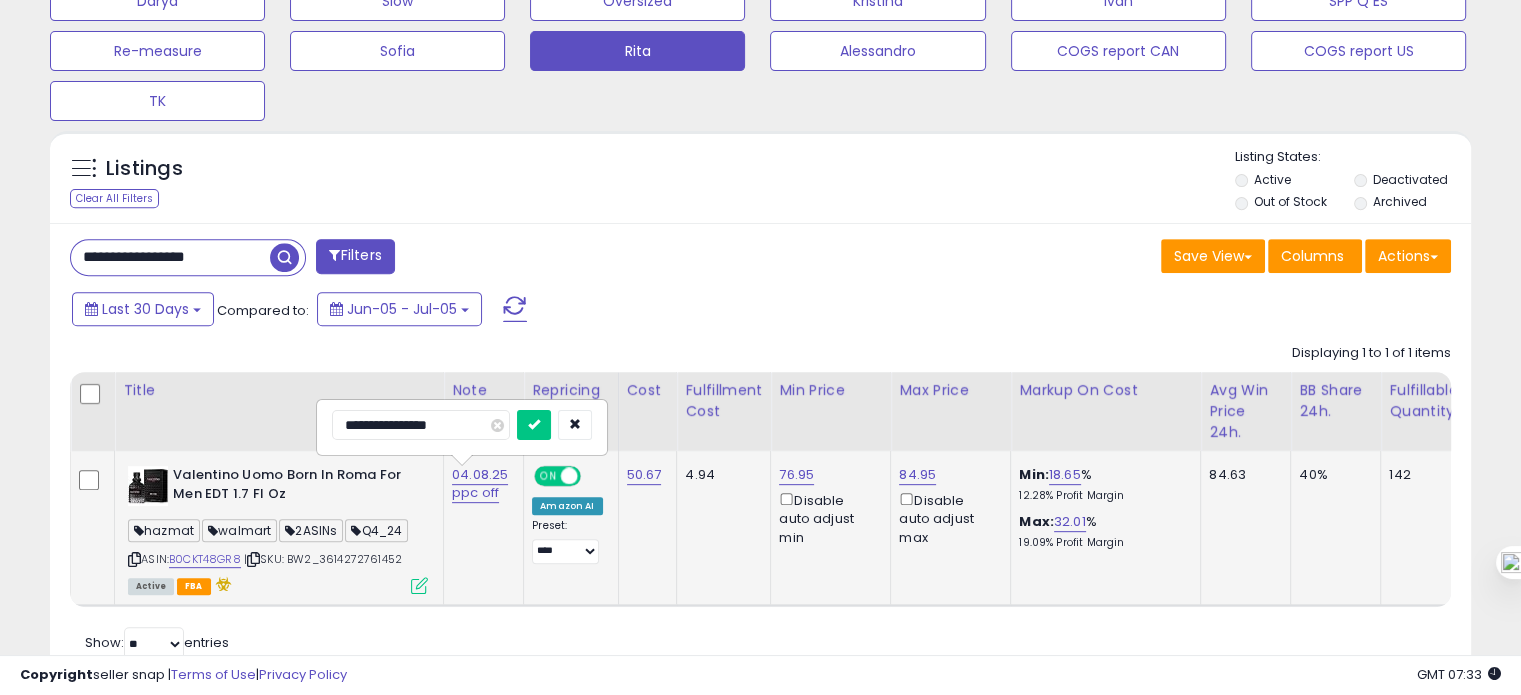 click at bounding box center (534, 425) 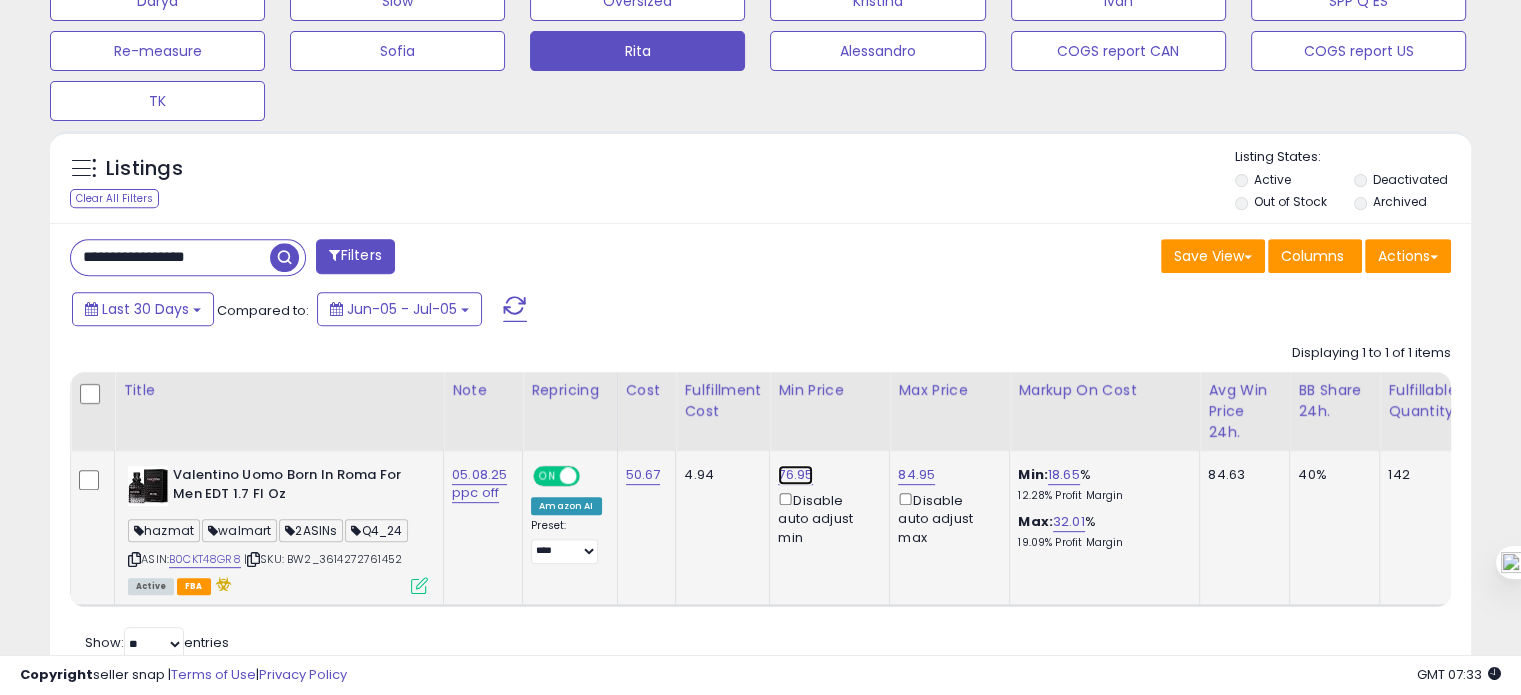 click on "76.95" at bounding box center (795, 475) 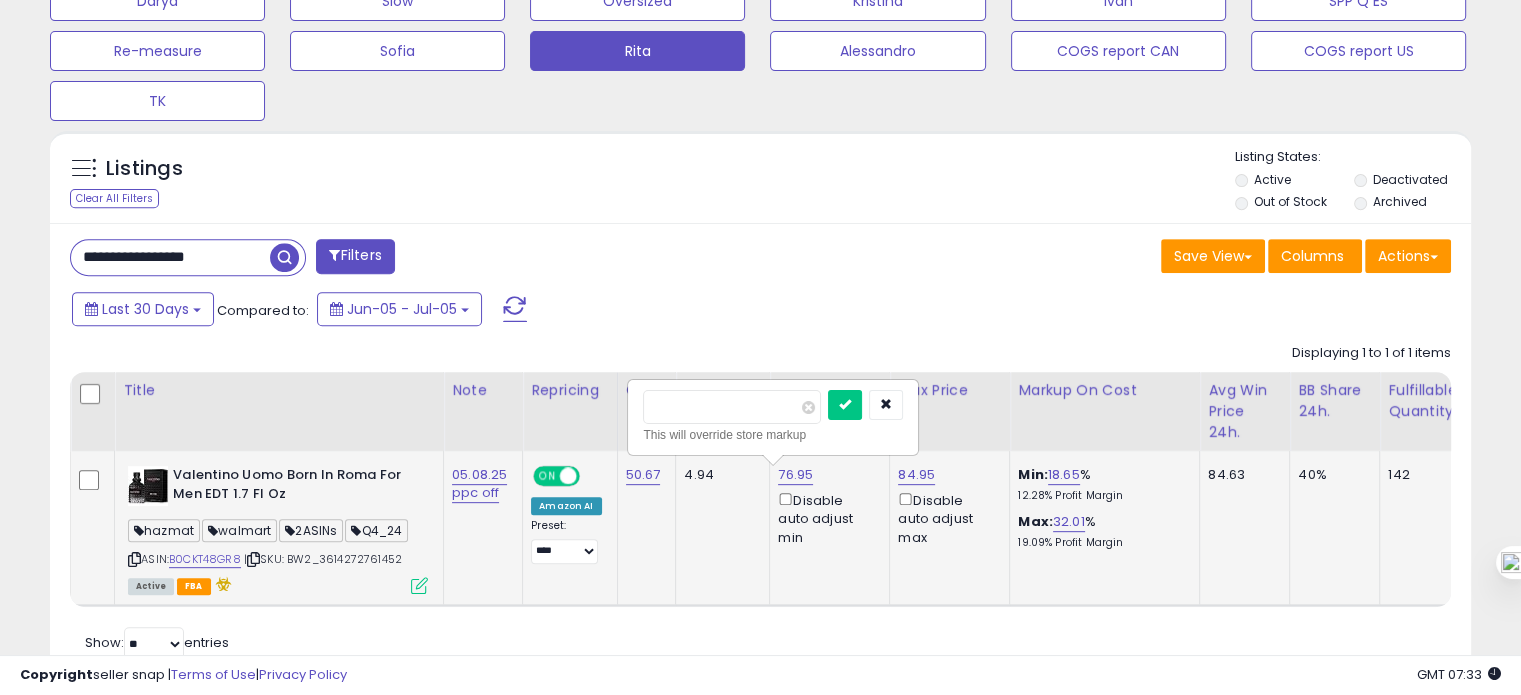 click on "*****" at bounding box center (732, 407) 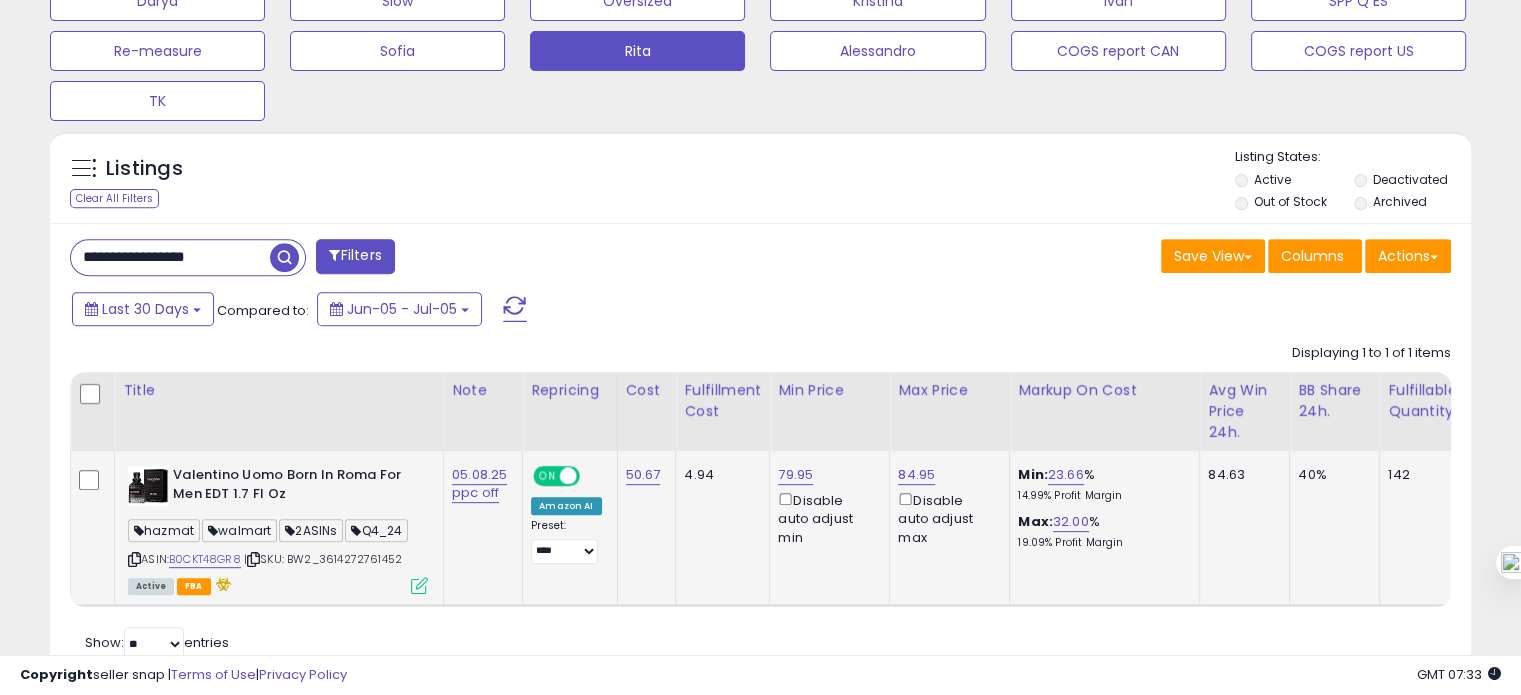 click on "**********" at bounding box center [170, 257] 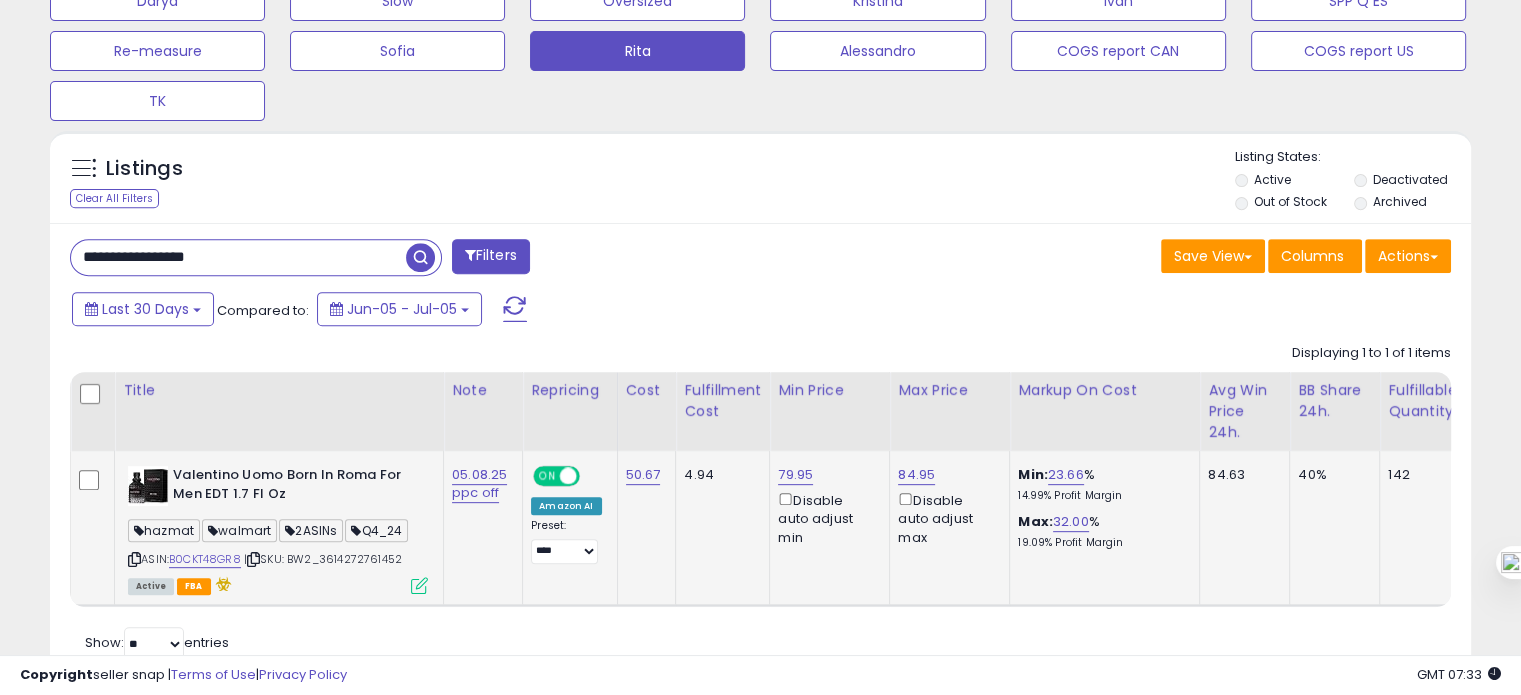 click on "**********" at bounding box center (238, 257) 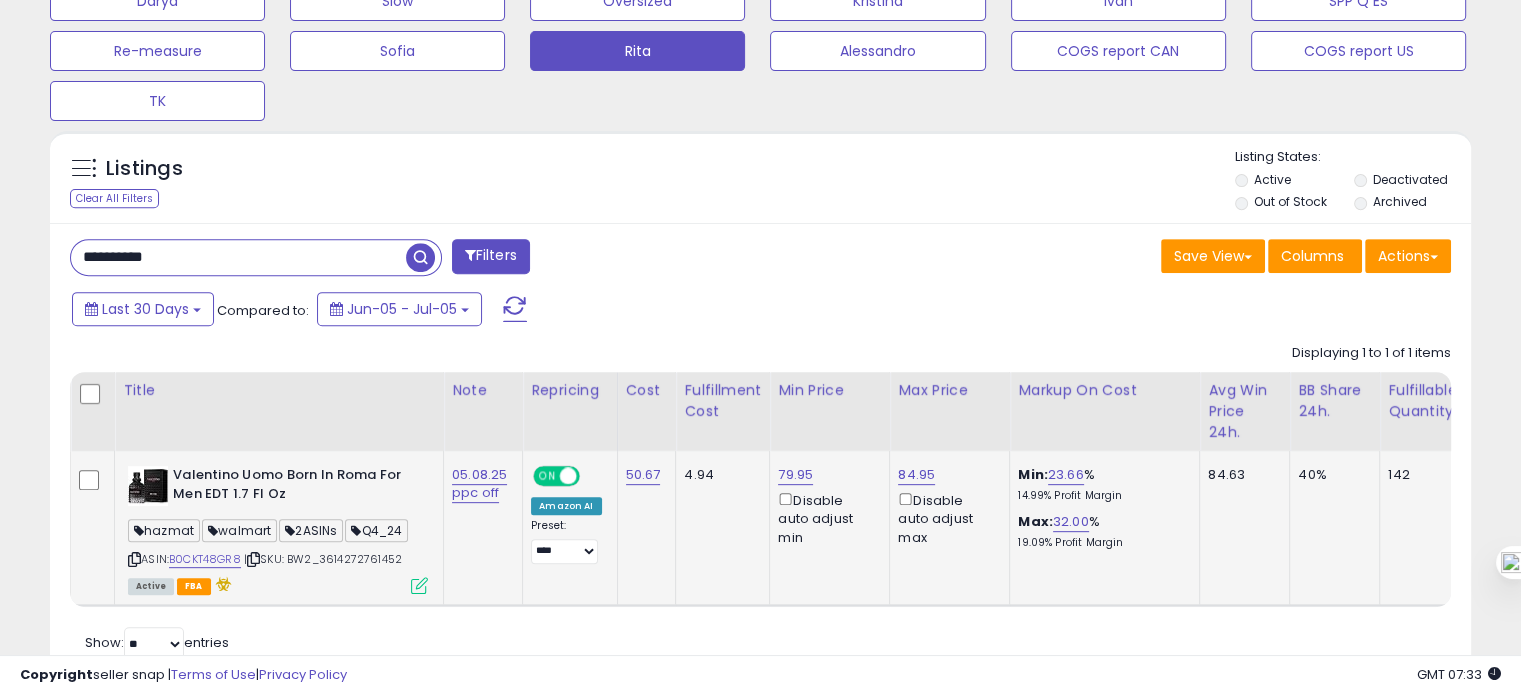 type on "**********" 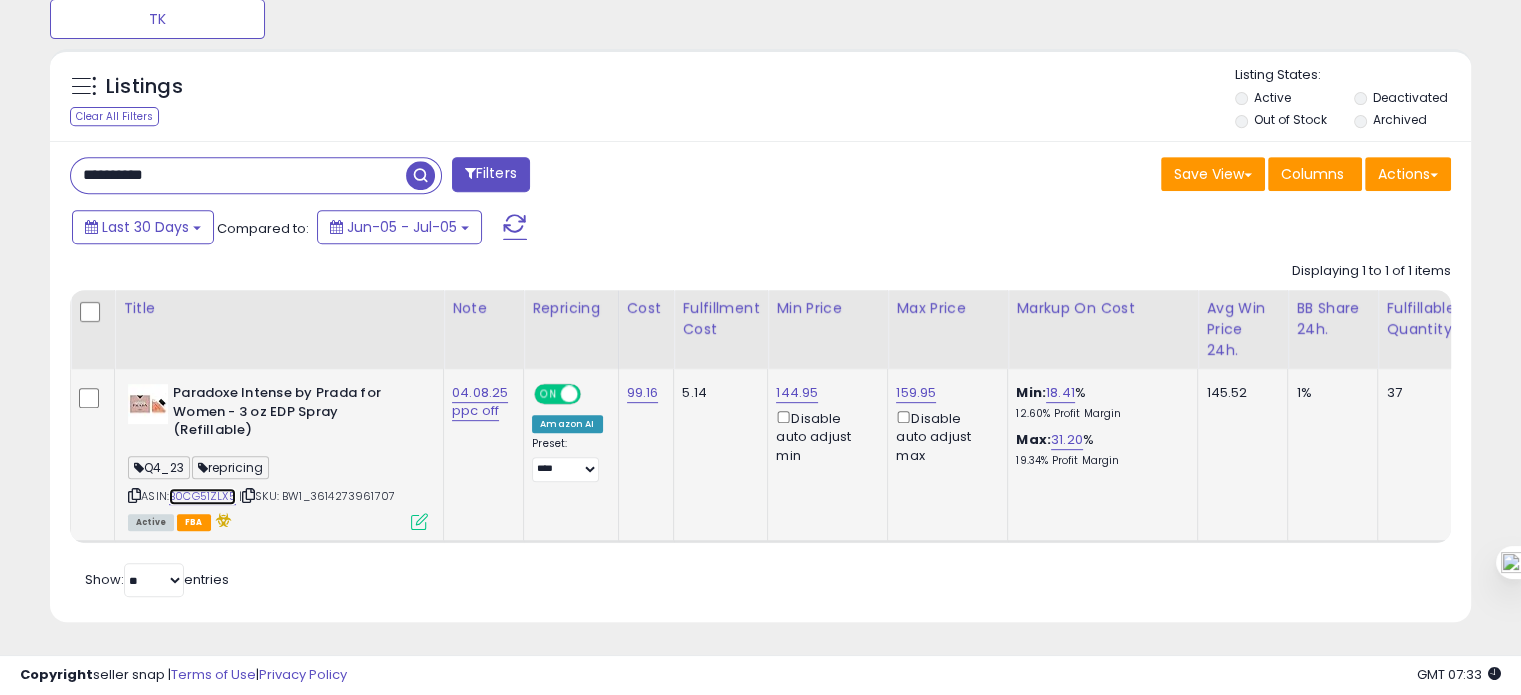 click on "B0CG51ZLX5" at bounding box center (202, 496) 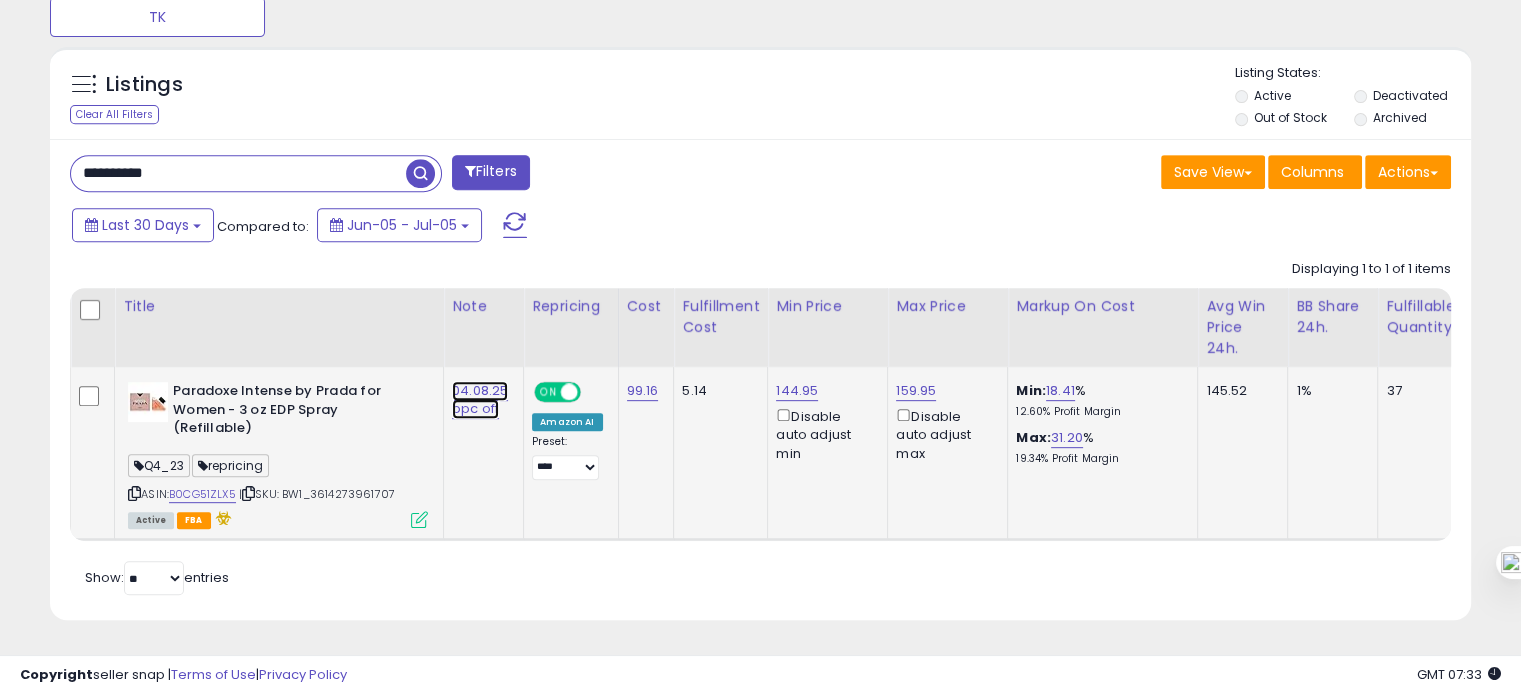 click on "04.08.25 ppc off" at bounding box center (480, 400) 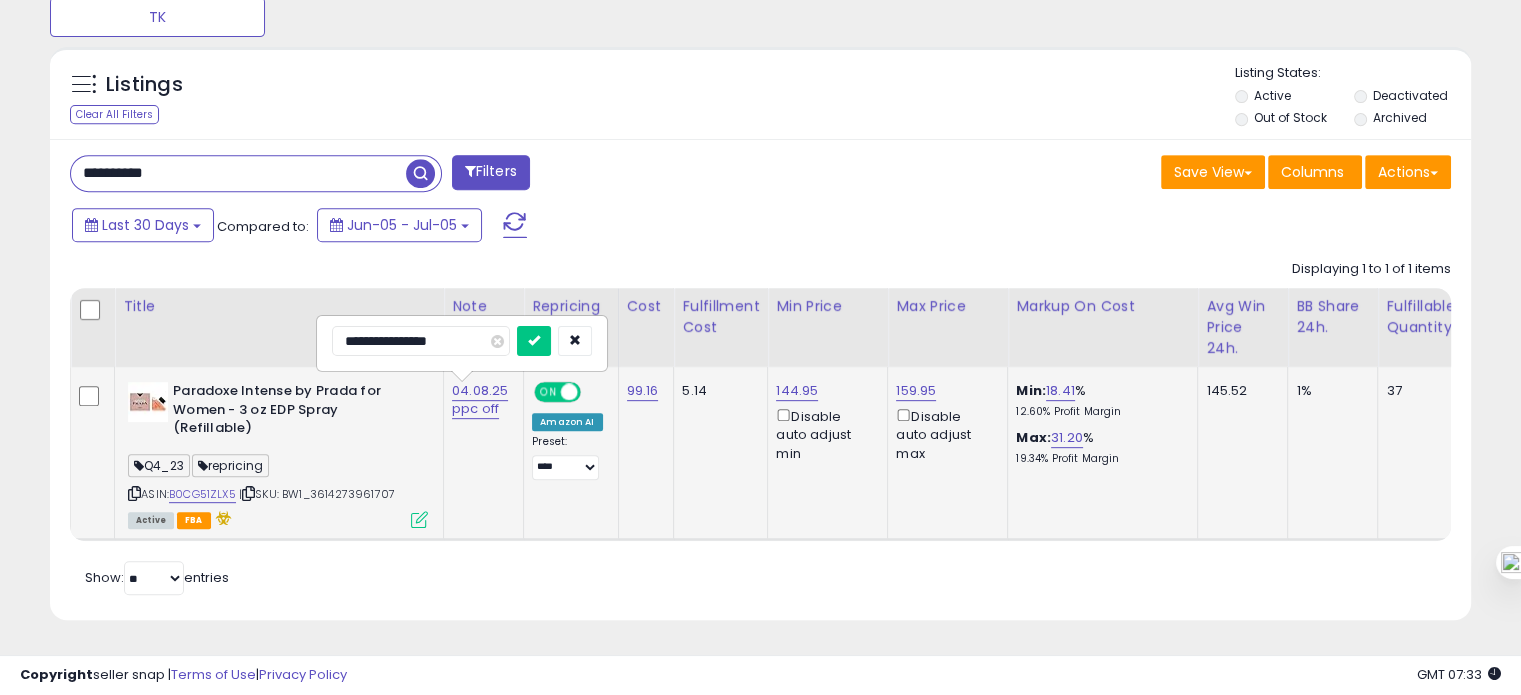 click on "**********" at bounding box center [421, 341] 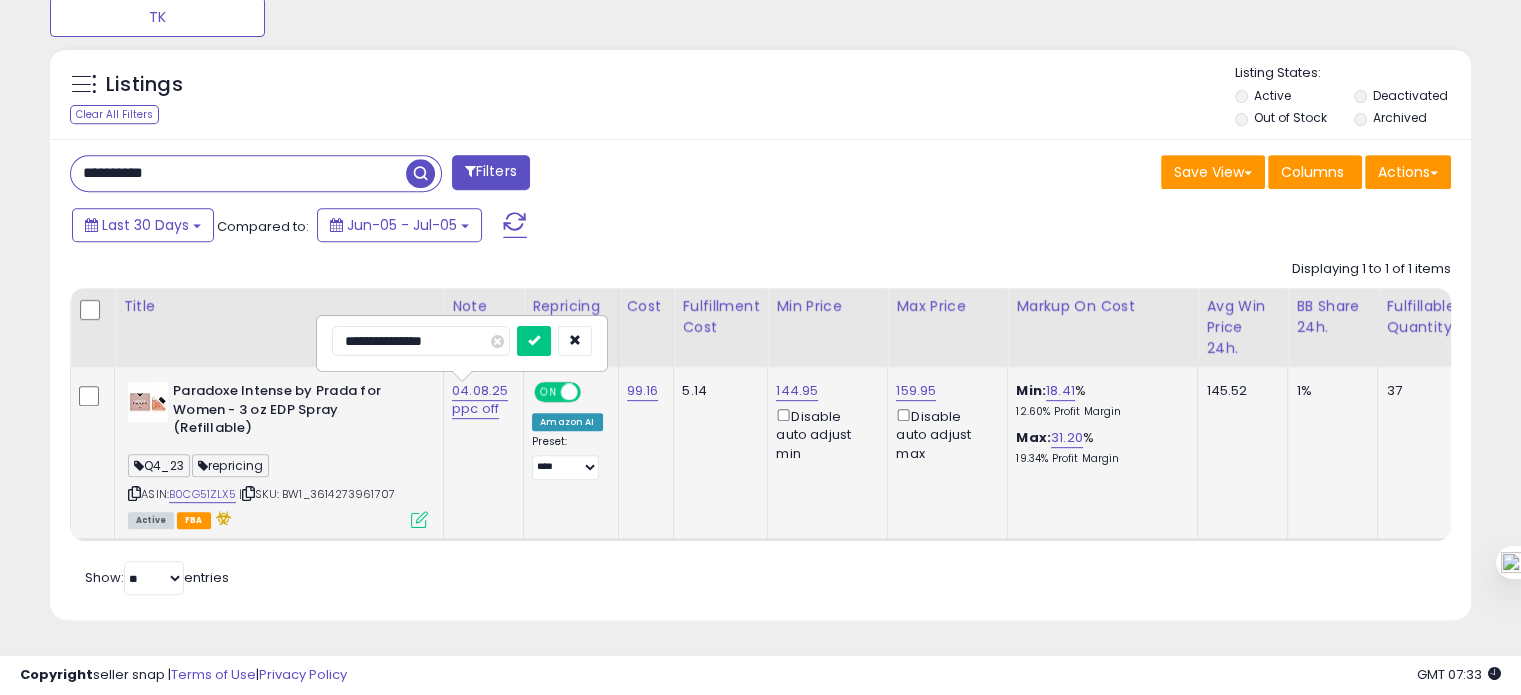 type on "**********" 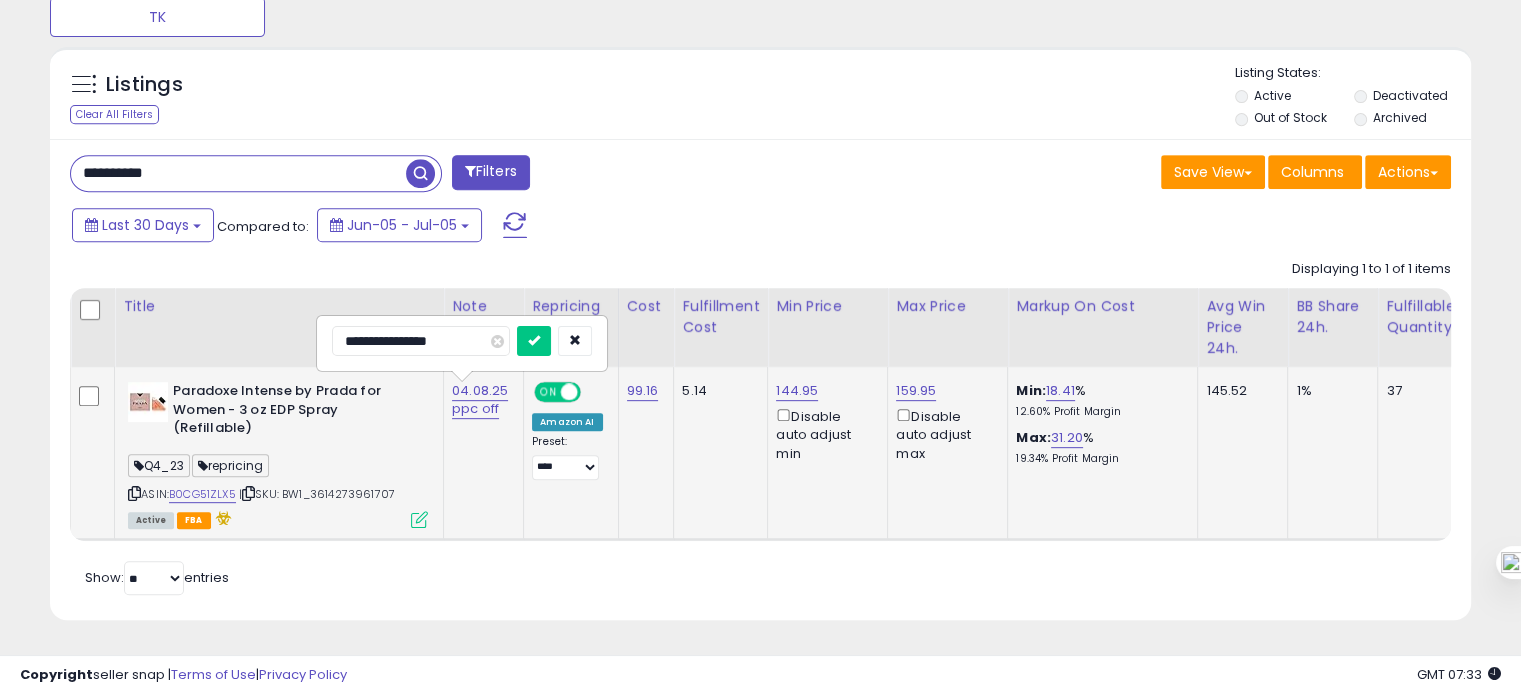 click at bounding box center (534, 341) 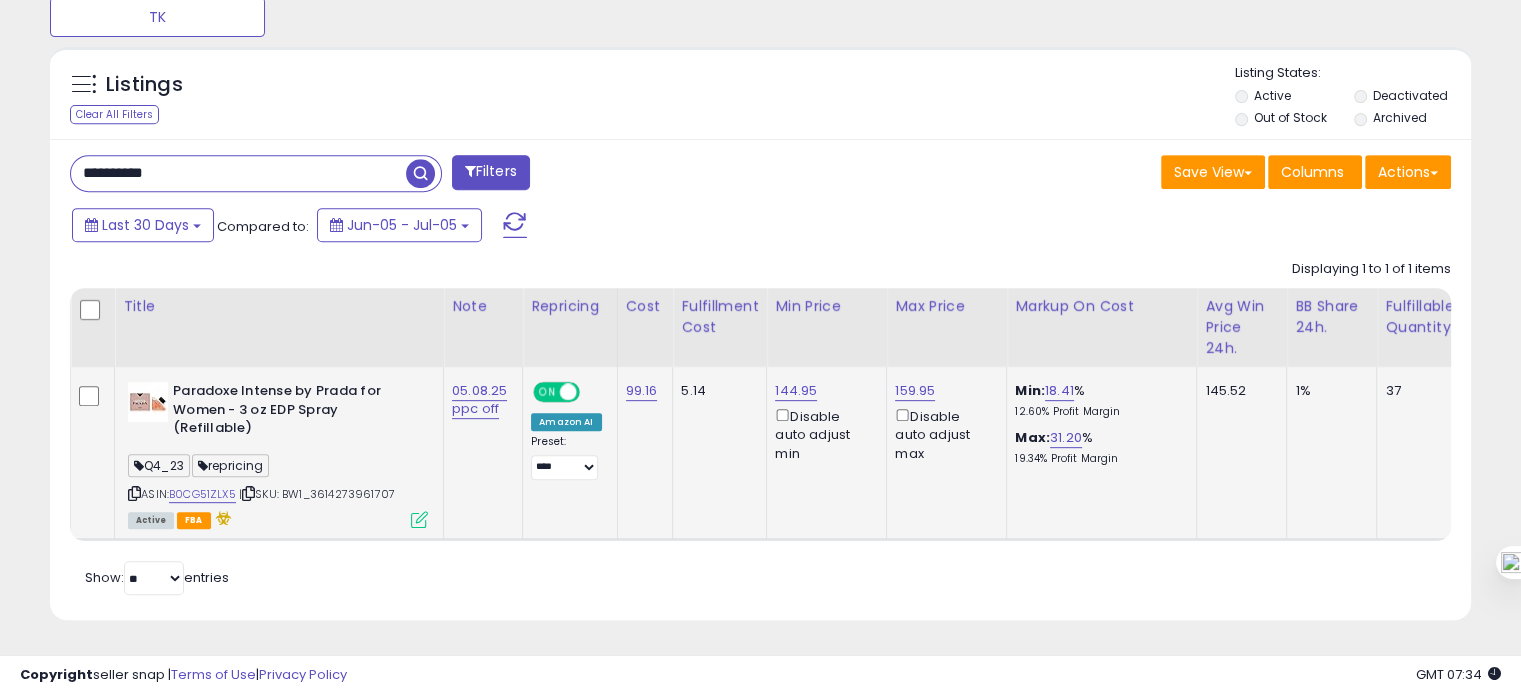 click on "**********" at bounding box center (238, 173) 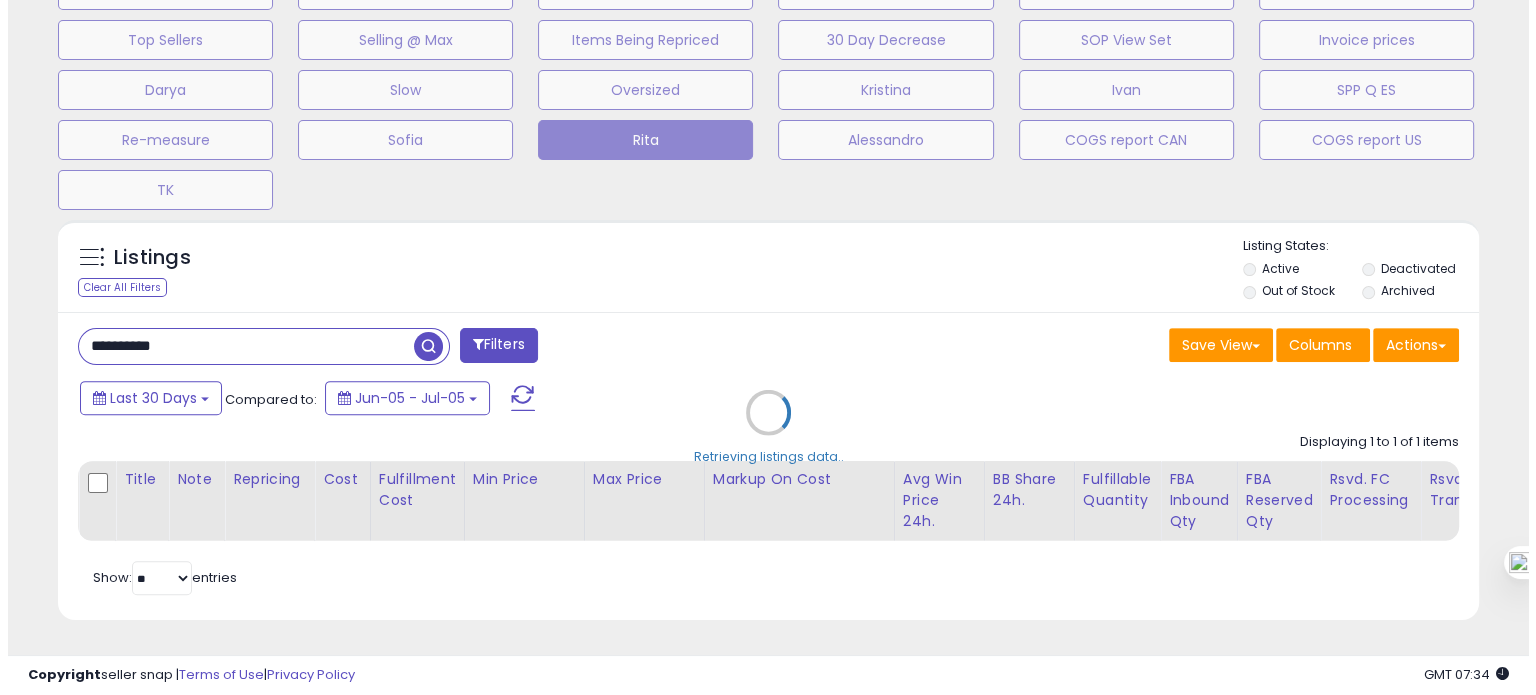 scroll, scrollTop: 674, scrollLeft: 0, axis: vertical 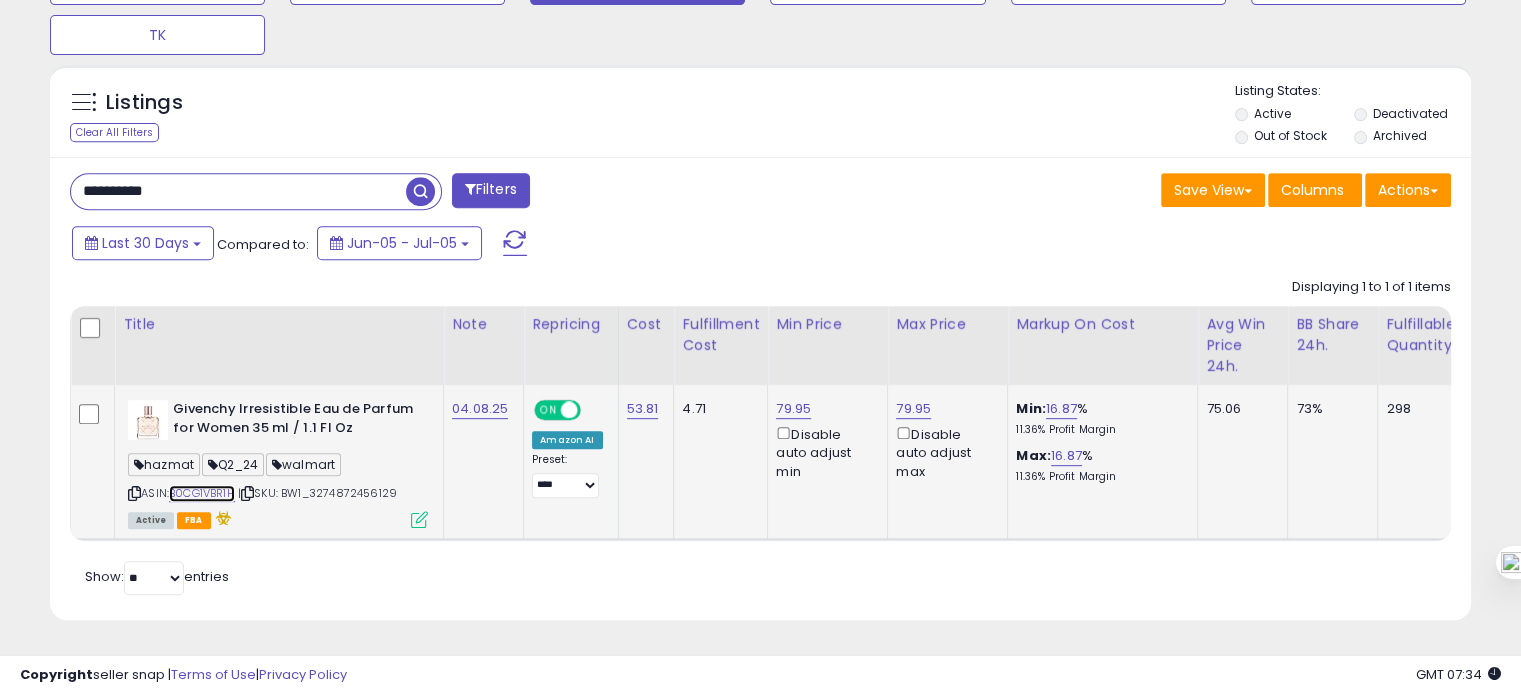 click on "B0CG1VBR1H" at bounding box center [202, 493] 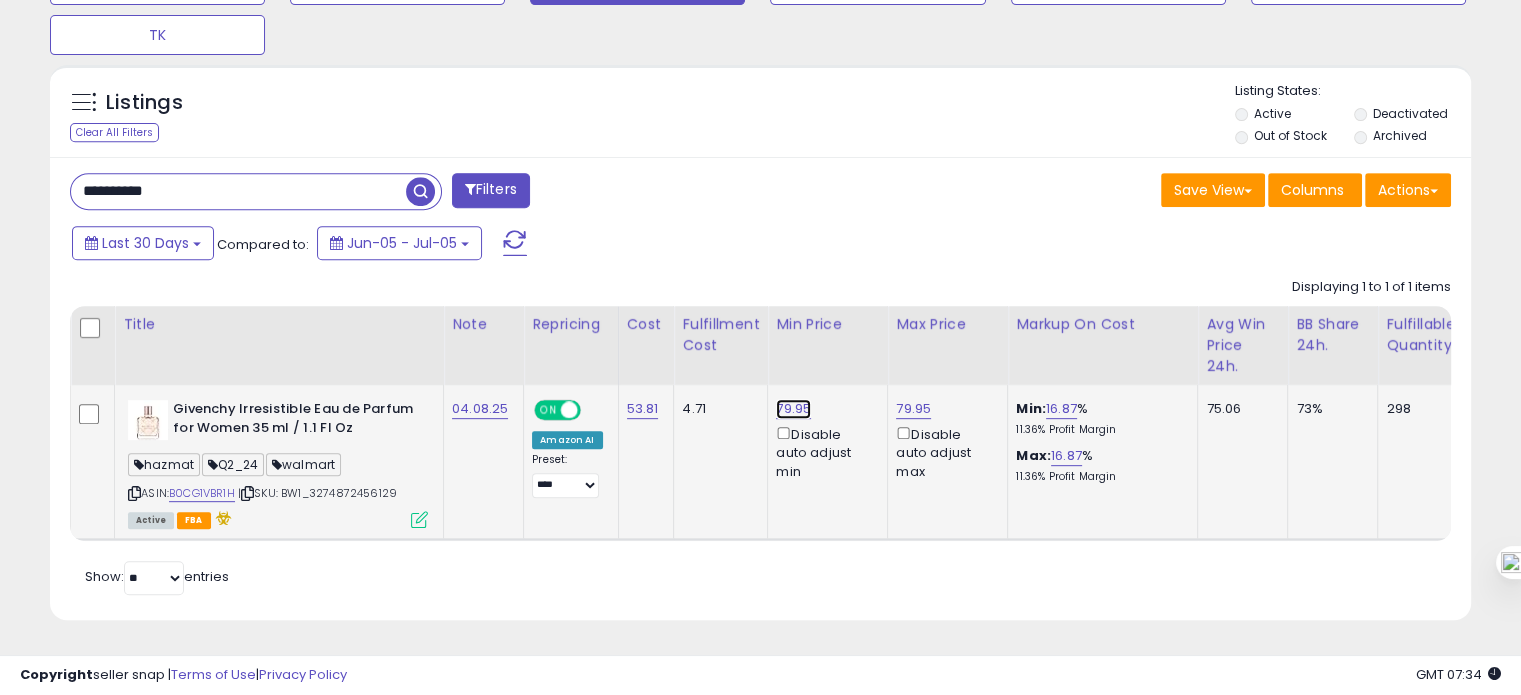click on "79.95" at bounding box center (793, 409) 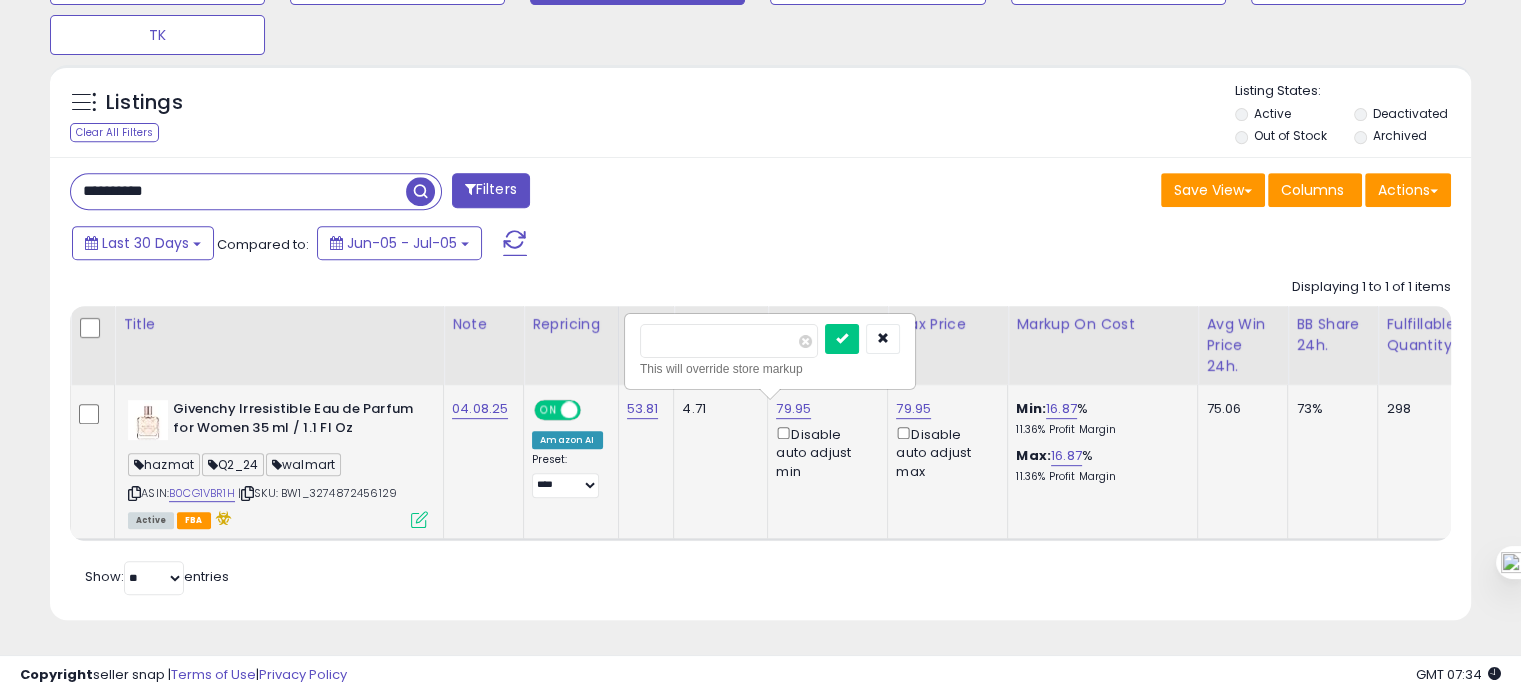 click on "*****" at bounding box center (729, 341) 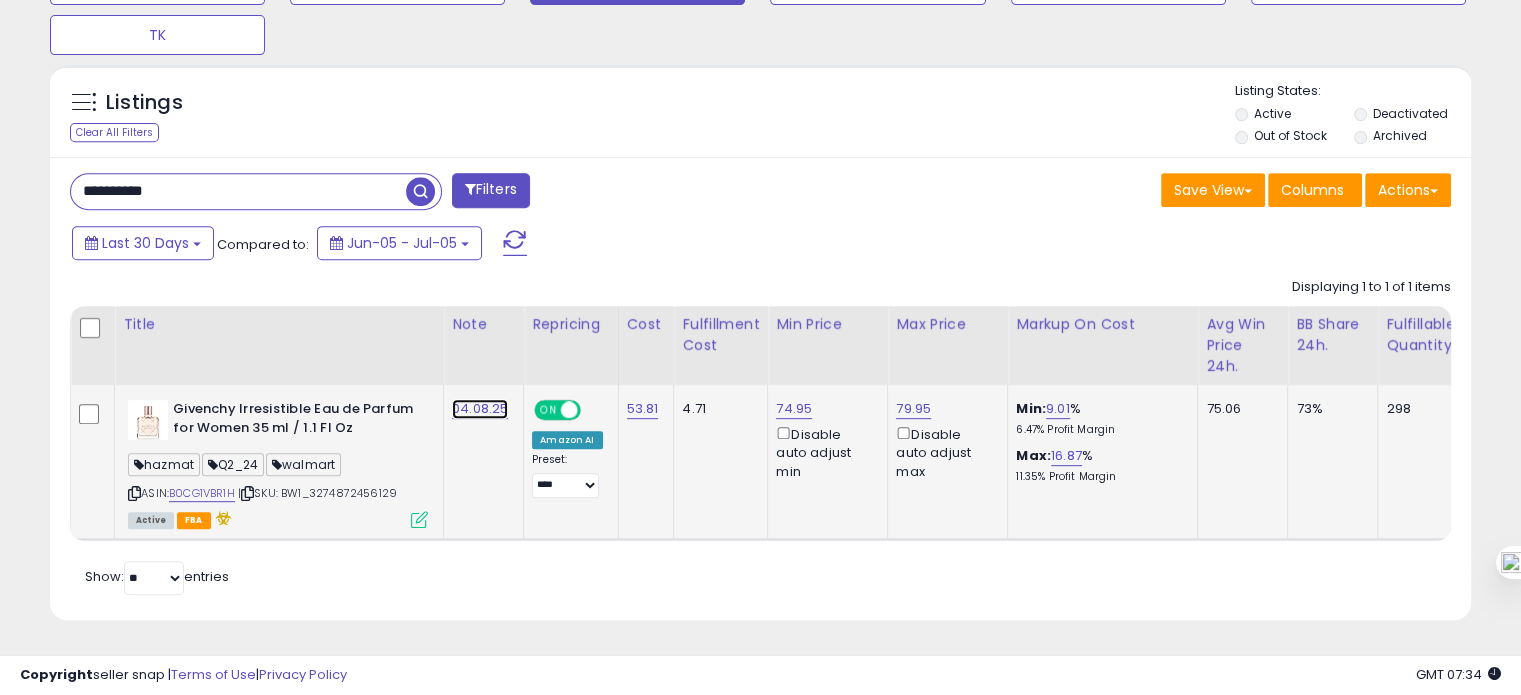 click on "04.08.25" at bounding box center (480, 409) 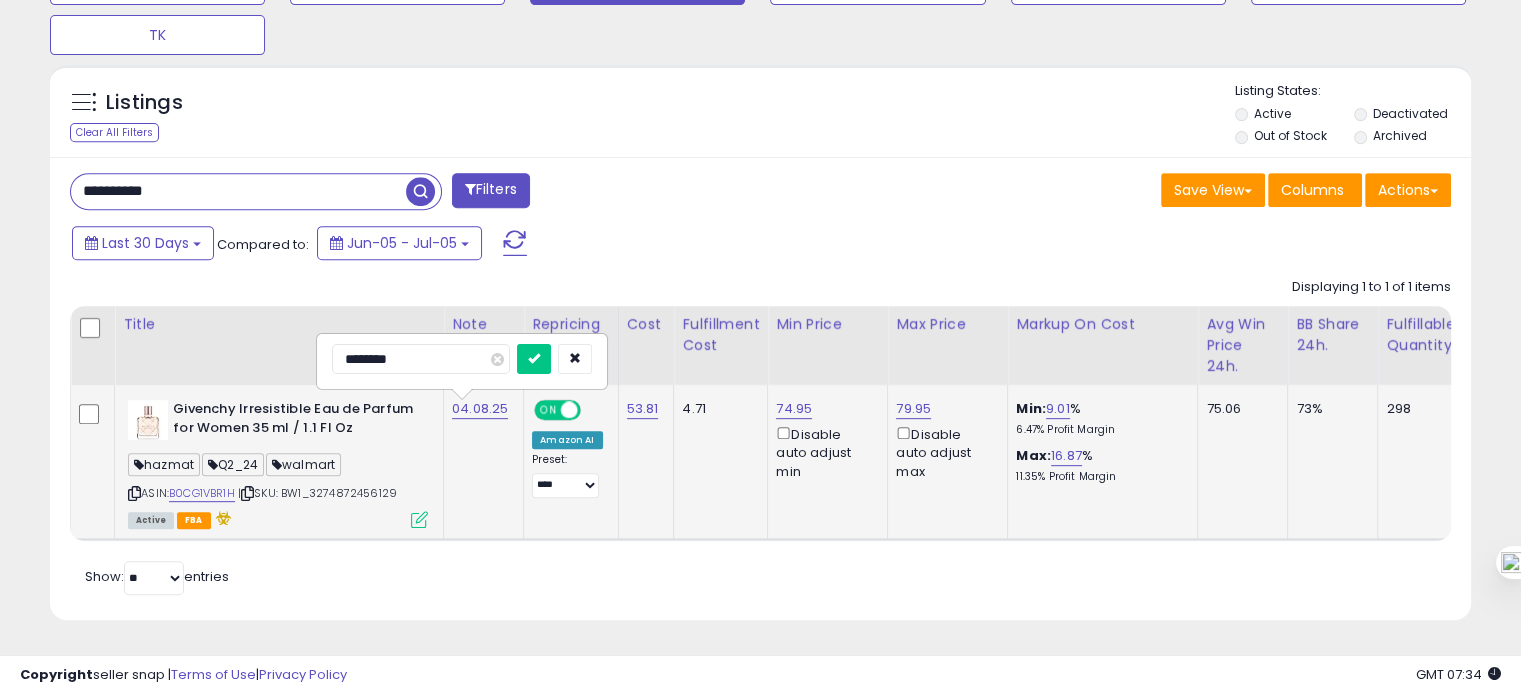 click on "********" at bounding box center (421, 359) 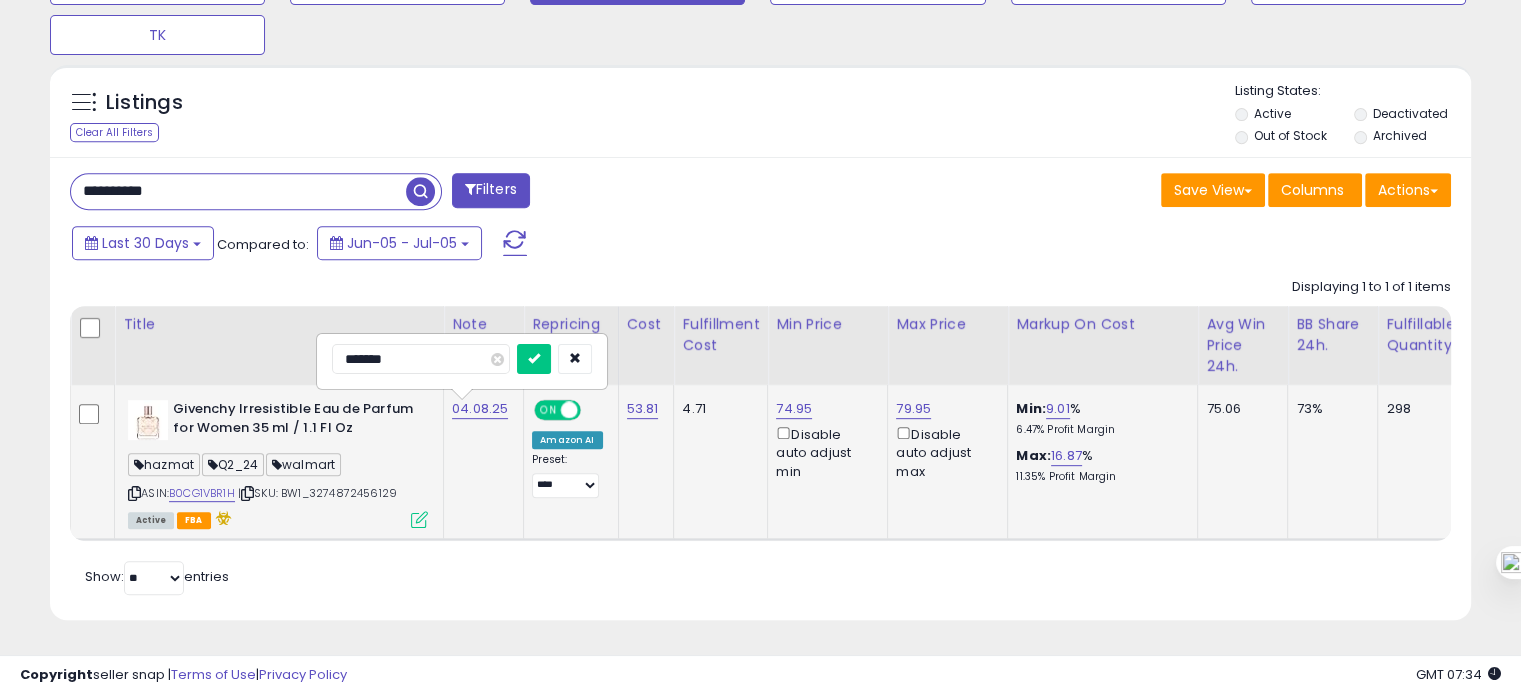 type on "********" 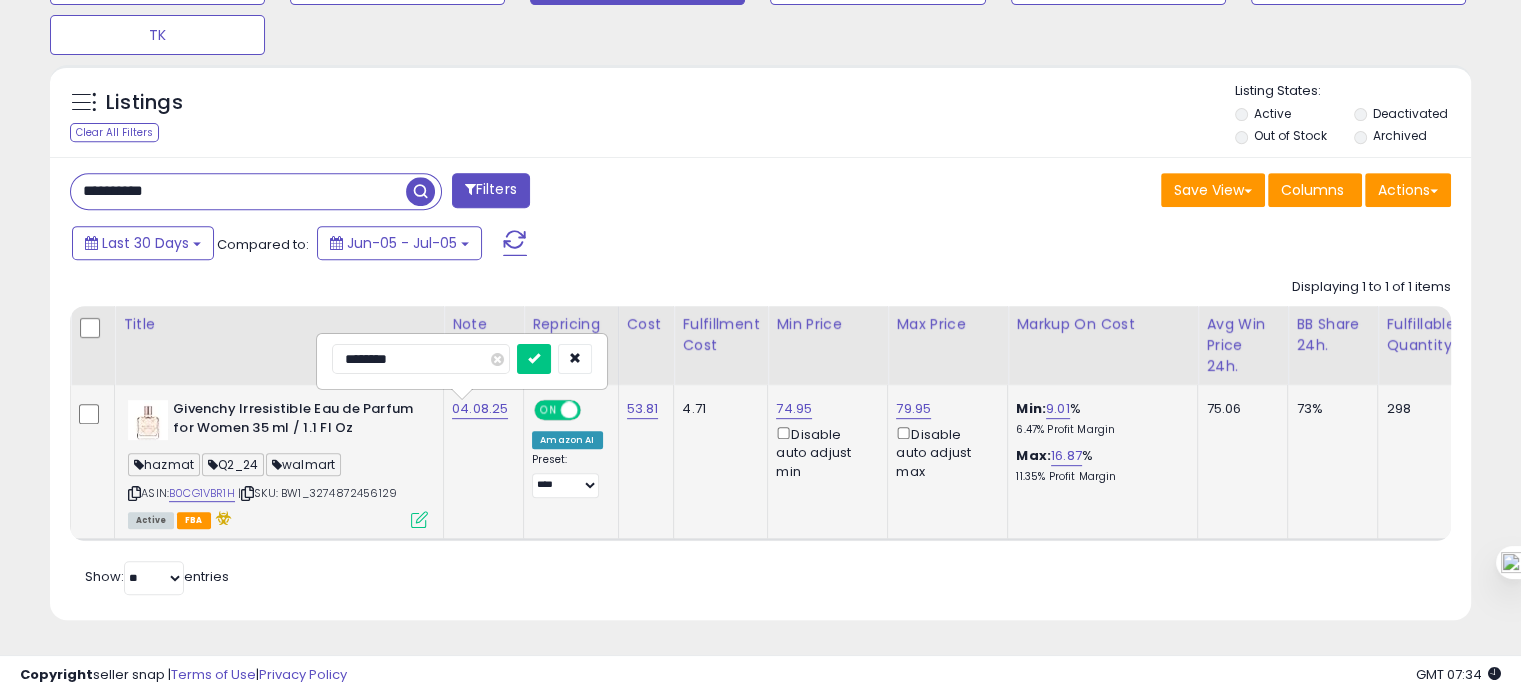 click at bounding box center [534, 359] 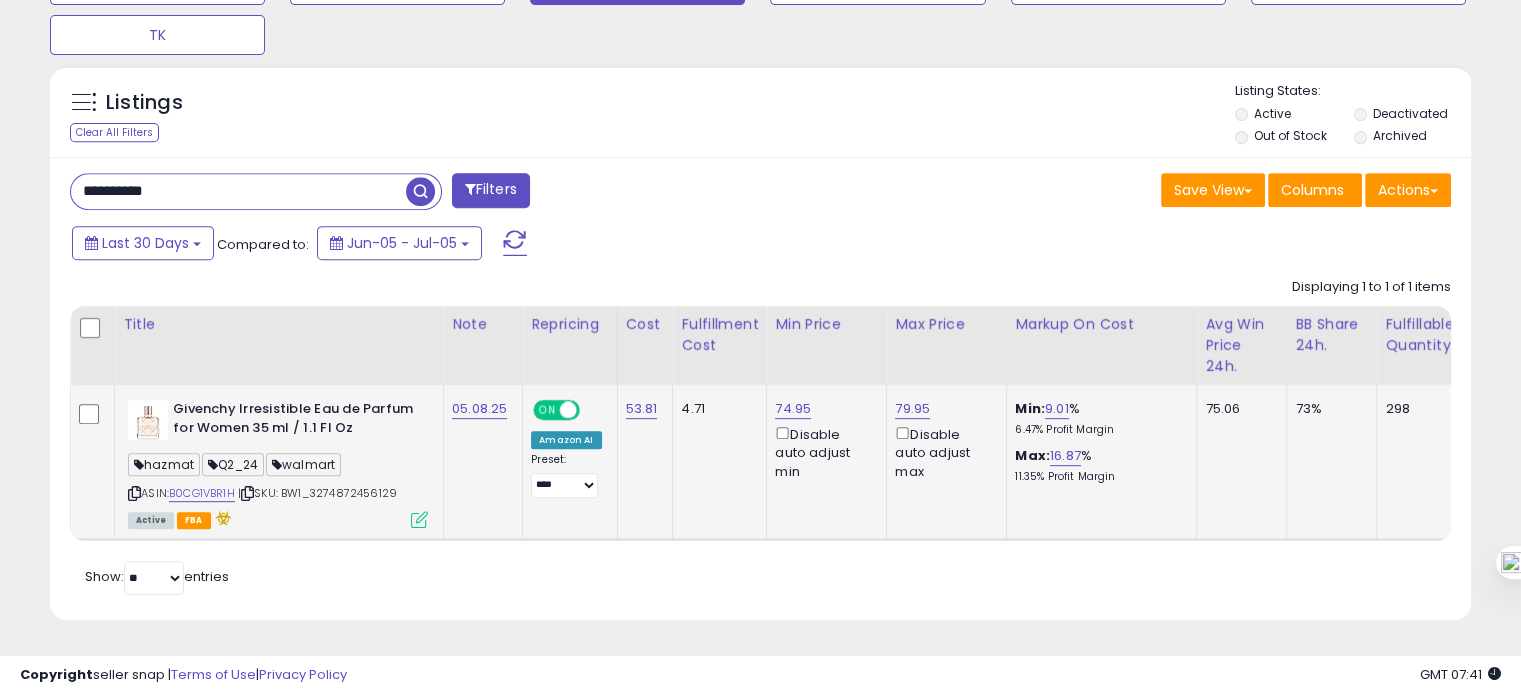 click on "**********" at bounding box center [238, 191] 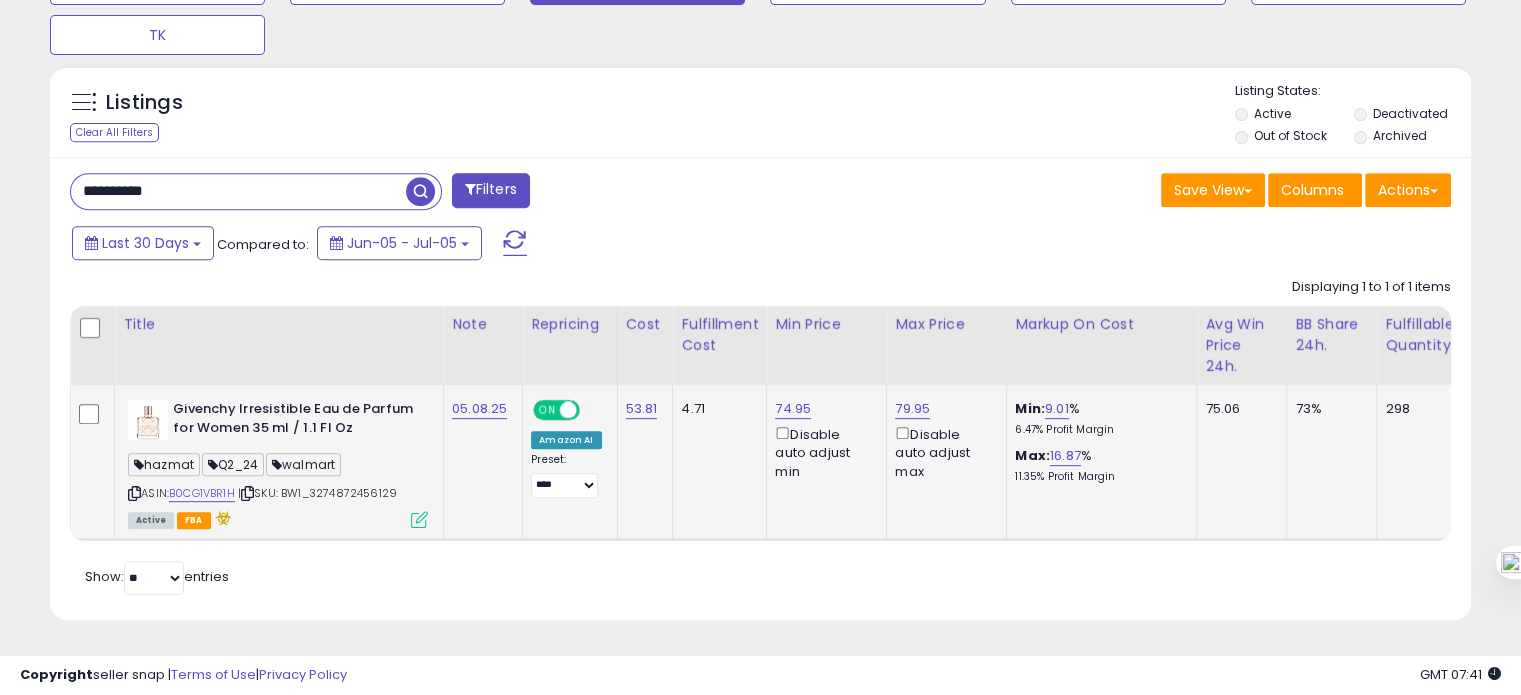 click on "**********" at bounding box center (238, 191) 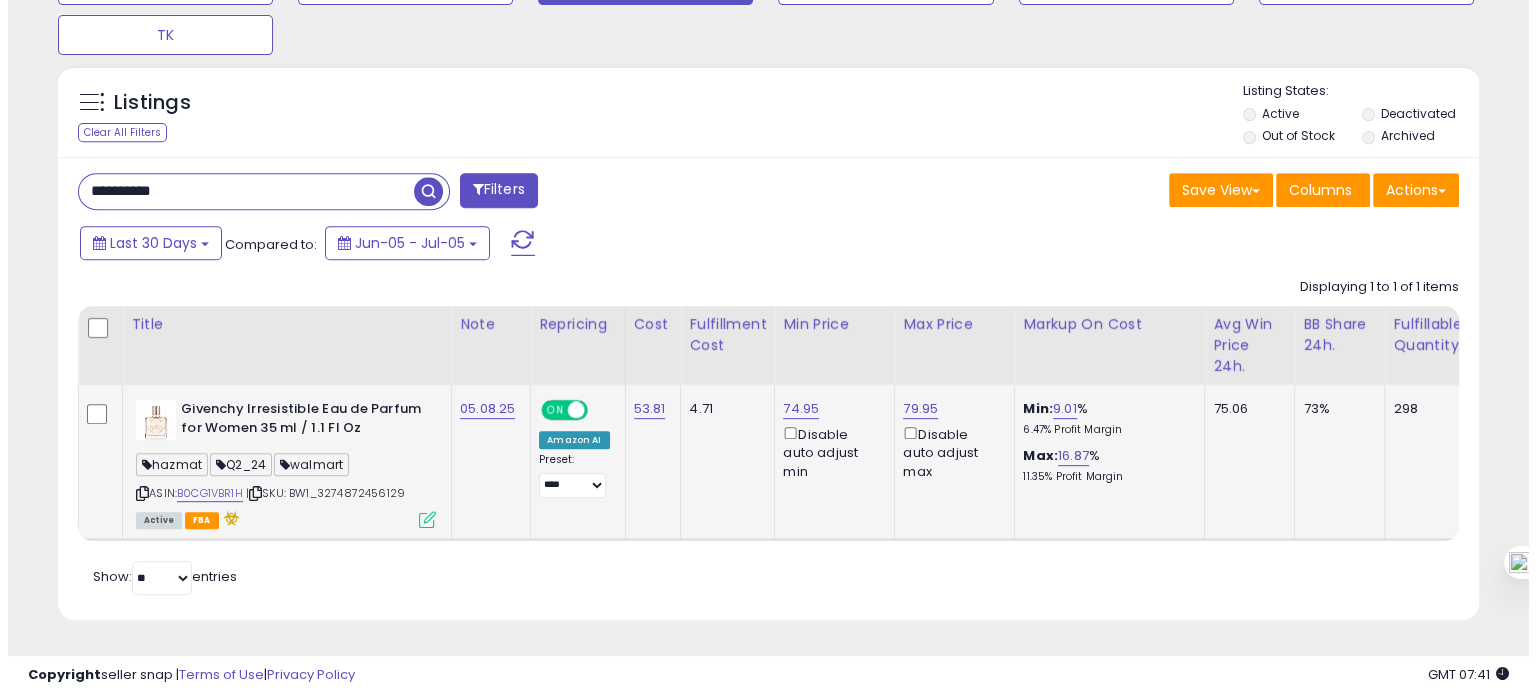 scroll, scrollTop: 674, scrollLeft: 0, axis: vertical 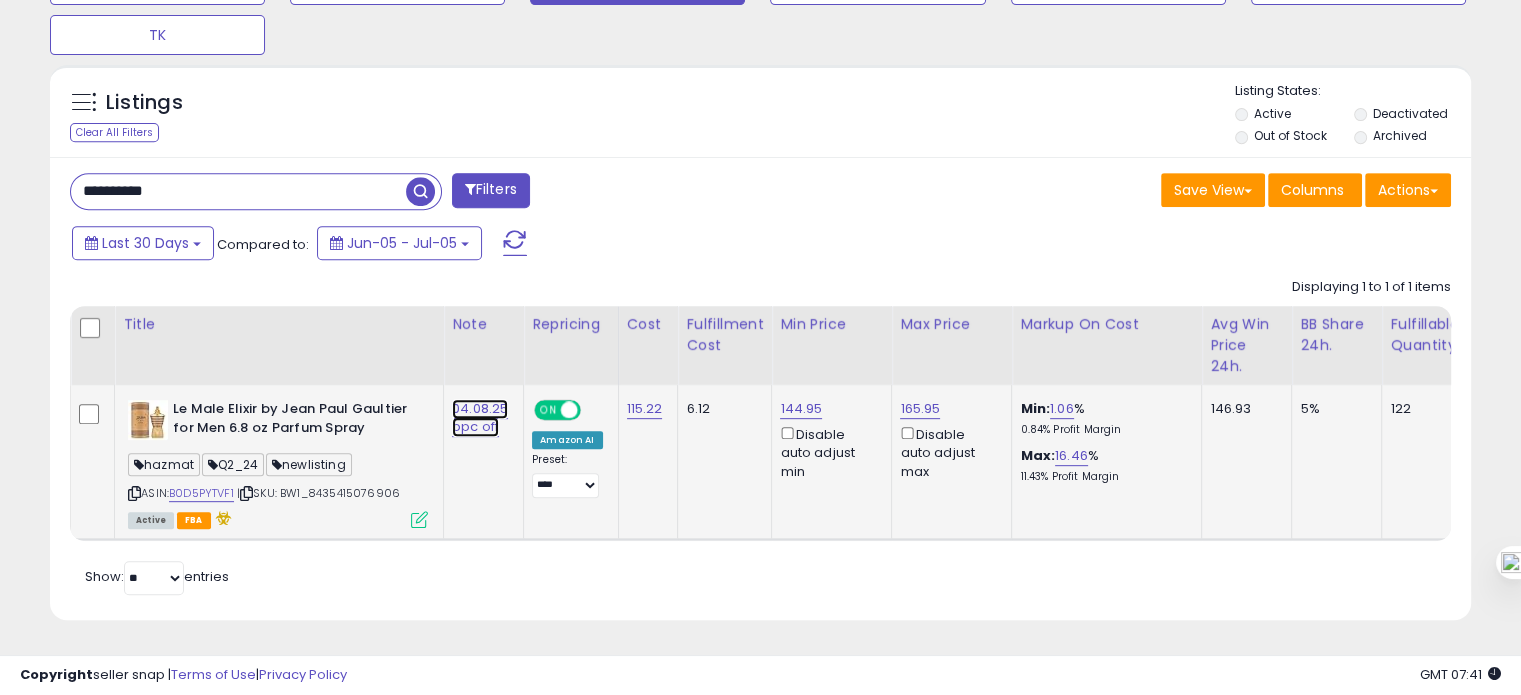 click on "04.08.25 ppc off" at bounding box center [480, 418] 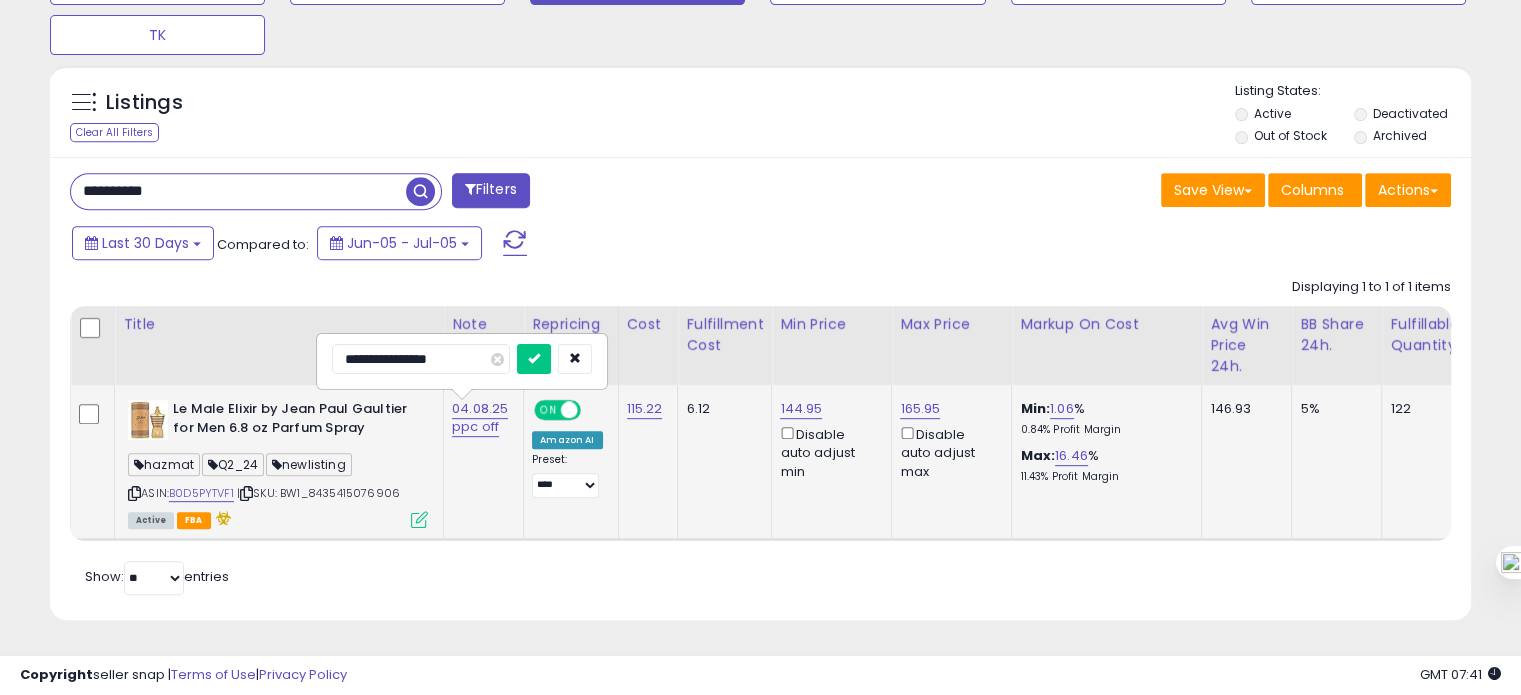 click on "**********" at bounding box center [421, 359] 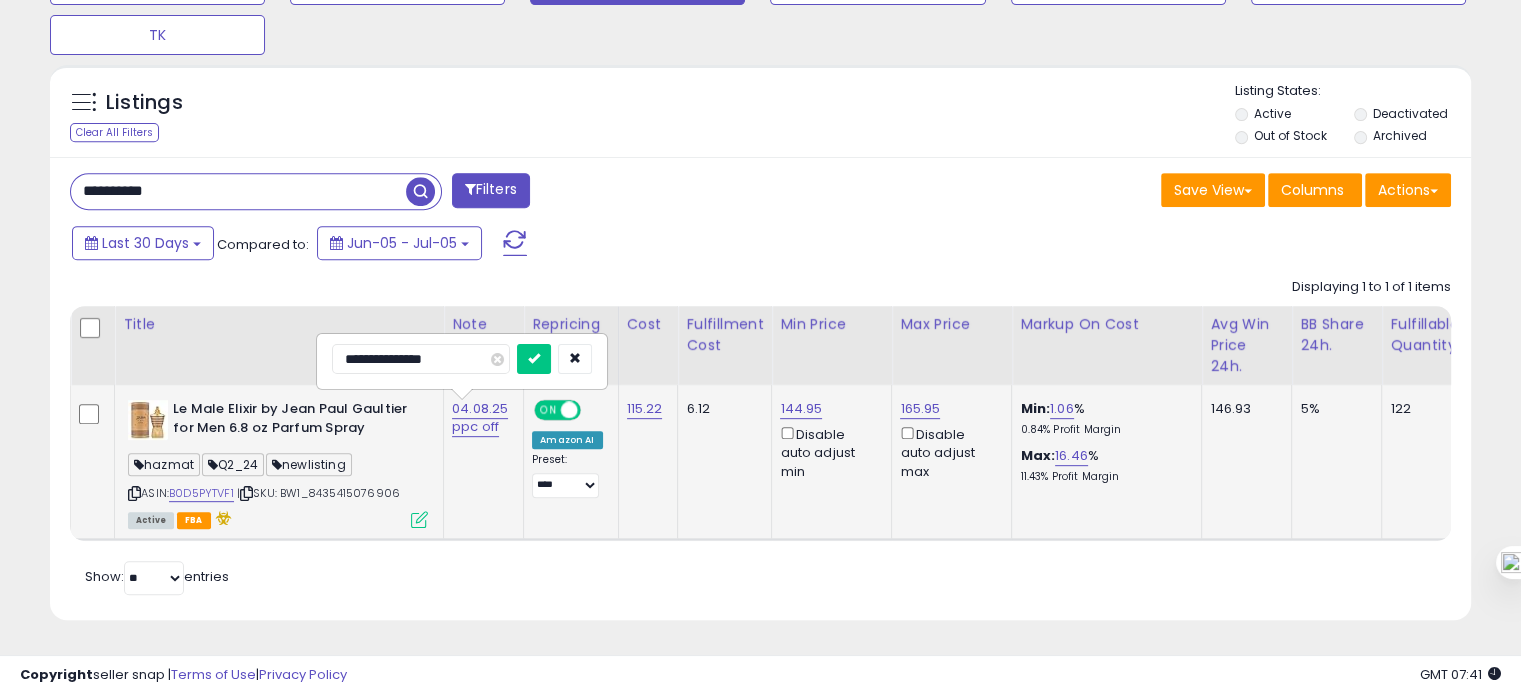 type on "**********" 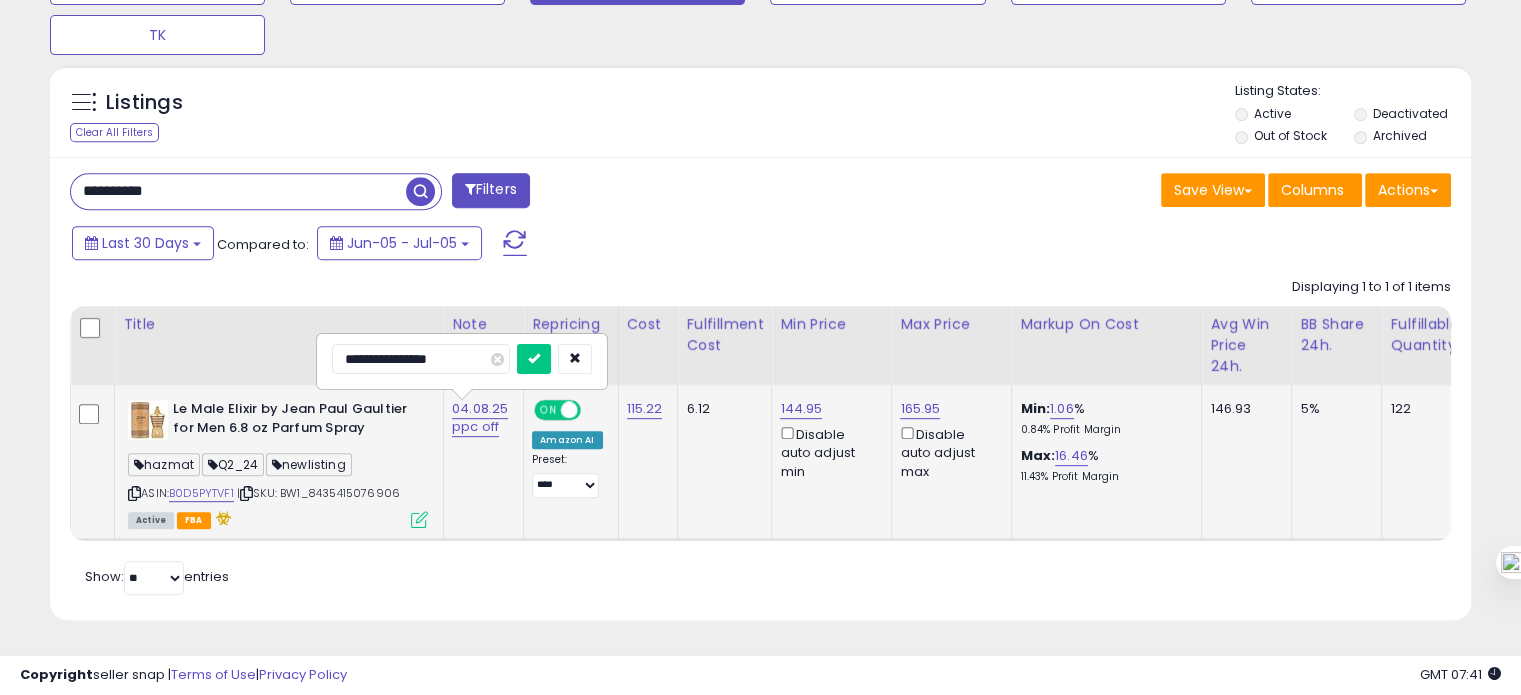 click at bounding box center (534, 359) 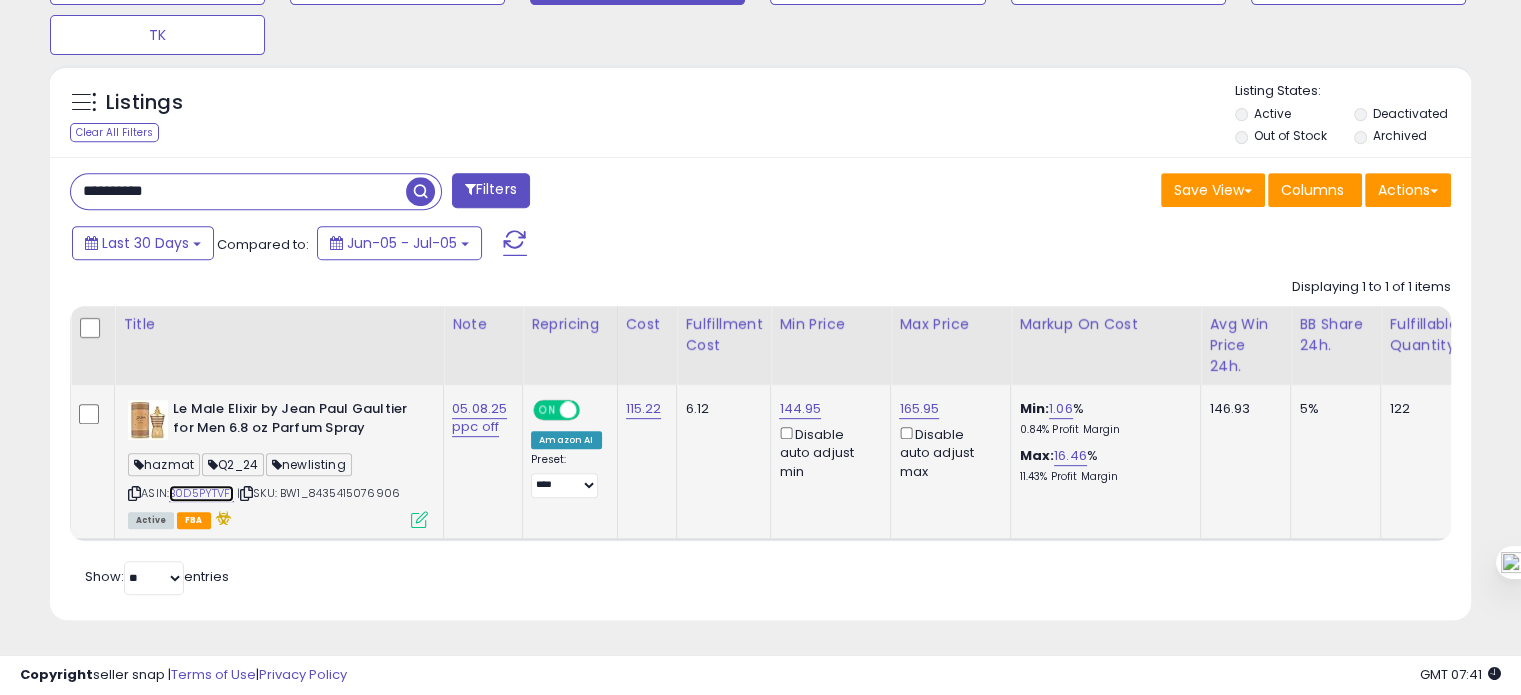 click on "B0D5PYTVF1" at bounding box center [201, 493] 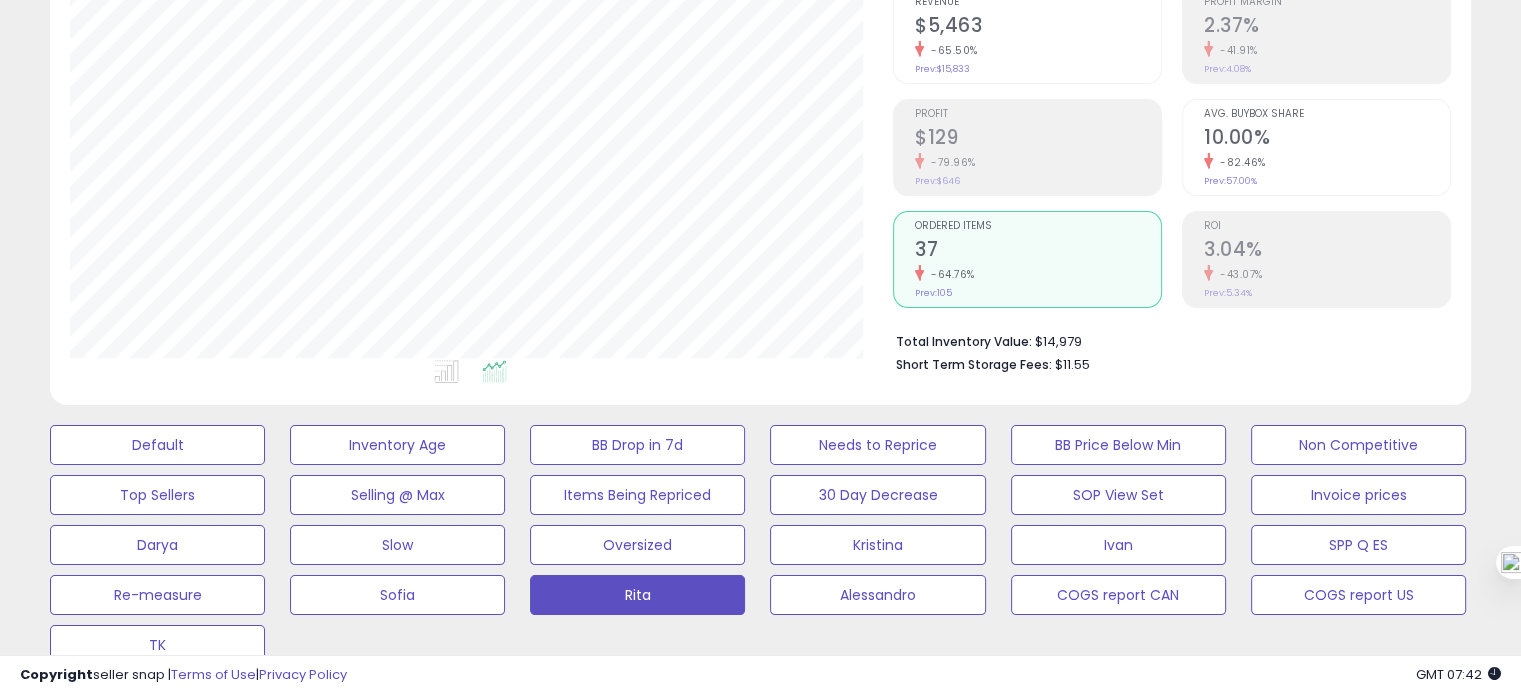 scroll, scrollTop: 828, scrollLeft: 0, axis: vertical 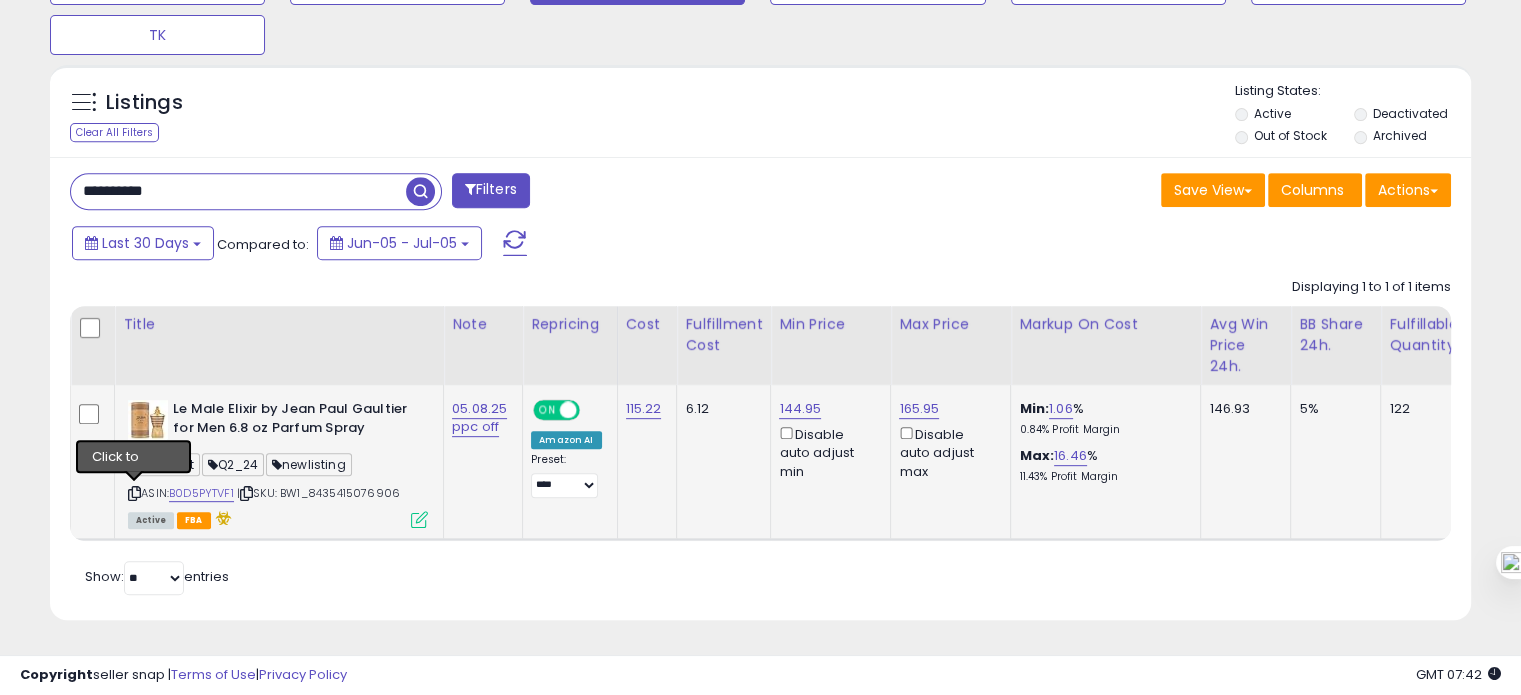 click at bounding box center [134, 493] 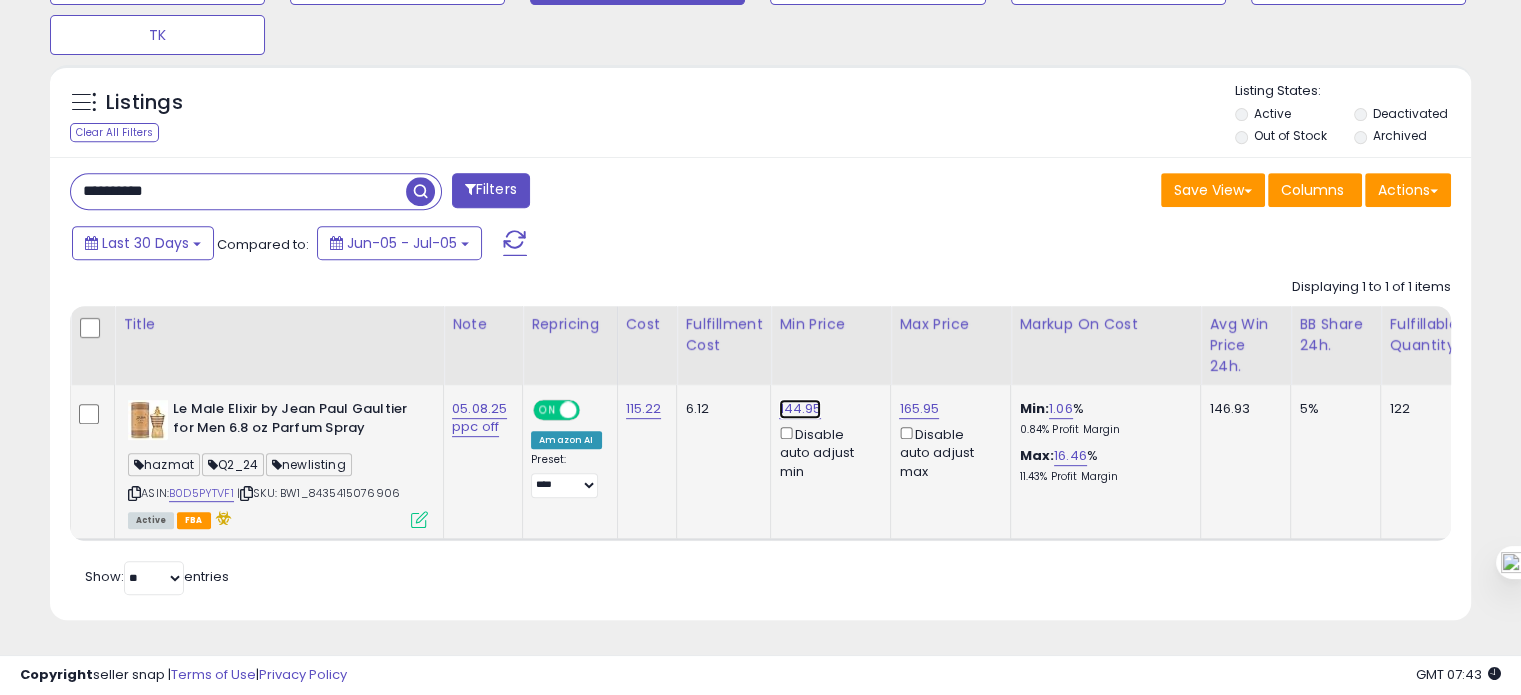 click on "144.95" at bounding box center (800, 409) 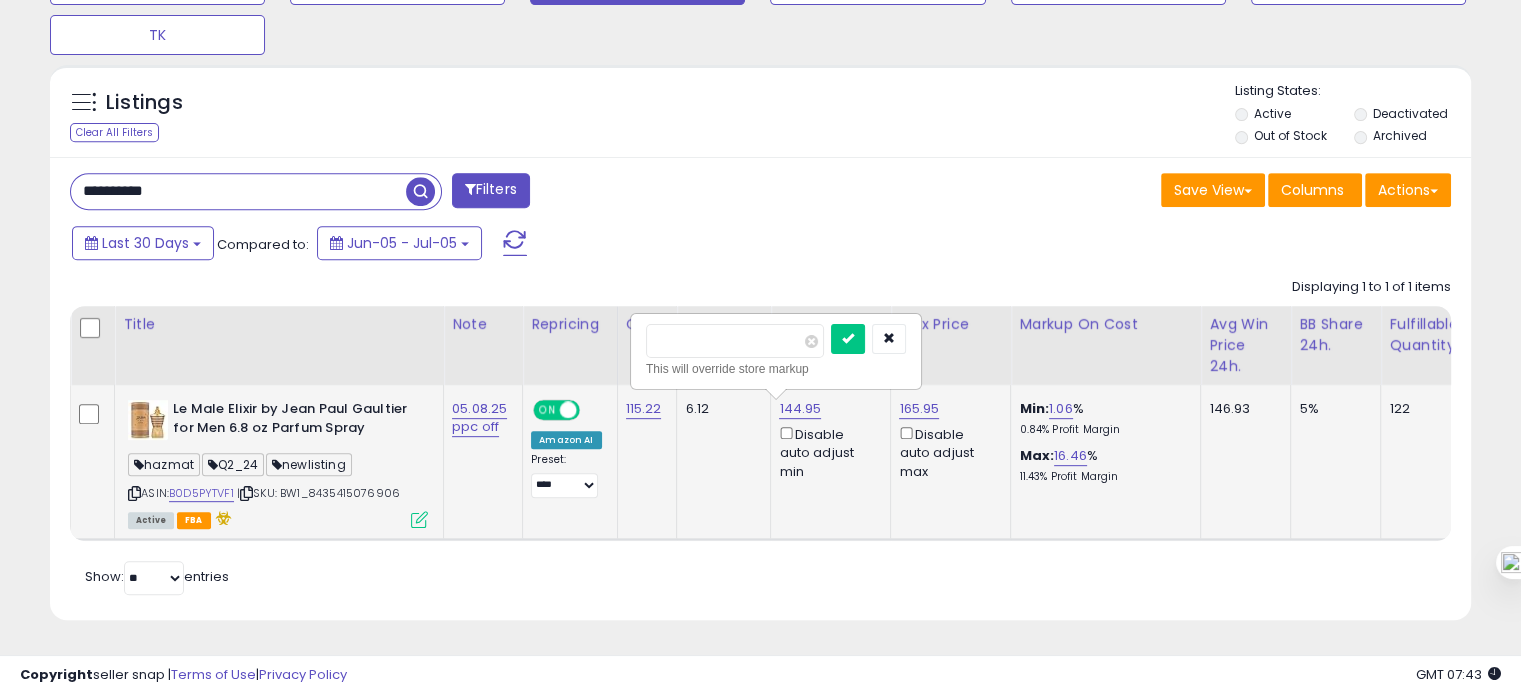drag, startPoint x: 668, startPoint y: 323, endPoint x: 711, endPoint y: 324, distance: 43.011627 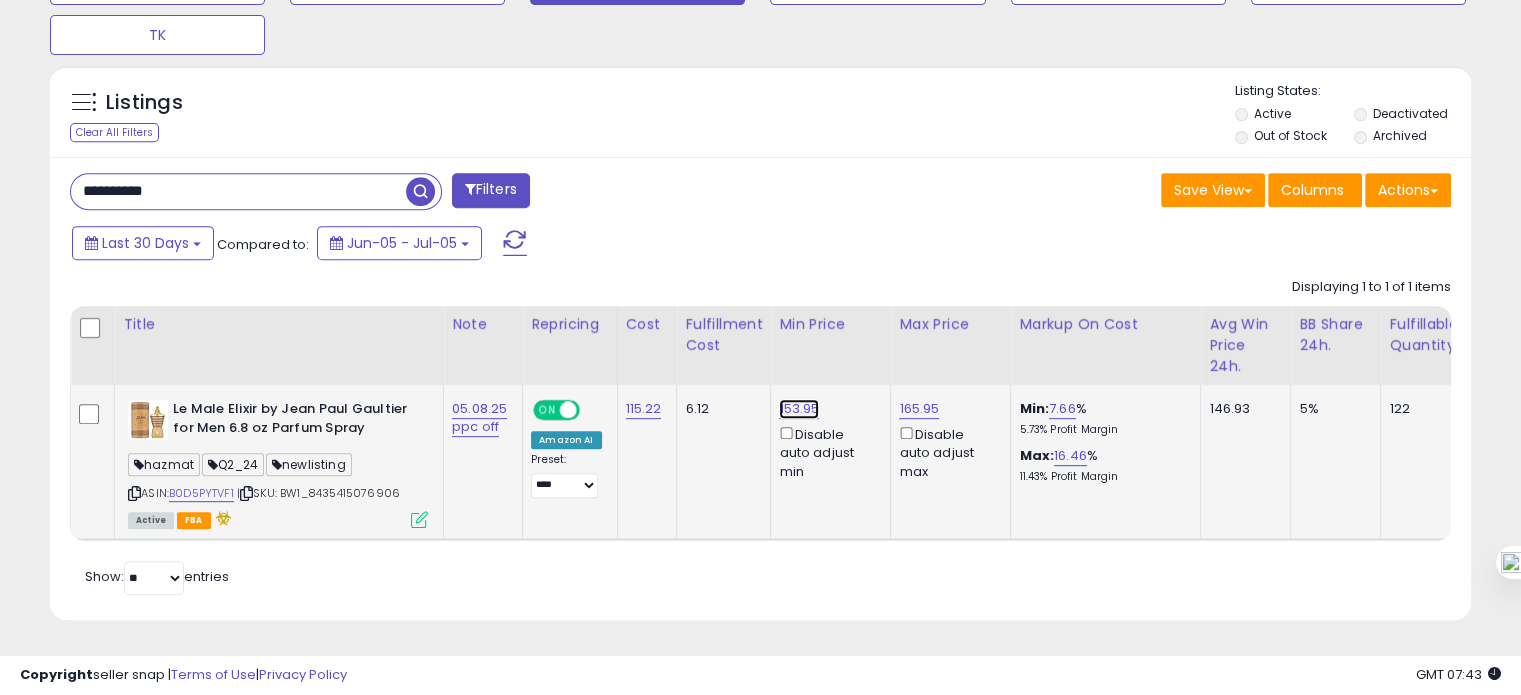 click on "153.95" at bounding box center [799, 409] 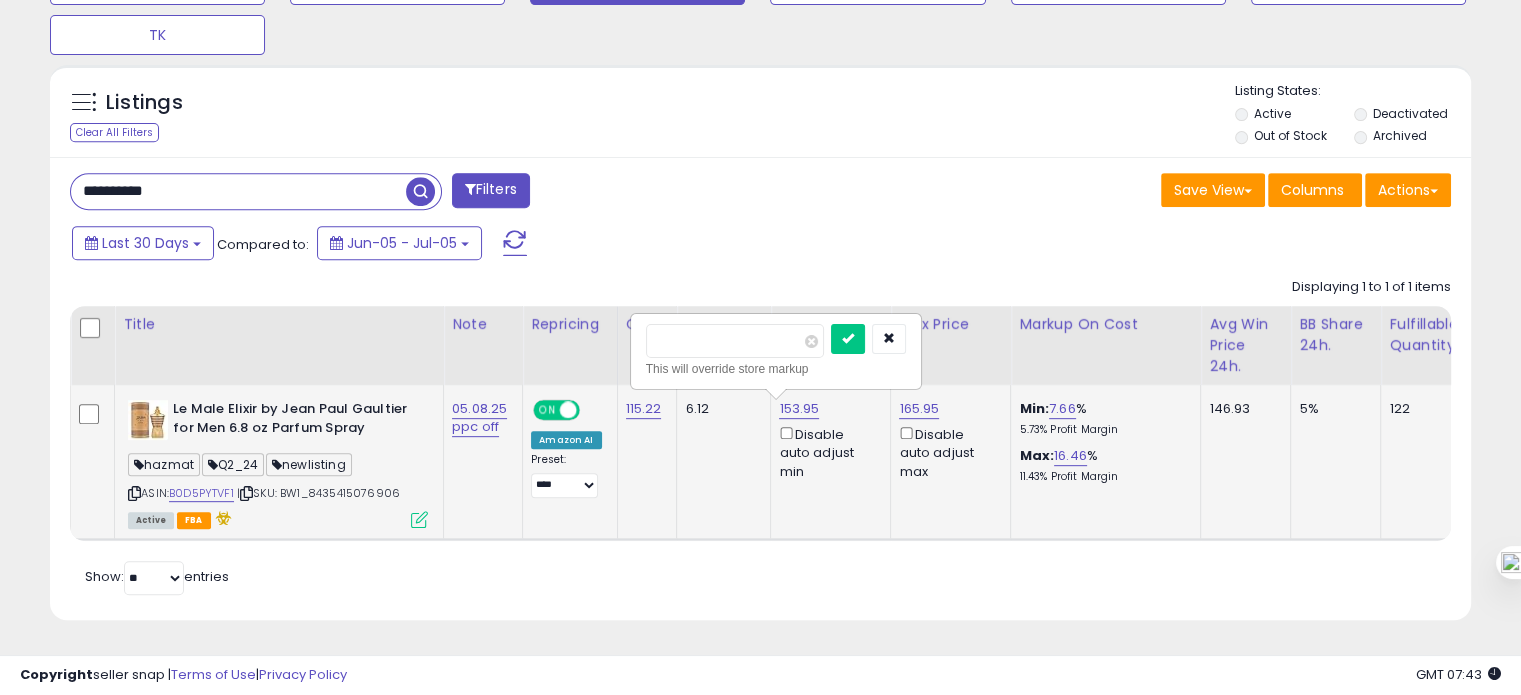 drag, startPoint x: 709, startPoint y: 326, endPoint x: 689, endPoint y: 318, distance: 21.540659 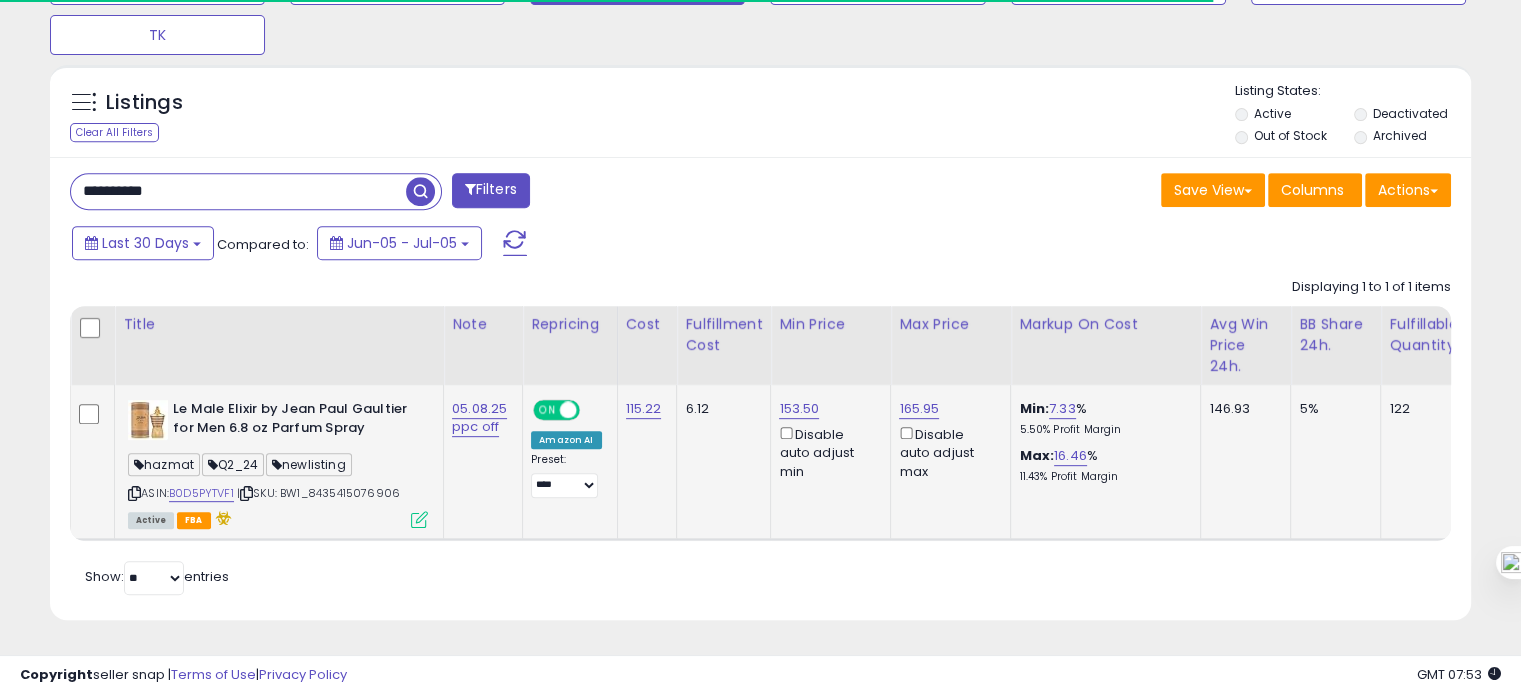 click on "**********" at bounding box center [238, 191] 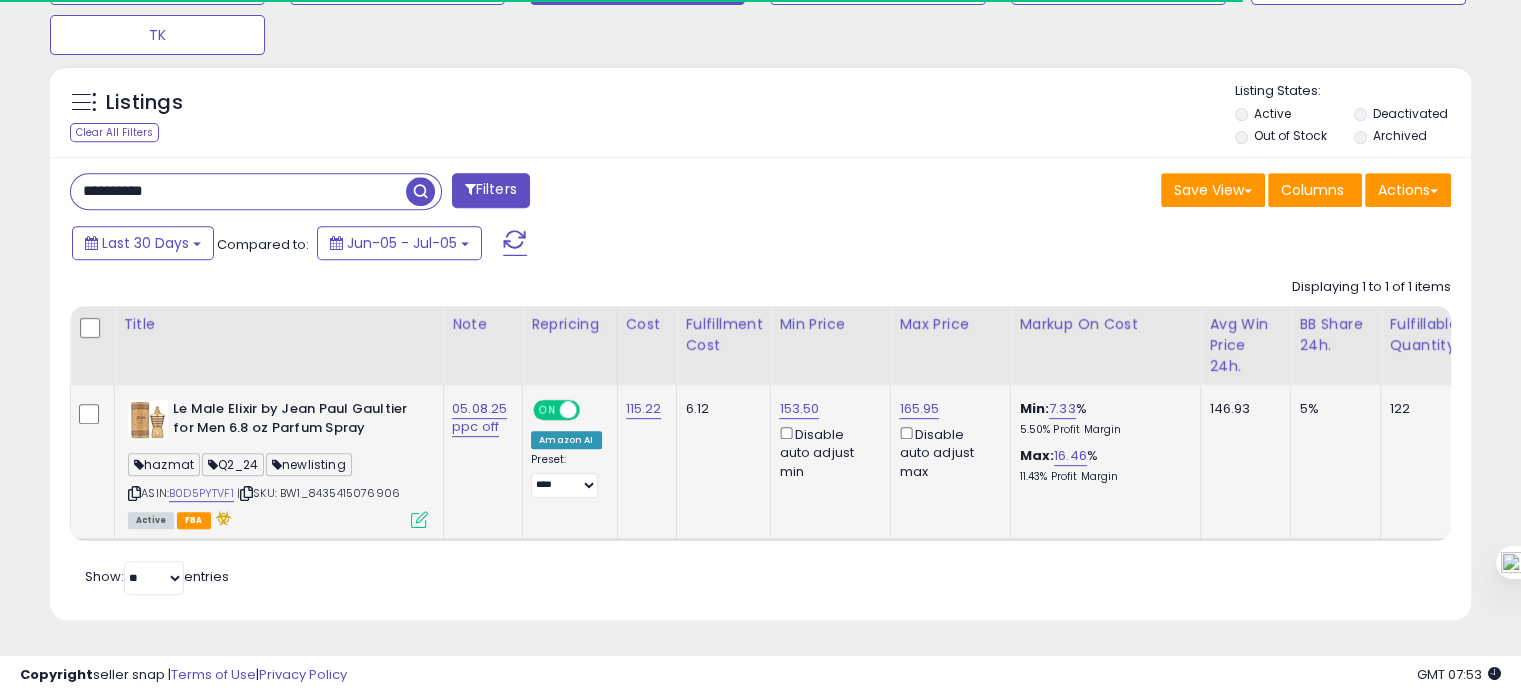 click on "**********" at bounding box center (238, 191) 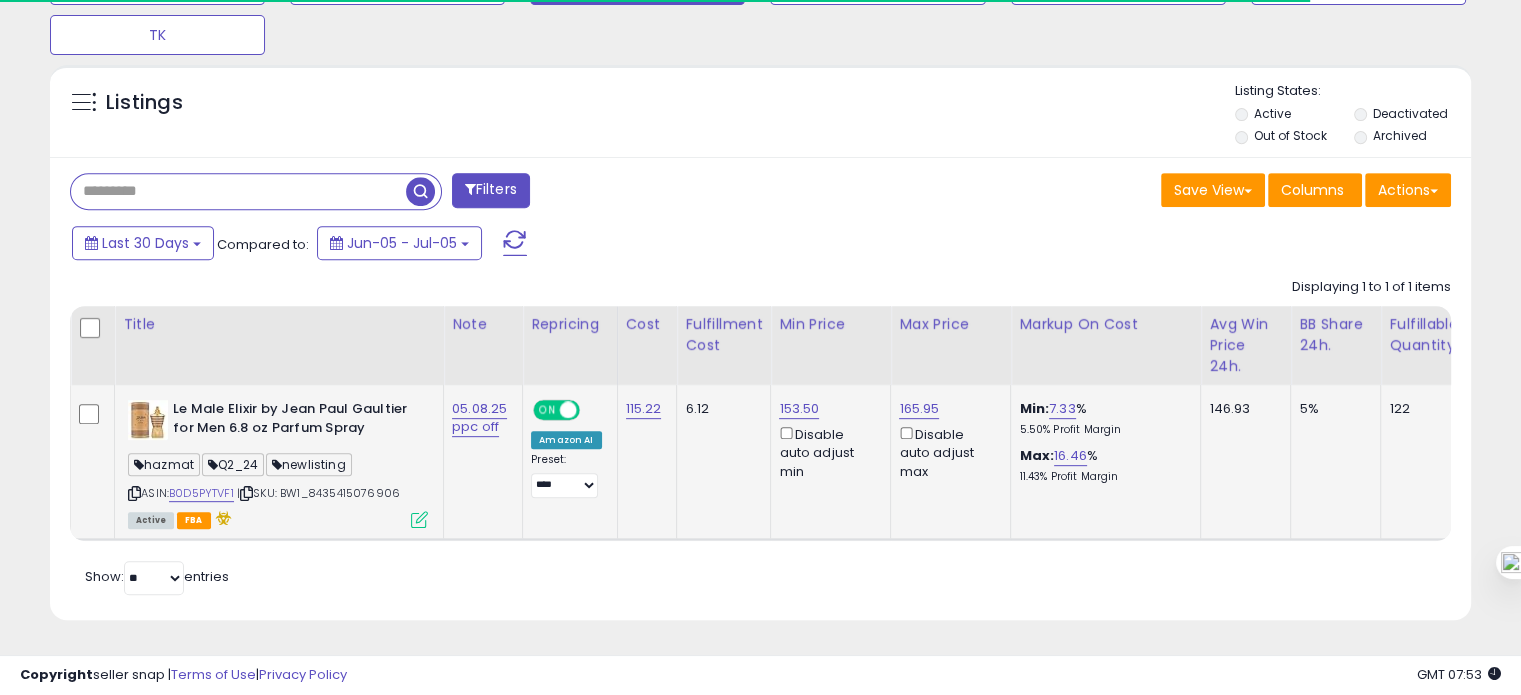 type 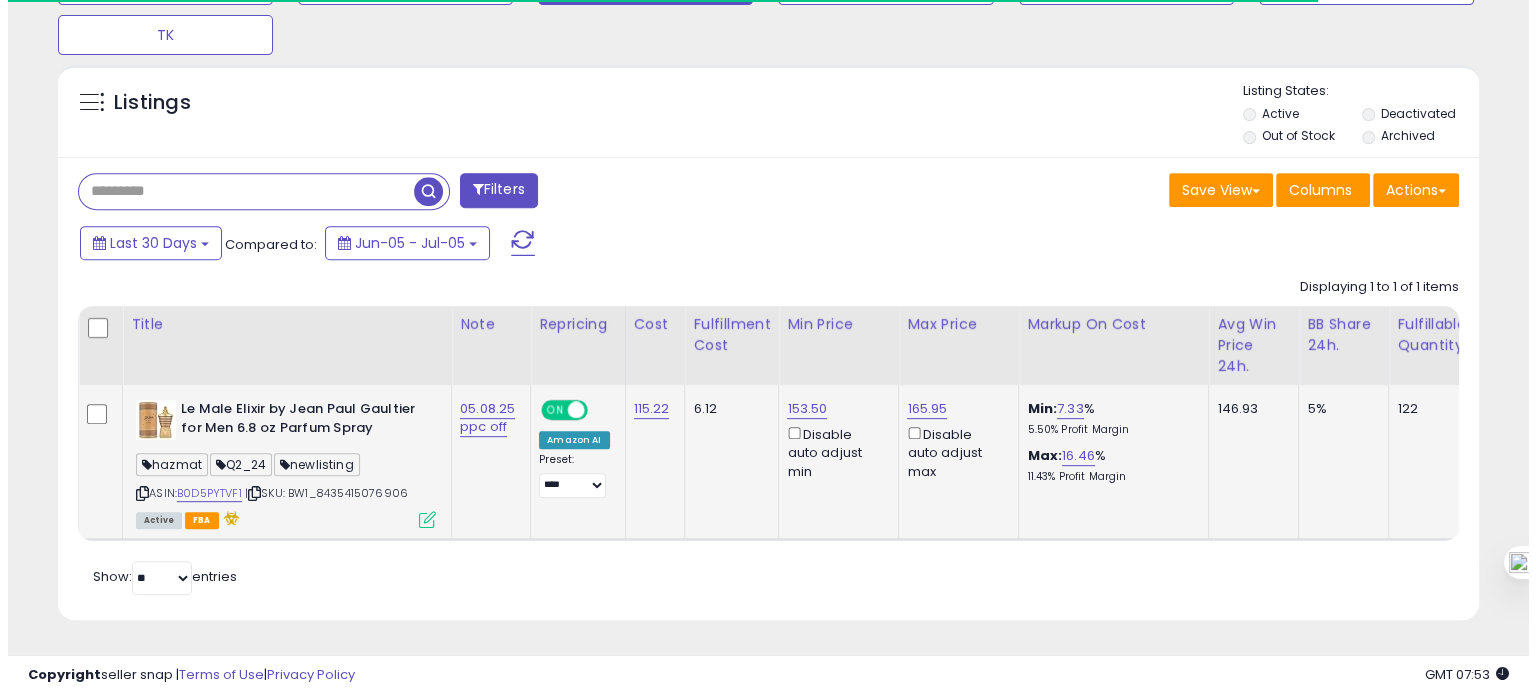 scroll, scrollTop: 674, scrollLeft: 0, axis: vertical 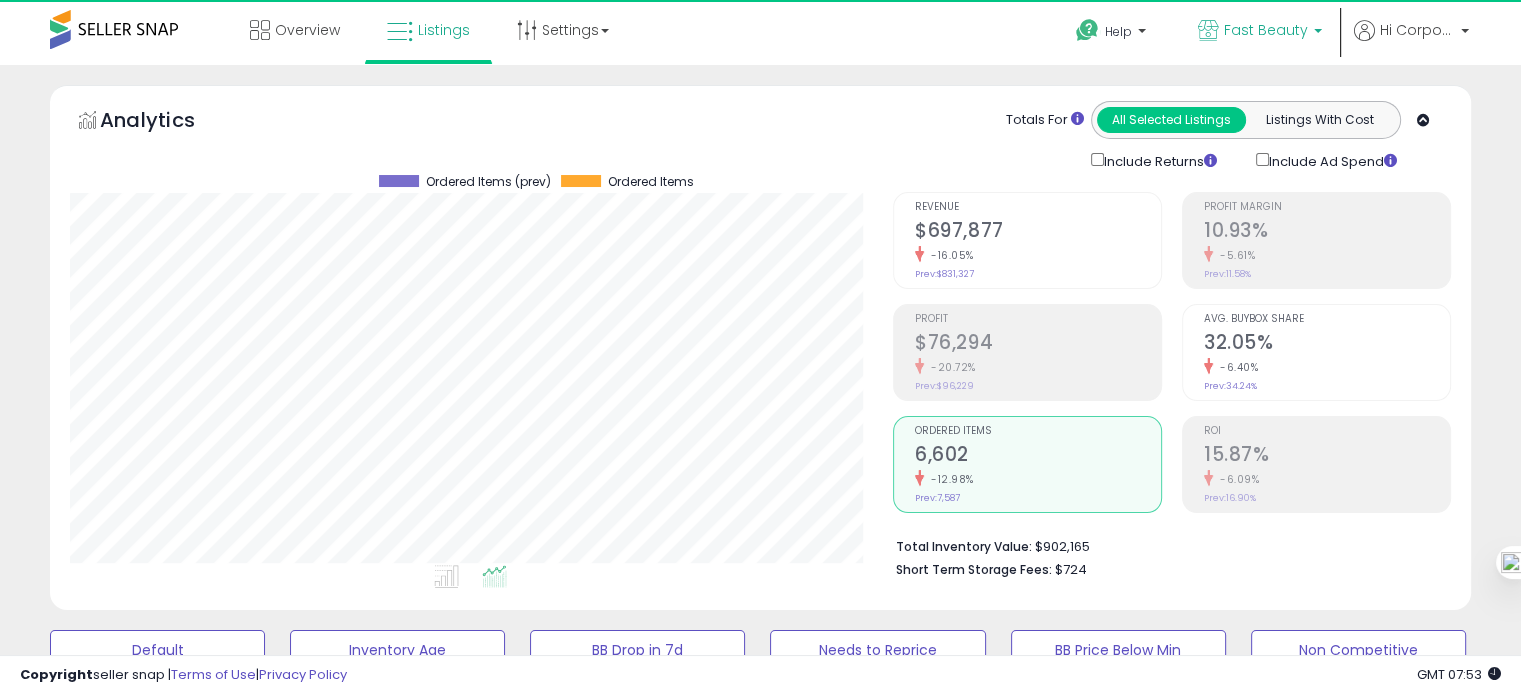 click on "Fast Beauty" at bounding box center (1266, 30) 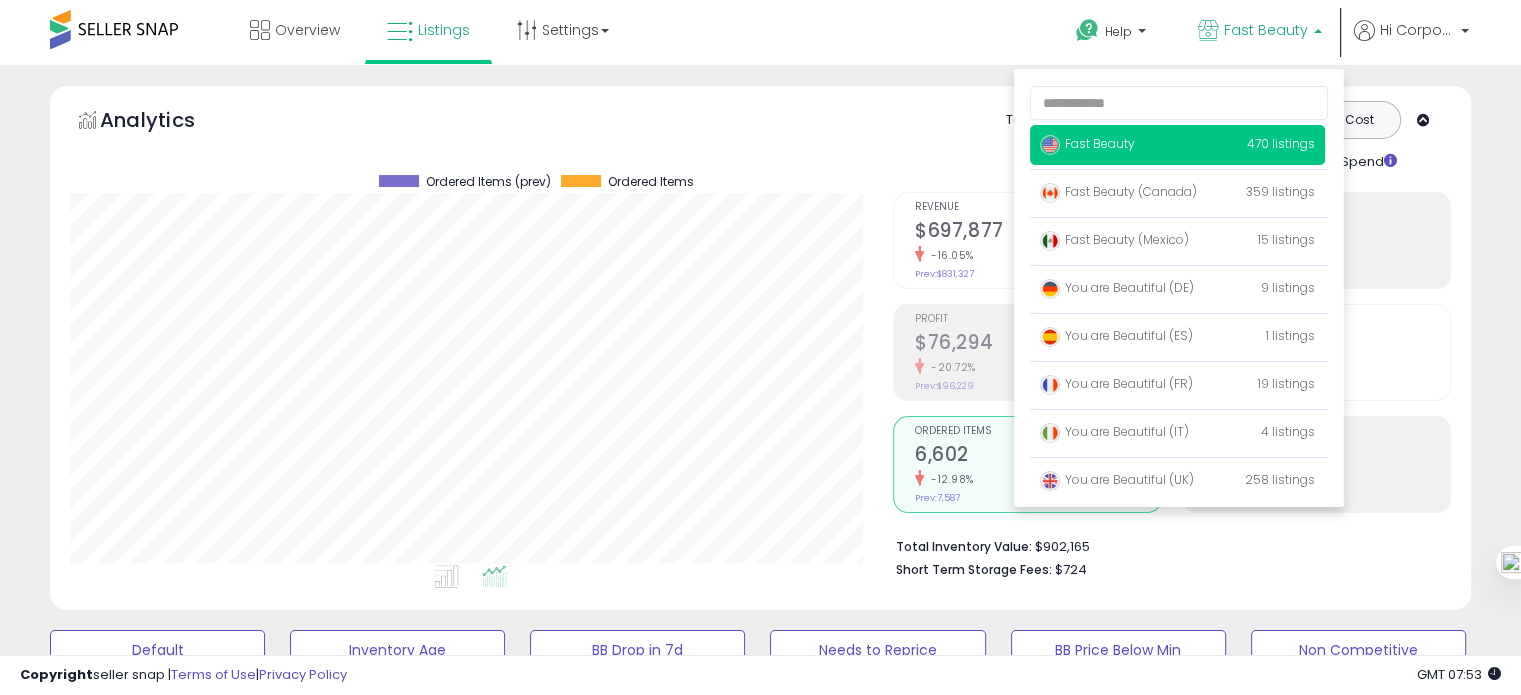 scroll, scrollTop: 999589, scrollLeft: 999176, axis: both 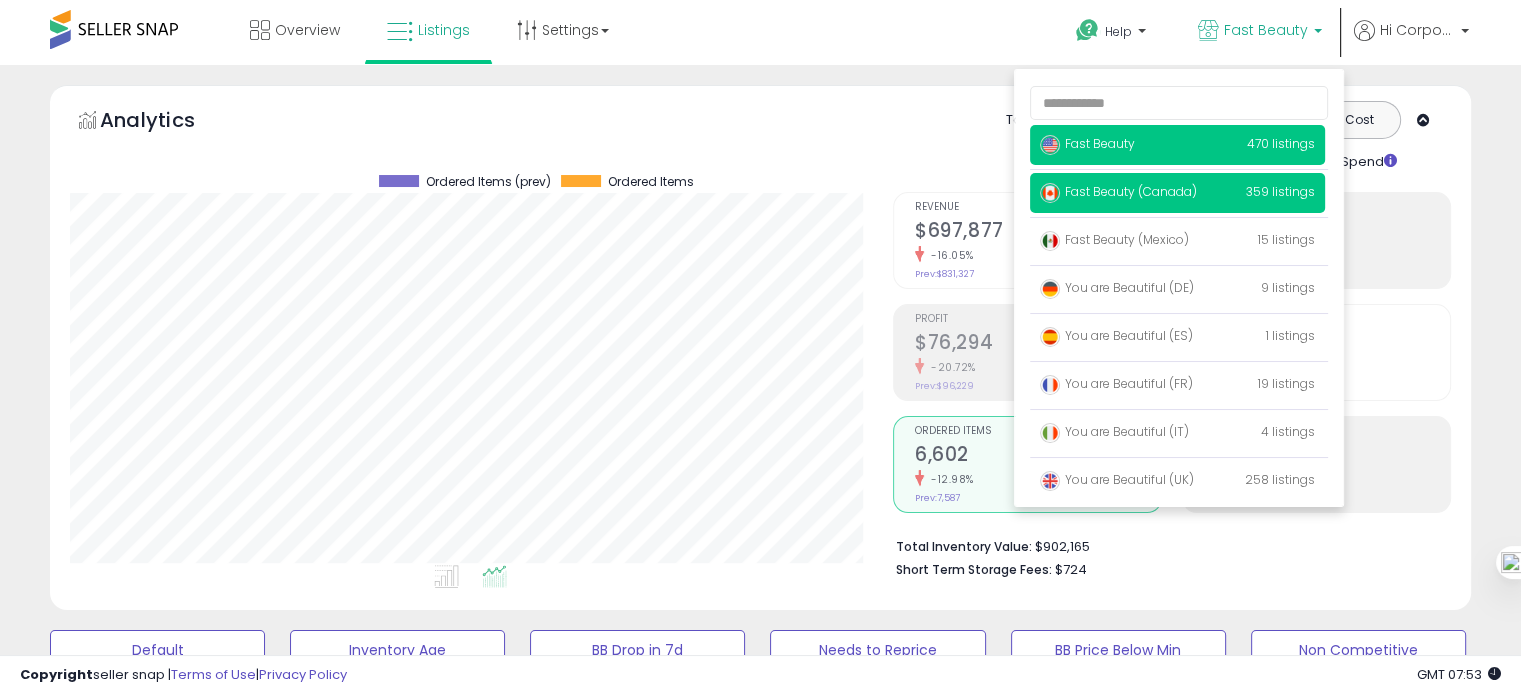 click on "Fast Beauty (Canada)" at bounding box center (1118, 191) 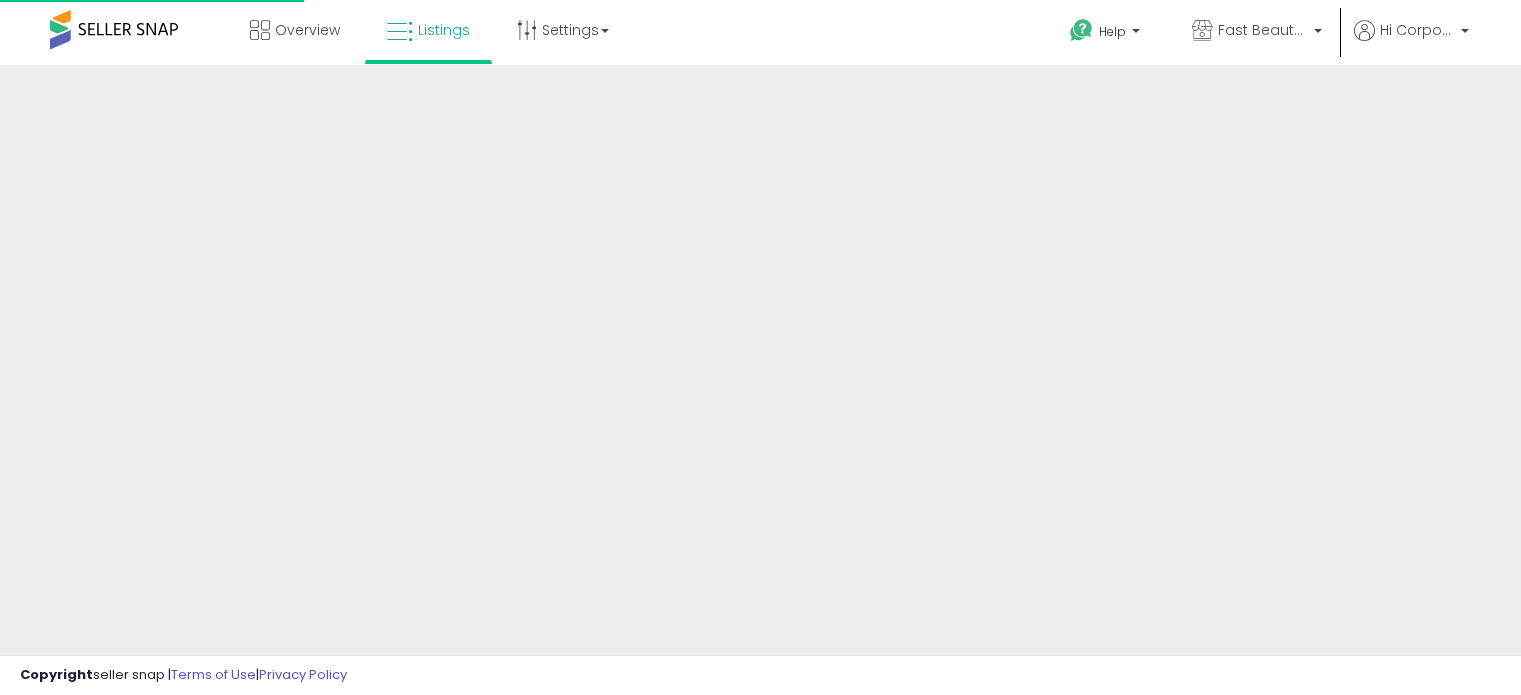 scroll, scrollTop: 0, scrollLeft: 0, axis: both 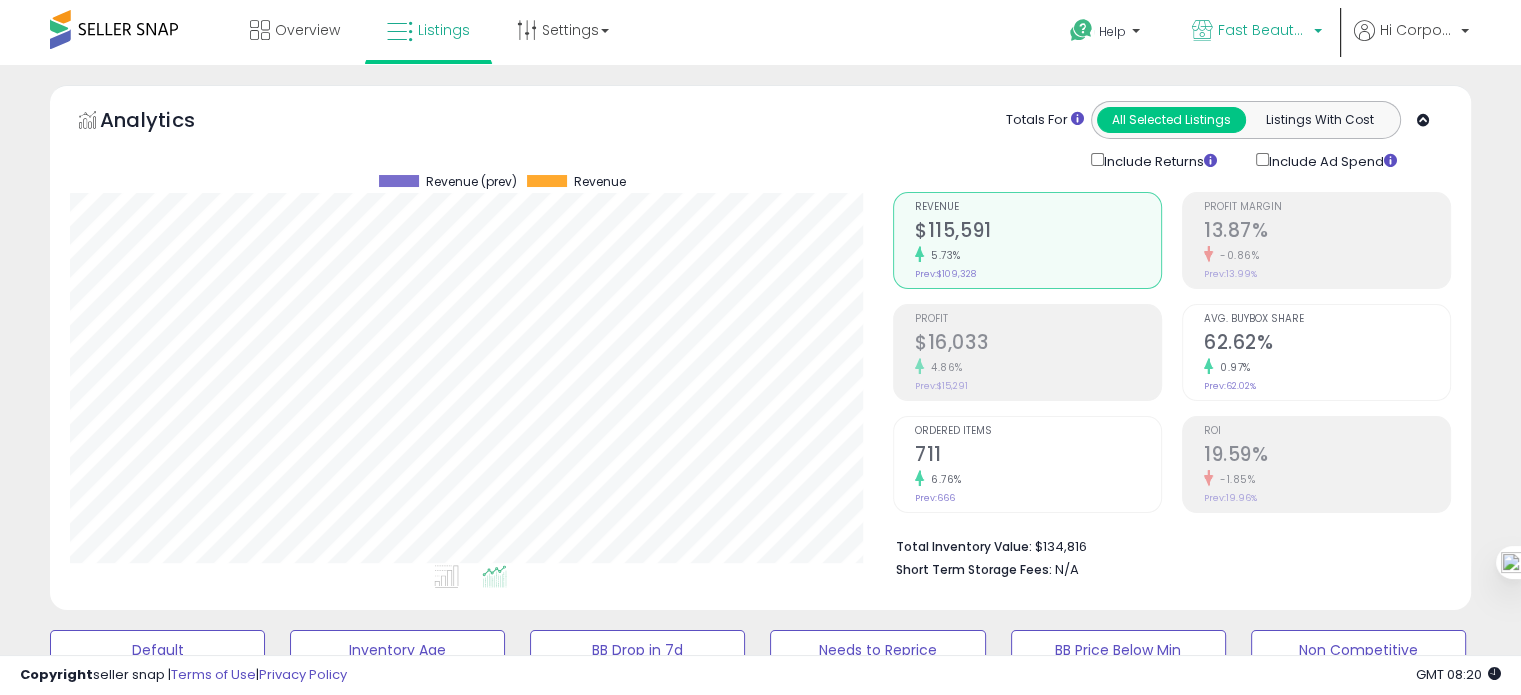 click on "Fast Beauty (Canada)" at bounding box center (1257, 32) 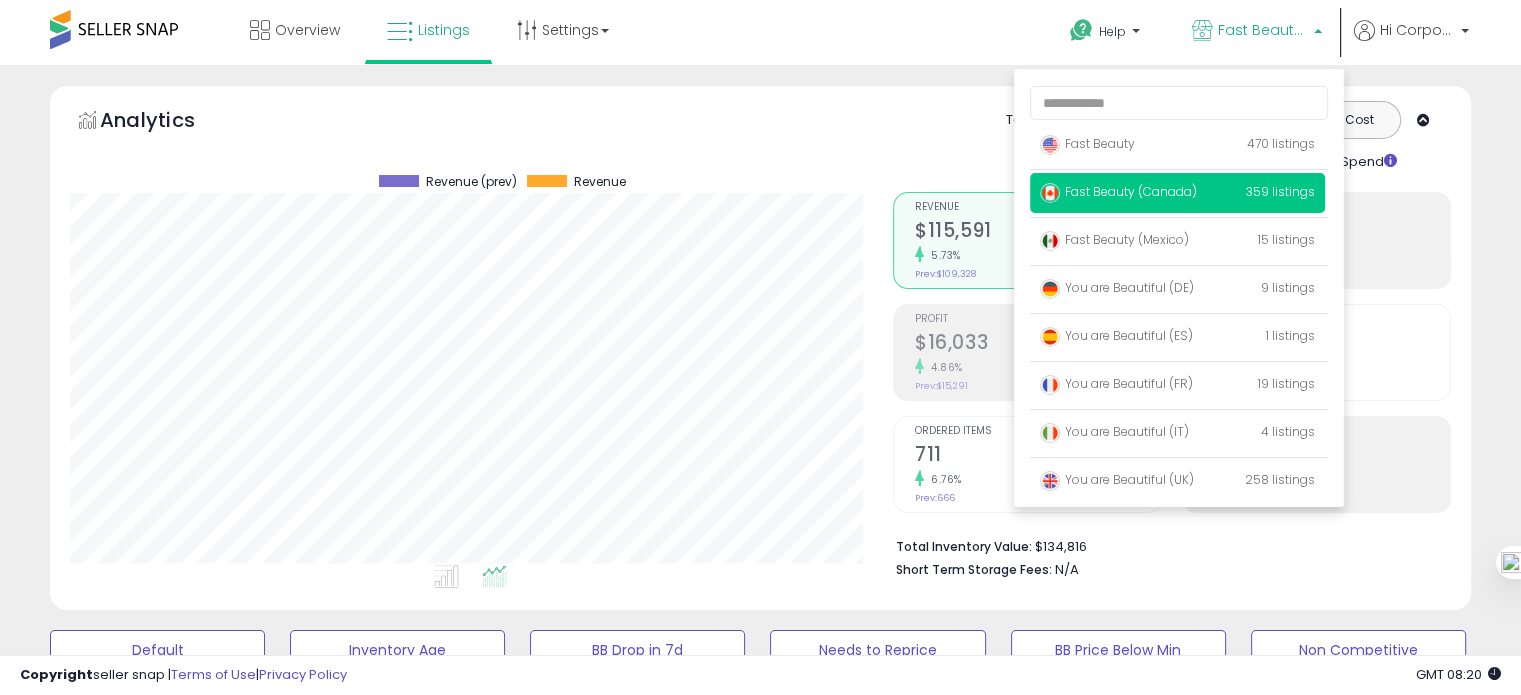 click on "Totals For
All Selected Listings
Listings With Cost
Include Returns
Include Ad Spend" at bounding box center (1164, 136) 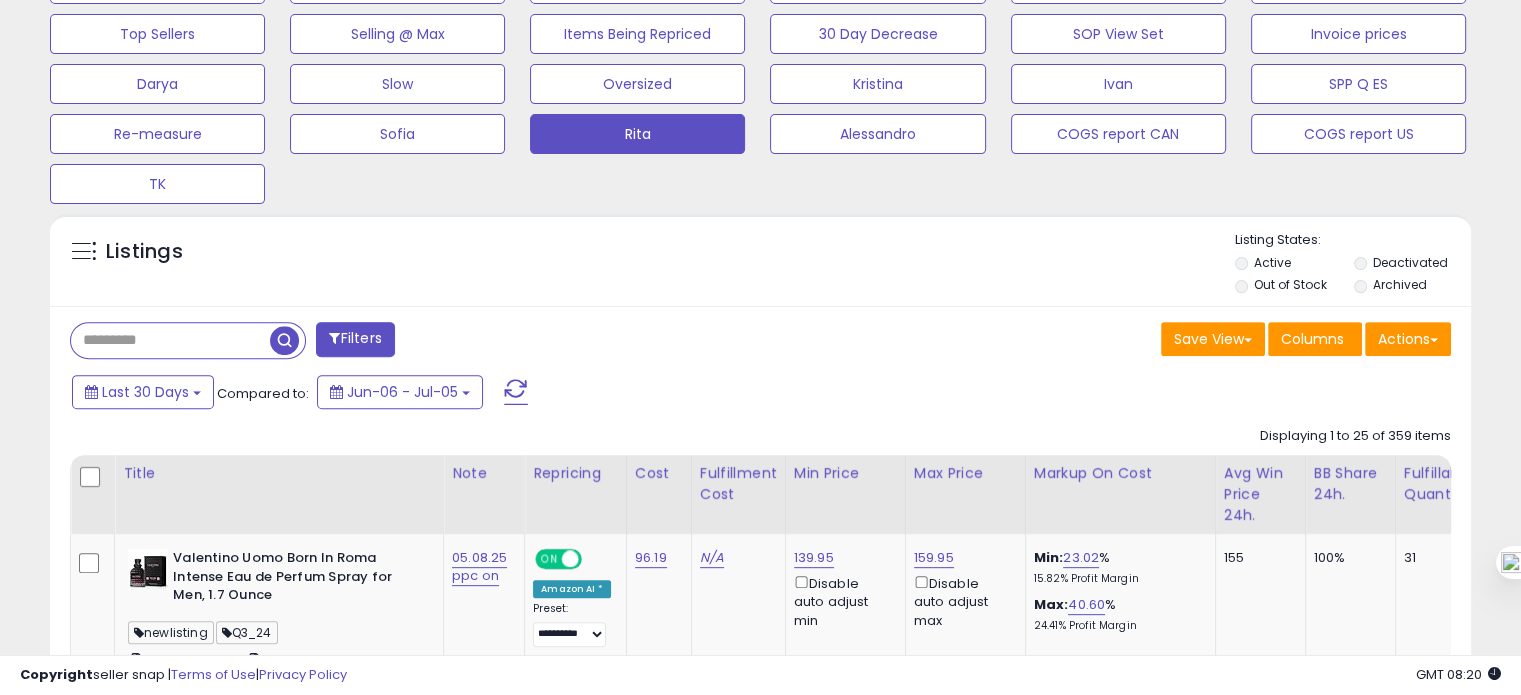 scroll, scrollTop: 700, scrollLeft: 0, axis: vertical 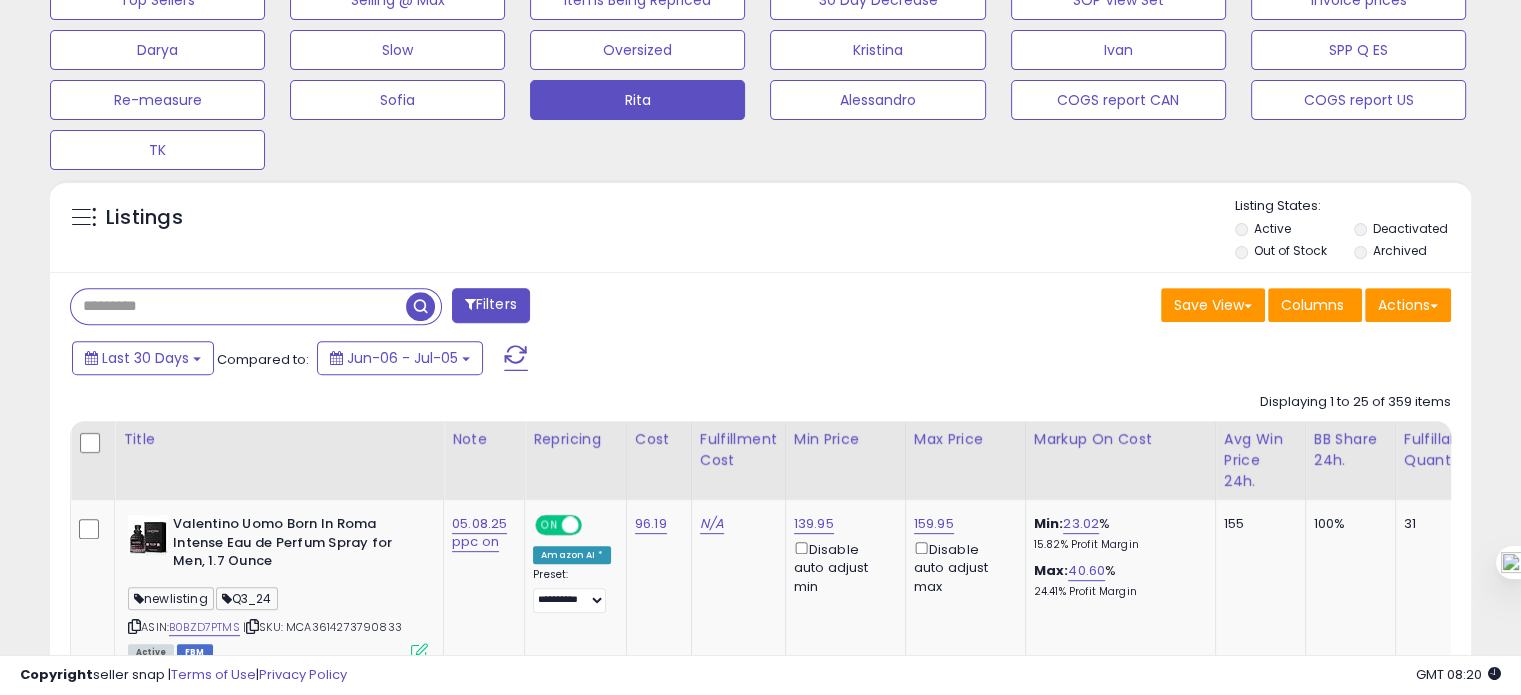 click at bounding box center [238, 306] 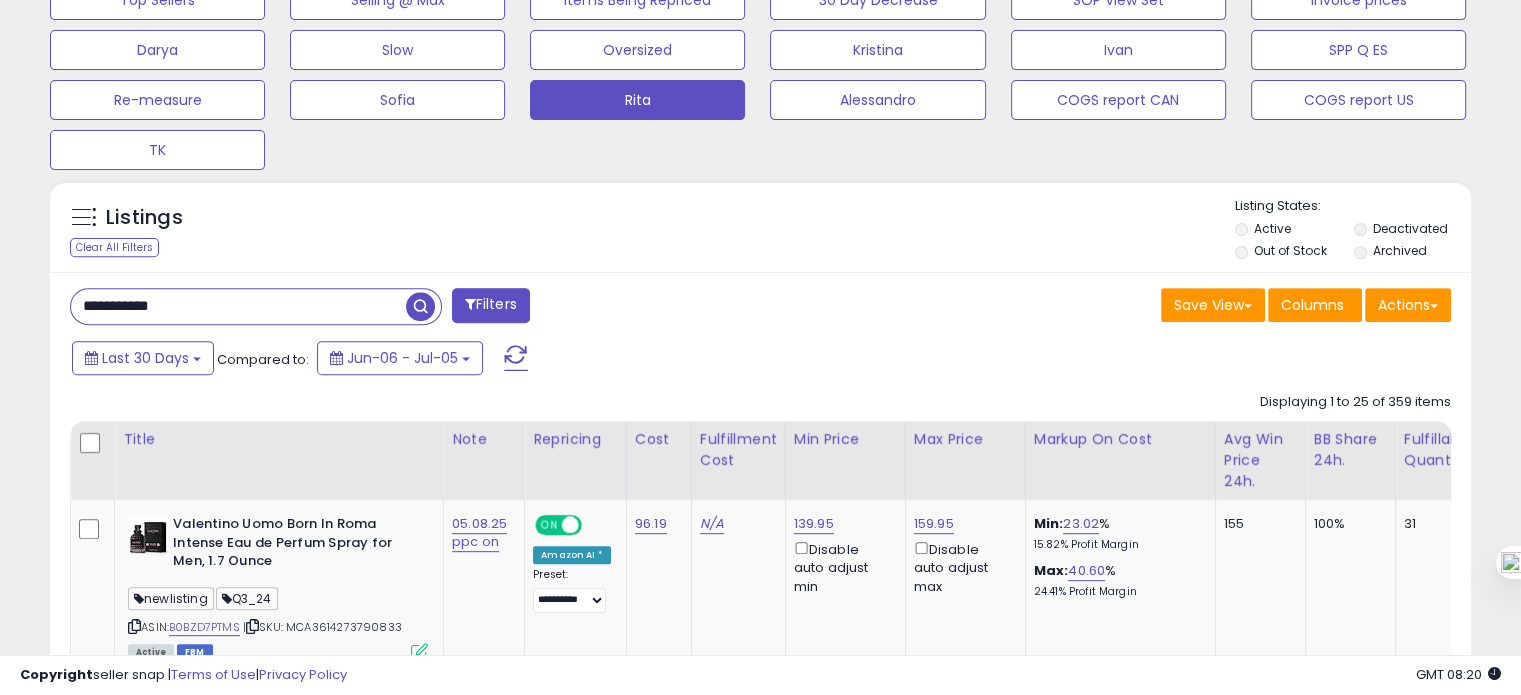 type on "**********" 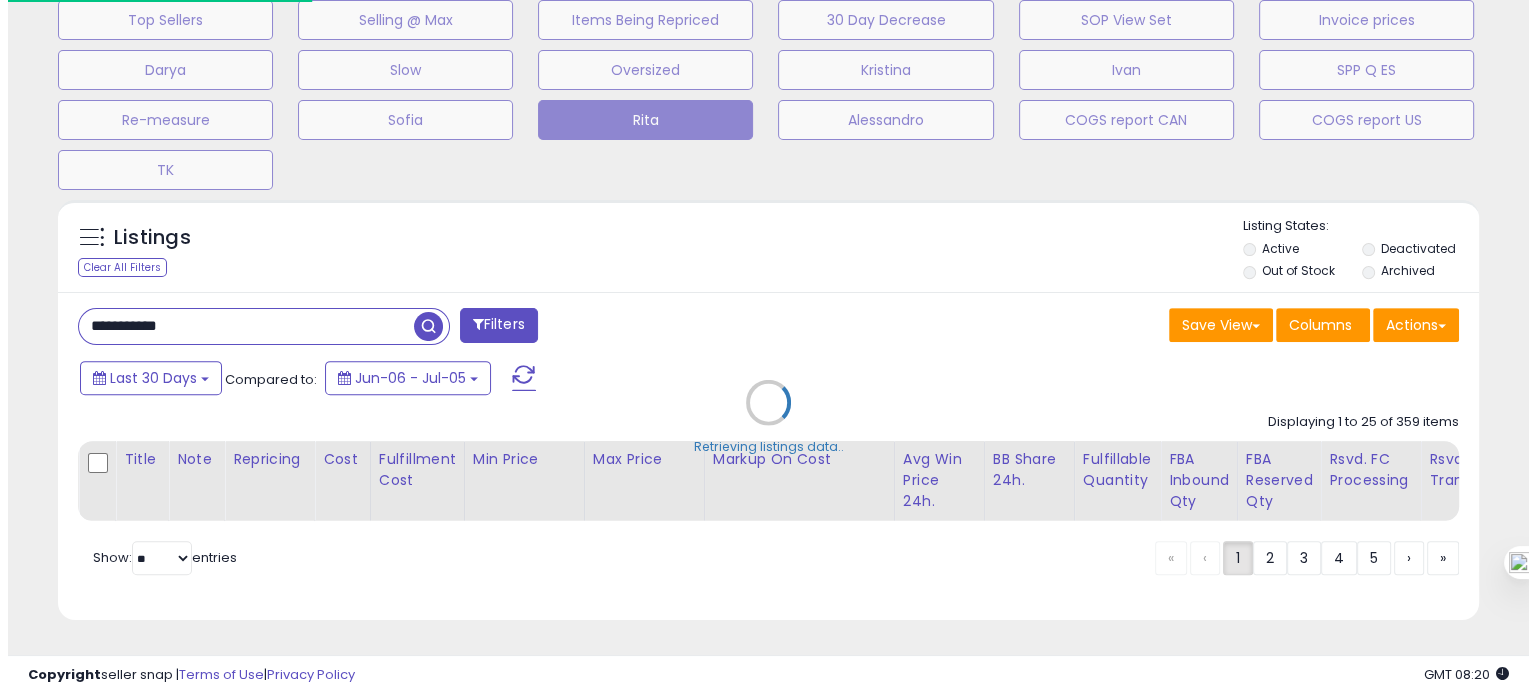 scroll, scrollTop: 693, scrollLeft: 0, axis: vertical 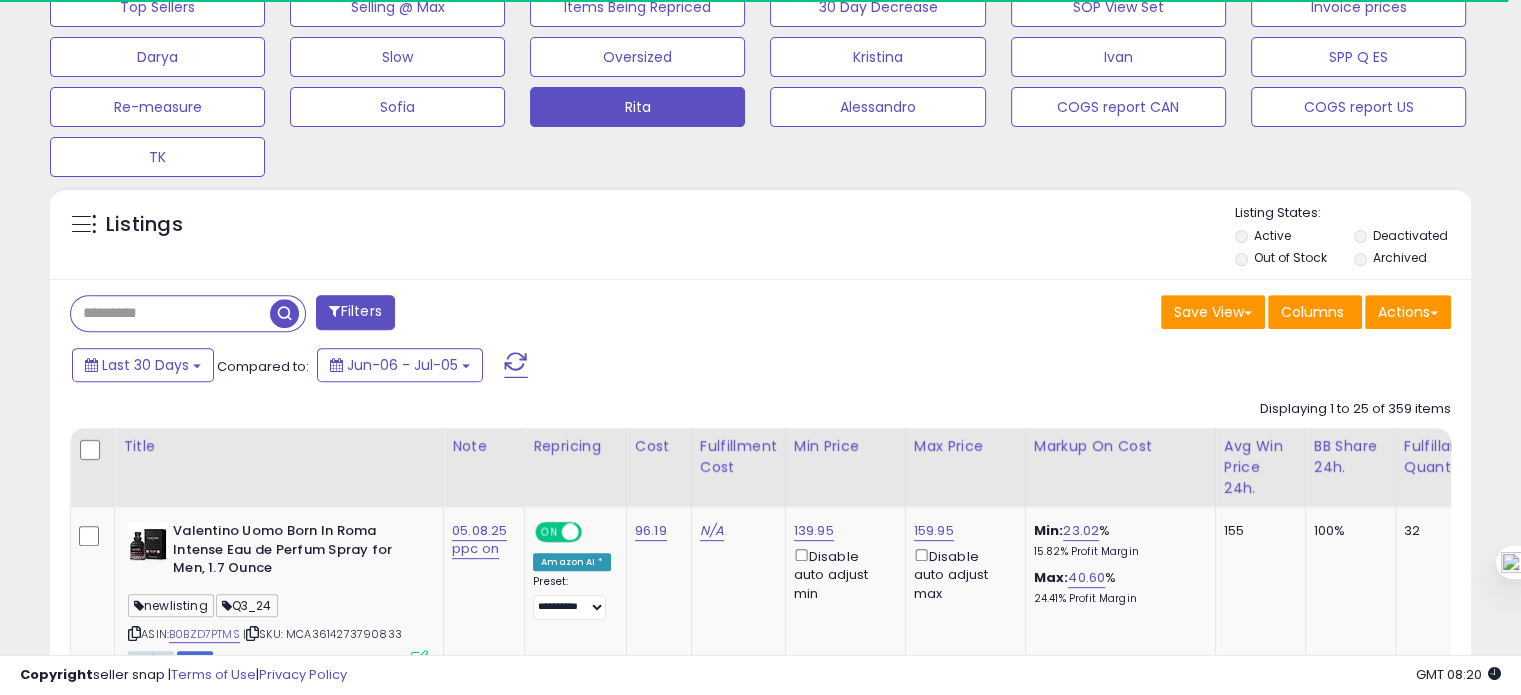 click at bounding box center (170, 313) 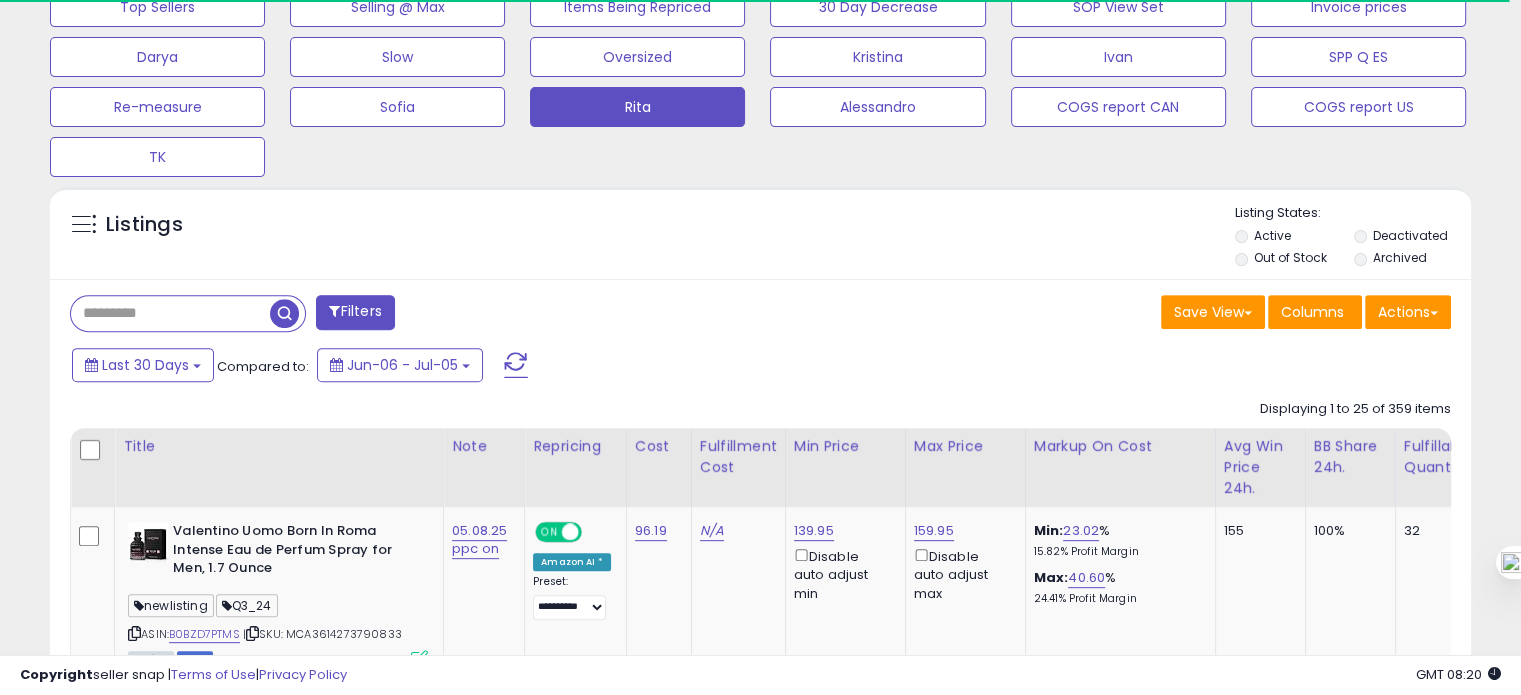 paste on "**********" 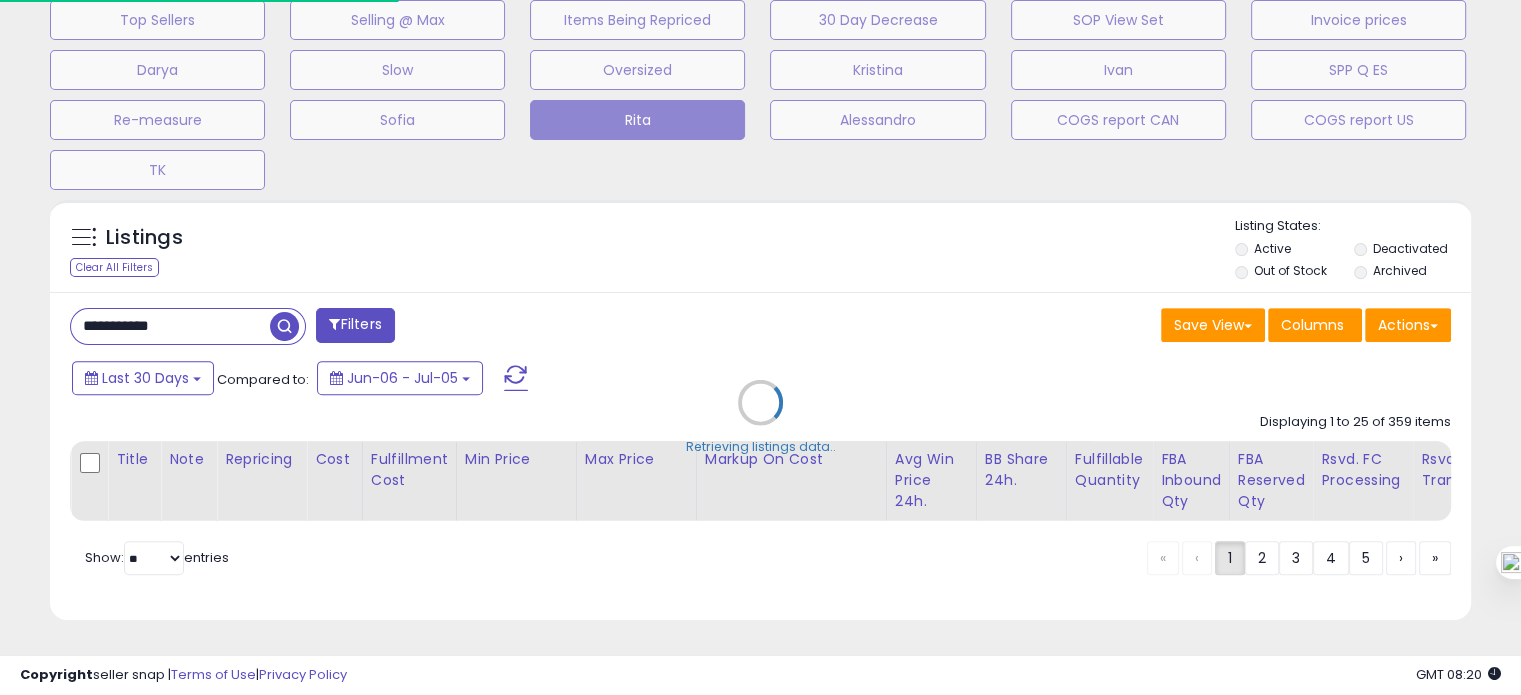 scroll, scrollTop: 0, scrollLeft: 0, axis: both 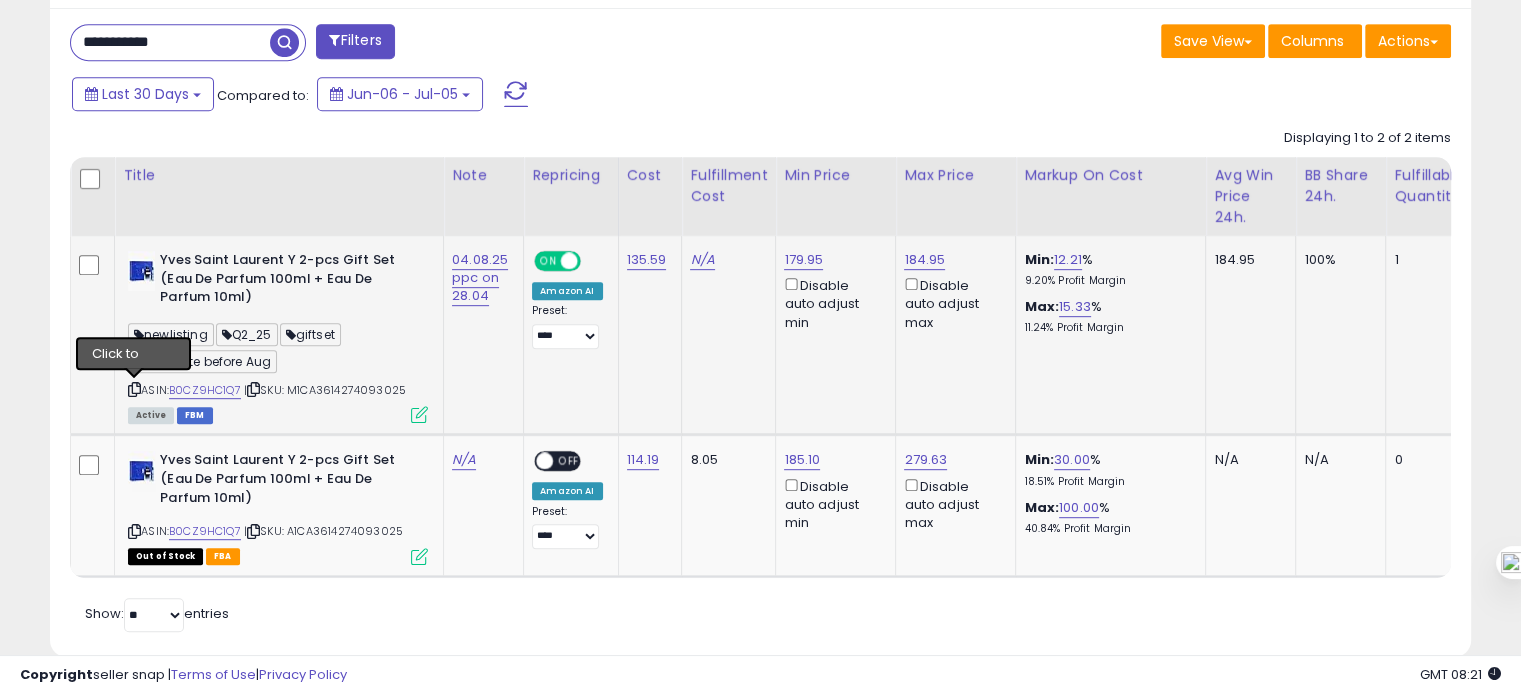 click at bounding box center [134, 389] 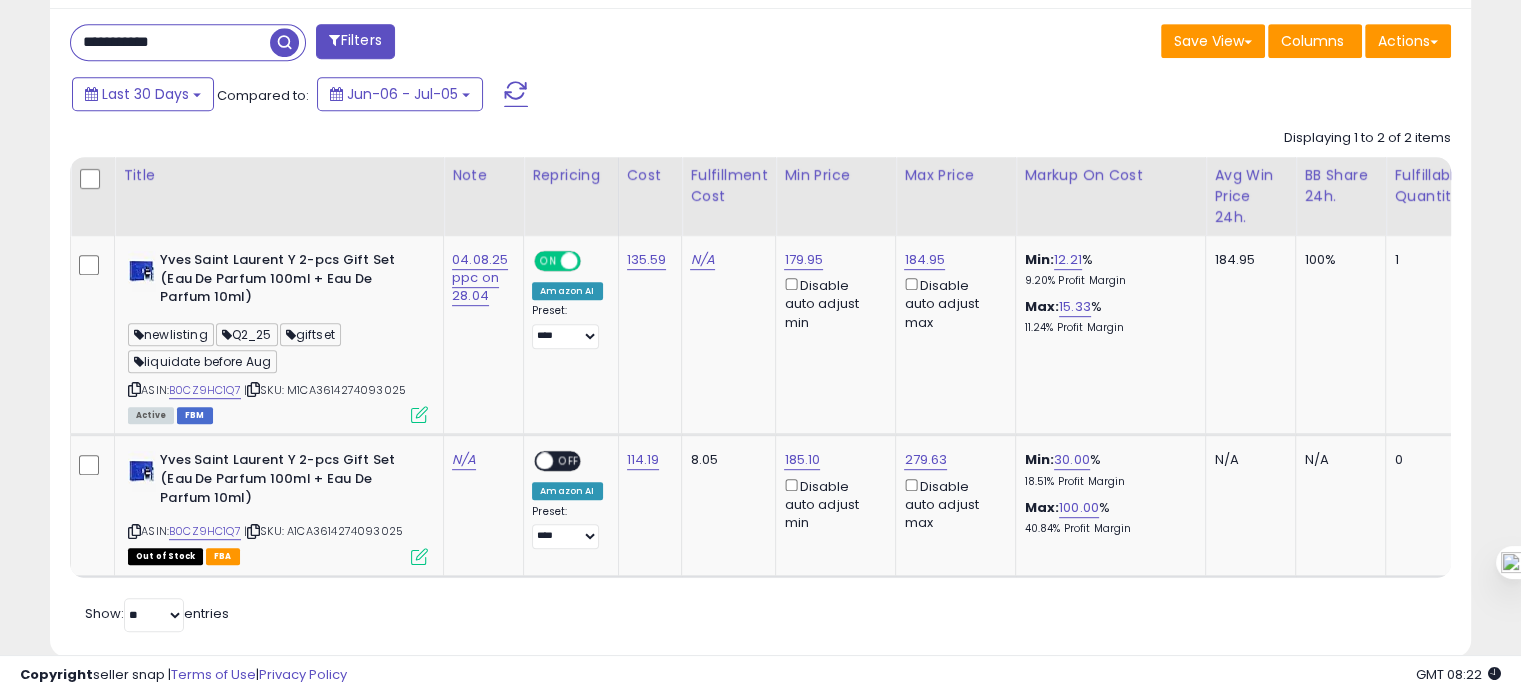 click on "**********" at bounding box center (170, 42) 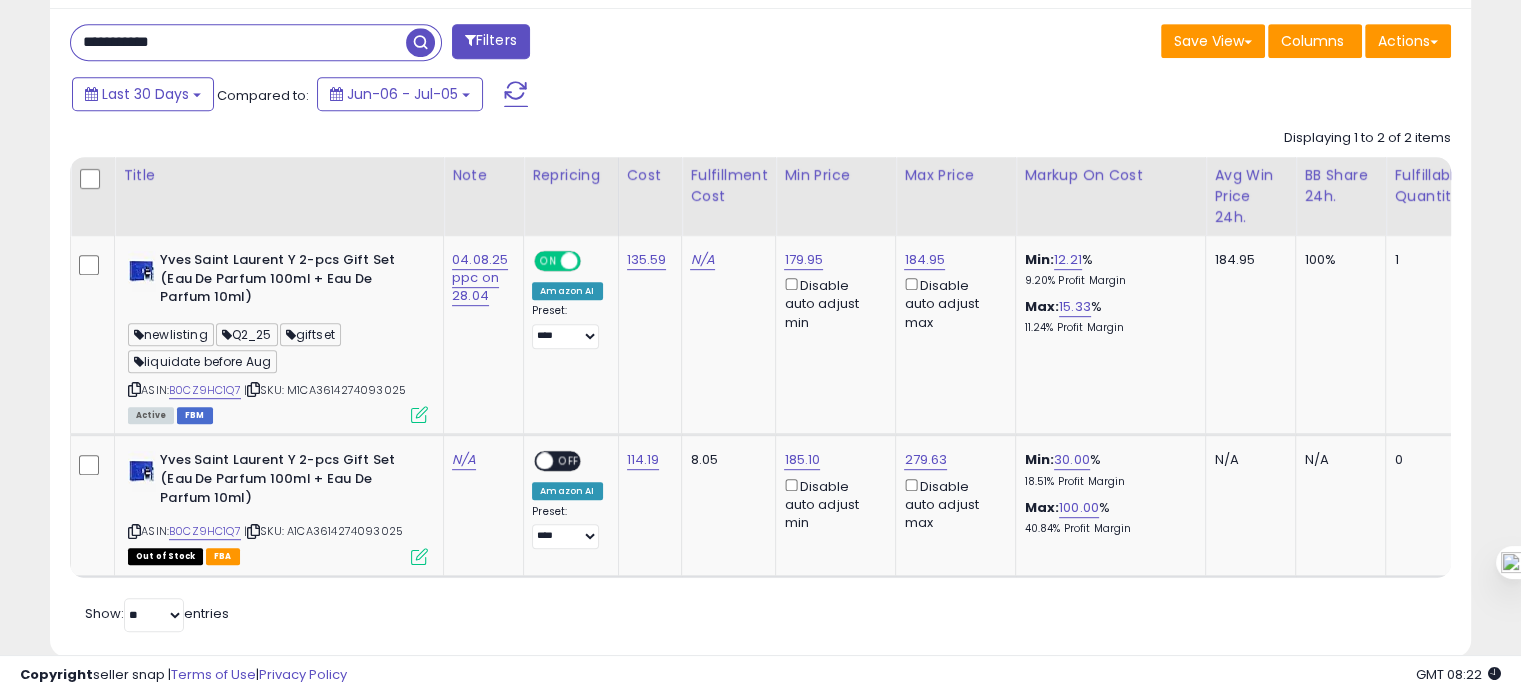 click on "**********" at bounding box center [238, 42] 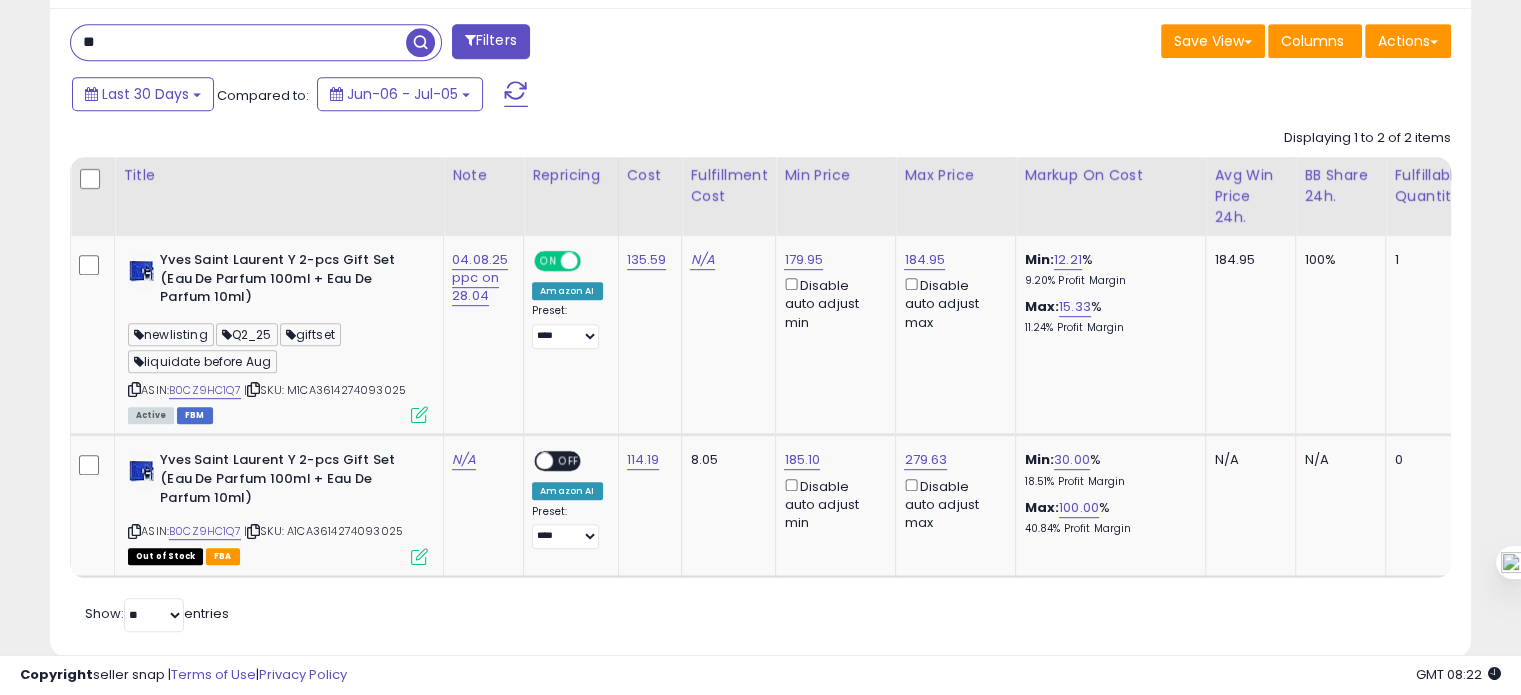 type on "*" 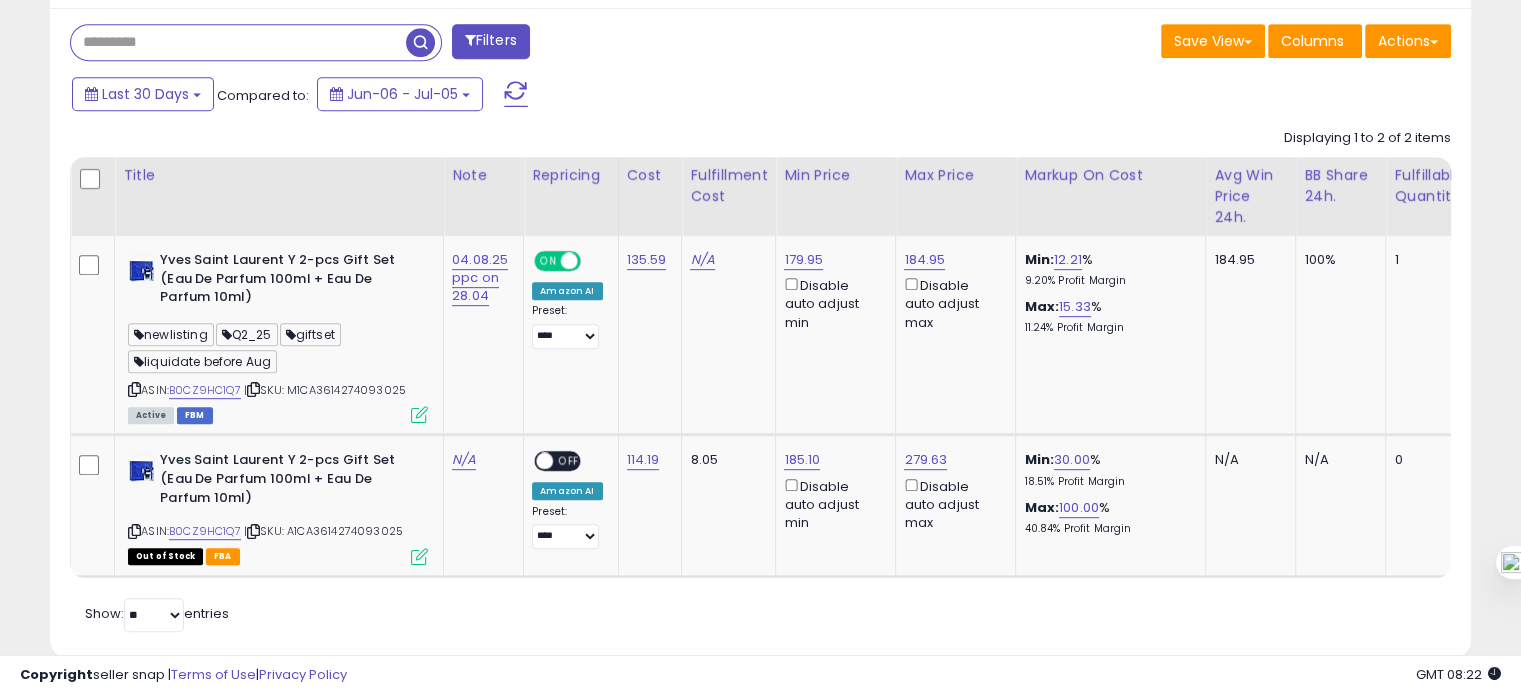 type 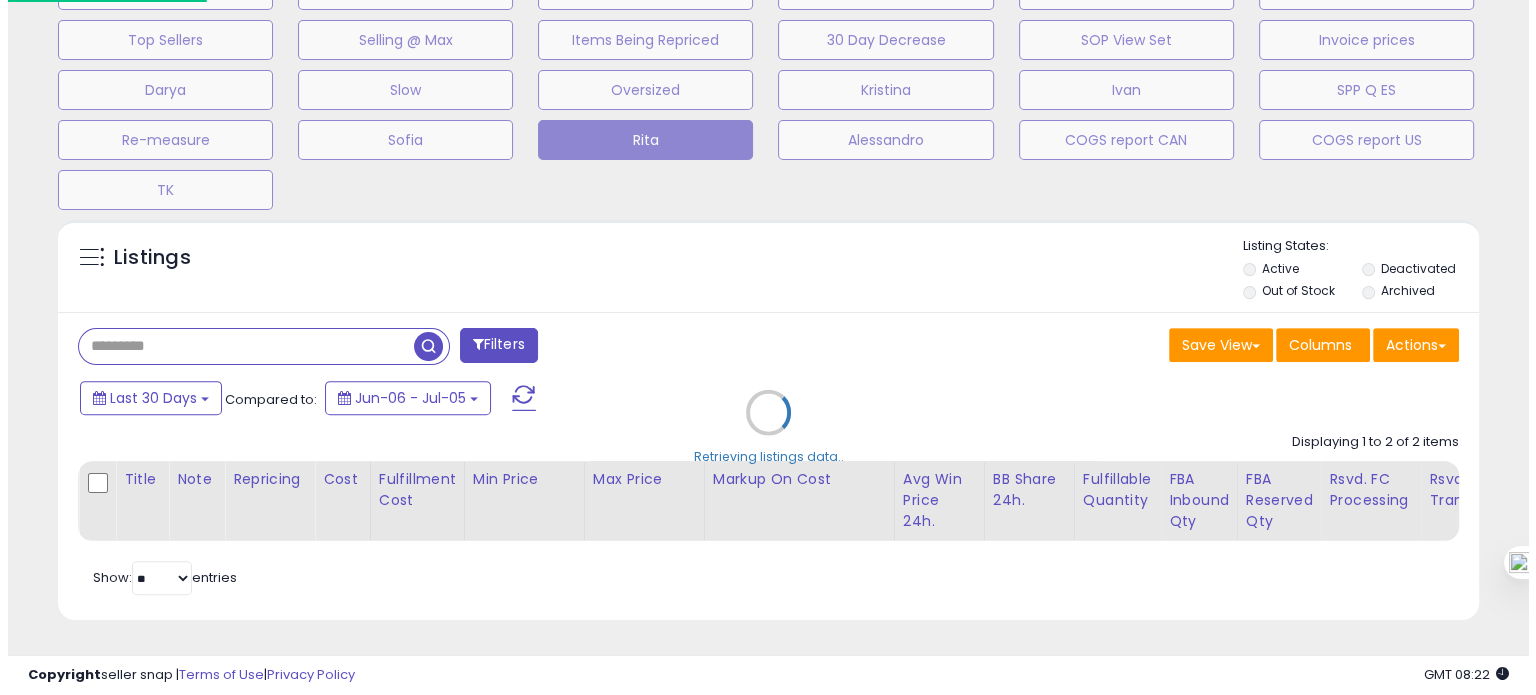 scroll, scrollTop: 674, scrollLeft: 0, axis: vertical 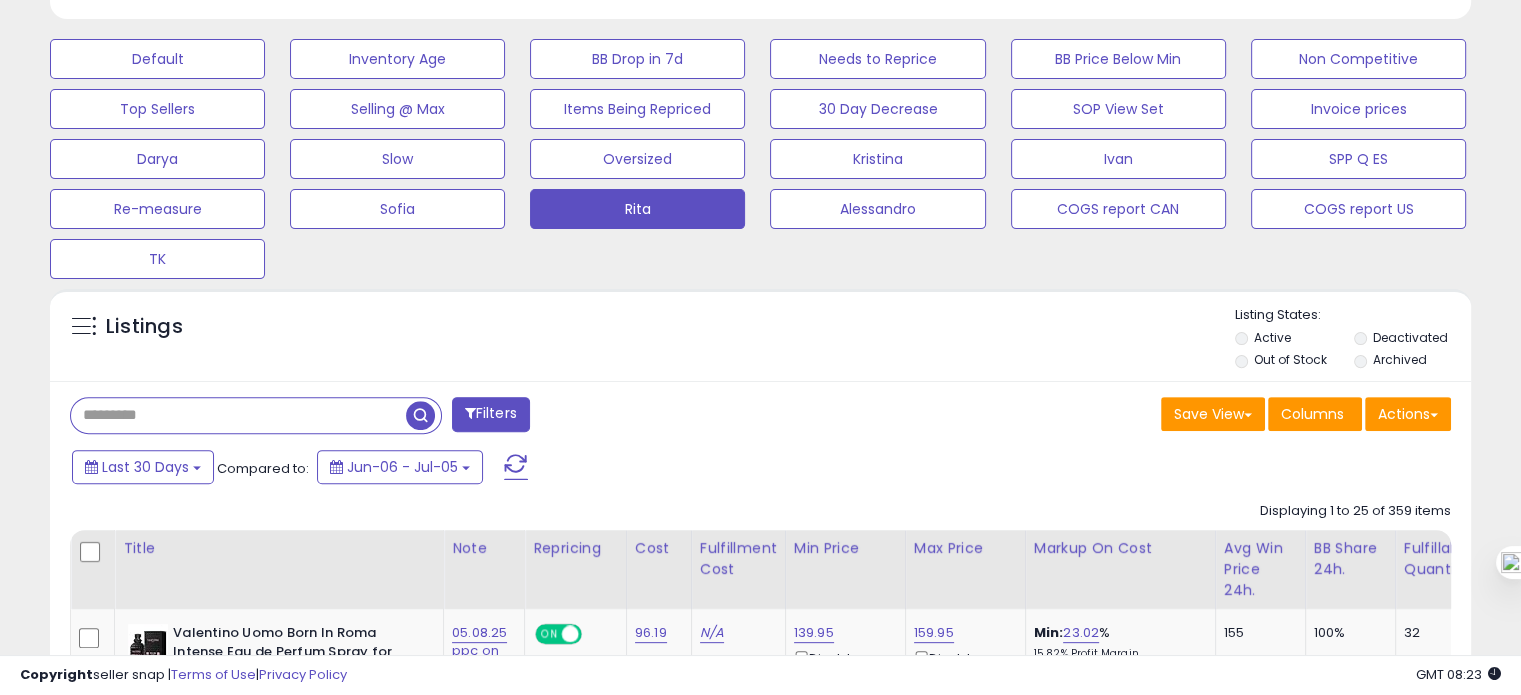 click on "Filters" at bounding box center [491, 414] 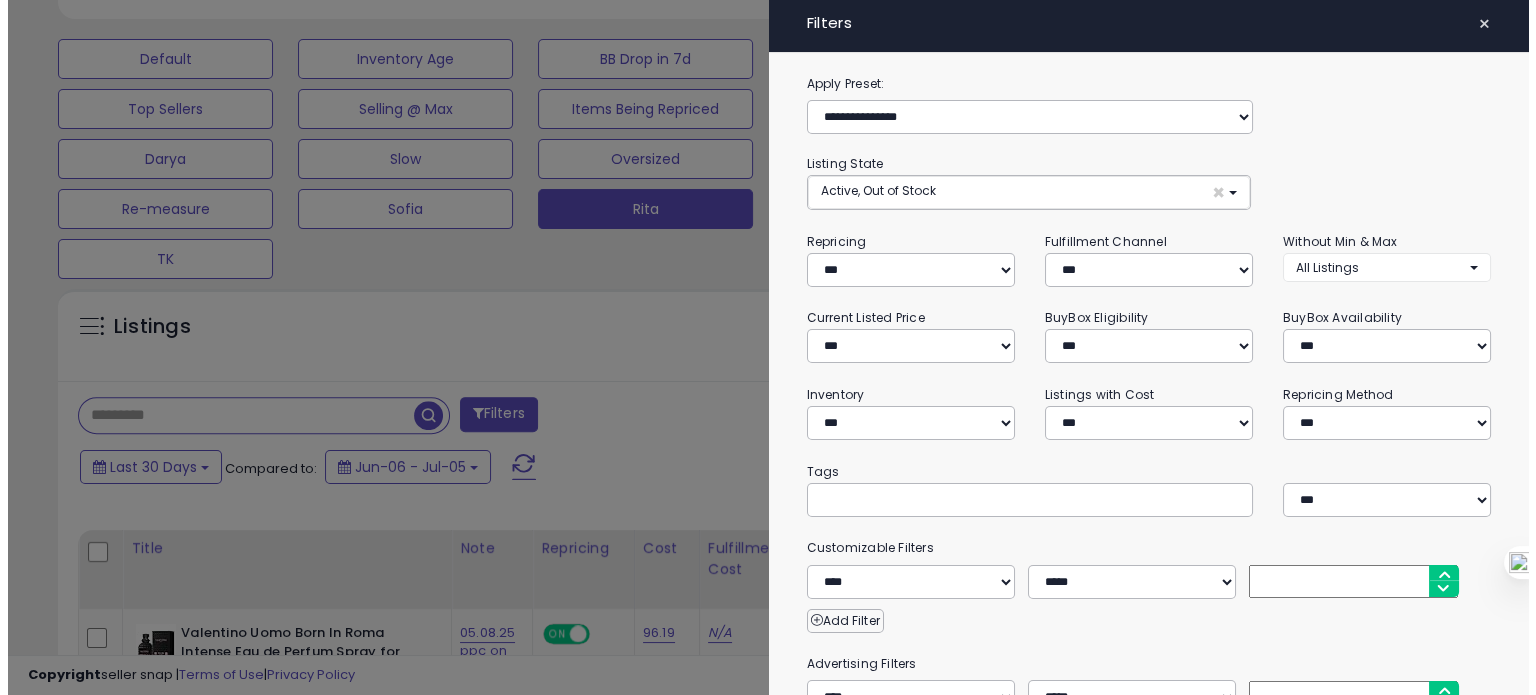 scroll, scrollTop: 999589, scrollLeft: 999168, axis: both 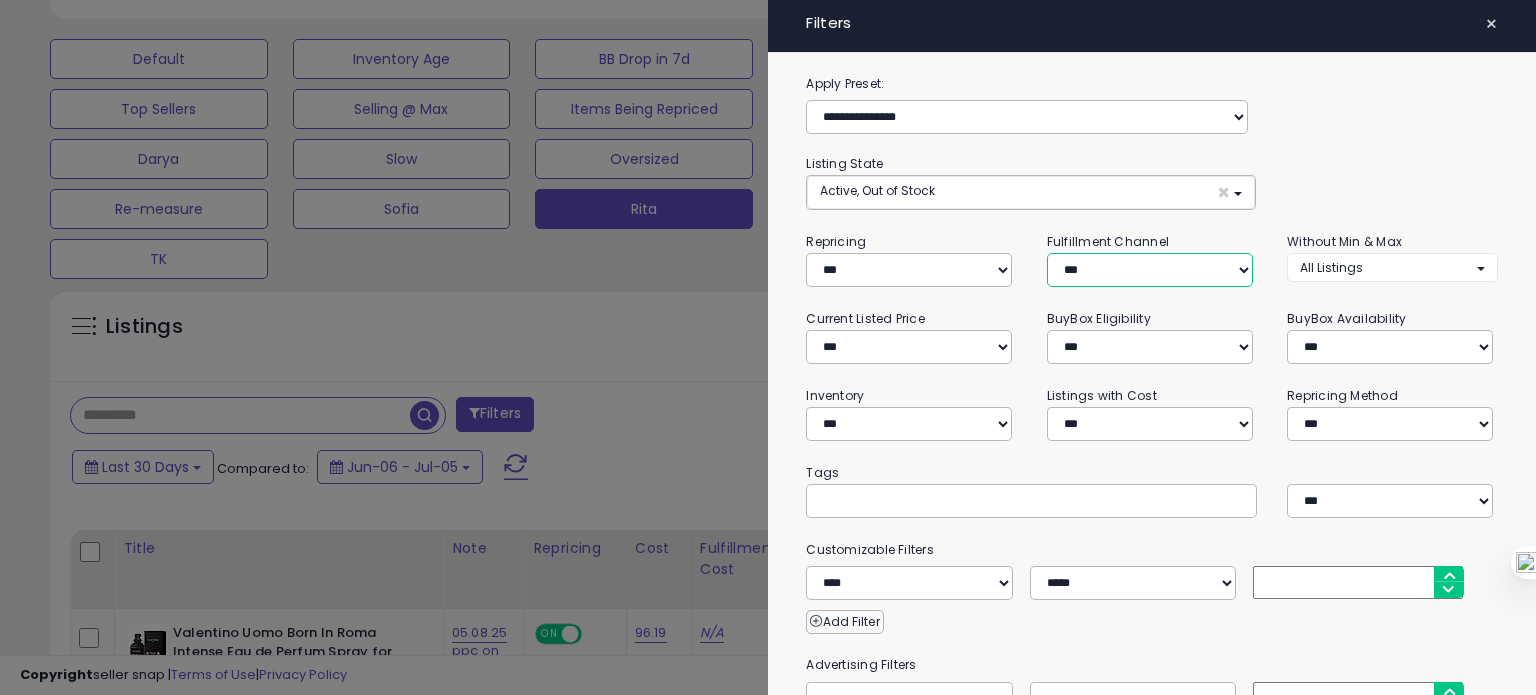 click on "***
***
***
***" at bounding box center [1150, 270] 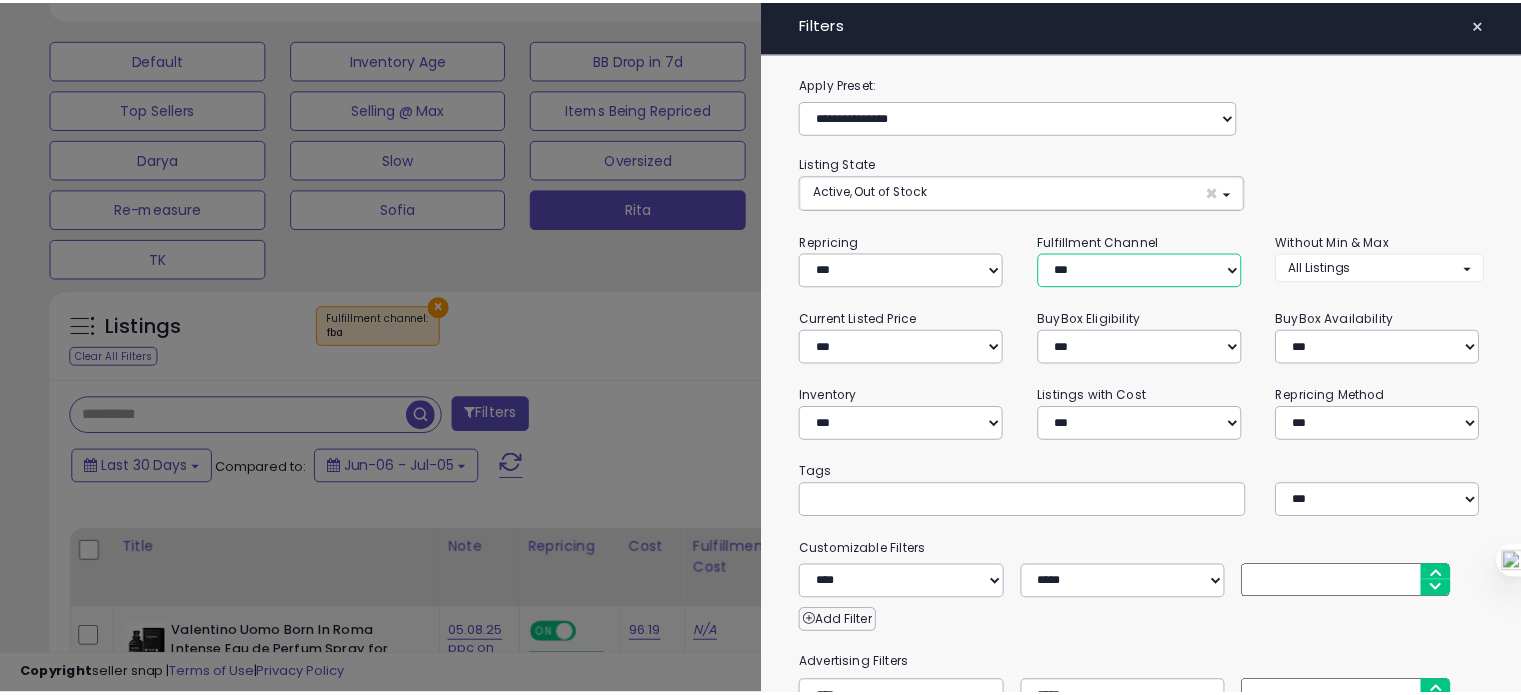 scroll, scrollTop: 269, scrollLeft: 0, axis: vertical 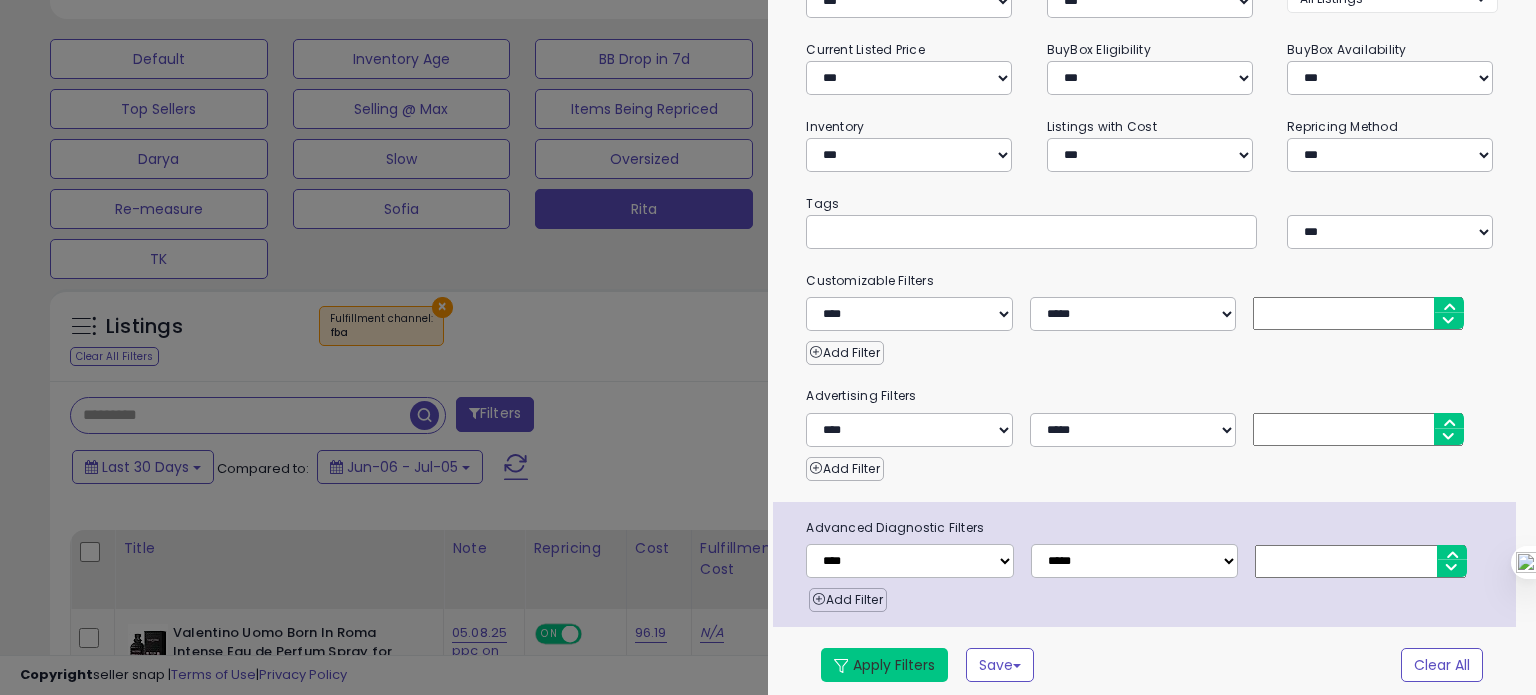 click on "Apply Filters" at bounding box center (884, 665) 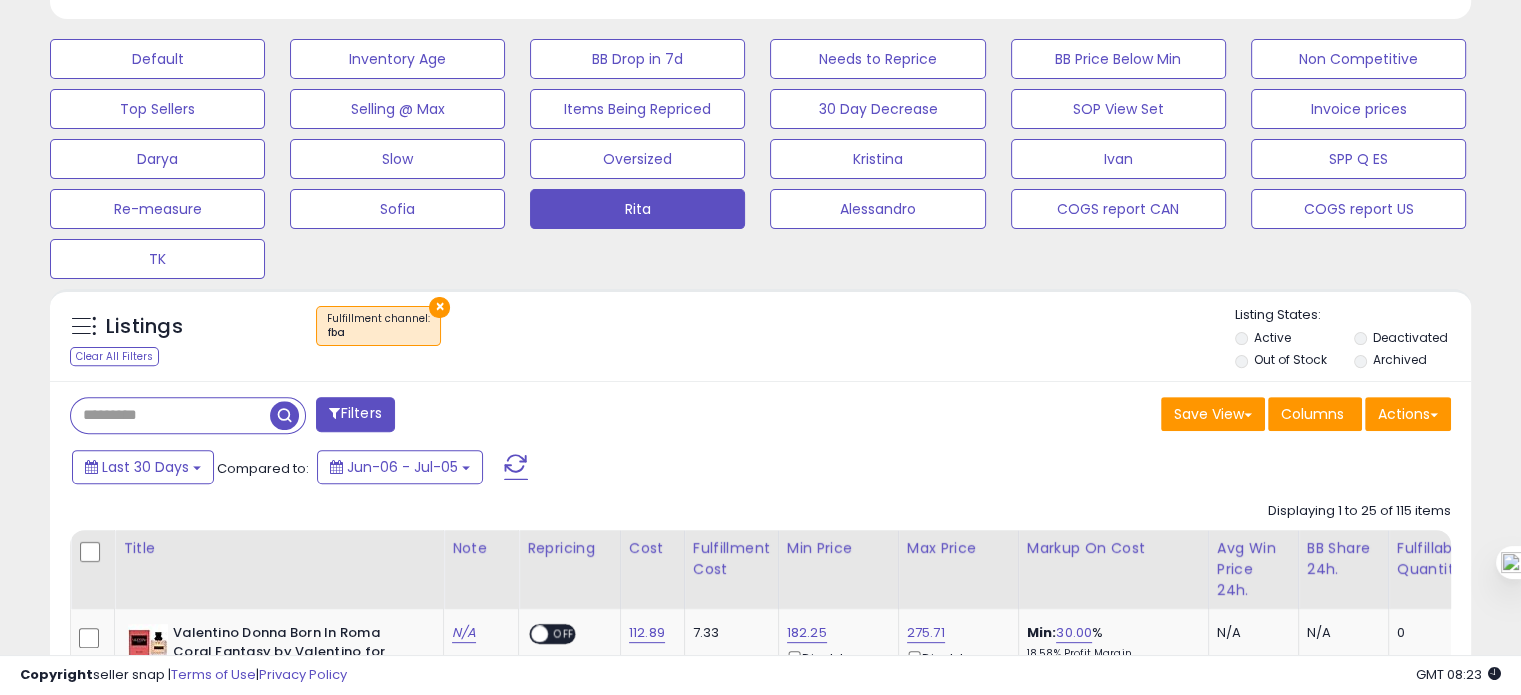 scroll, scrollTop: 409, scrollLeft: 822, axis: both 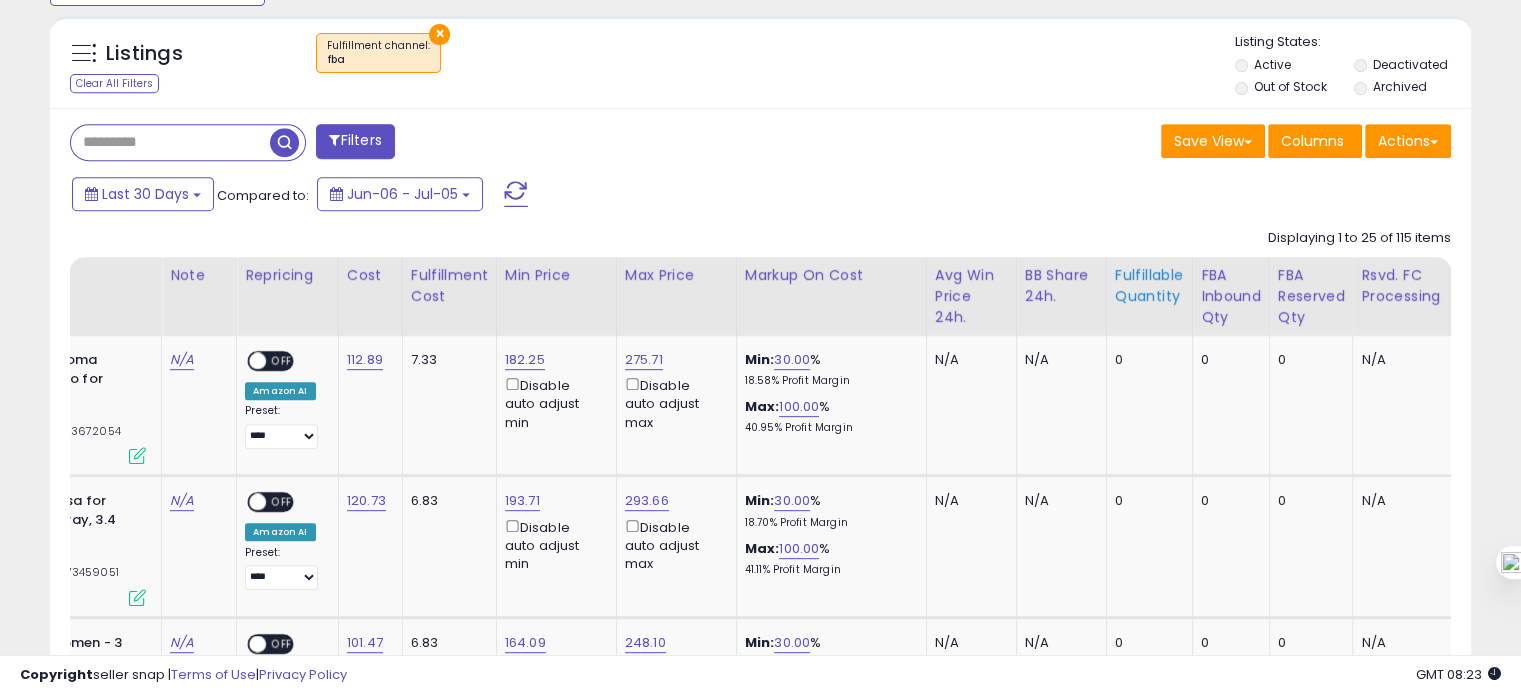 click on "Fulfillable Quantity" at bounding box center [1149, 286] 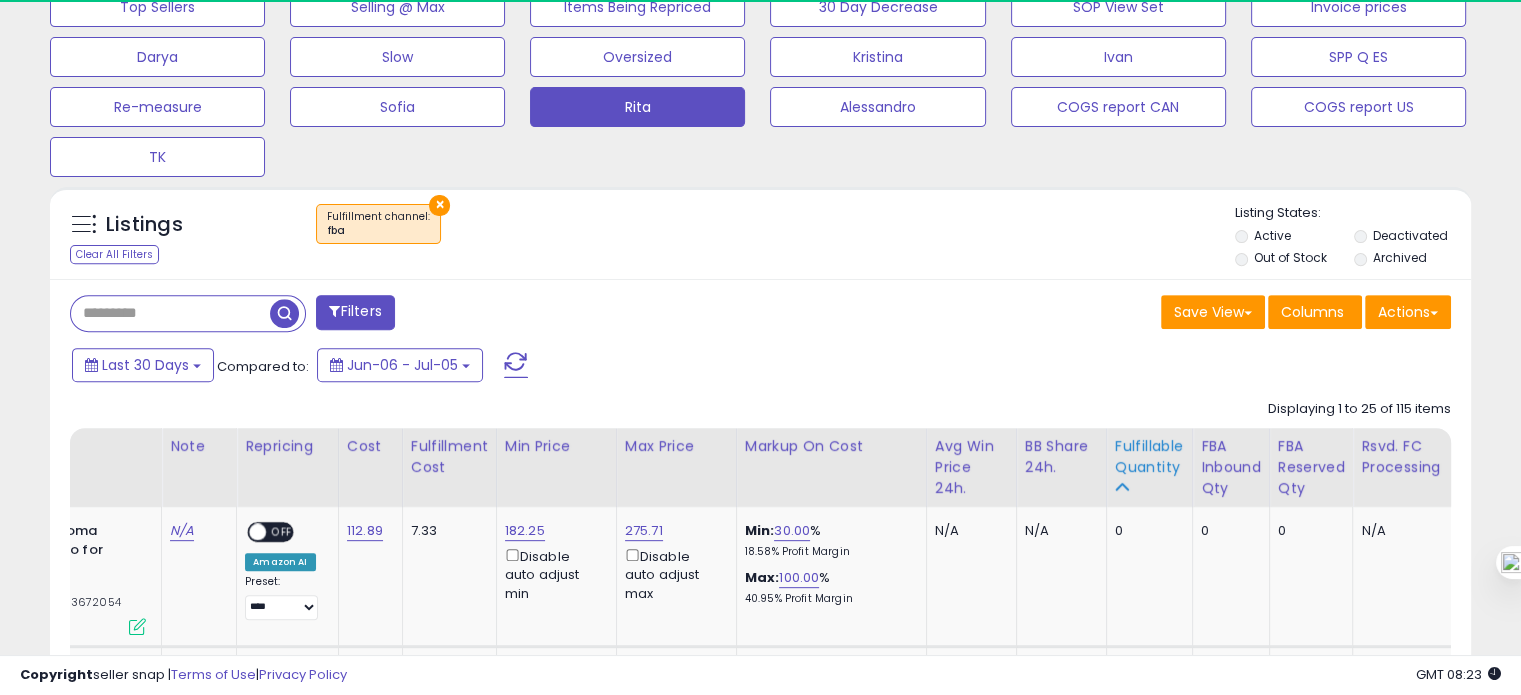scroll, scrollTop: 864, scrollLeft: 0, axis: vertical 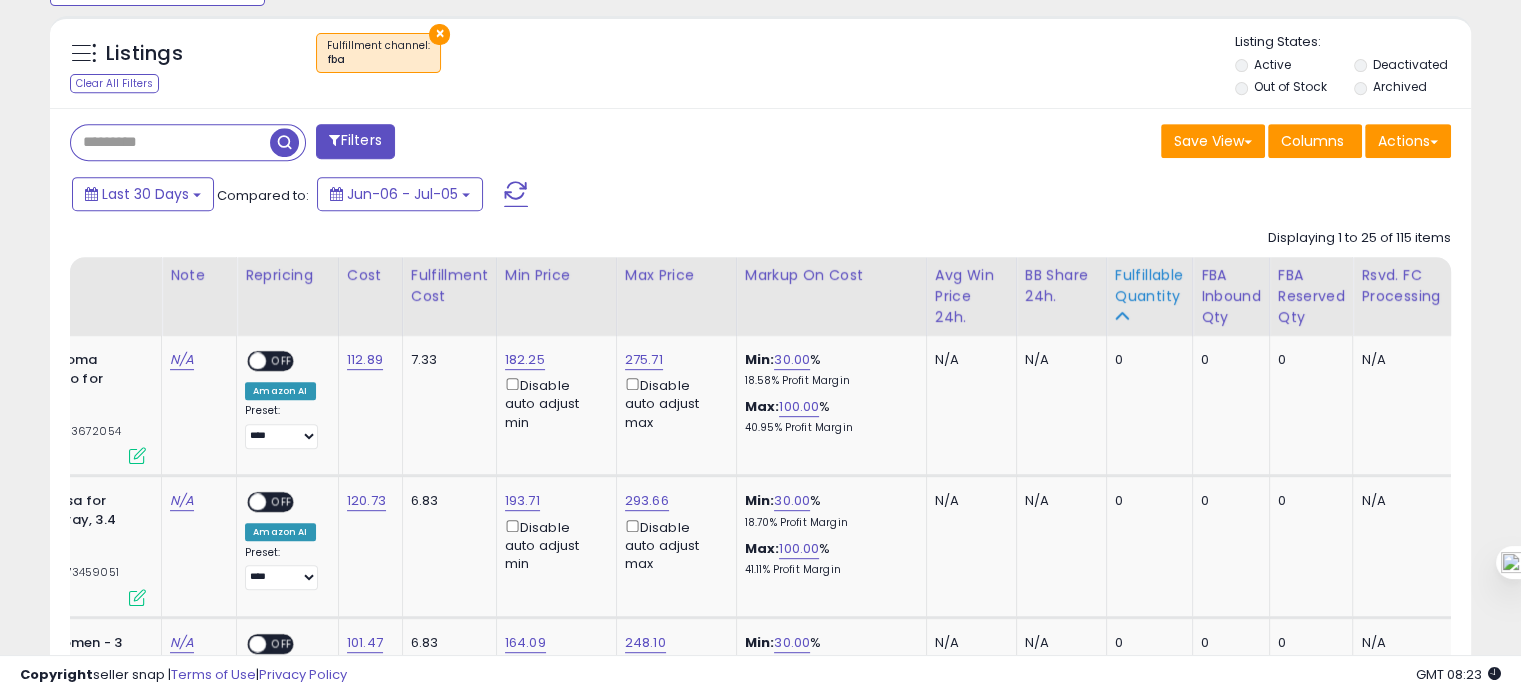 click on "Fulfillable Quantity" at bounding box center (1149, 286) 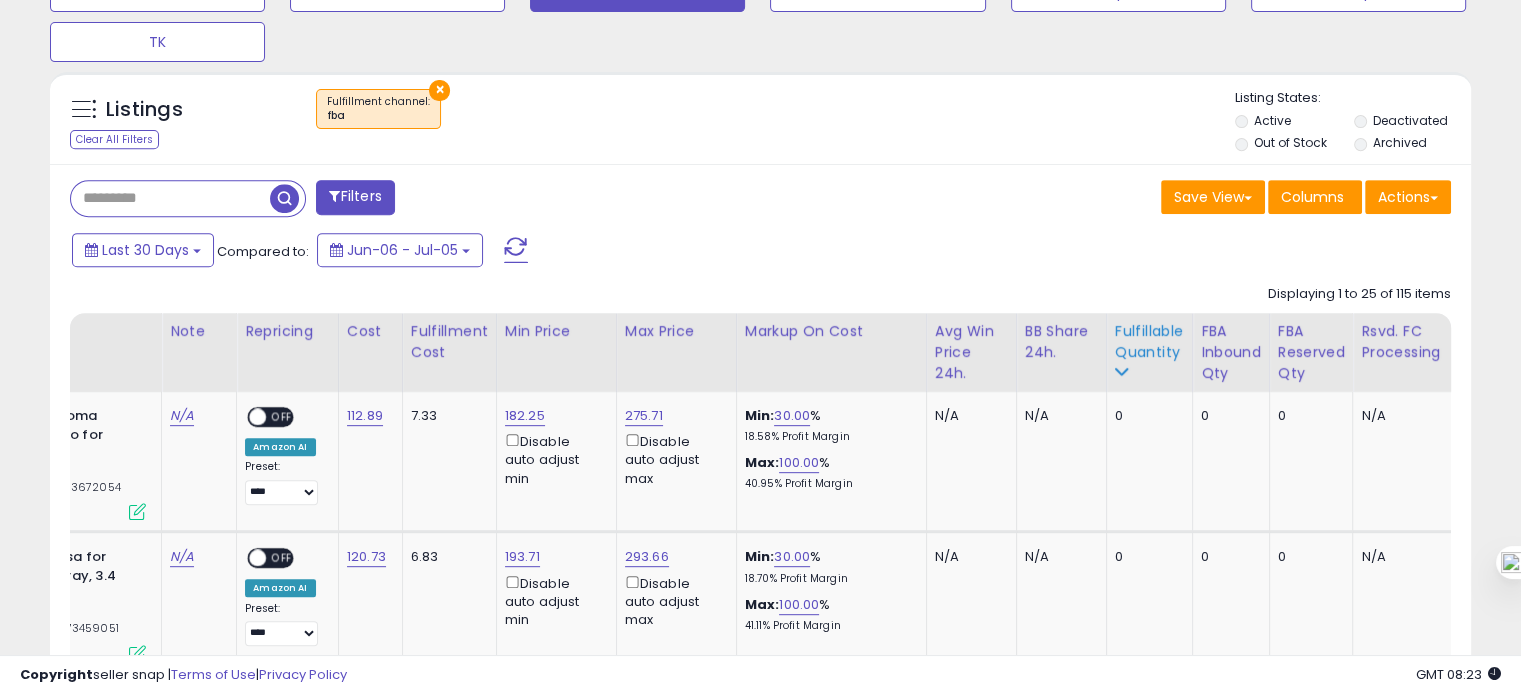 scroll, scrollTop: 785, scrollLeft: 0, axis: vertical 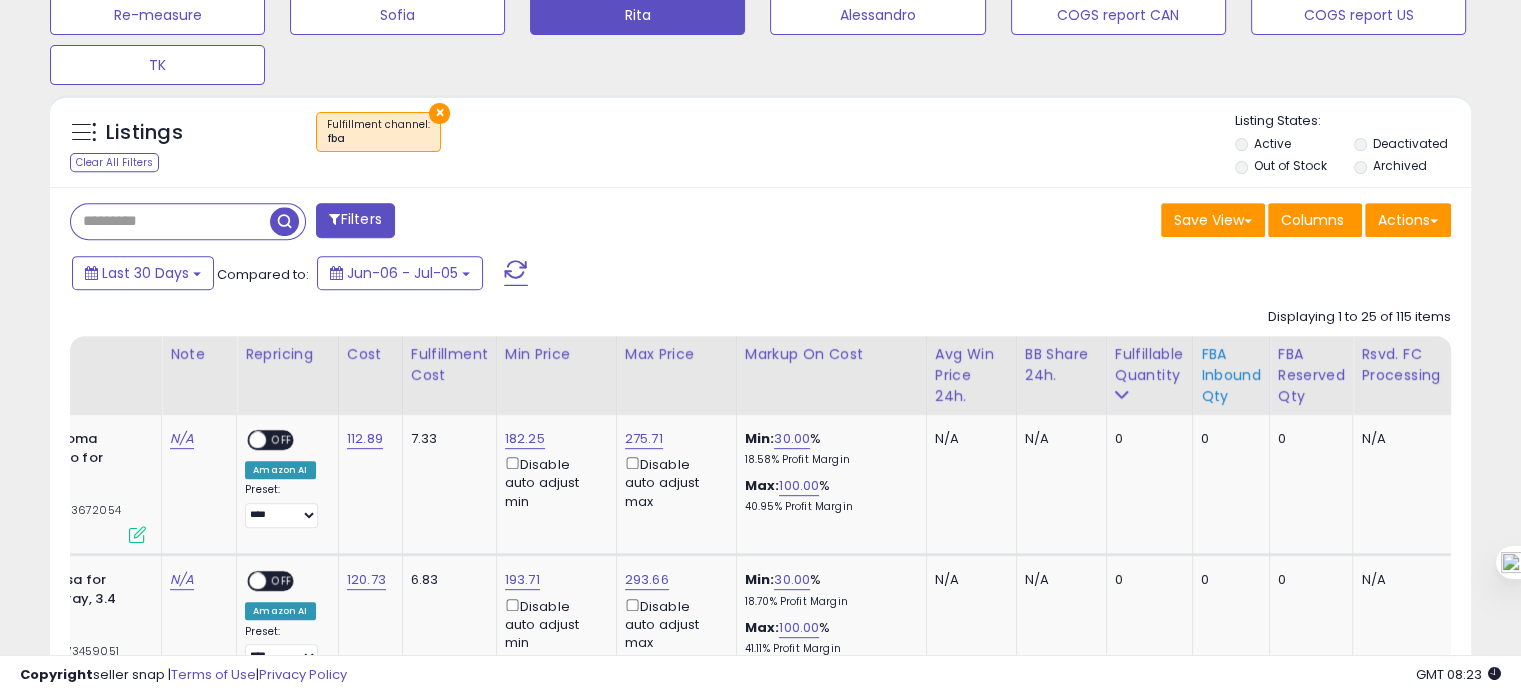 click on "FBA inbound Qty" at bounding box center (1231, 375) 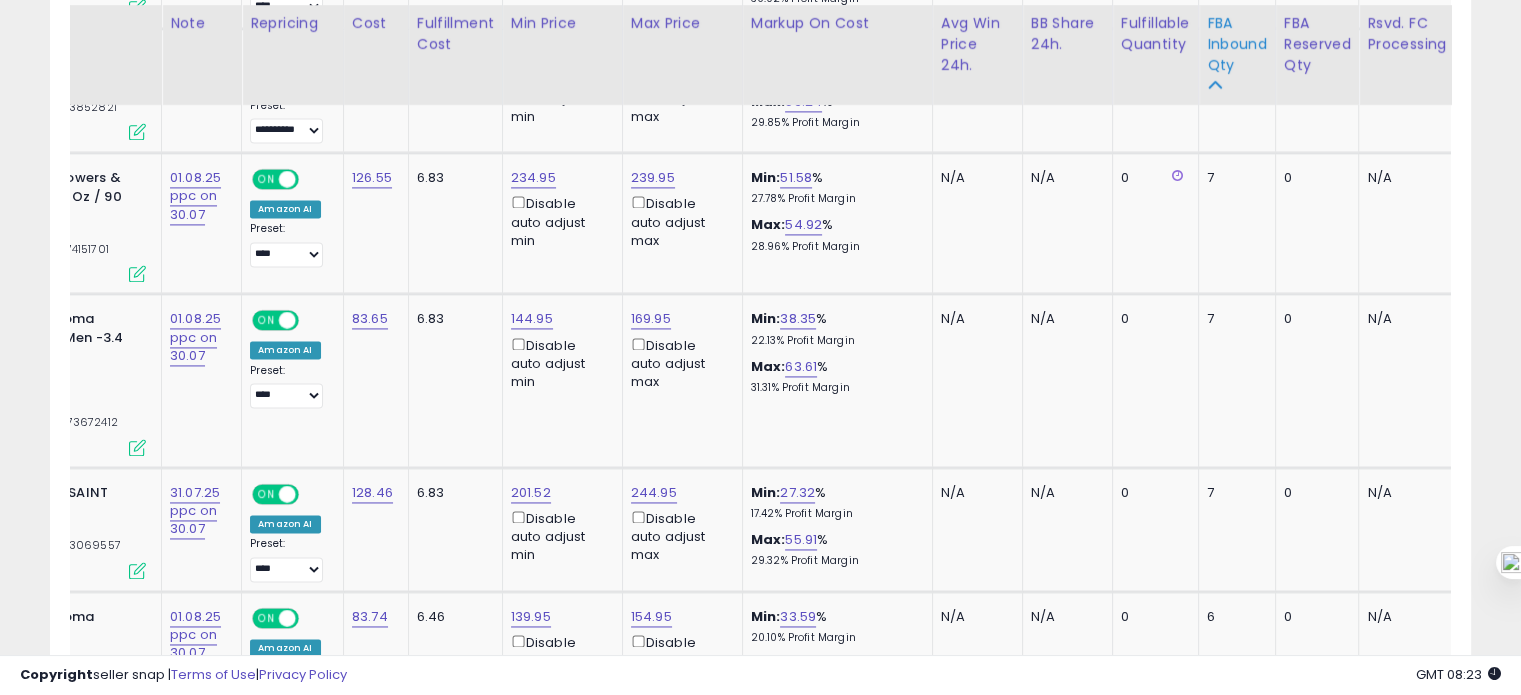 scroll, scrollTop: 2914, scrollLeft: 0, axis: vertical 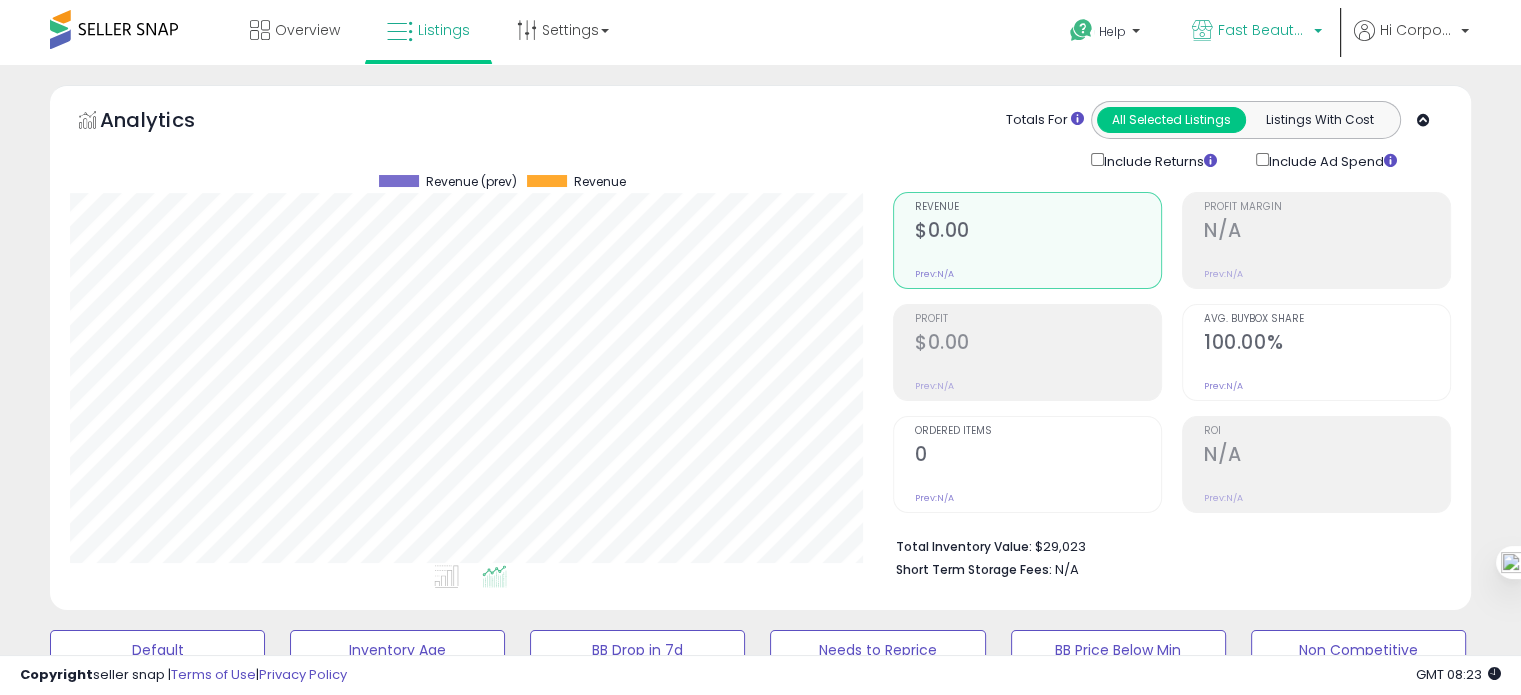 click on "Fast Beauty (Canada)" at bounding box center [1263, 30] 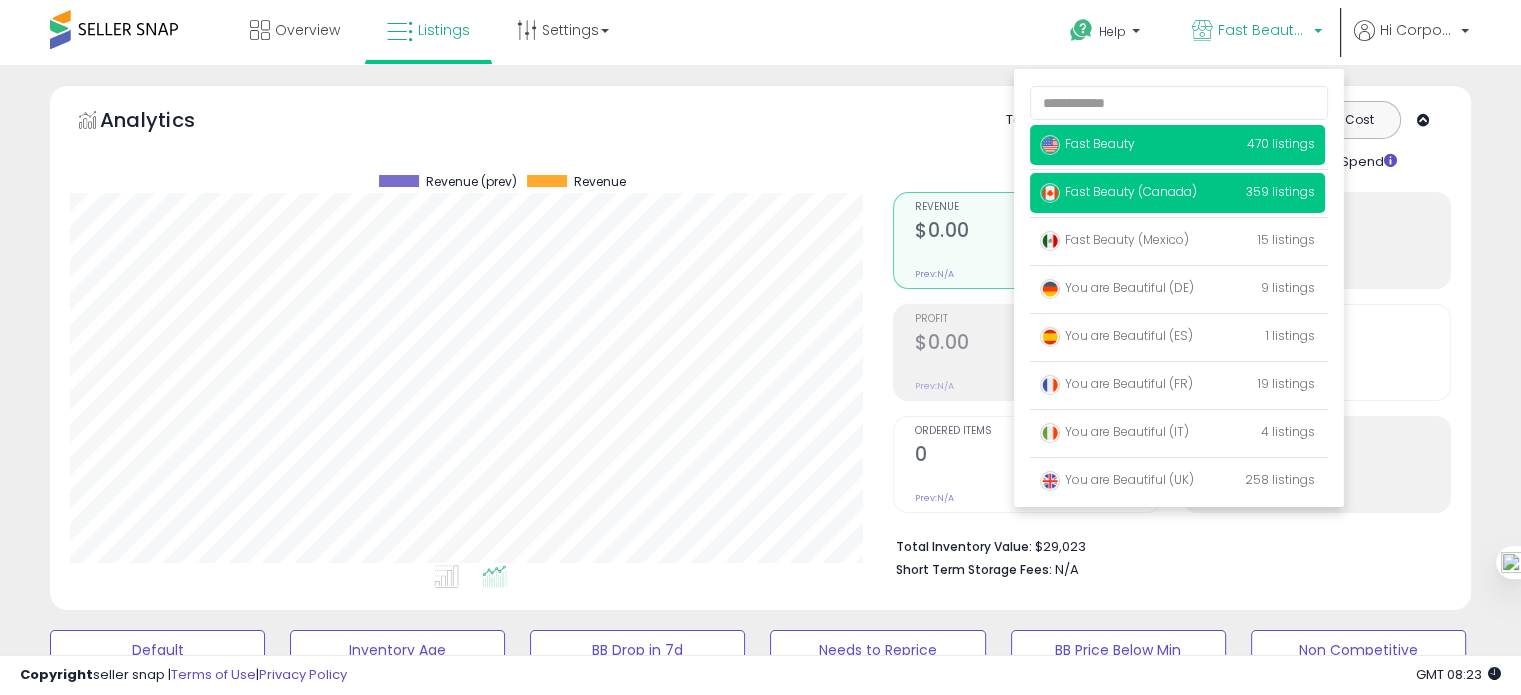 click on "Fast Beauty" at bounding box center [1087, 143] 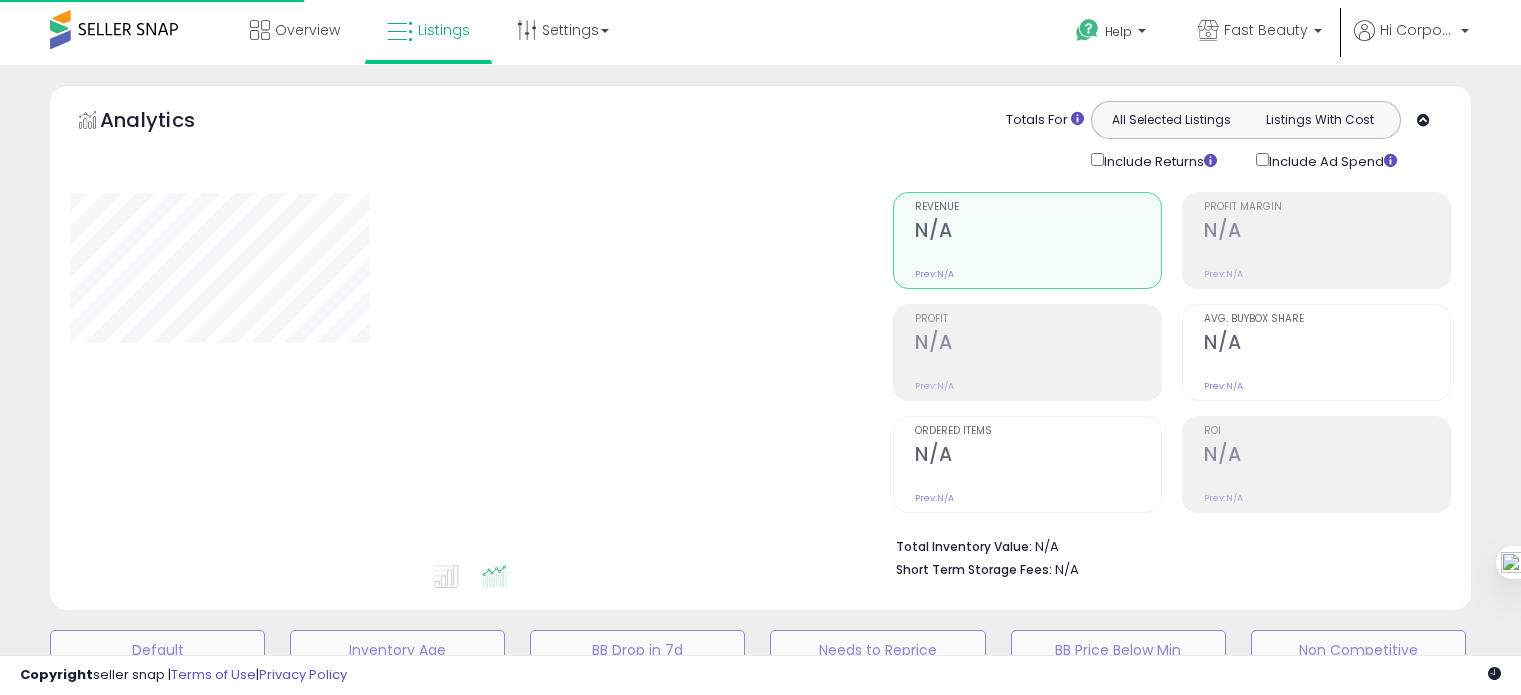scroll, scrollTop: 0, scrollLeft: 0, axis: both 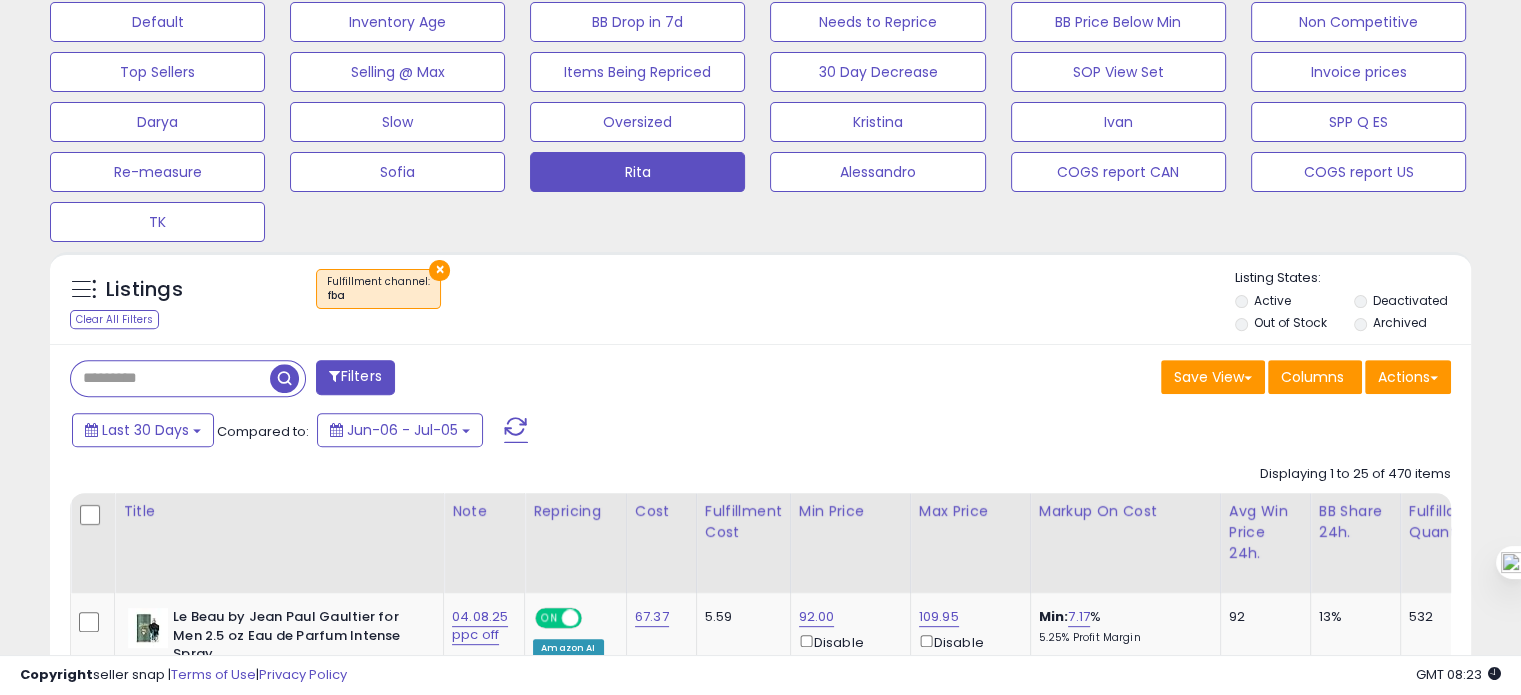 click on "×" at bounding box center [439, 270] 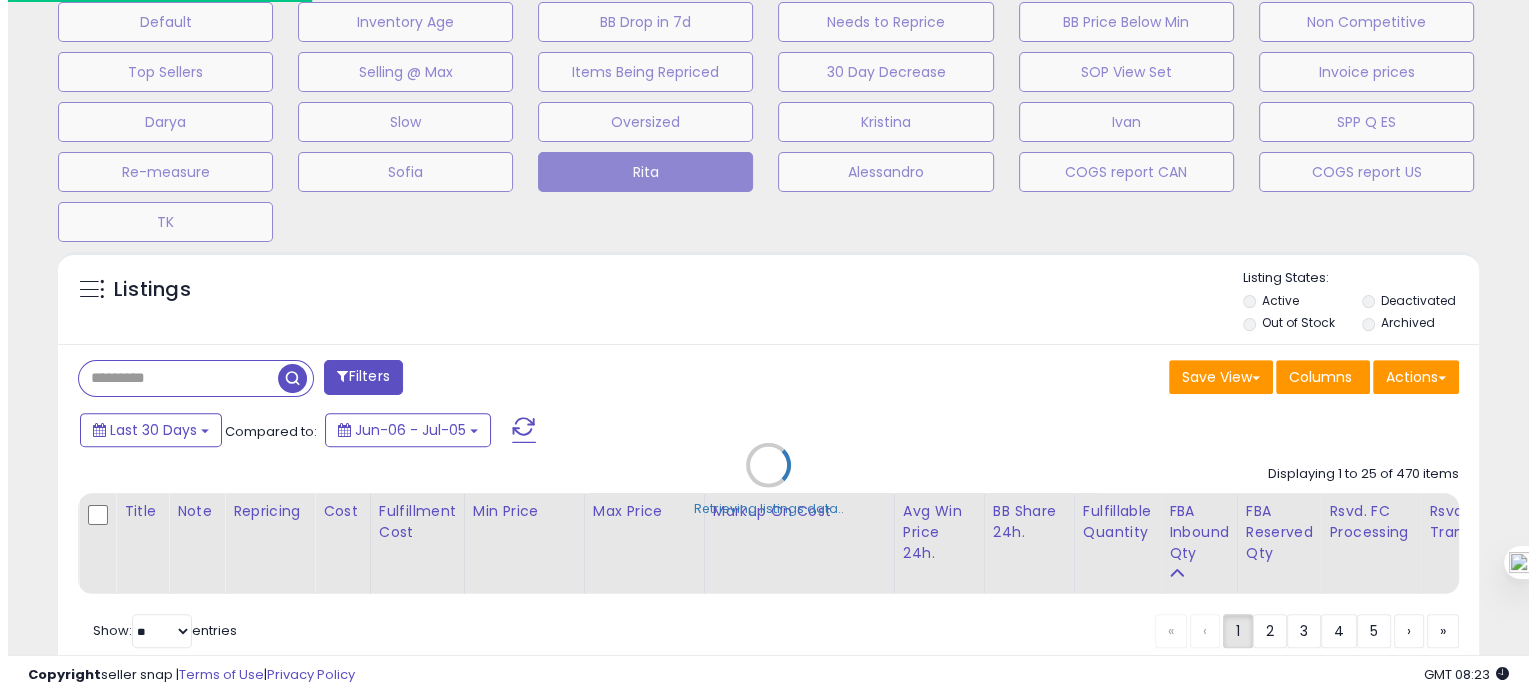 scroll, scrollTop: 999589, scrollLeft: 999168, axis: both 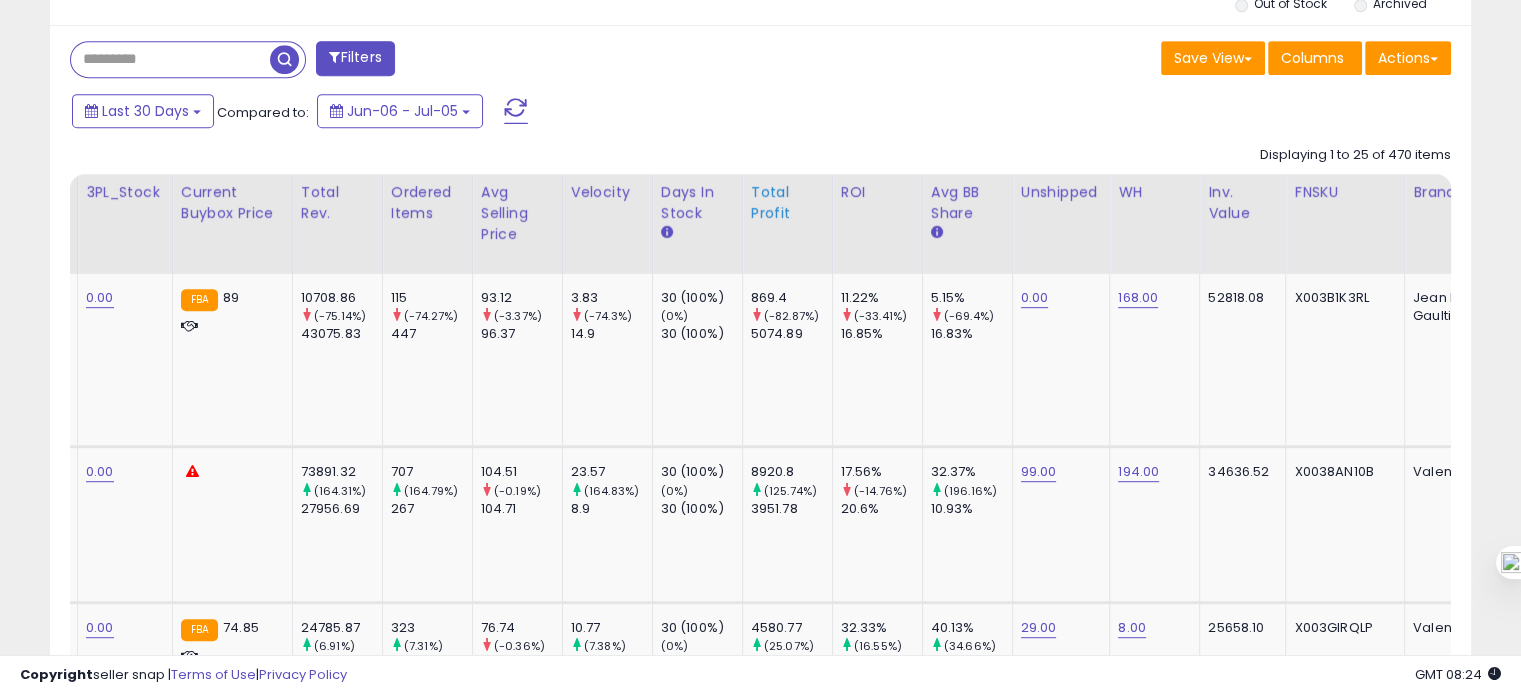 click on "Total Profit" at bounding box center (787, 203) 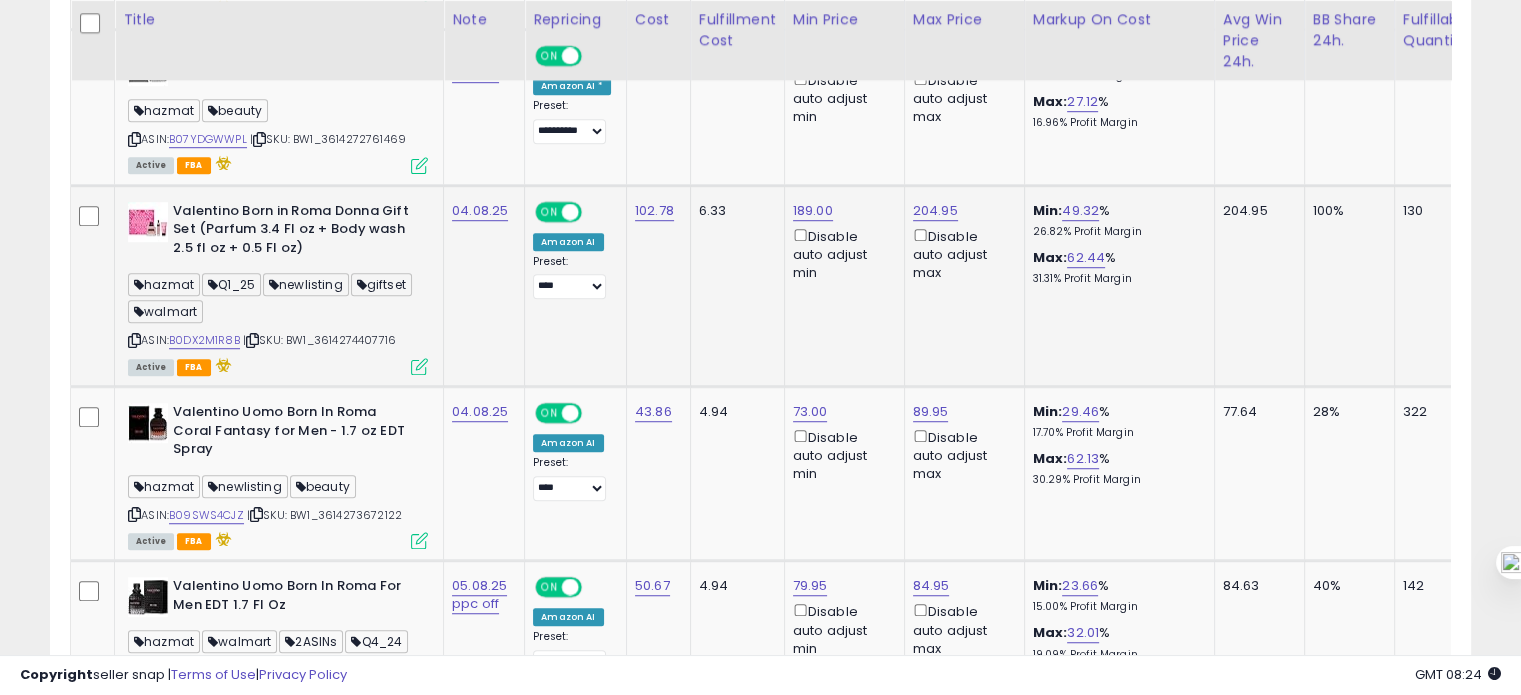 click at bounding box center [134, 340] 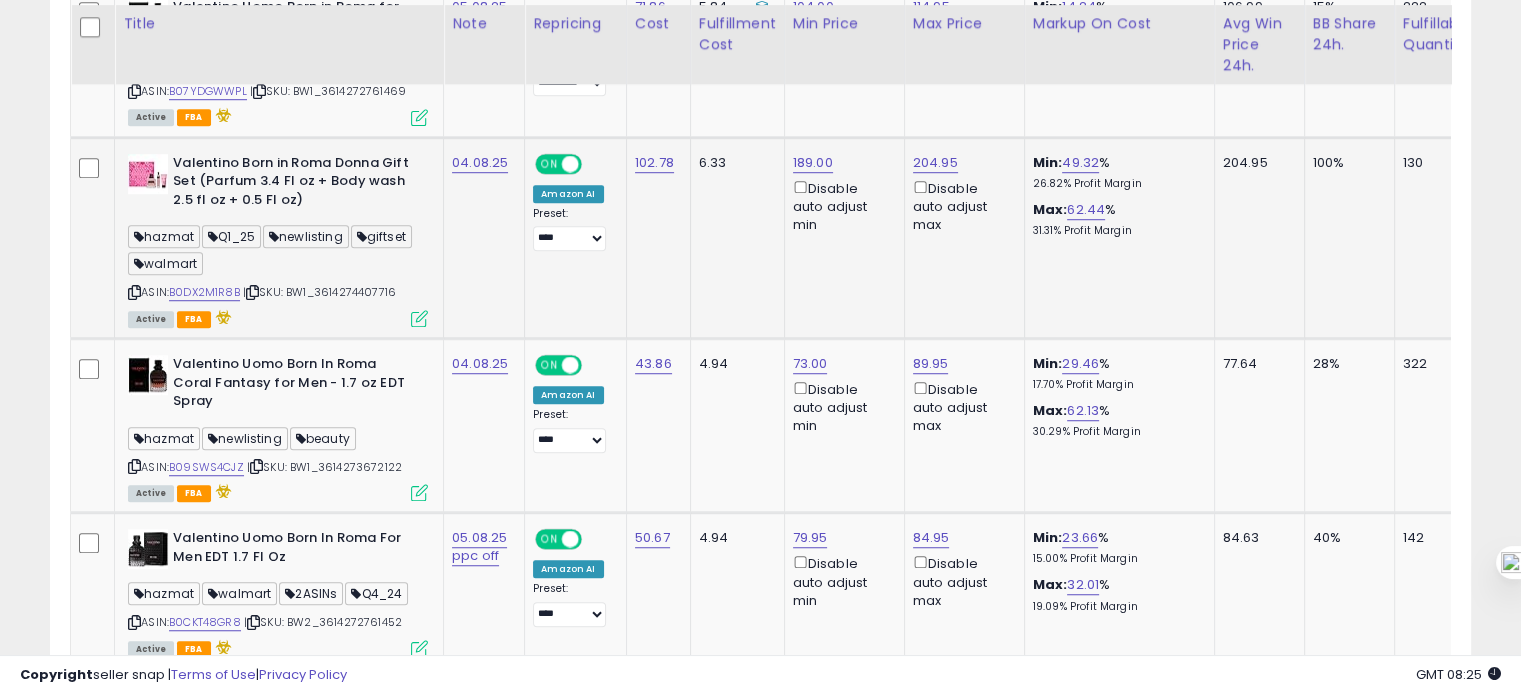 scroll, scrollTop: 1379, scrollLeft: 0, axis: vertical 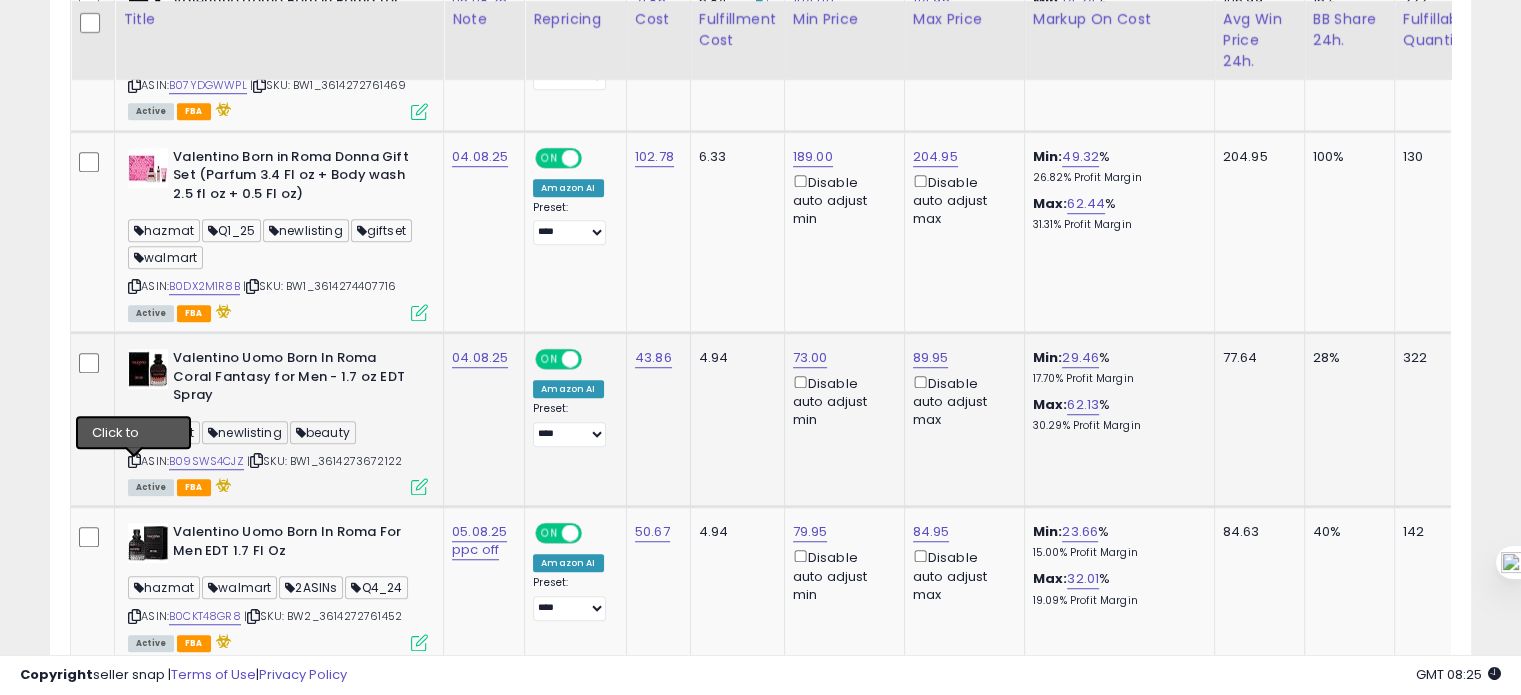 click at bounding box center (134, 460) 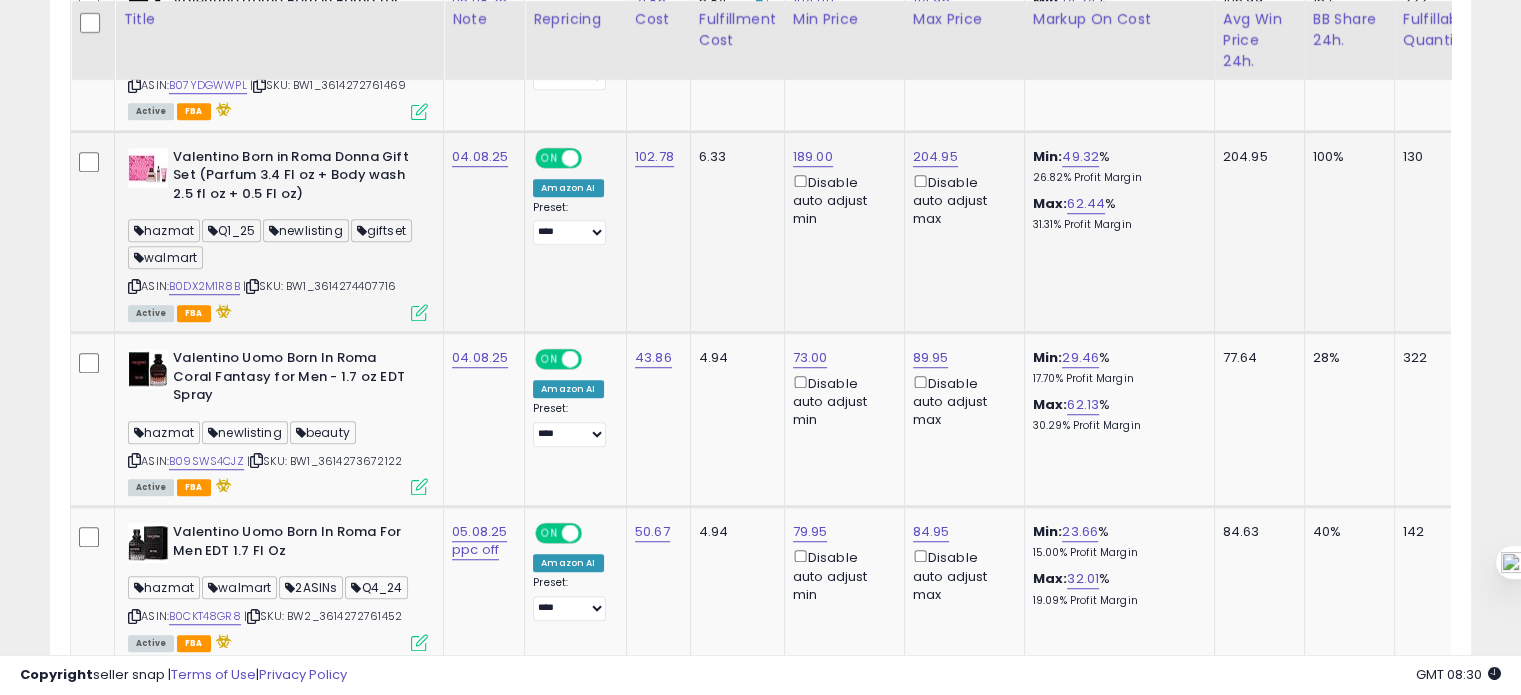 click on "**********" 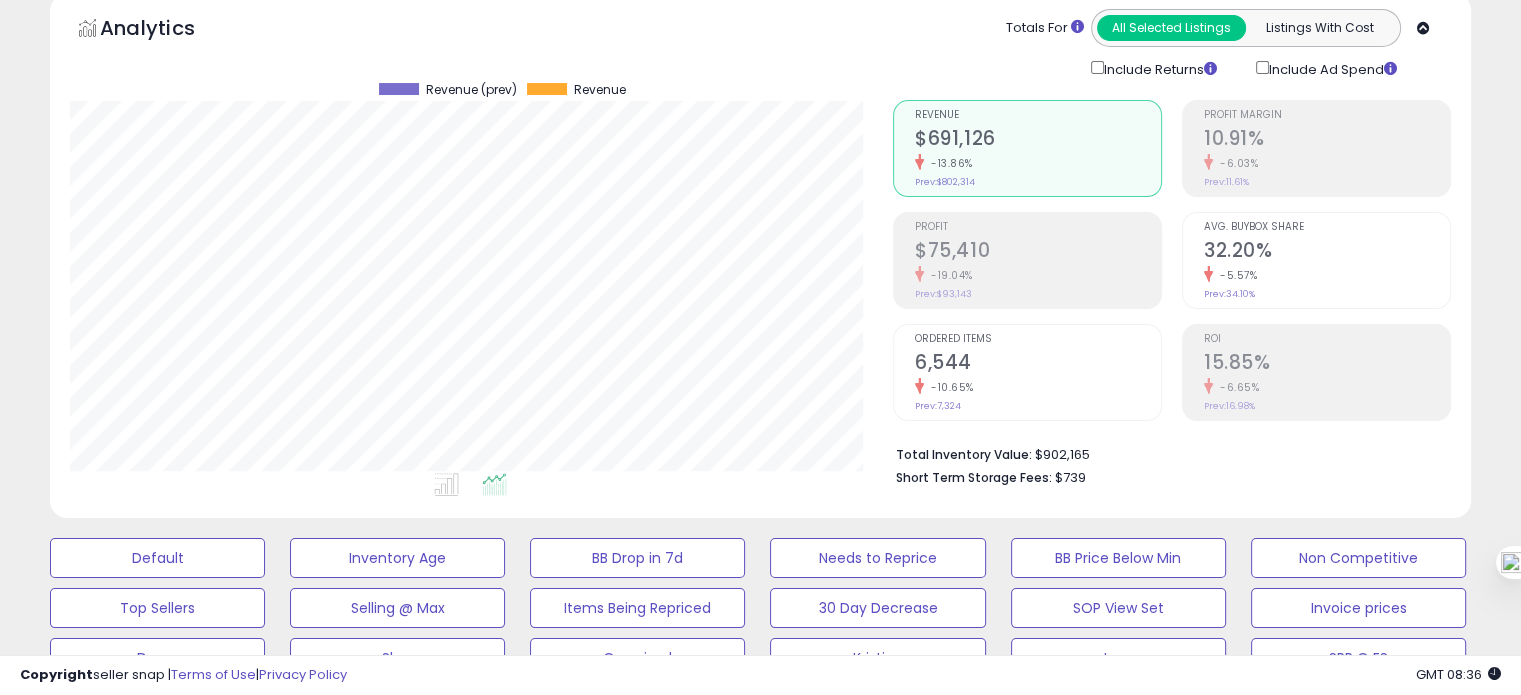 scroll, scrollTop: 0, scrollLeft: 0, axis: both 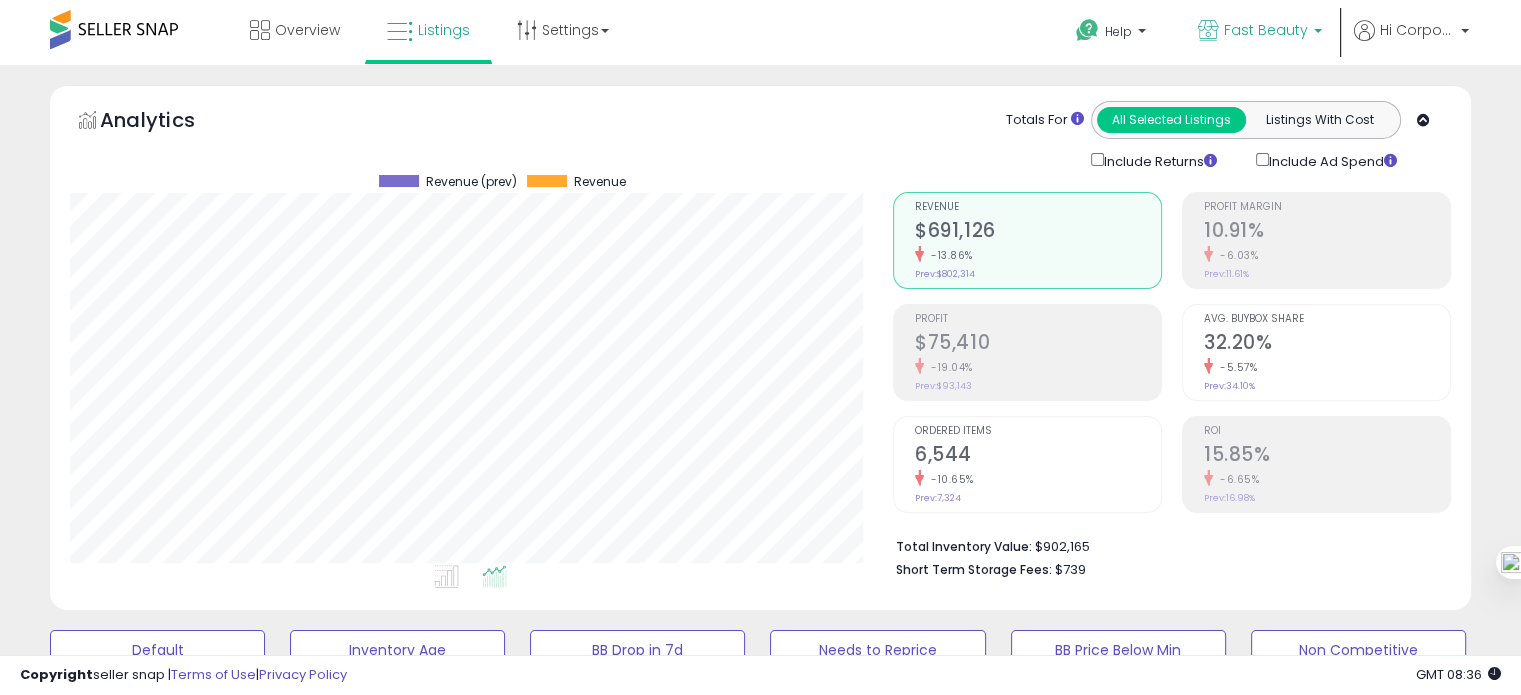 click on "Fast Beauty" at bounding box center (1260, 32) 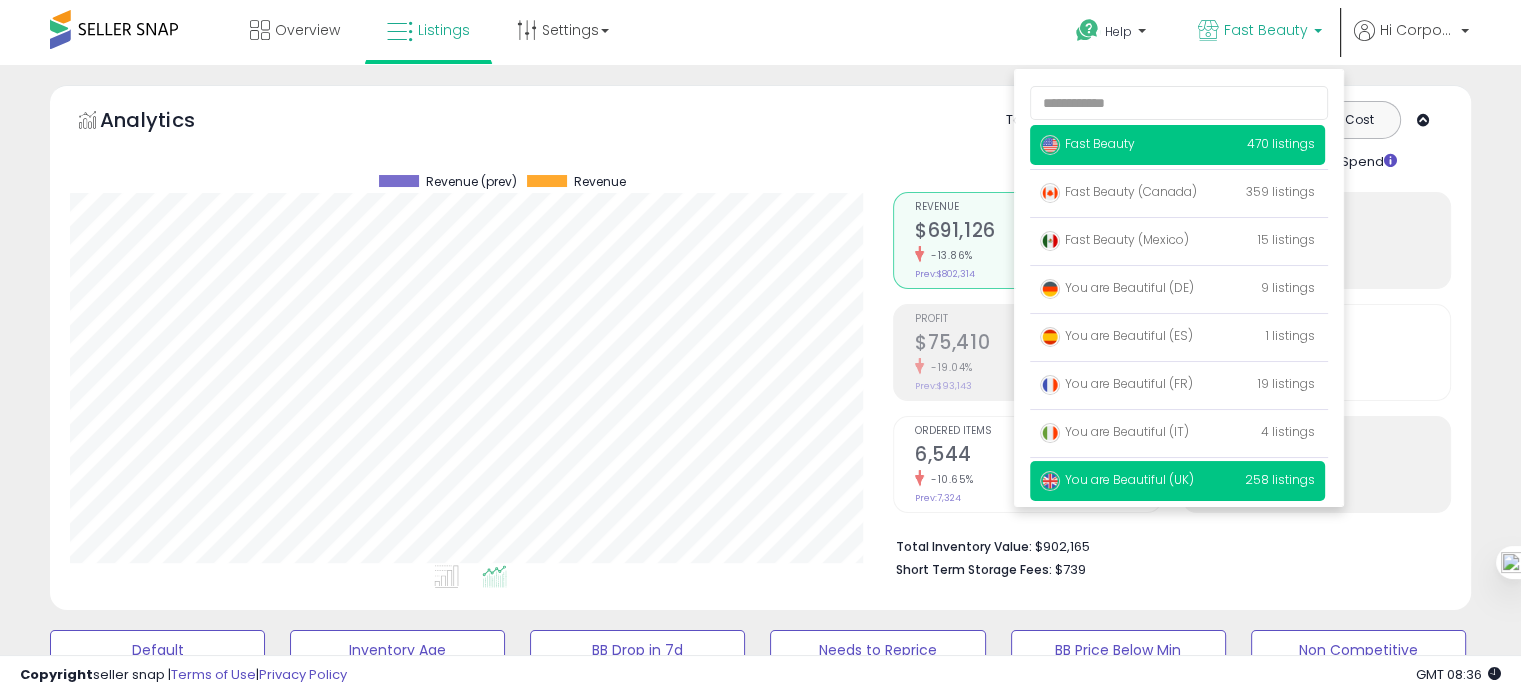 click on "You are Beautiful (UK)" at bounding box center [1117, 479] 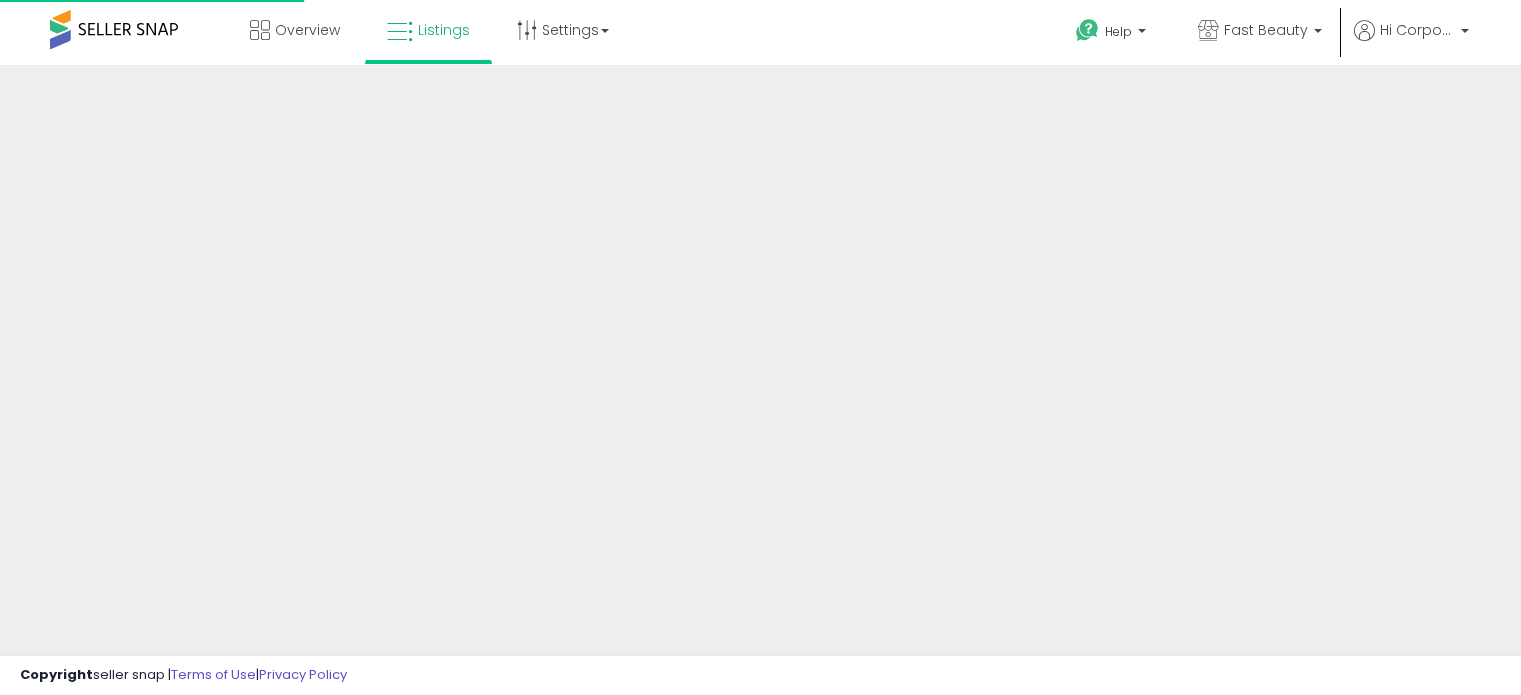 scroll, scrollTop: 0, scrollLeft: 0, axis: both 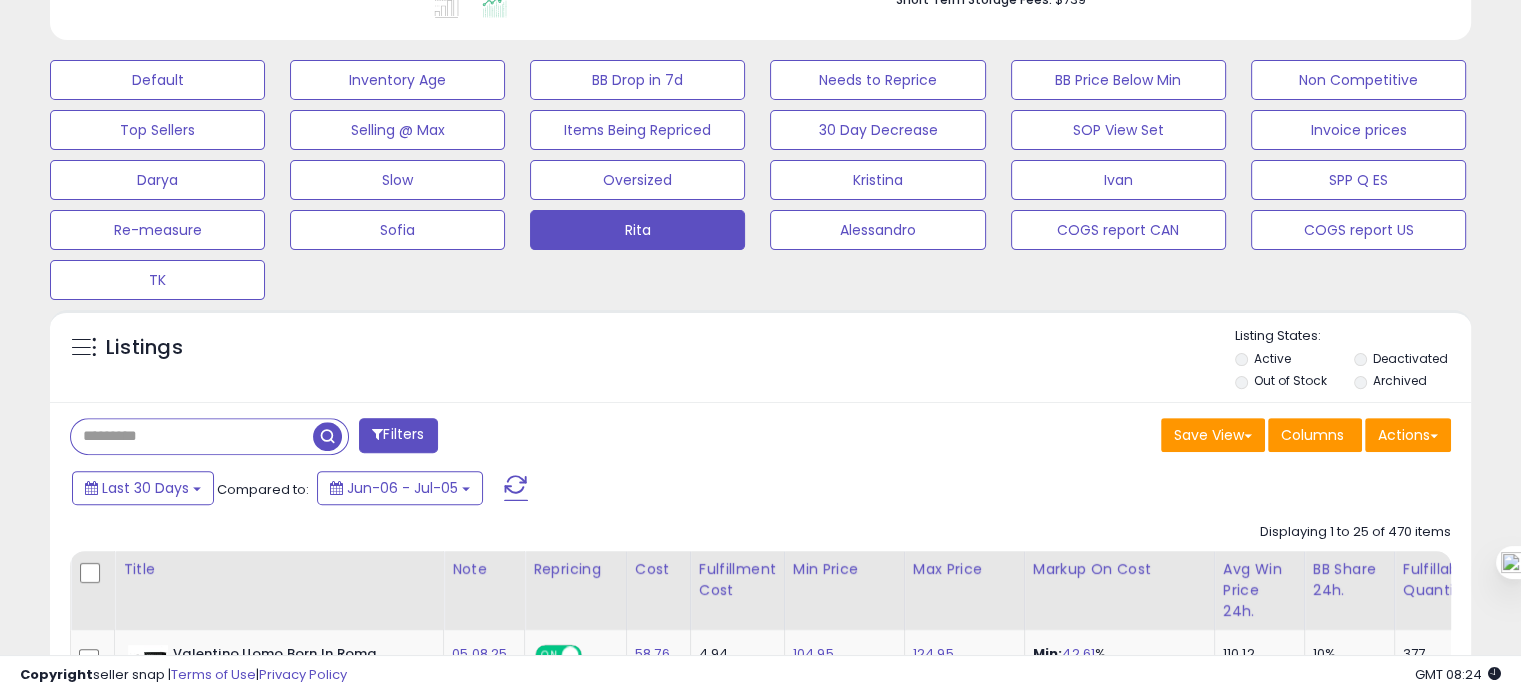 click at bounding box center [192, 436] 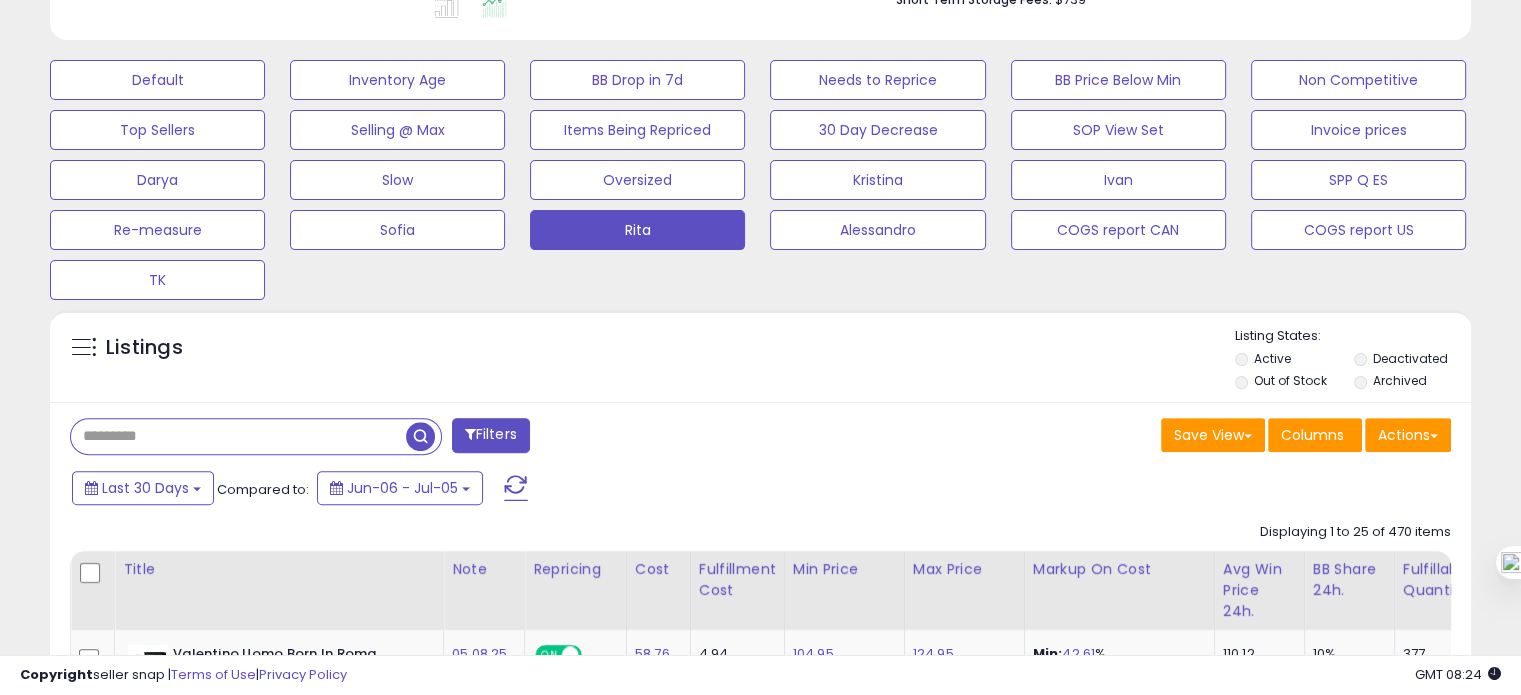 paste on "**********" 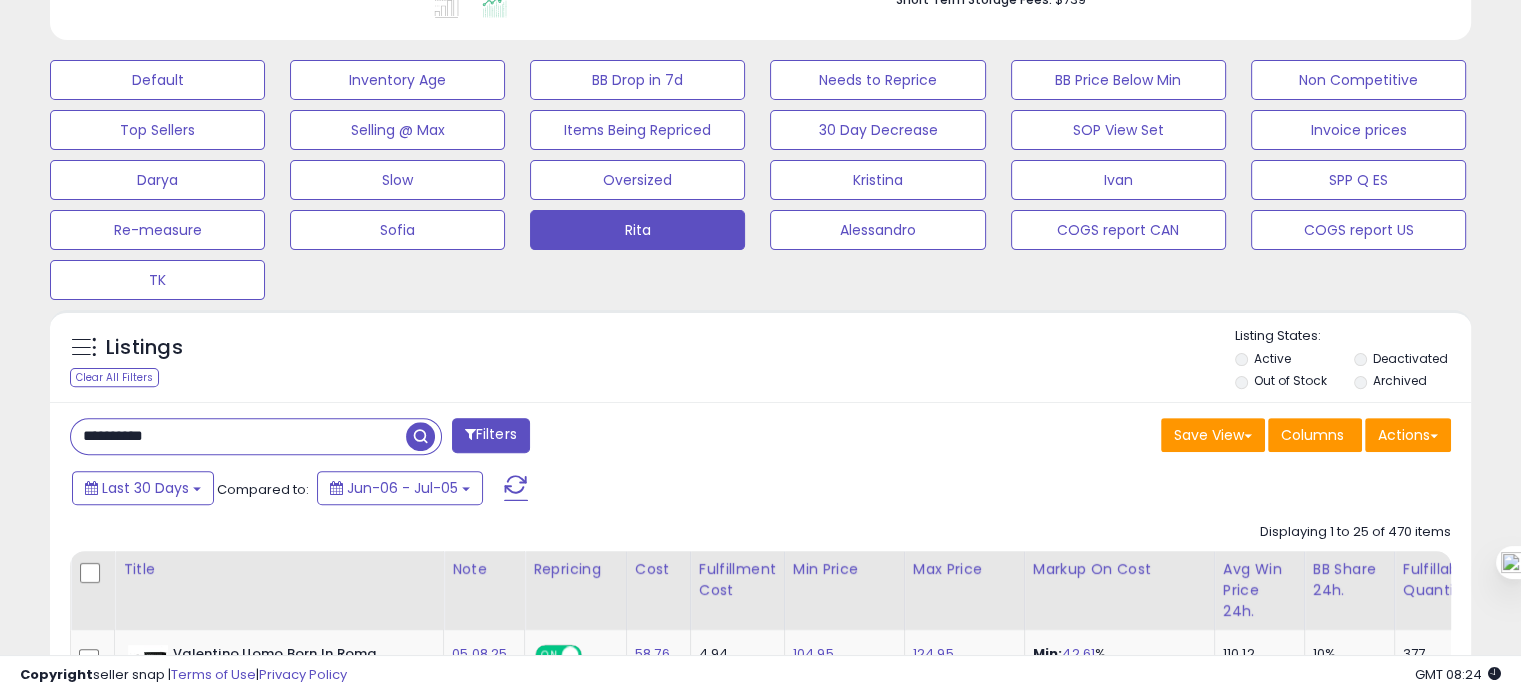 type on "**********" 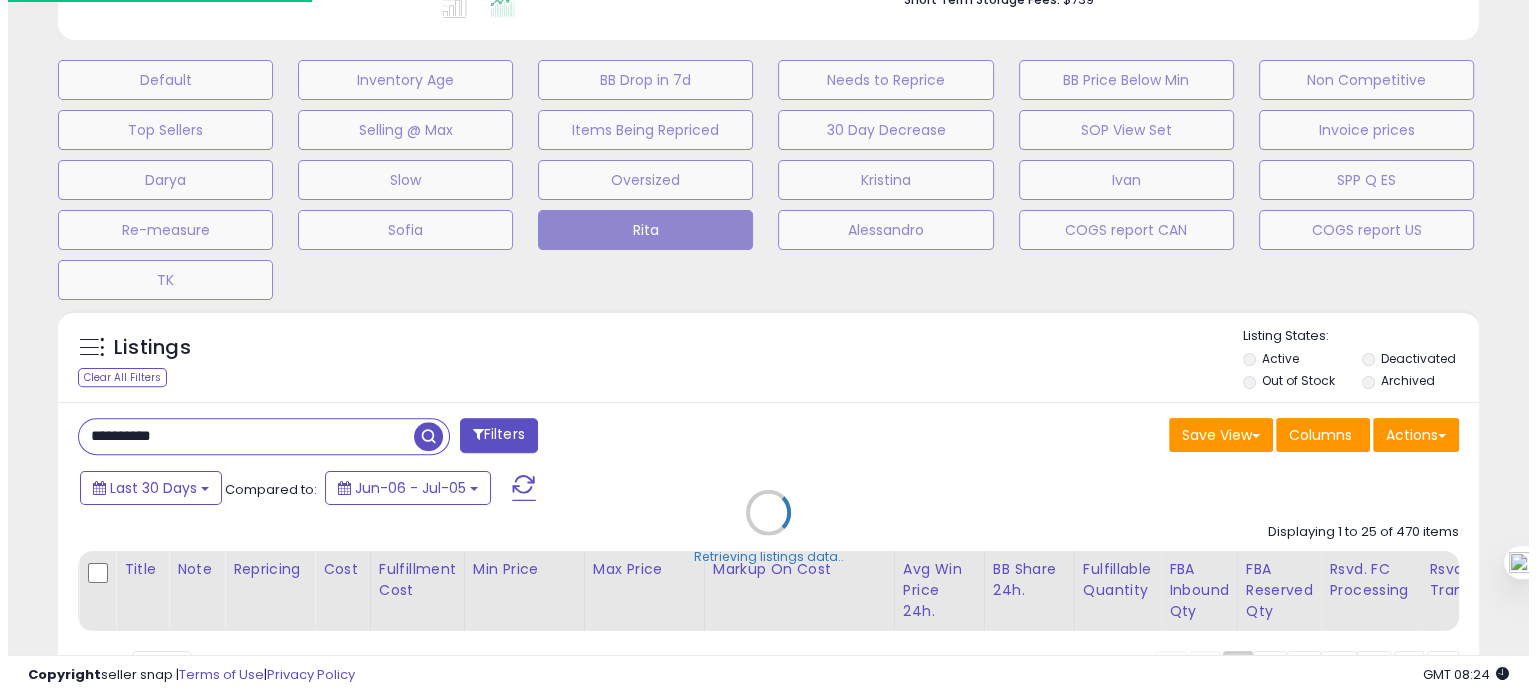 scroll, scrollTop: 999589, scrollLeft: 999168, axis: both 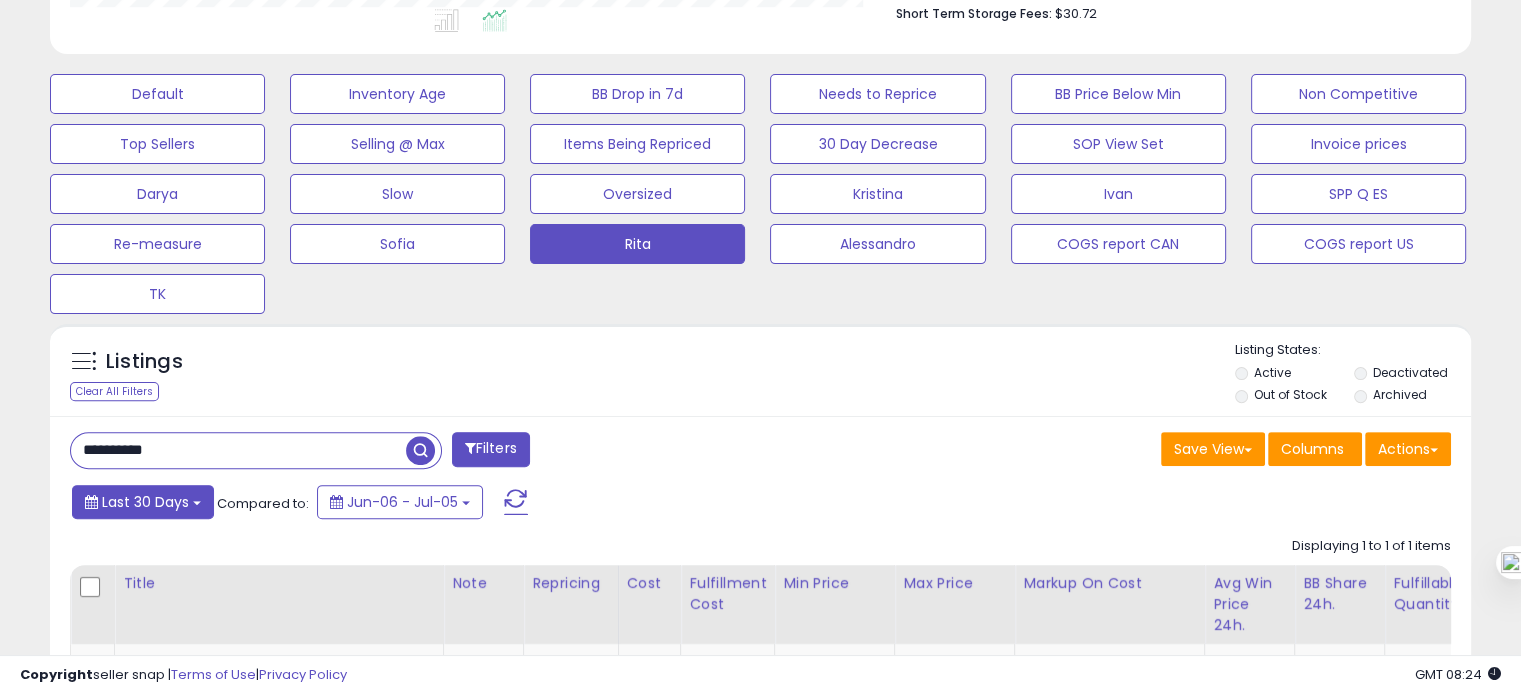 click on "Last 30 Days" at bounding box center (143, 502) 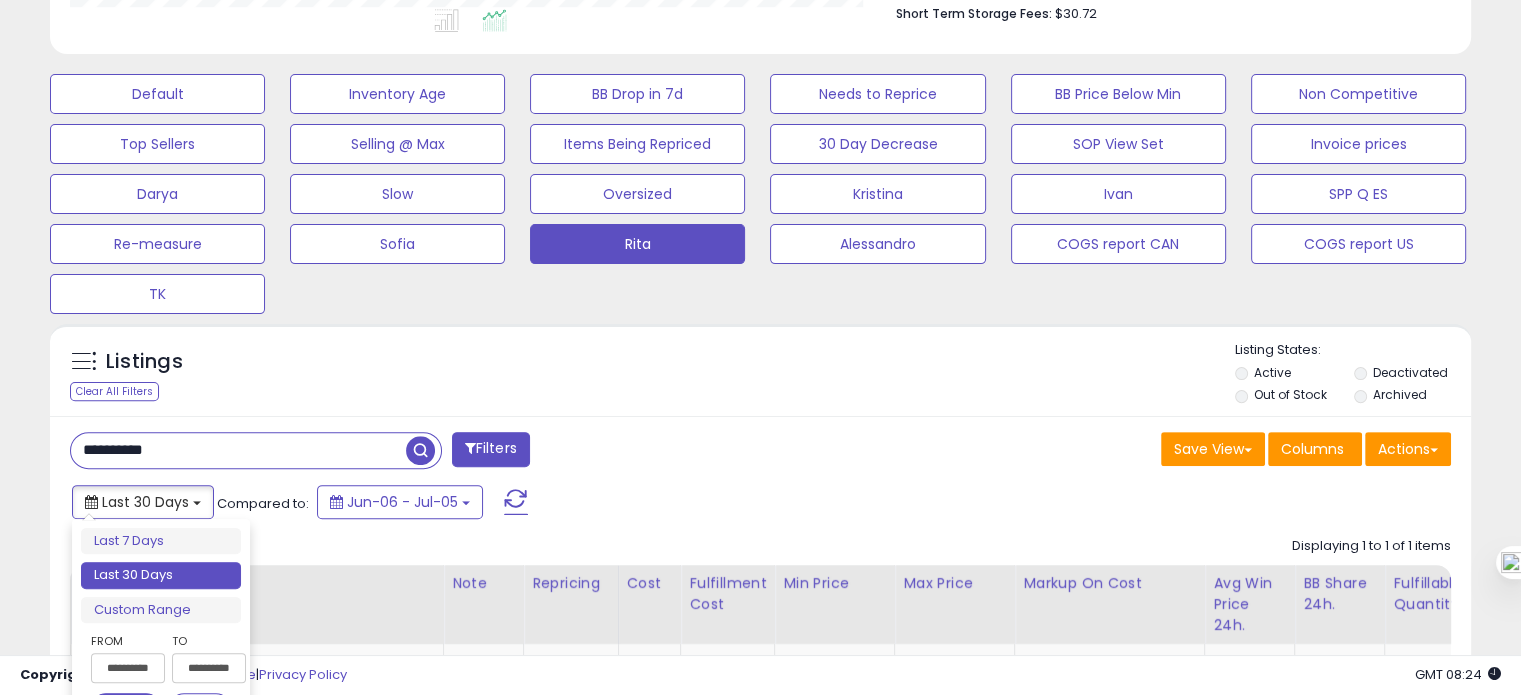 type on "**********" 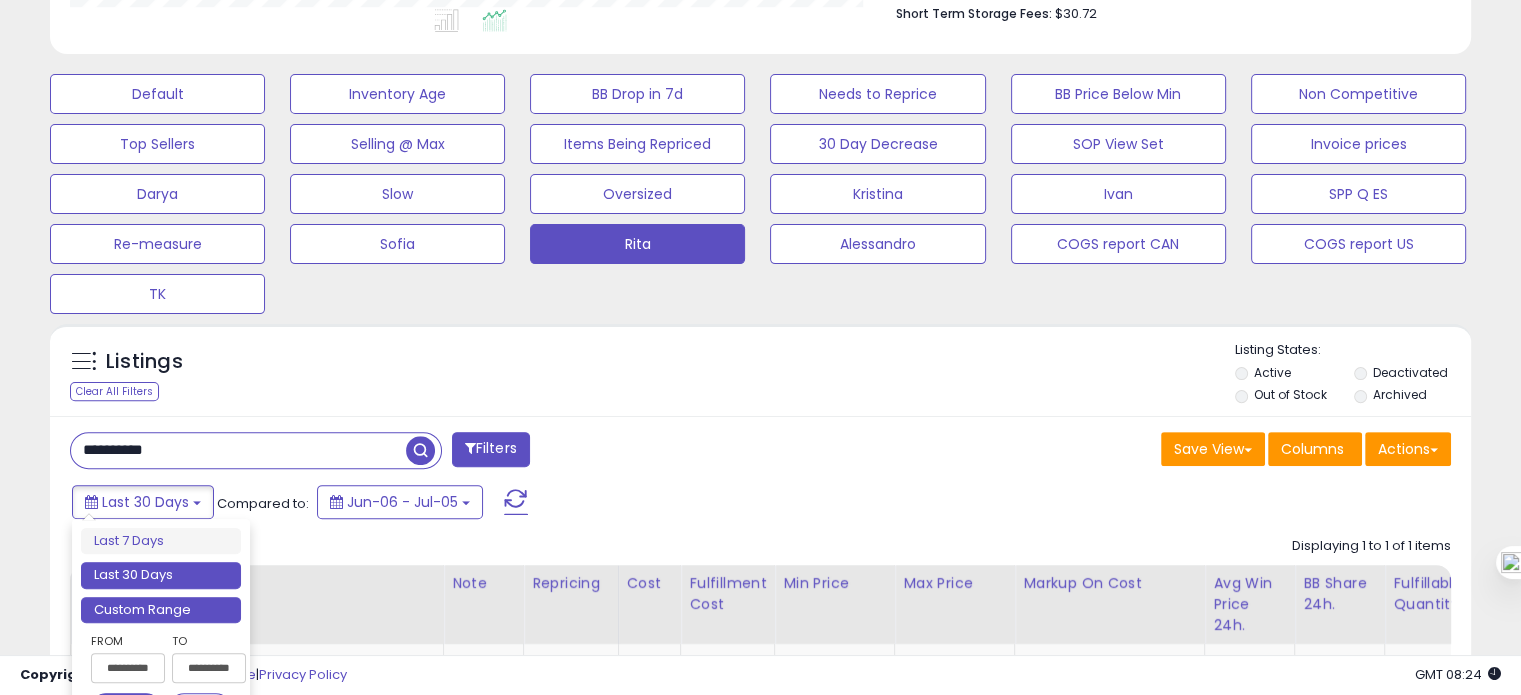 click on "Custom Range" at bounding box center (161, 610) 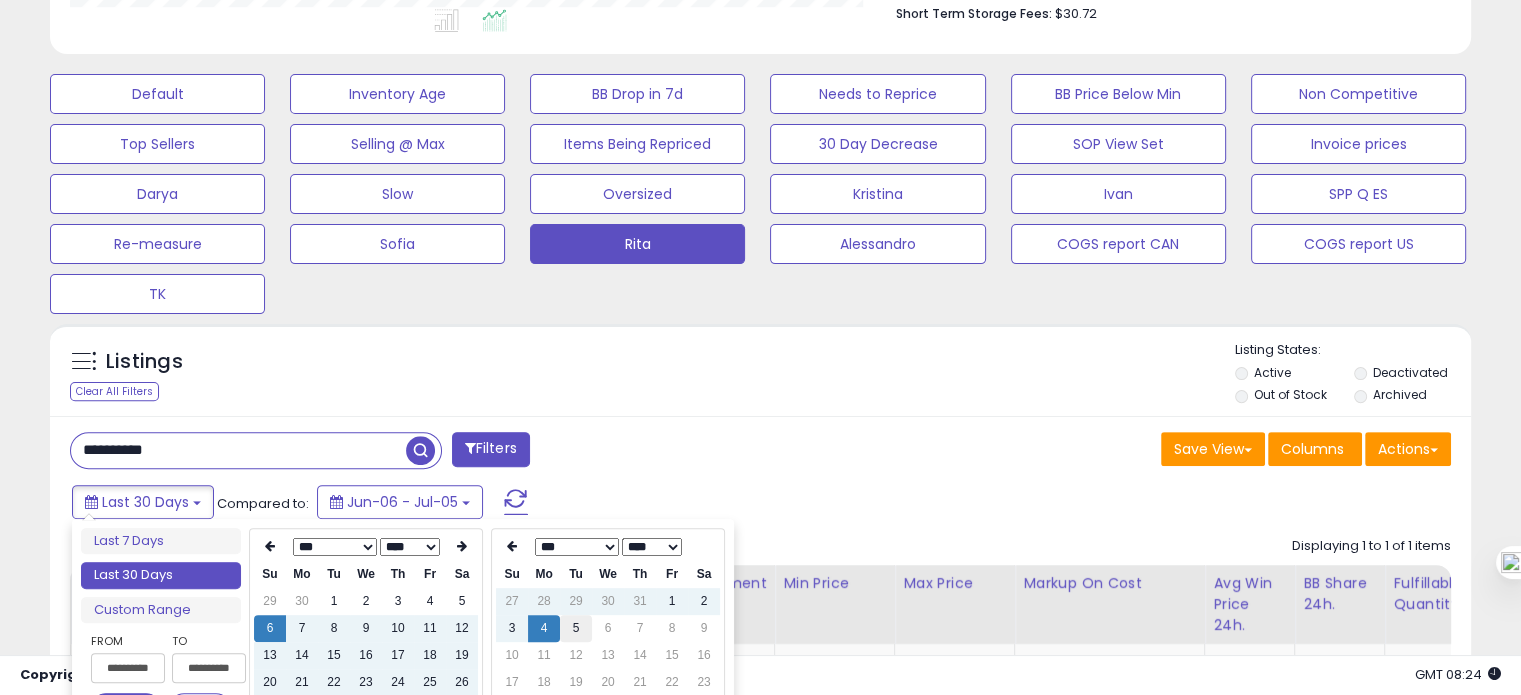 click on "5" at bounding box center [576, 628] 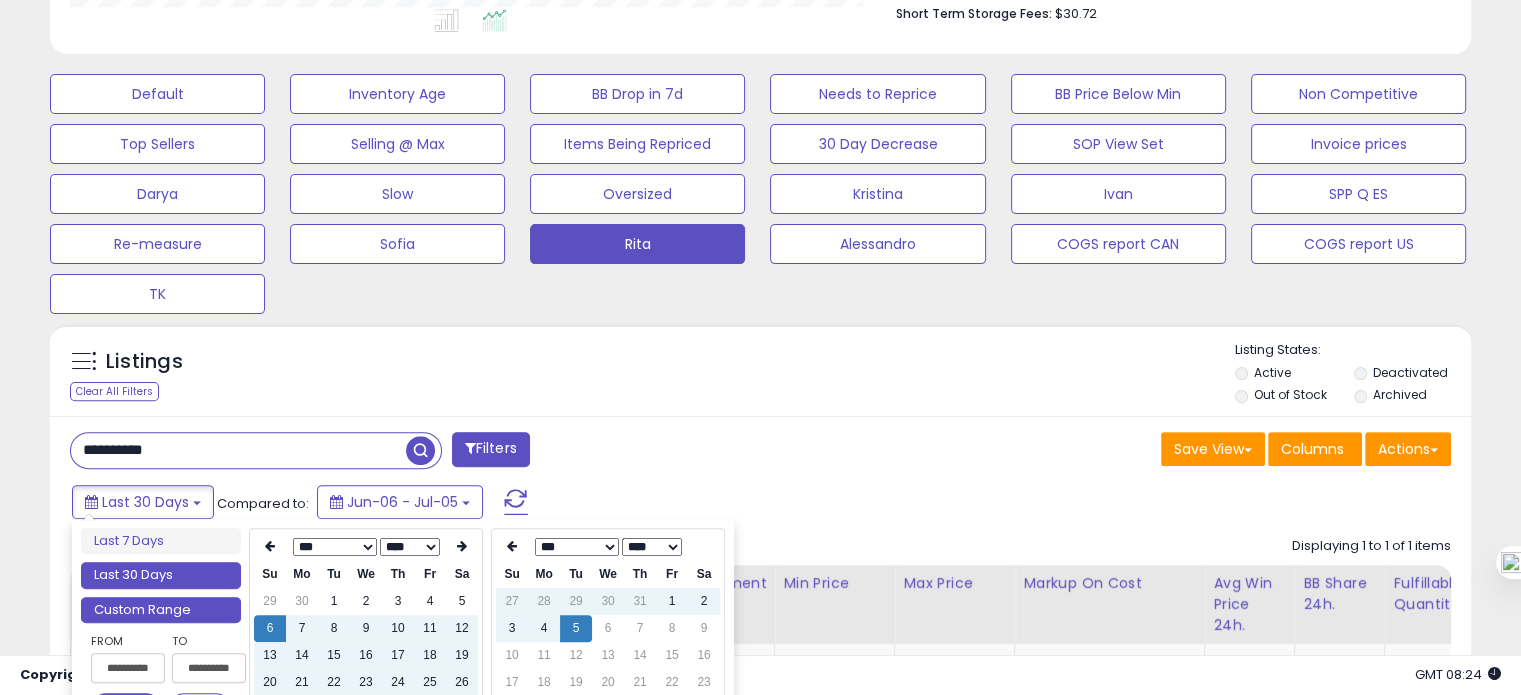 type on "**********" 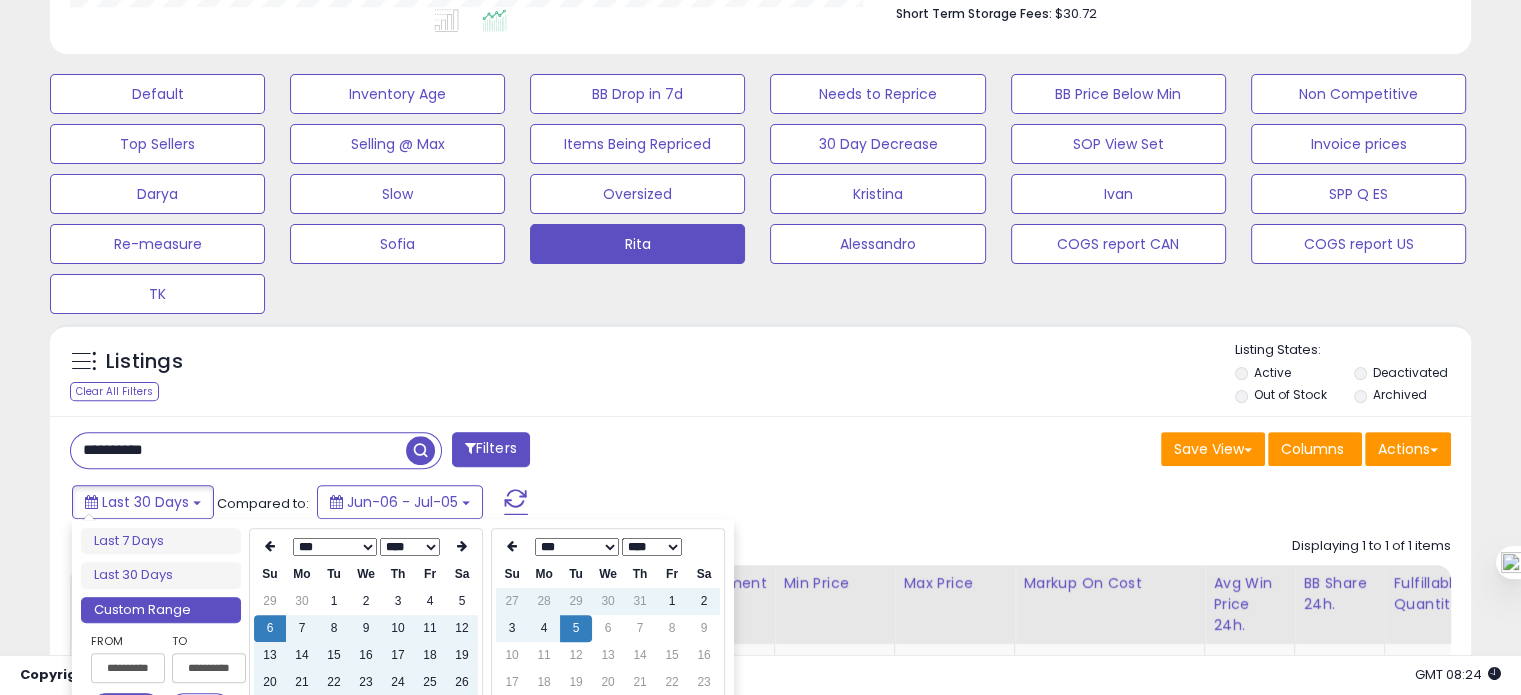 type on "**********" 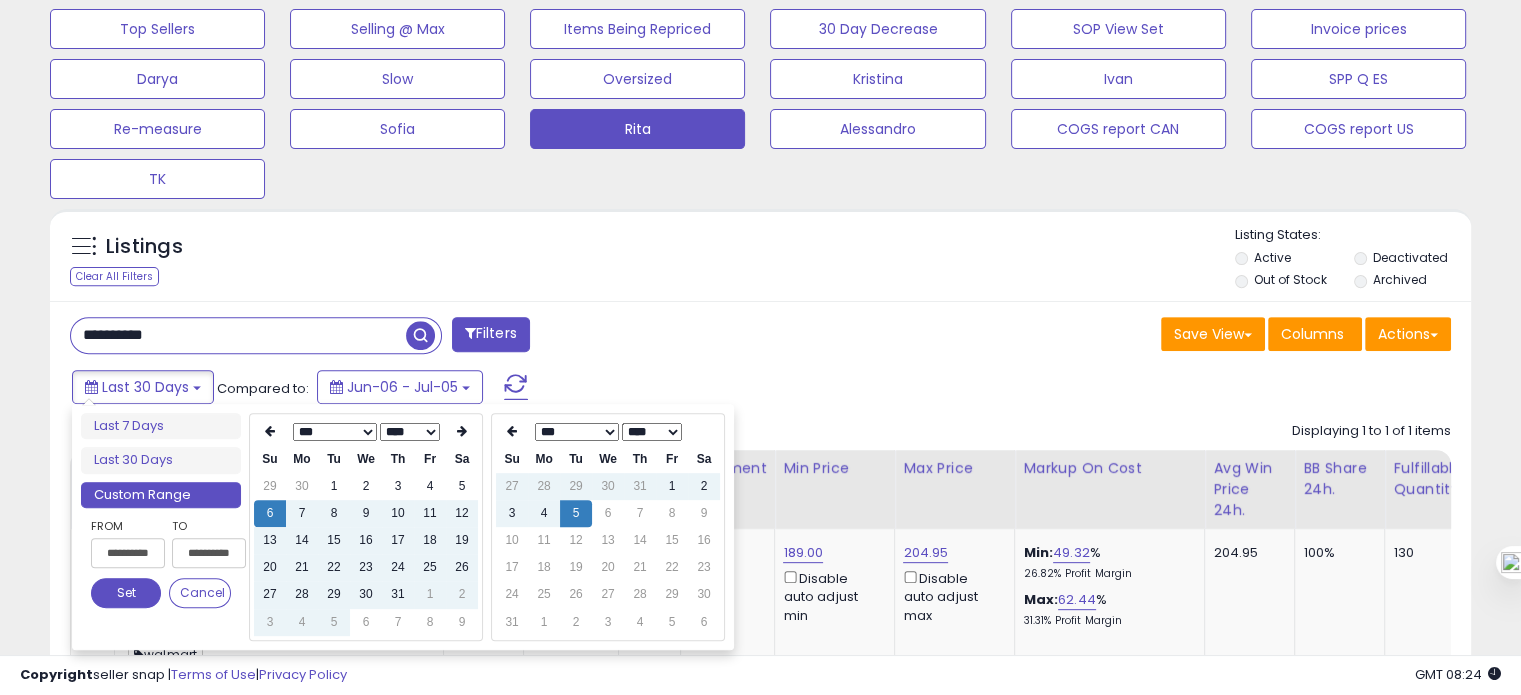 scroll, scrollTop: 676, scrollLeft: 0, axis: vertical 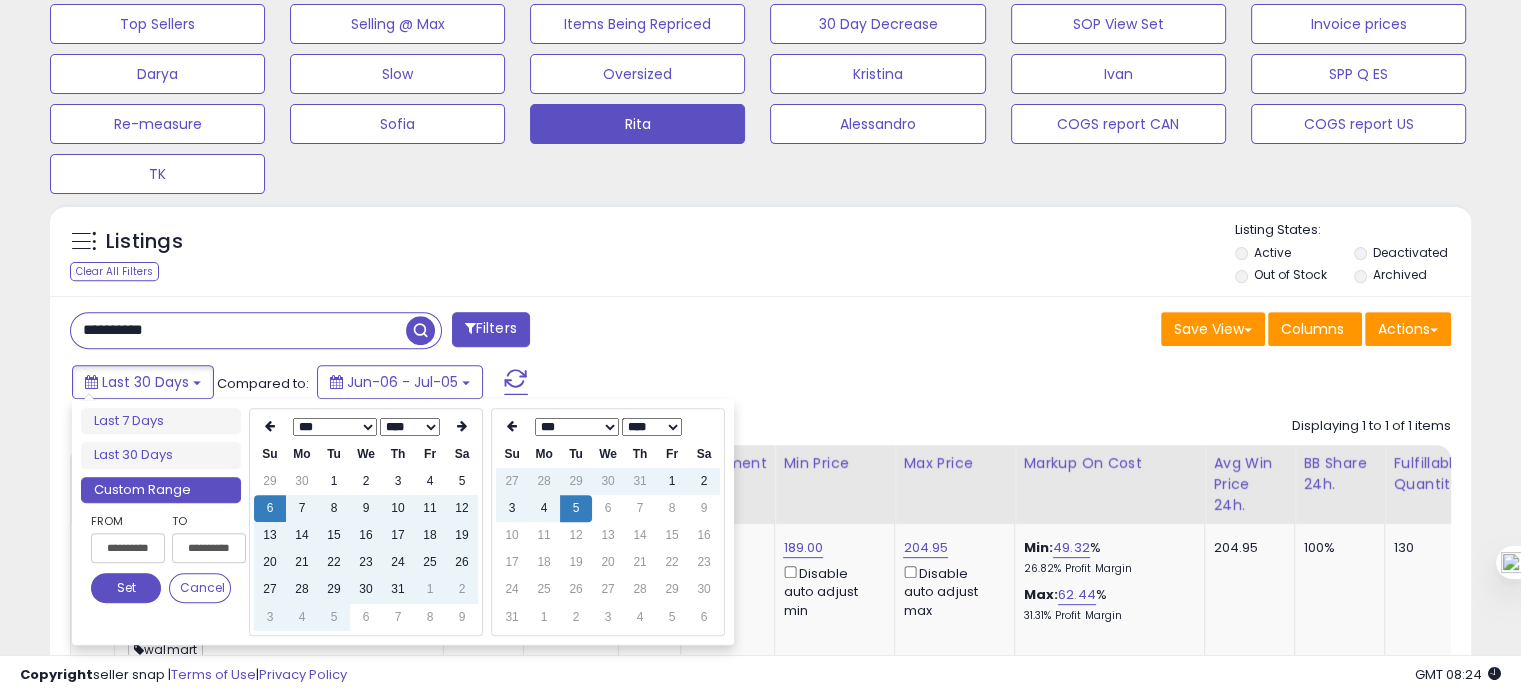 click on "Set" at bounding box center (126, 588) 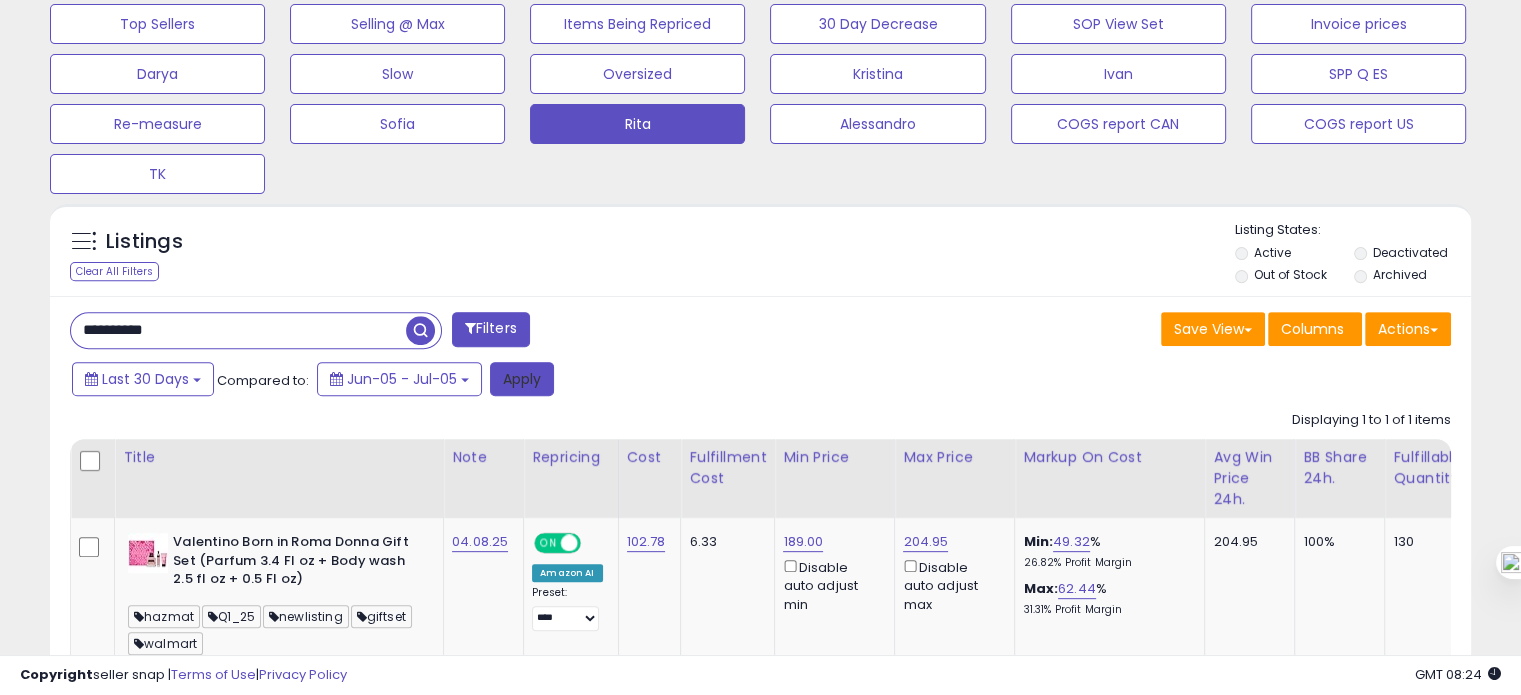 click on "Apply" at bounding box center [522, 379] 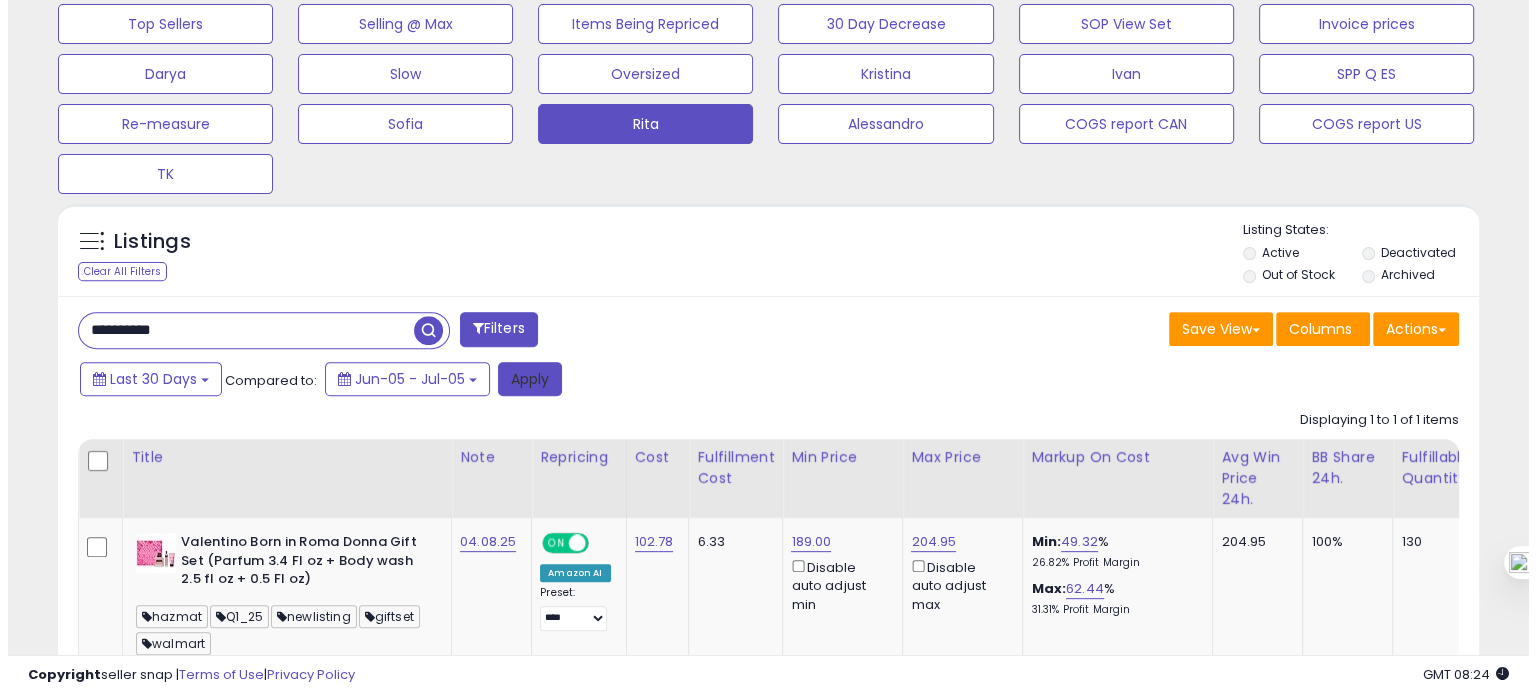 scroll, scrollTop: 674, scrollLeft: 0, axis: vertical 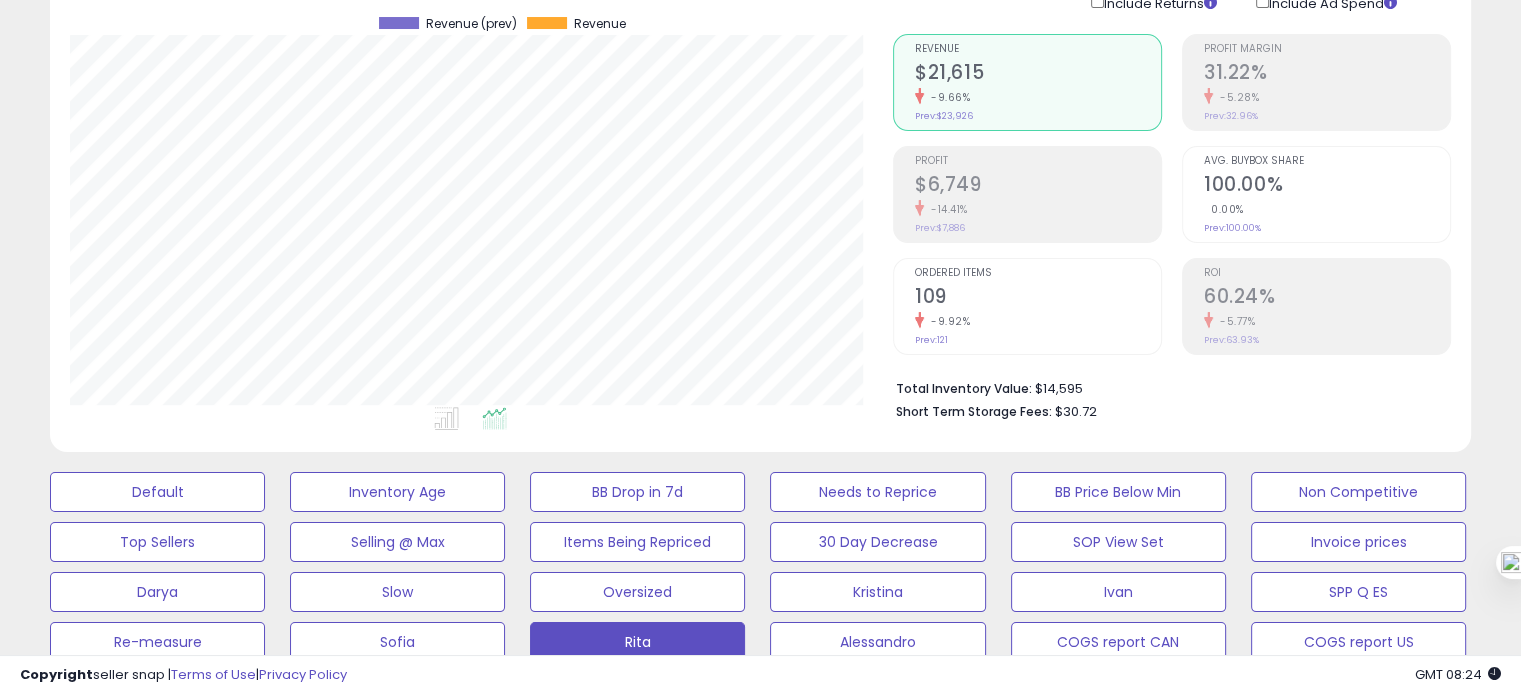 click on "$6,749" at bounding box center (1038, 186) 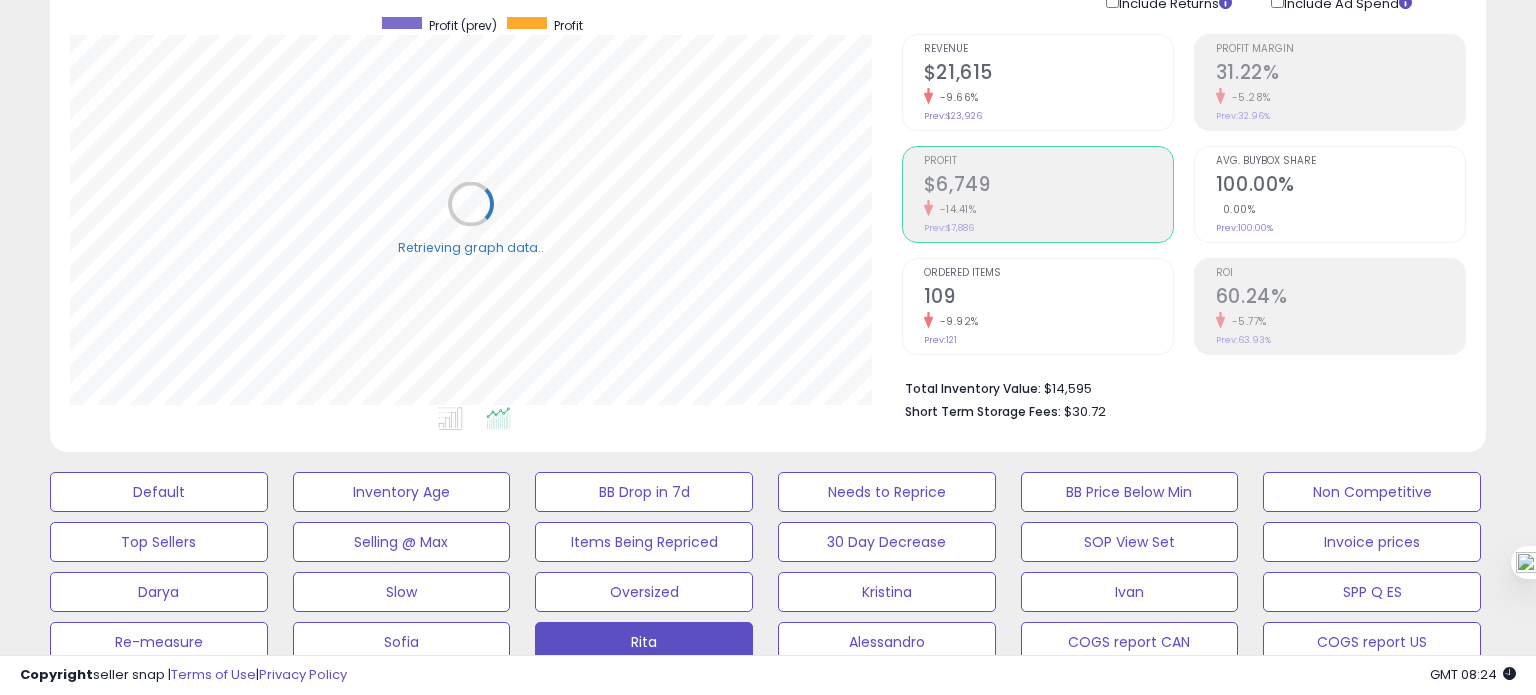 scroll, scrollTop: 999589, scrollLeft: 999168, axis: both 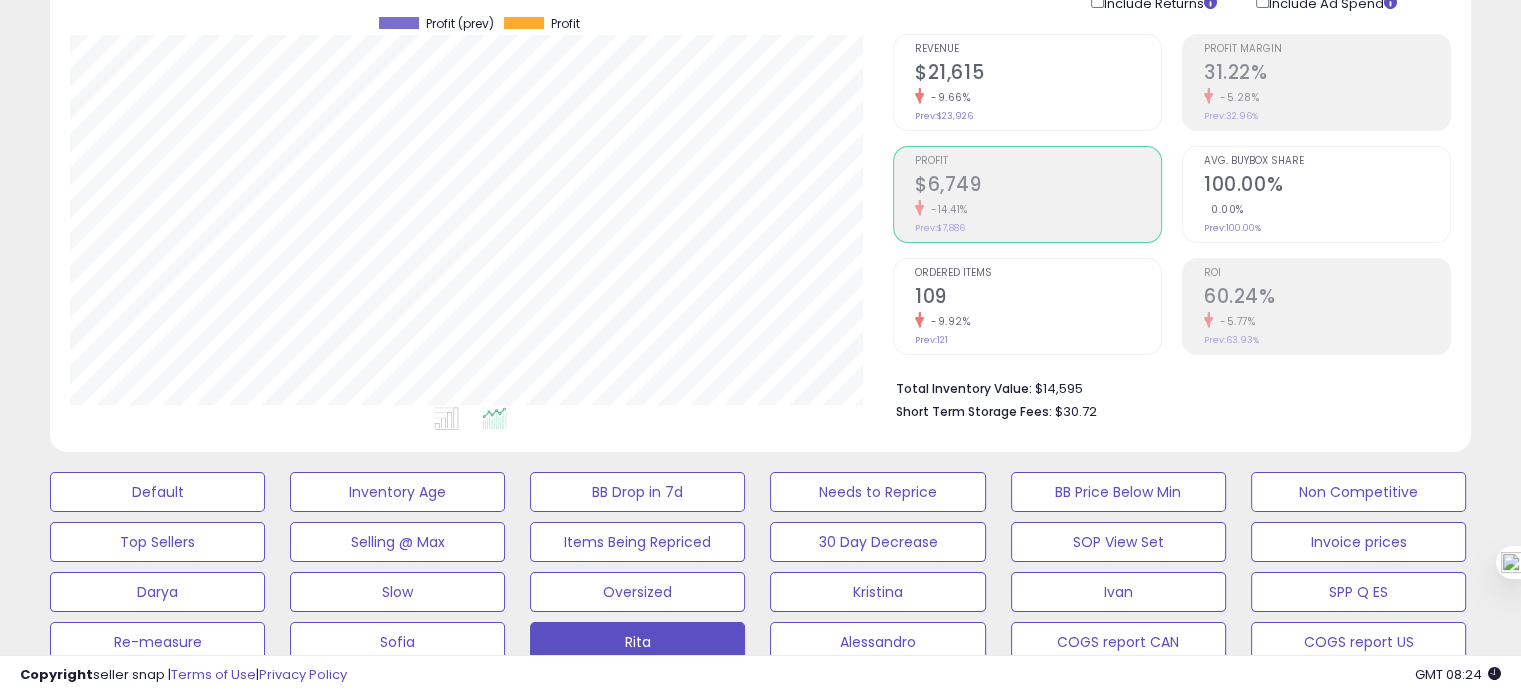click on "-9.92%" at bounding box center (1038, 321) 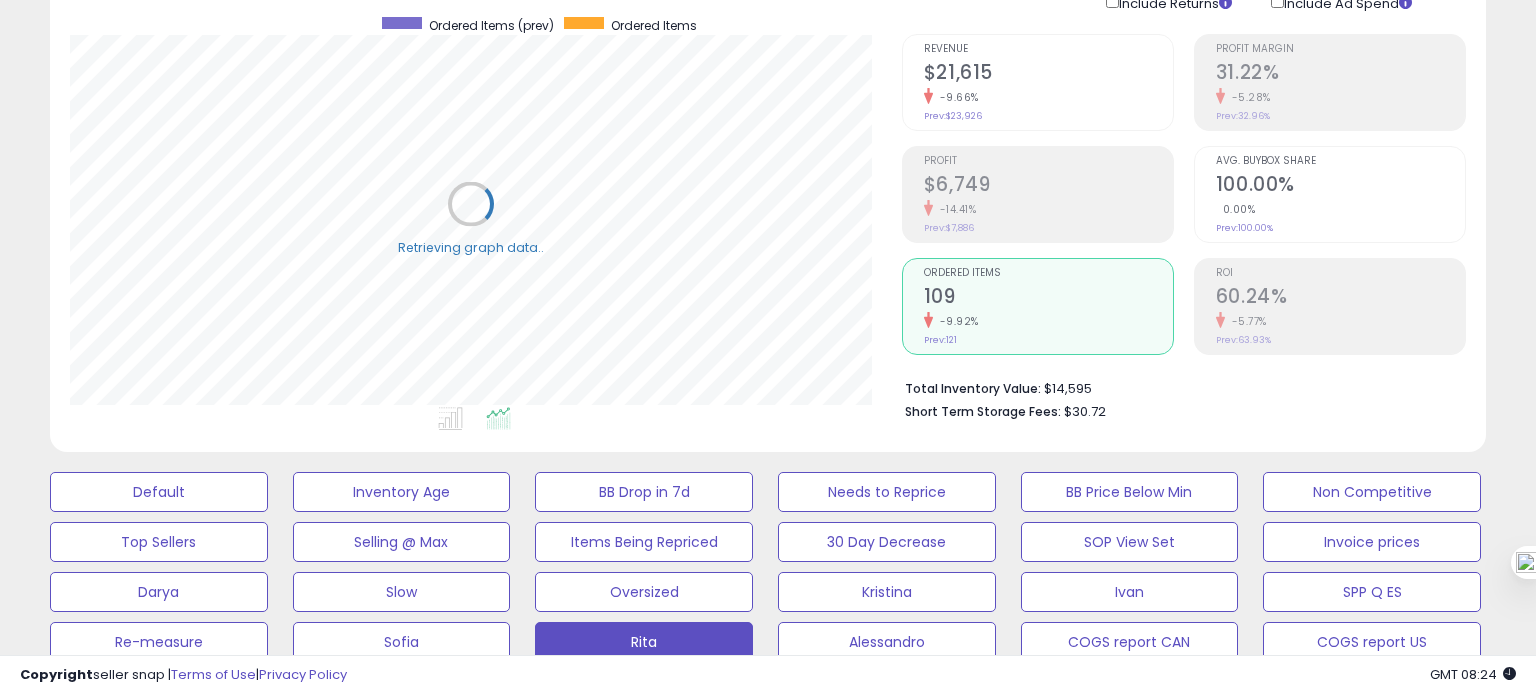 scroll, scrollTop: 999589, scrollLeft: 999168, axis: both 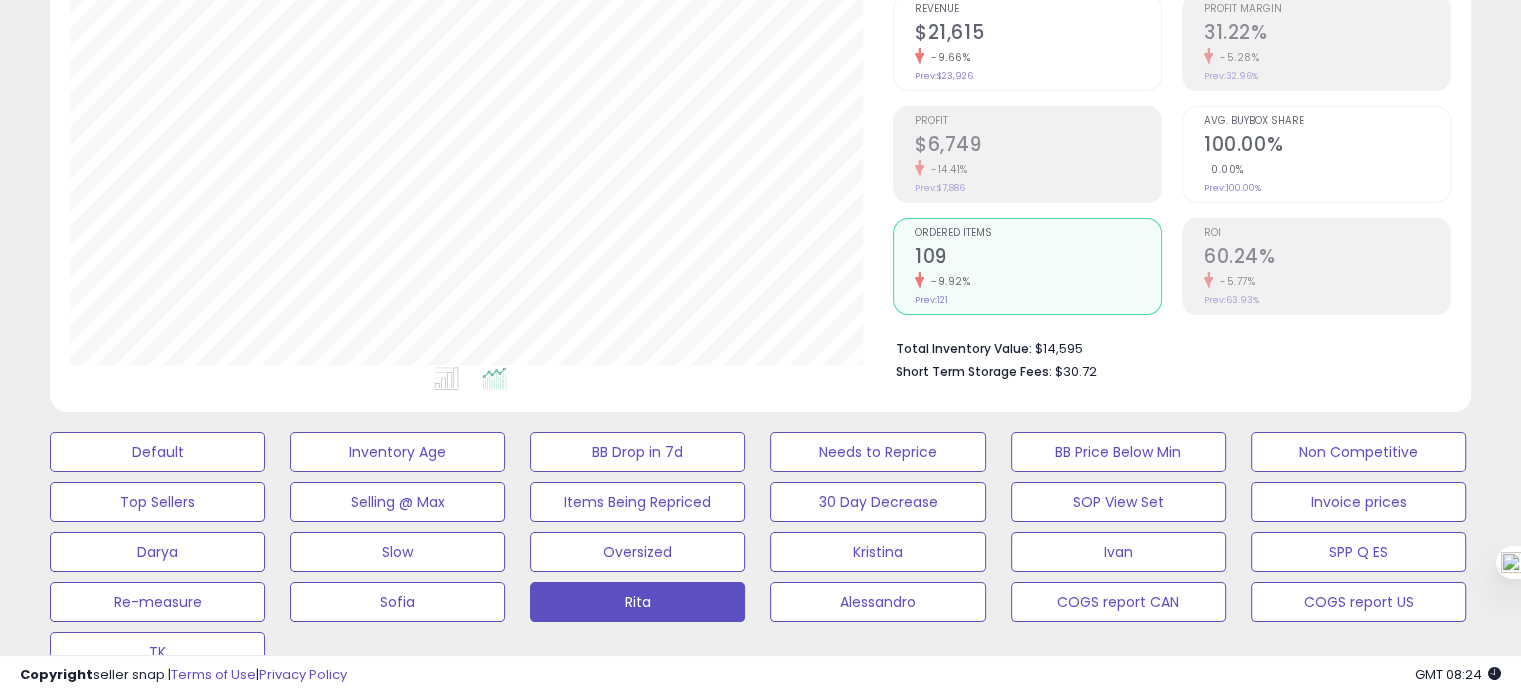 click on "Prev: 63.93%" 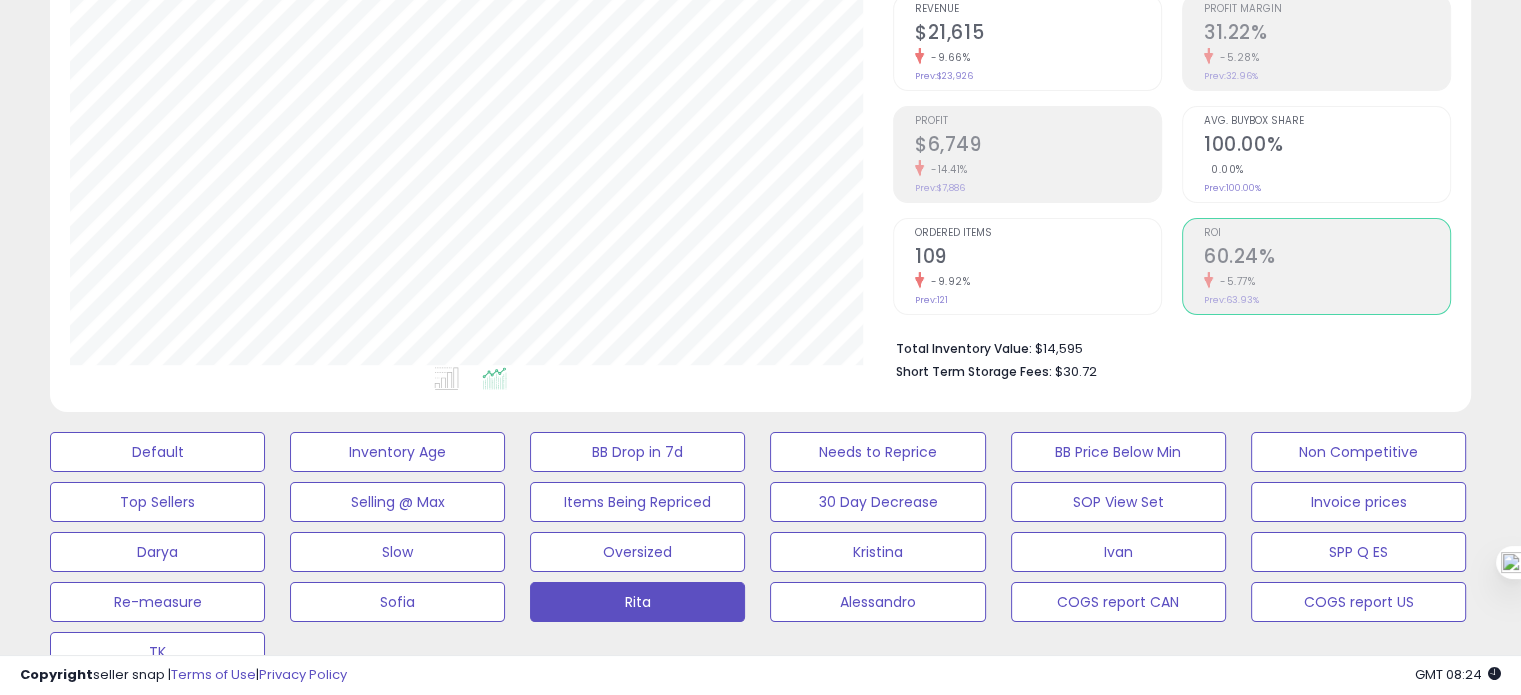 click on "-9.92%" at bounding box center (1038, 281) 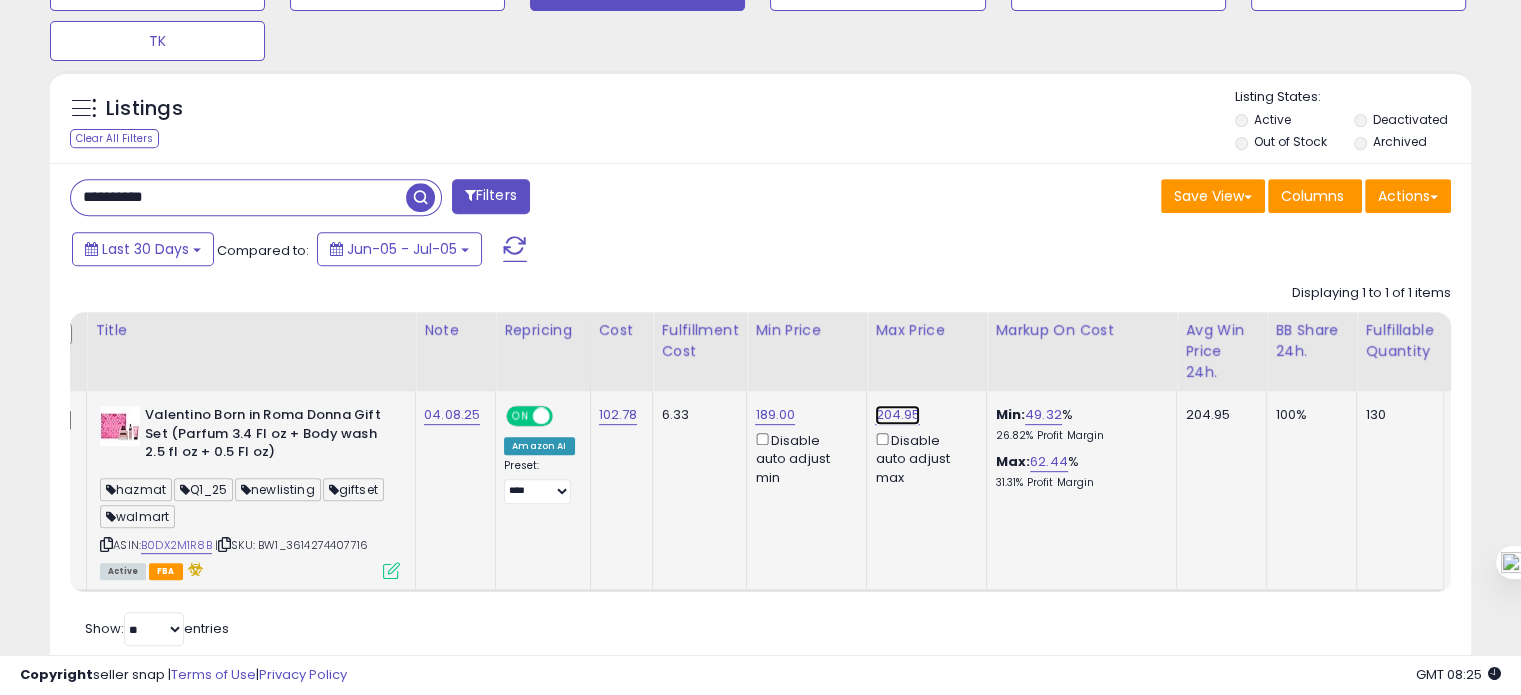 click on "204.95" at bounding box center (897, 415) 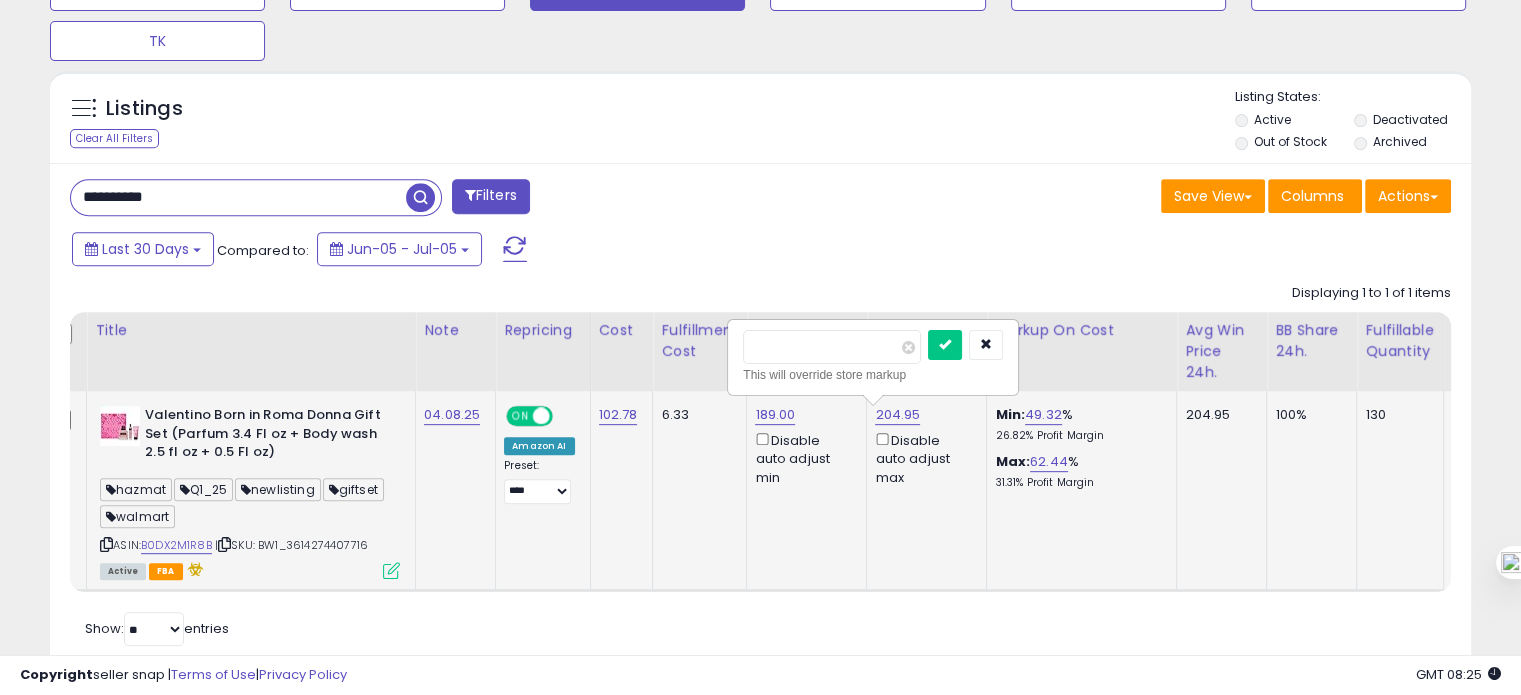 click on "******" at bounding box center [832, 347] 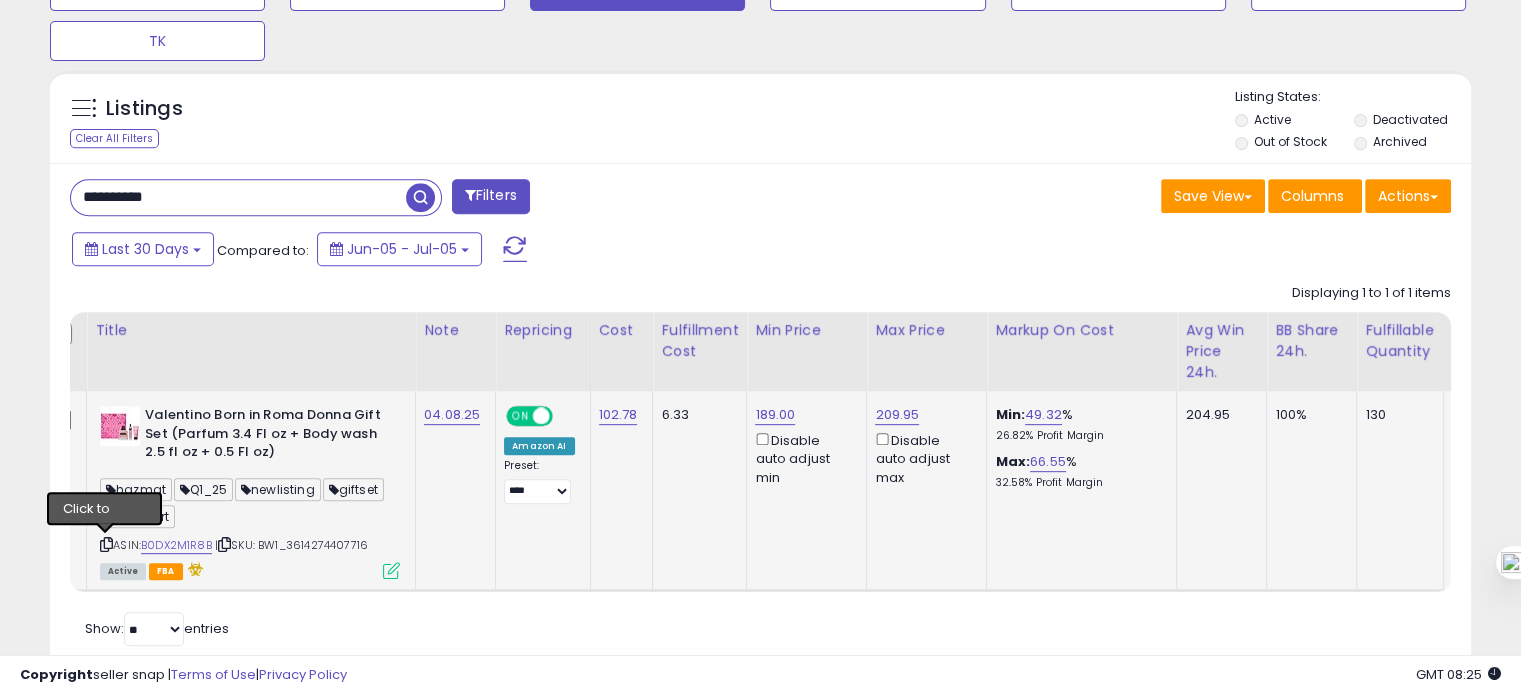 click at bounding box center (106, 544) 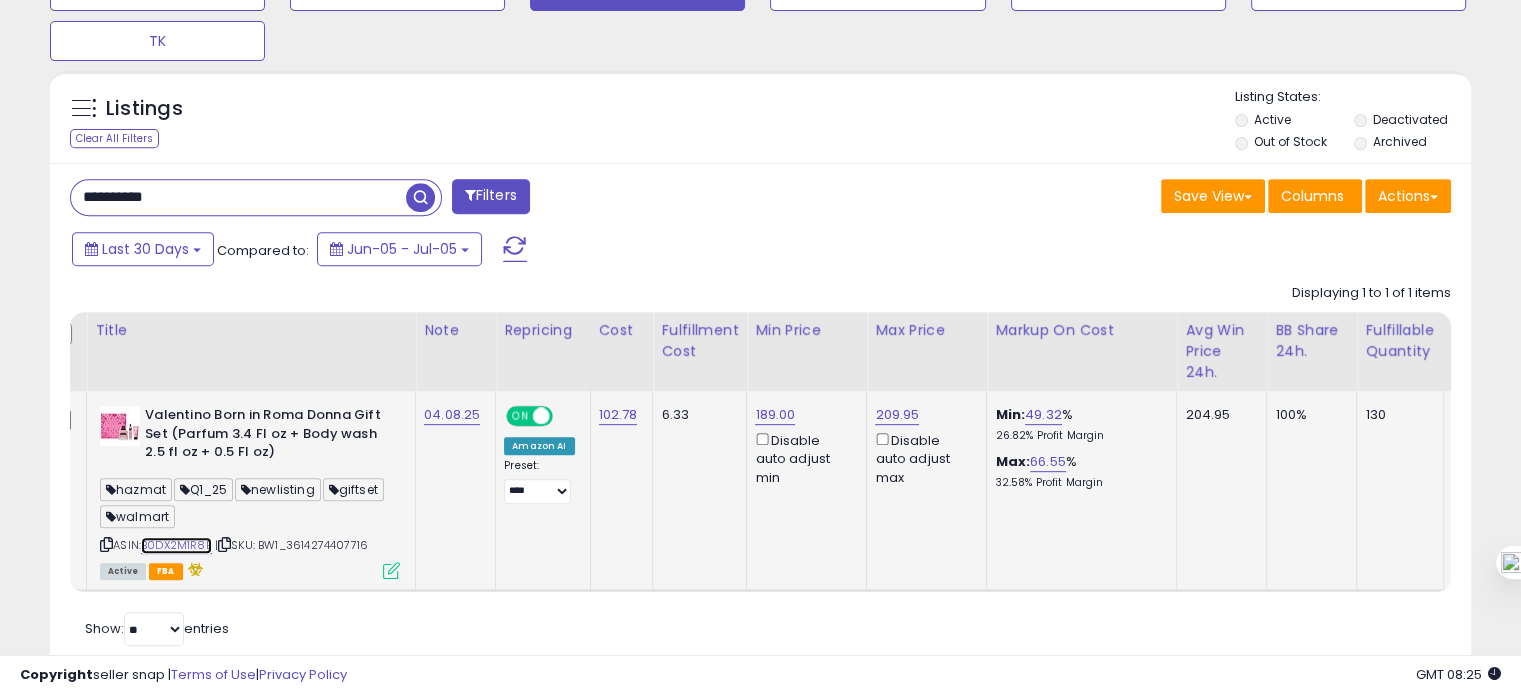 click on "B0DX2M1R8B" at bounding box center (176, 545) 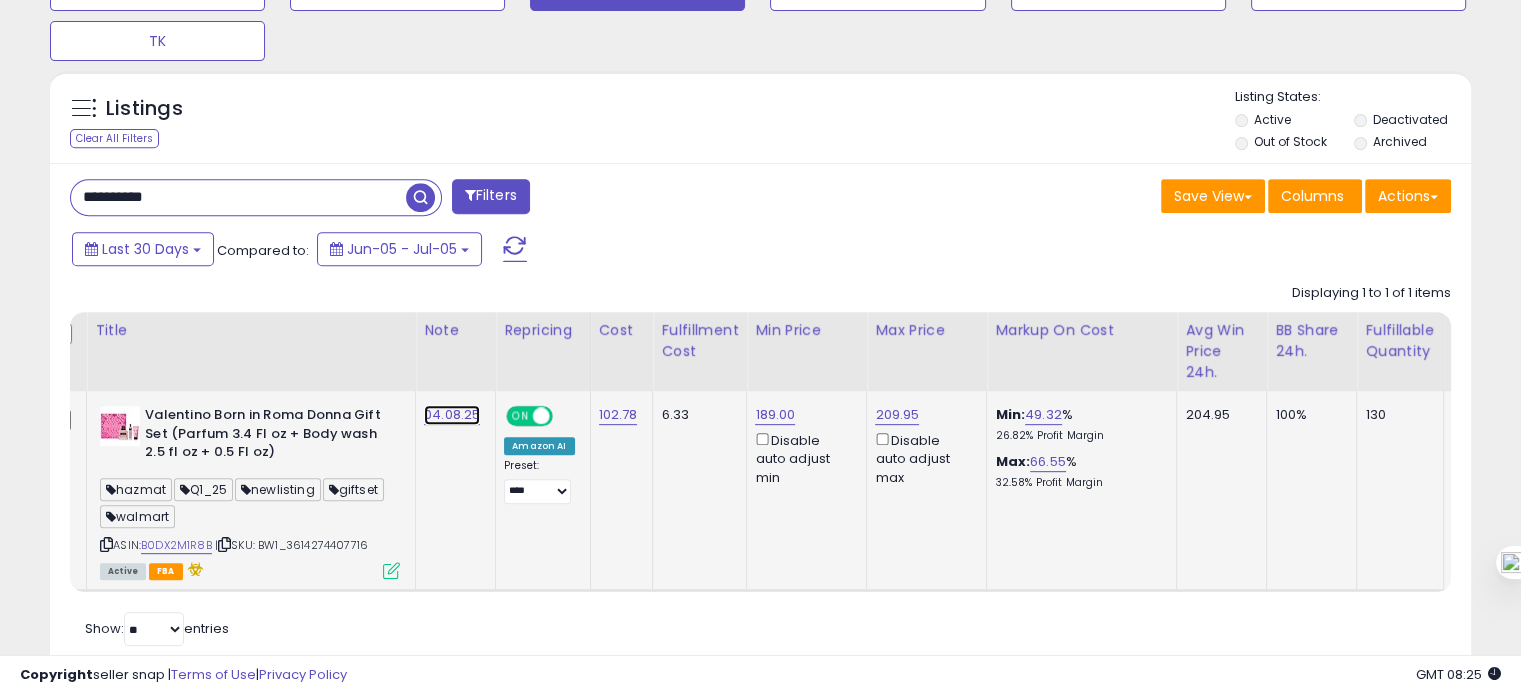click on "04.08.25" at bounding box center (452, 415) 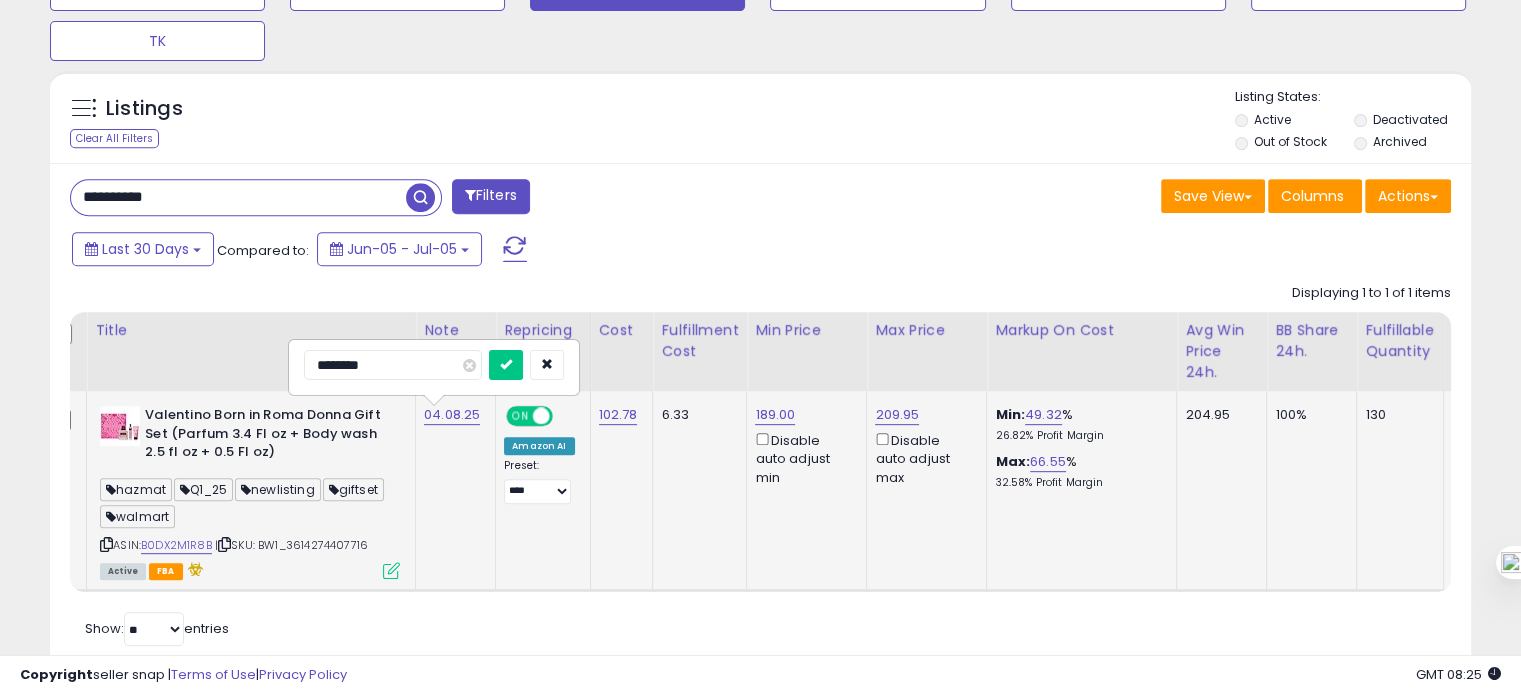 click on "********" at bounding box center (393, 365) 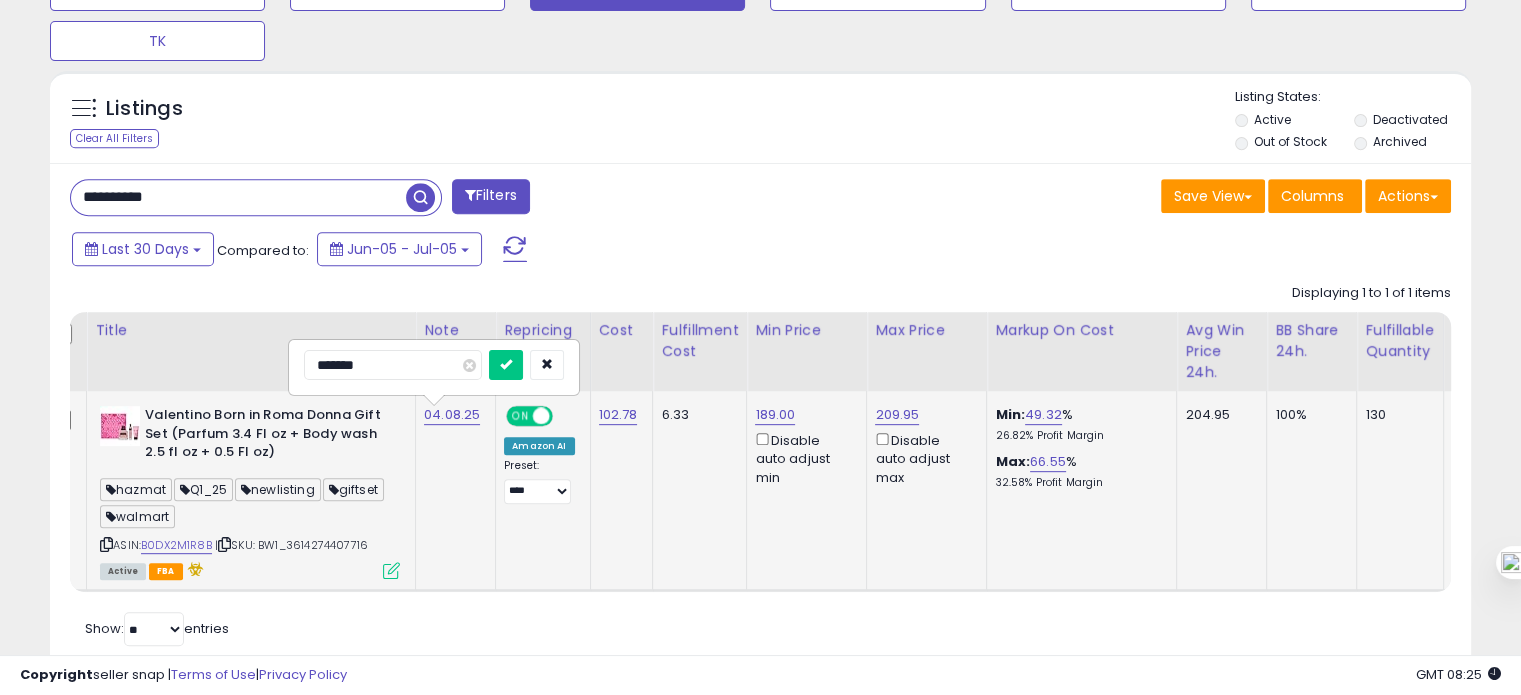 type on "********" 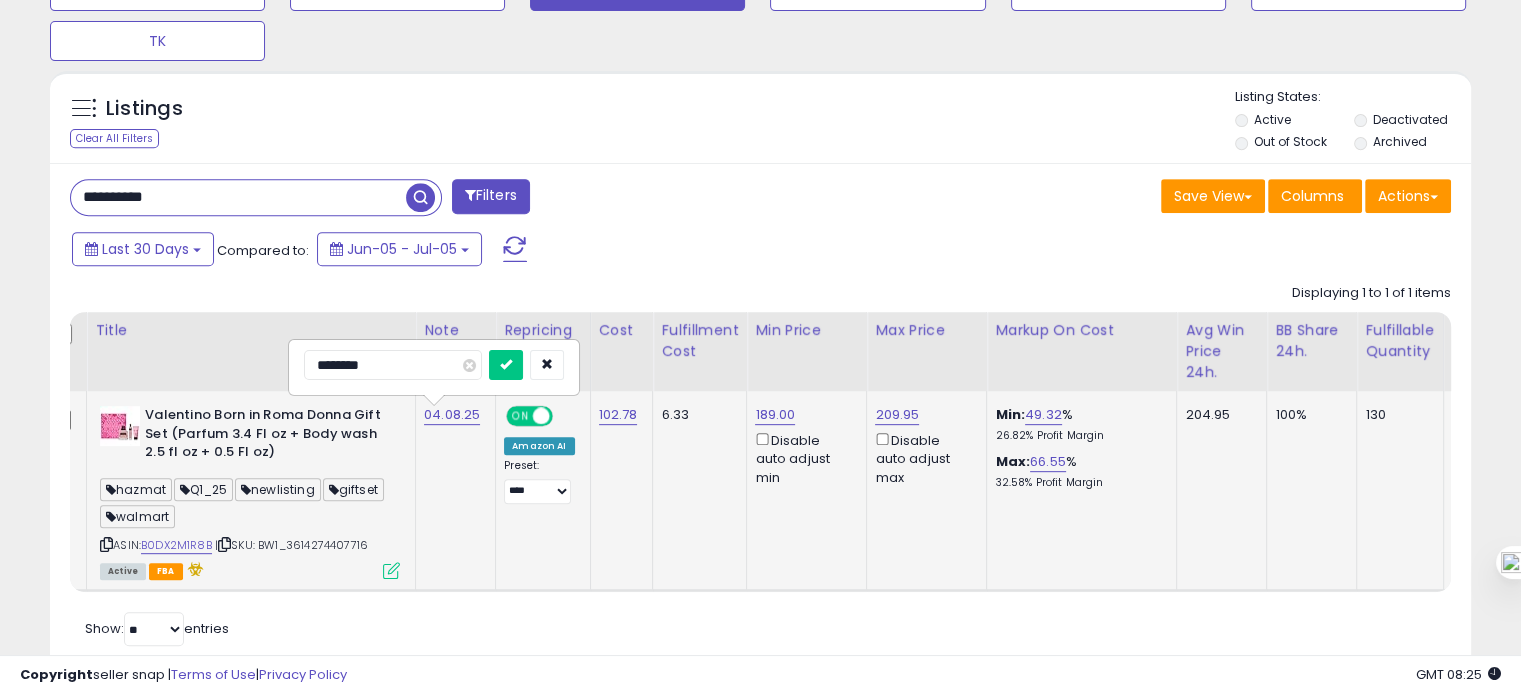 click at bounding box center [506, 365] 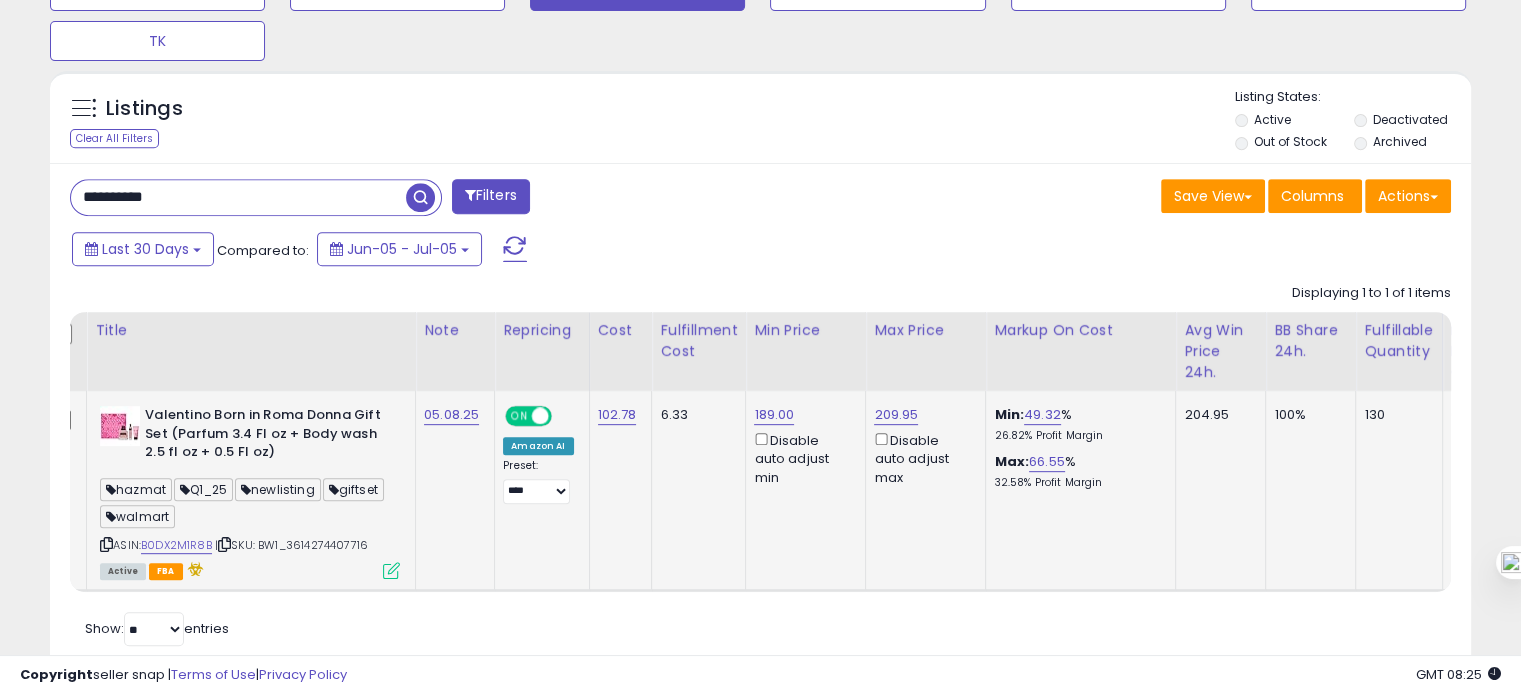click on "**********" at bounding box center (238, 197) 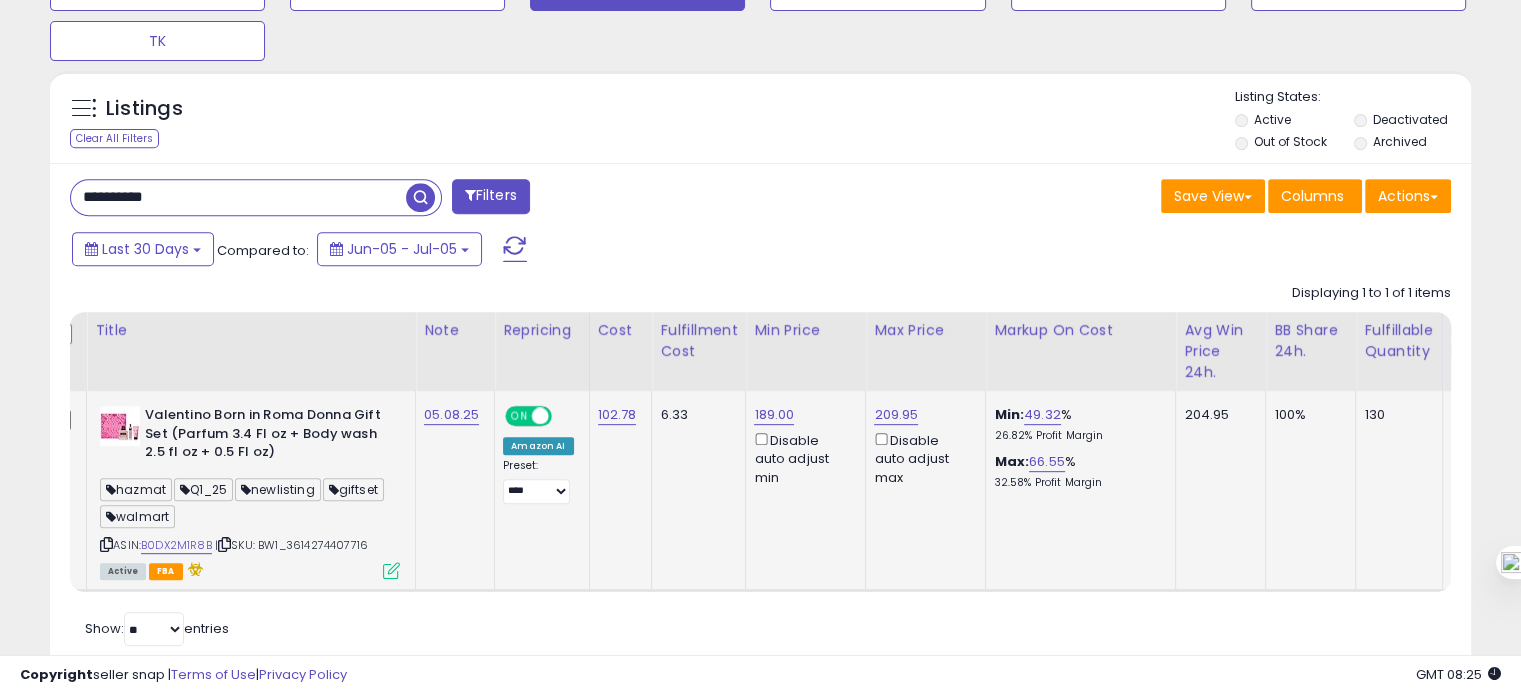 click on "**********" at bounding box center (238, 197) 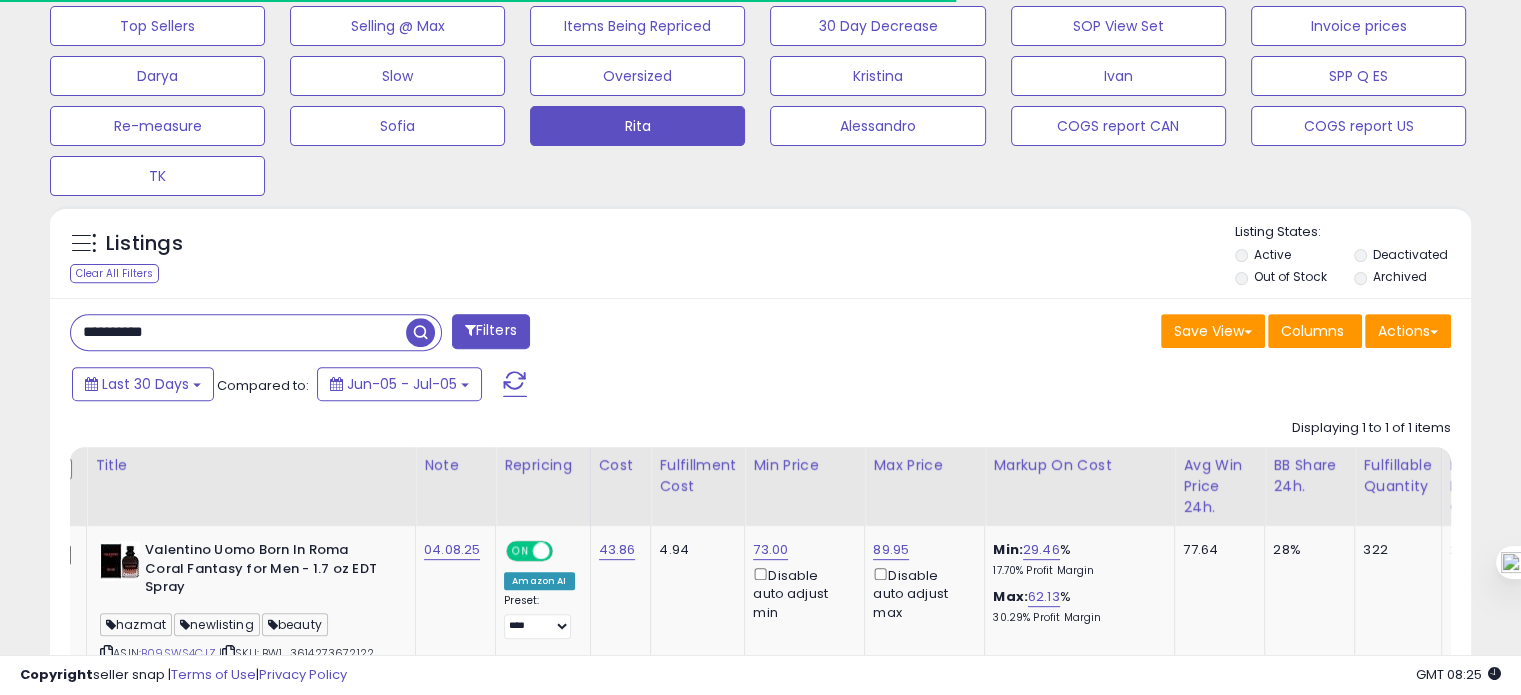 scroll, scrollTop: 409, scrollLeft: 822, axis: both 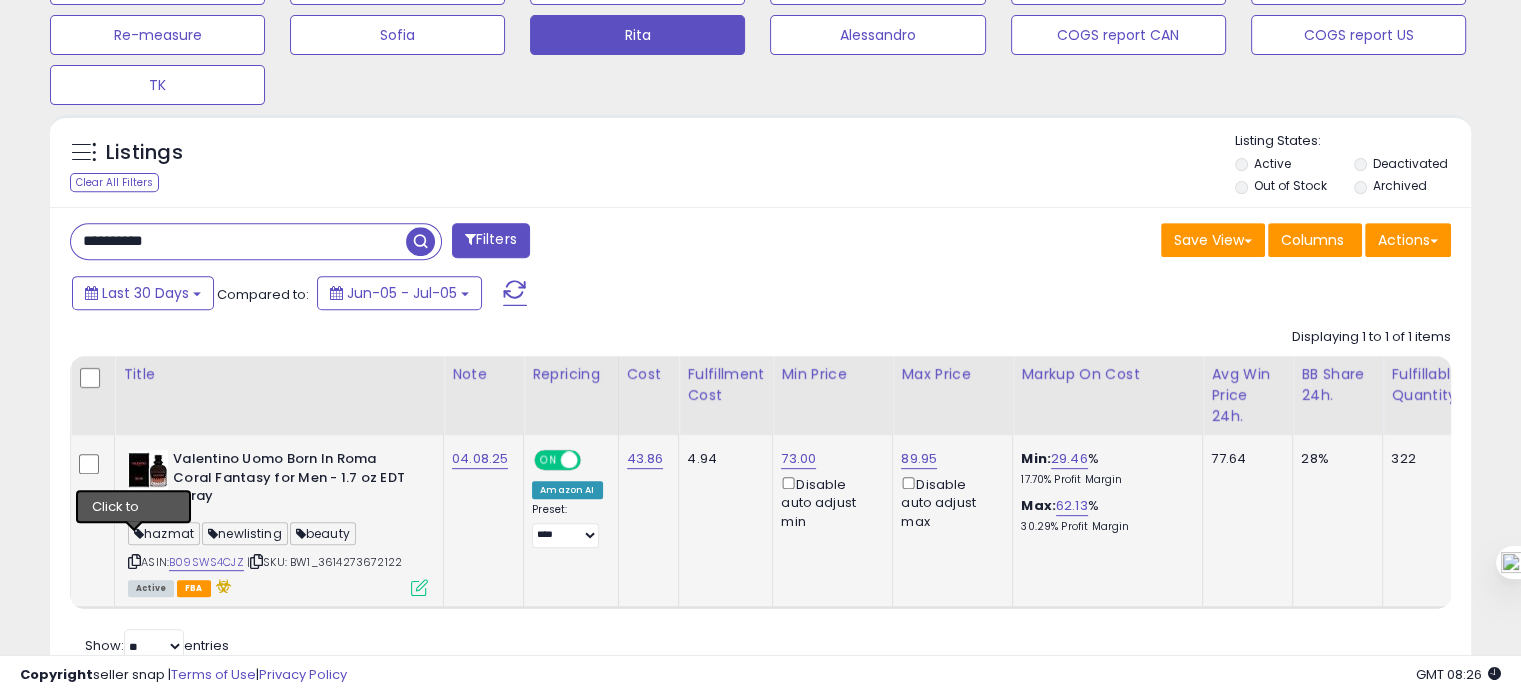 click at bounding box center (134, 561) 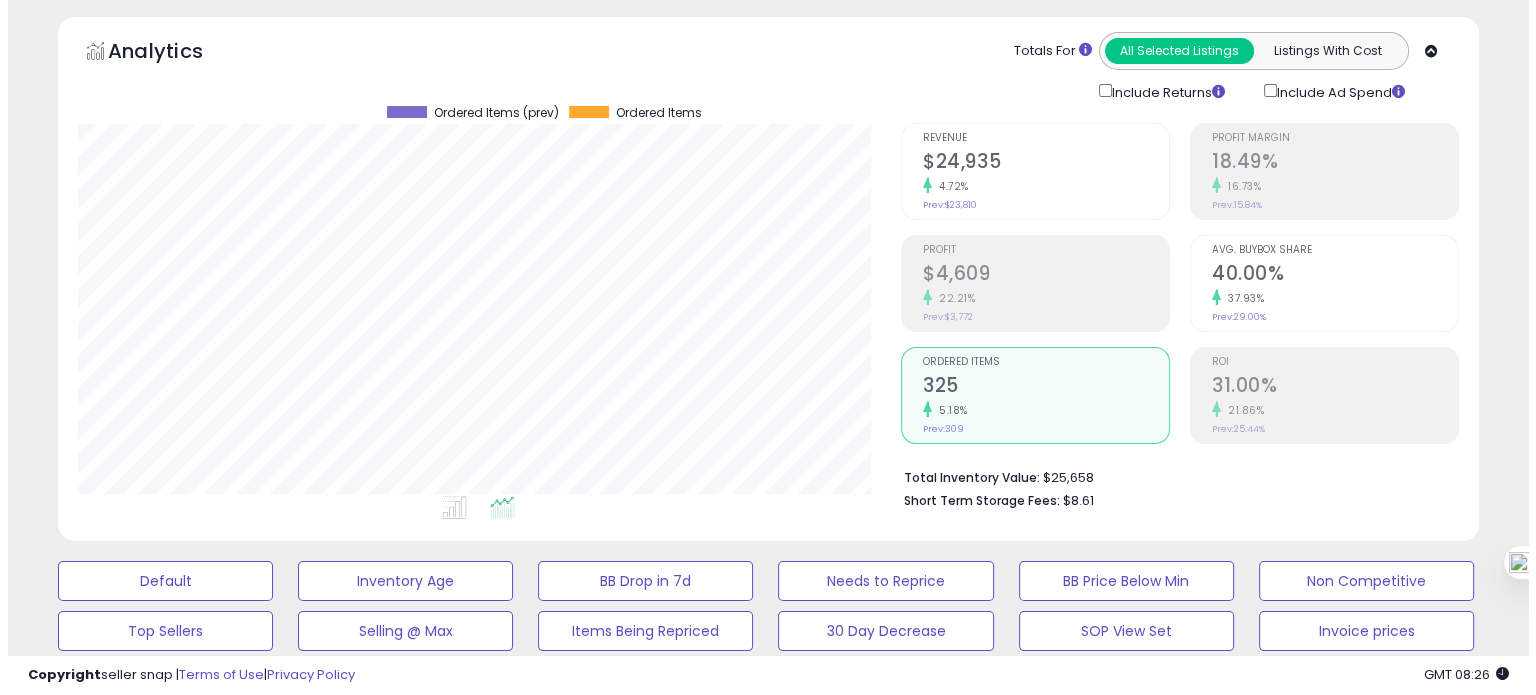 scroll, scrollTop: 57, scrollLeft: 0, axis: vertical 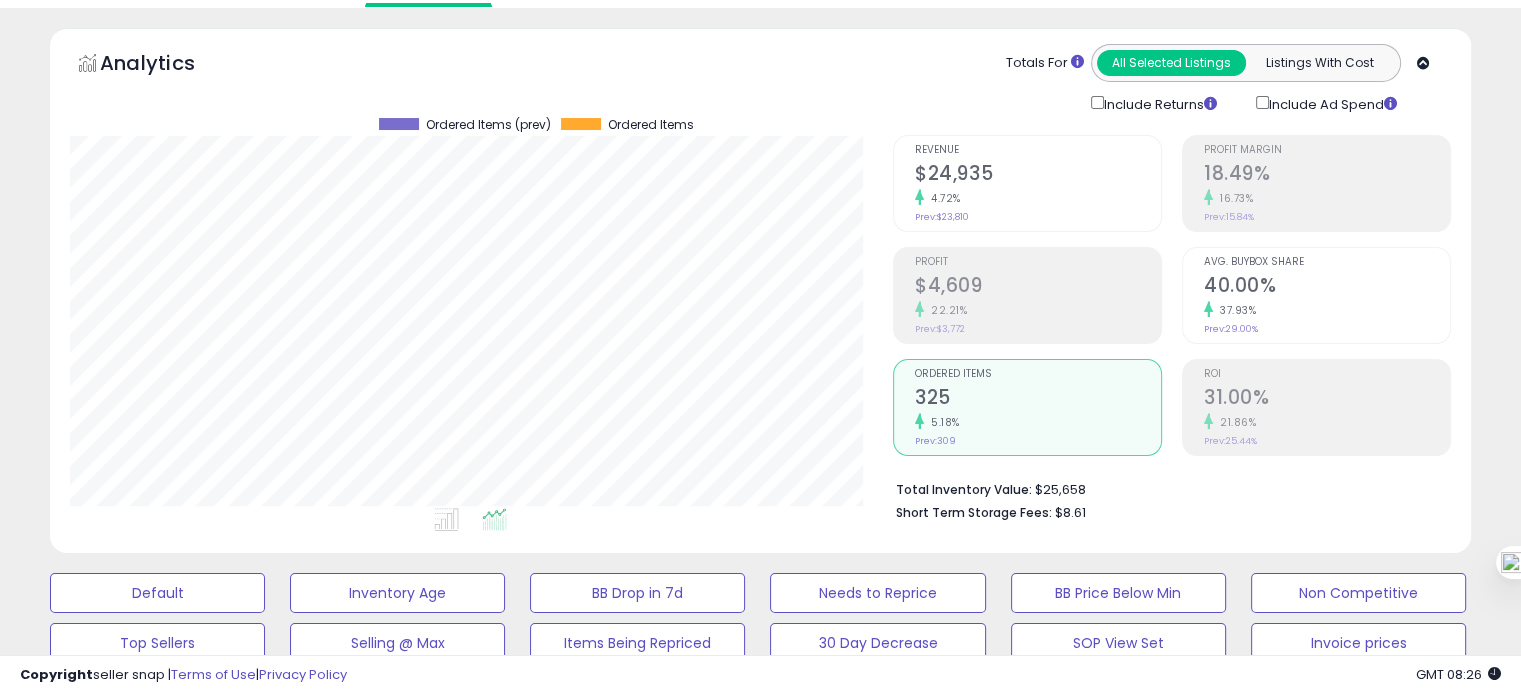 click on "40.00%" at bounding box center [1327, 287] 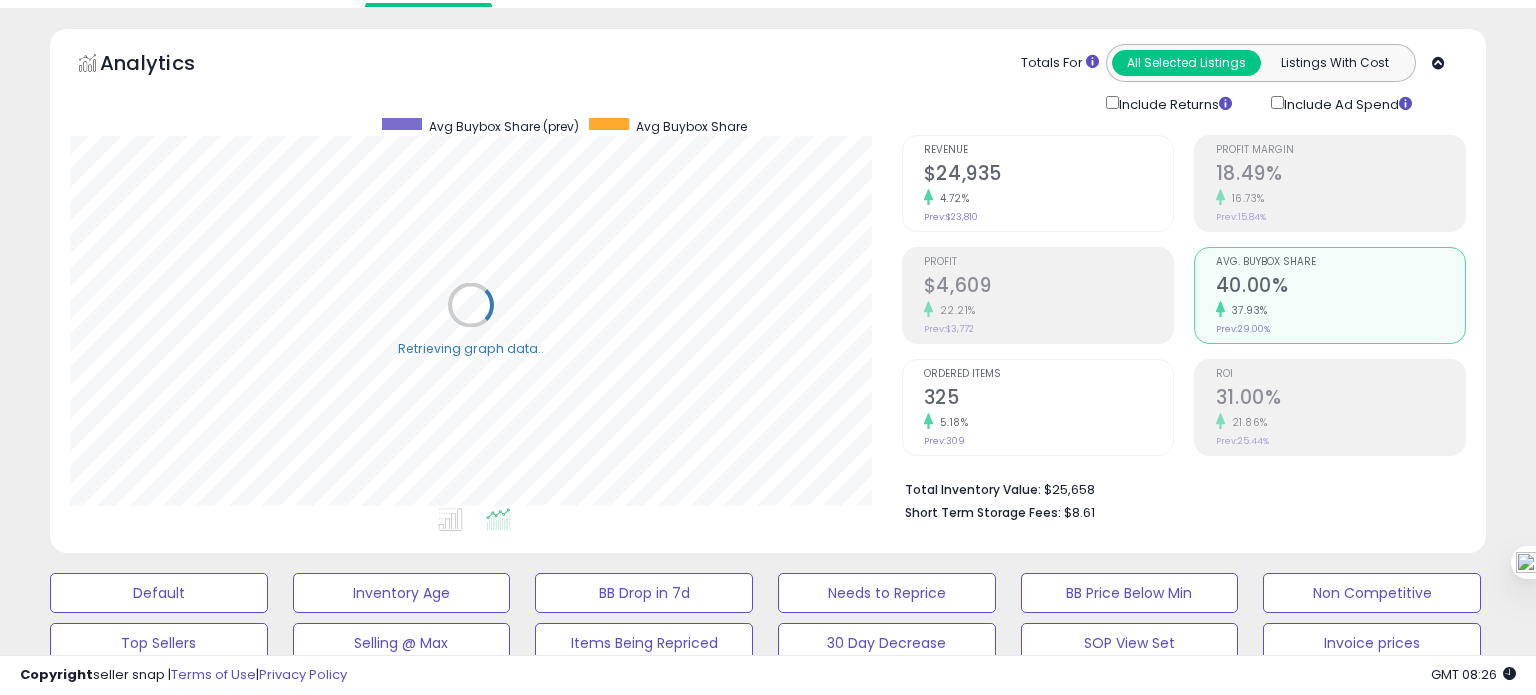 scroll, scrollTop: 999589, scrollLeft: 999168, axis: both 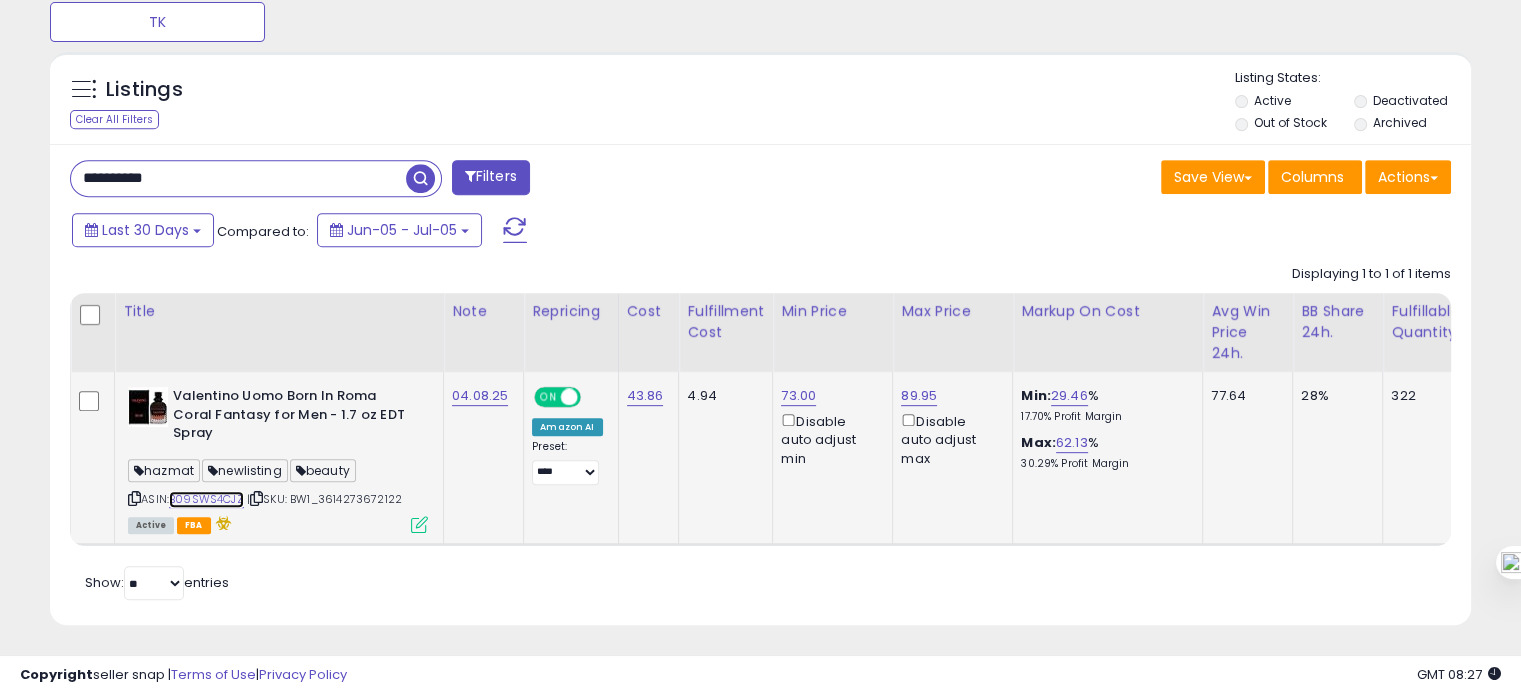 click on "B09SWS4CJZ" at bounding box center [206, 499] 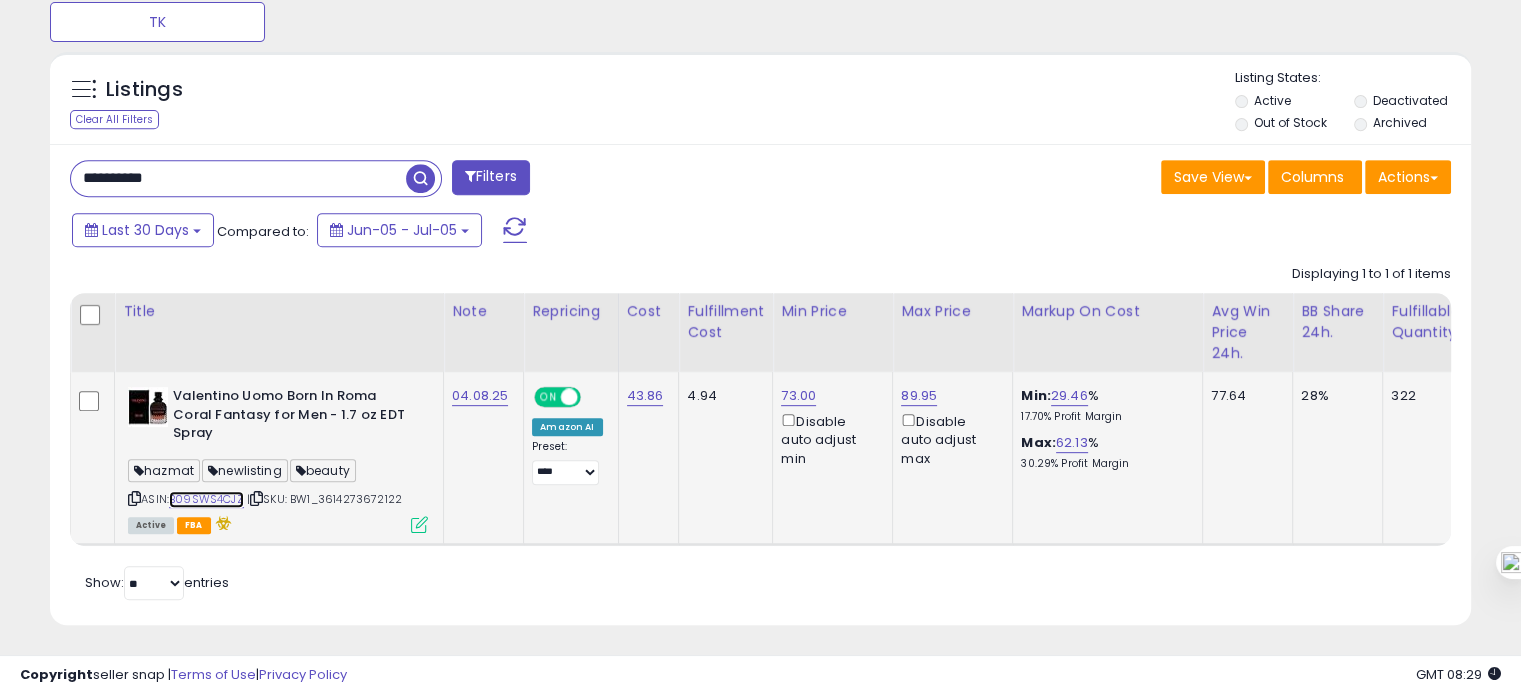 click on "B09SWS4CJZ" at bounding box center [206, 499] 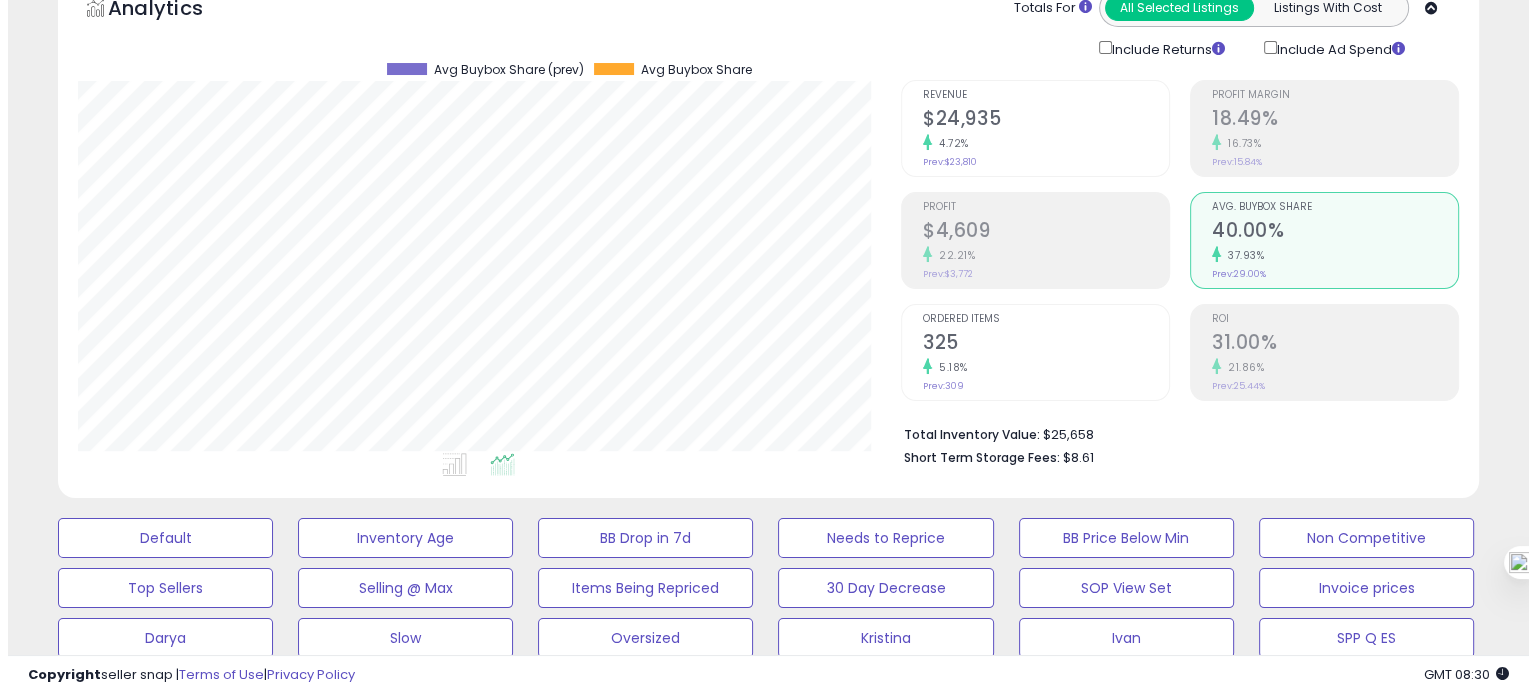 scroll, scrollTop: 108, scrollLeft: 0, axis: vertical 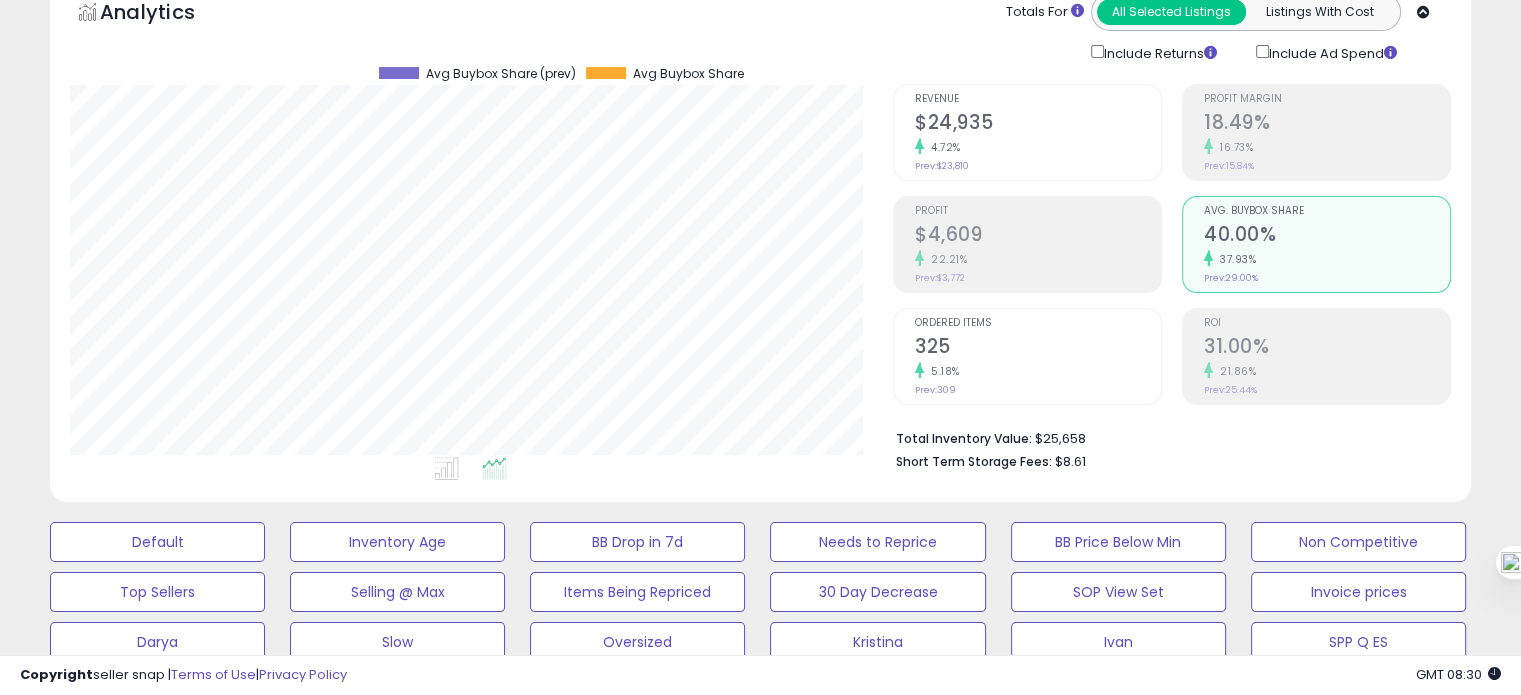 click on "5.18%" at bounding box center [1038, 371] 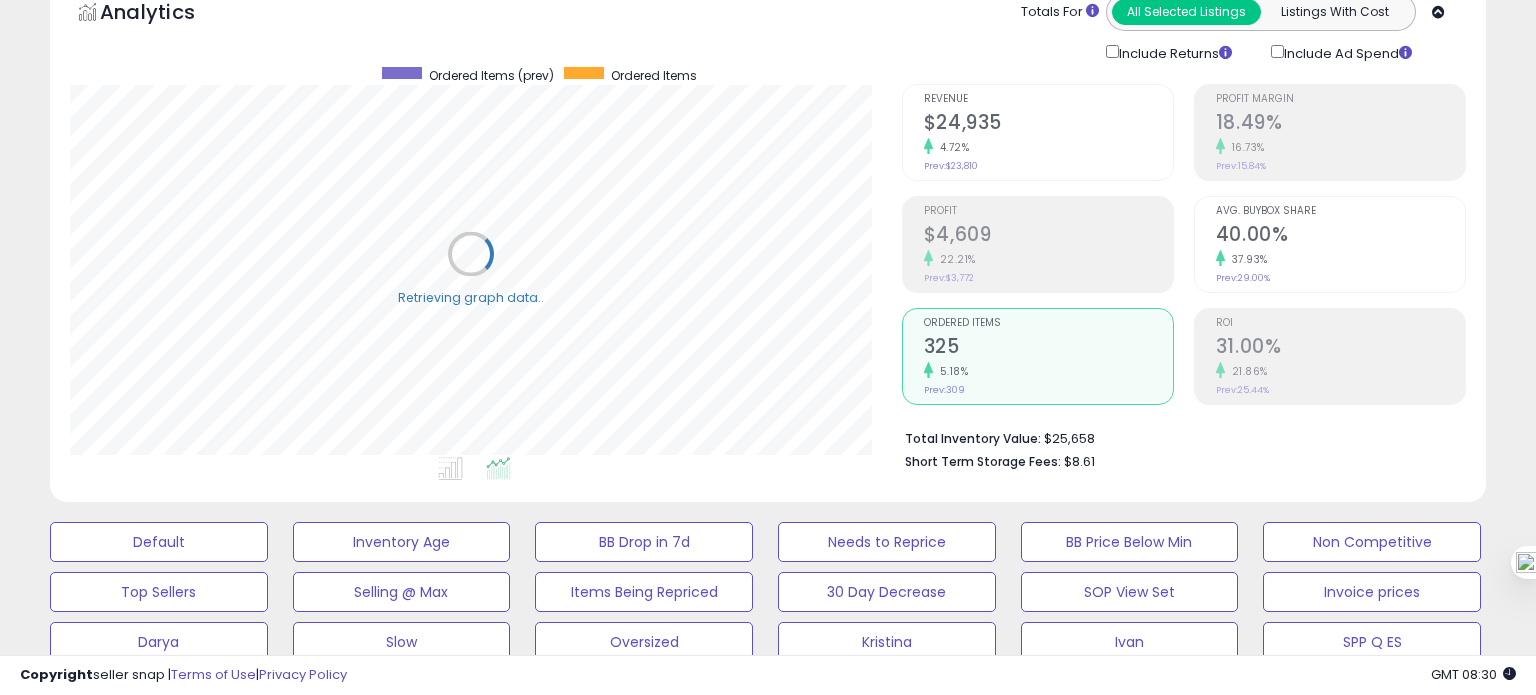 scroll, scrollTop: 999589, scrollLeft: 999168, axis: both 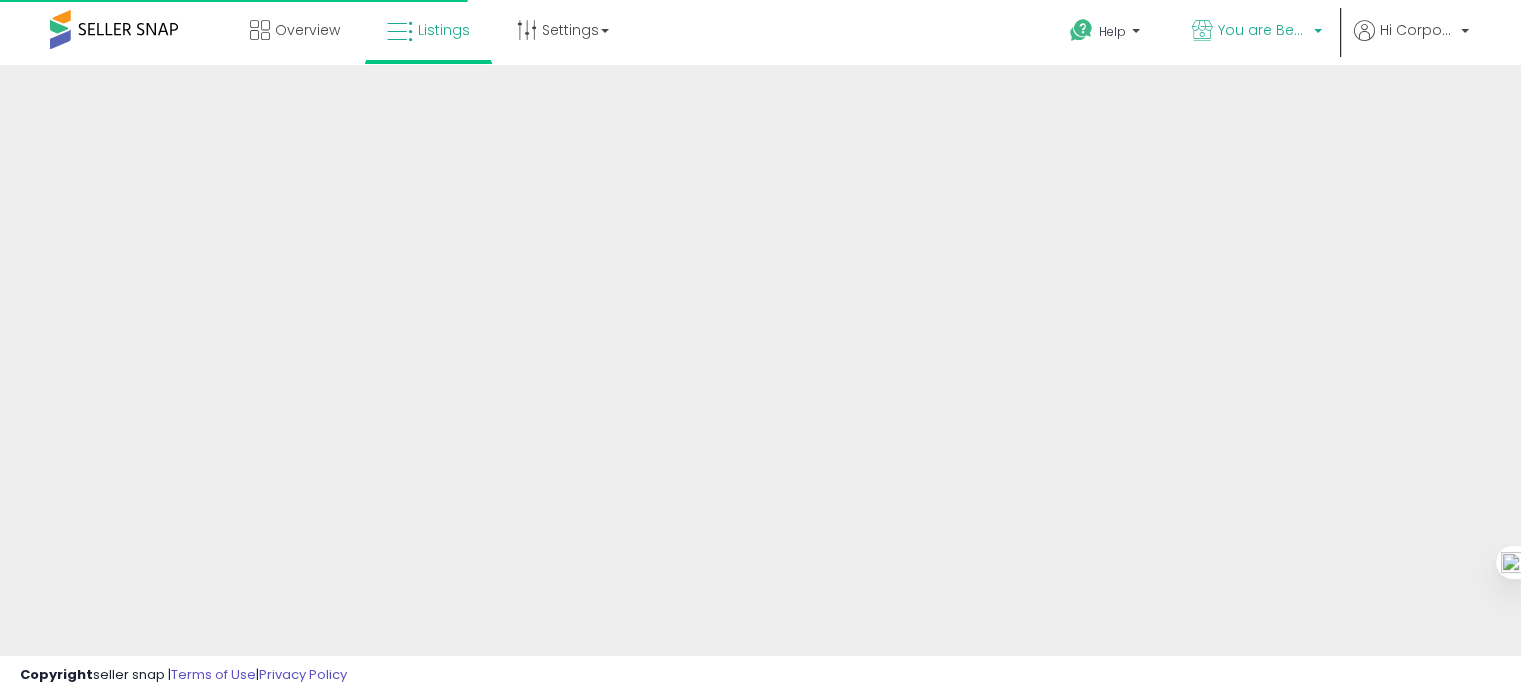 click on "You are Beautiful (UK)" at bounding box center [1263, 30] 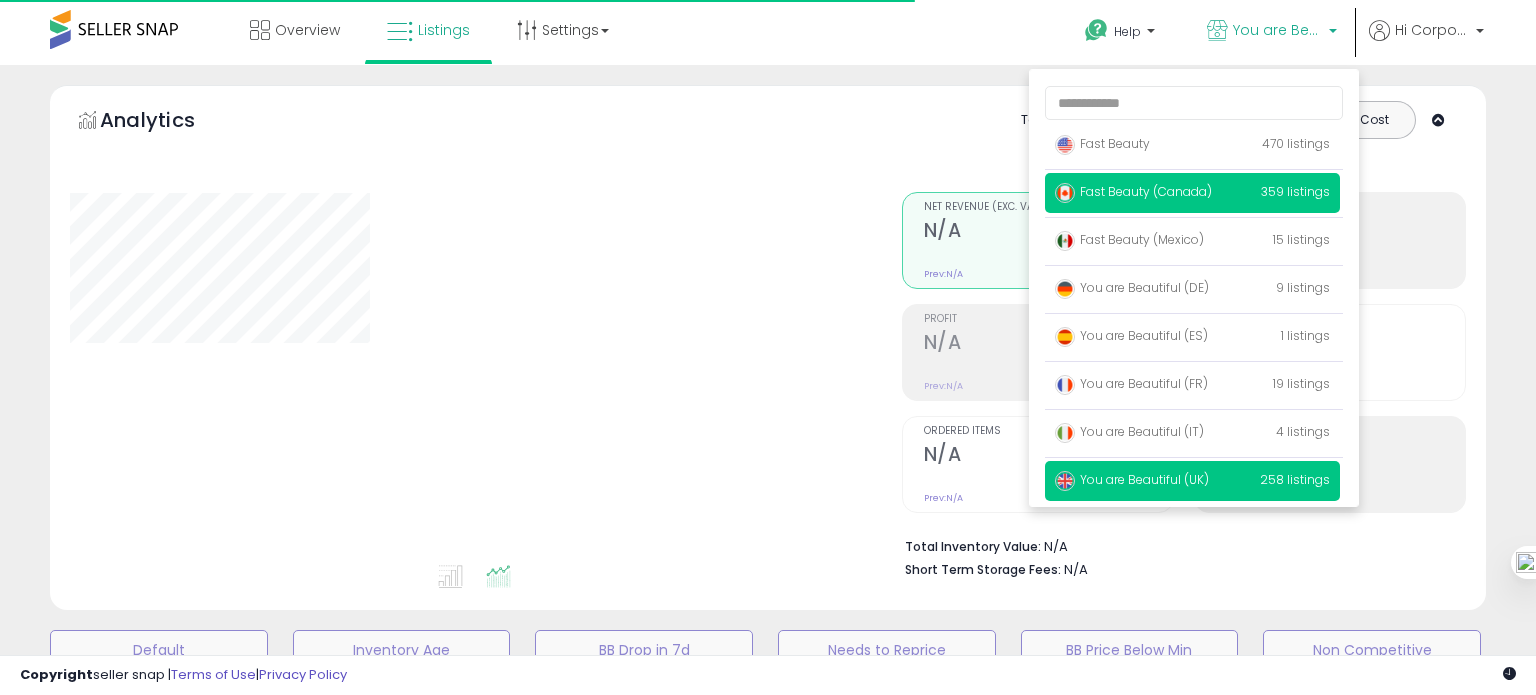 click on "Fast Beauty (Canada)" at bounding box center (1133, 191) 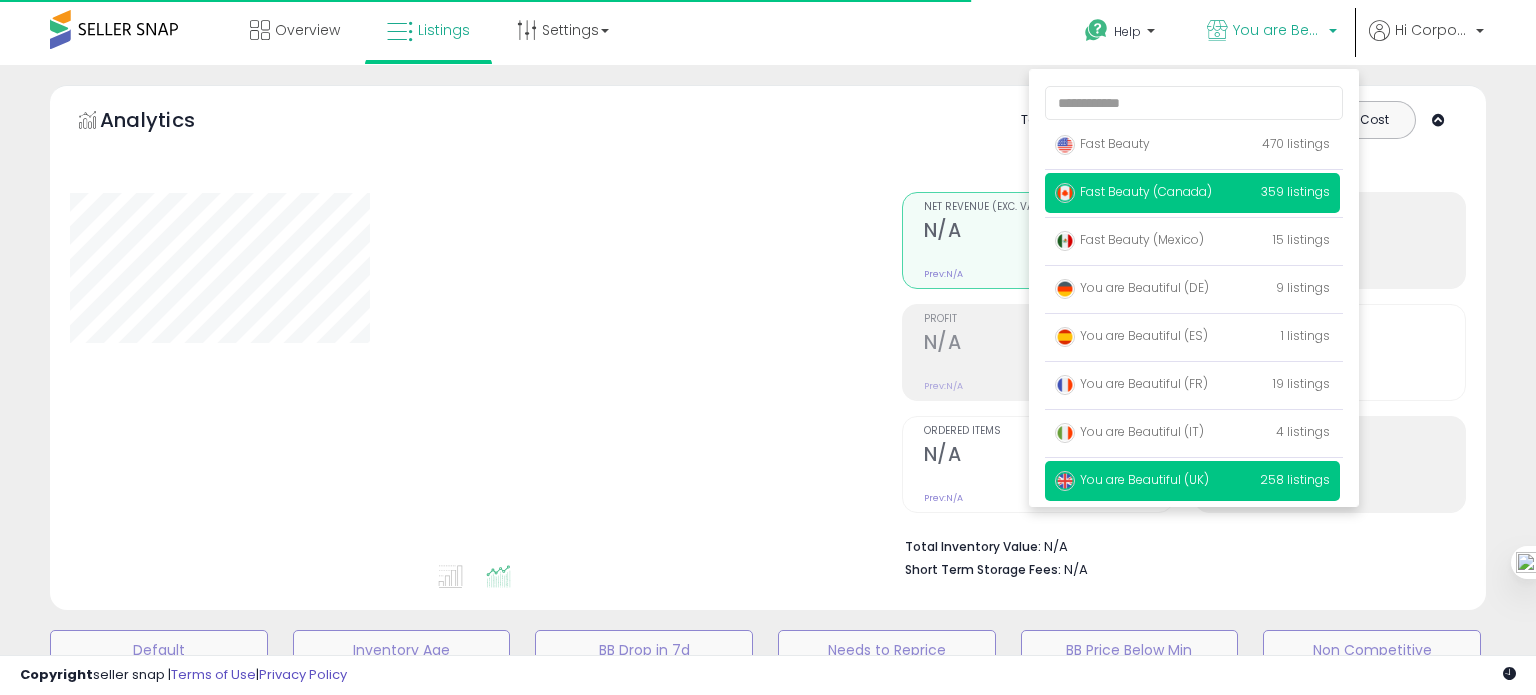 type on "**********" 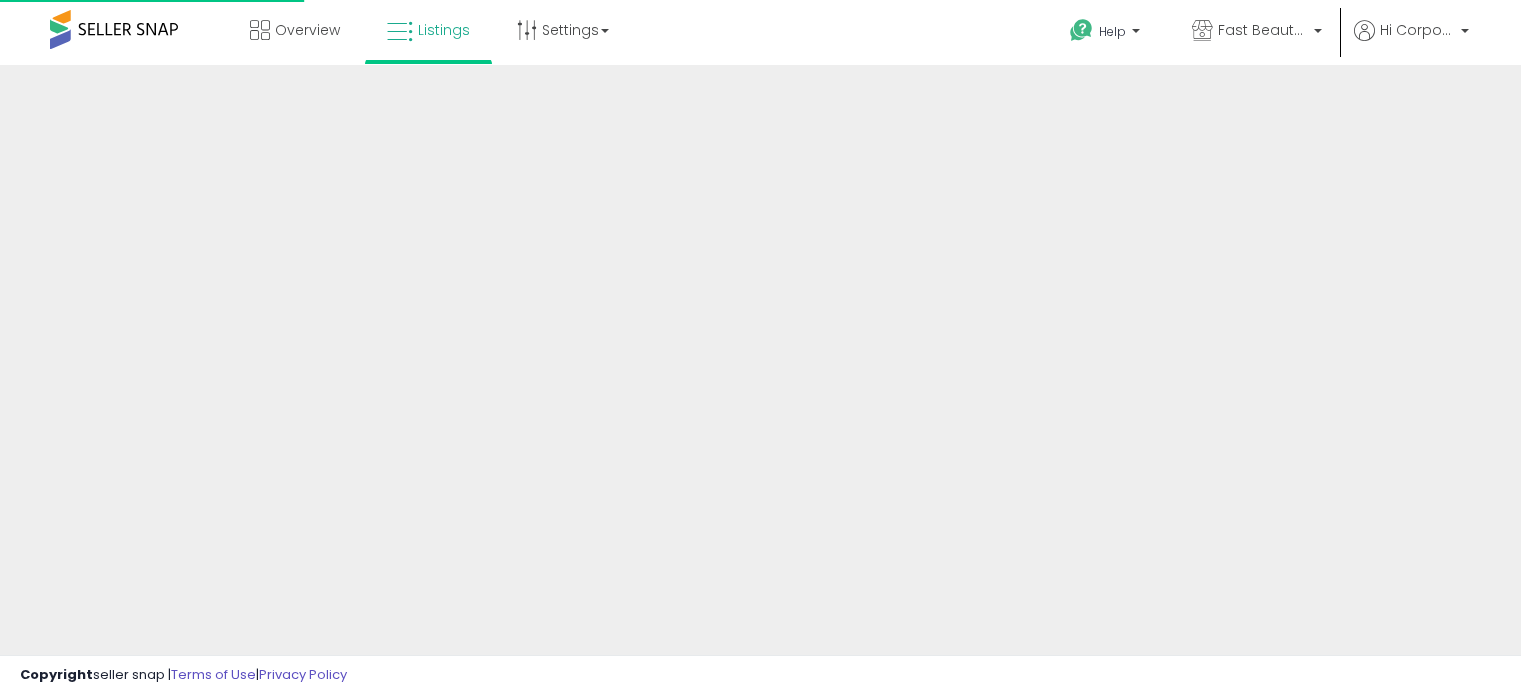 scroll, scrollTop: 0, scrollLeft: 0, axis: both 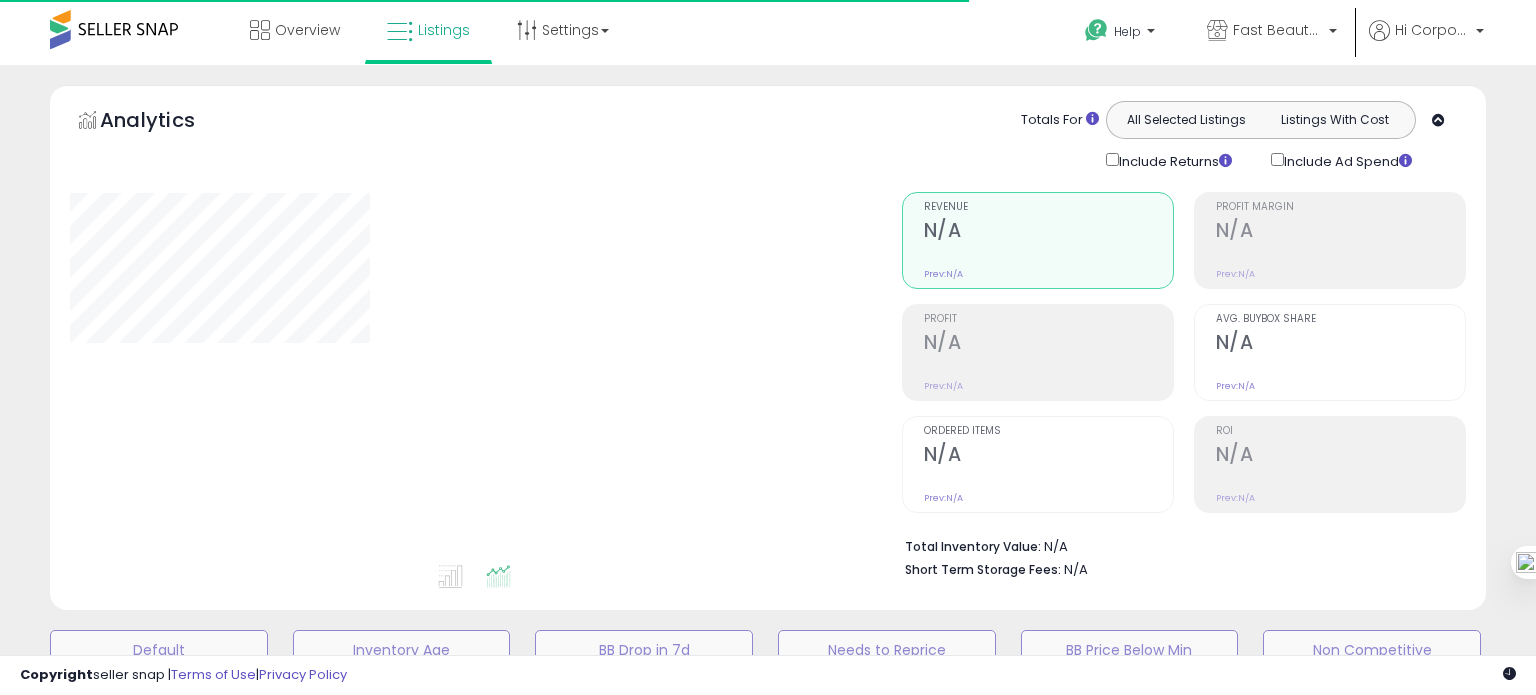 type on "**********" 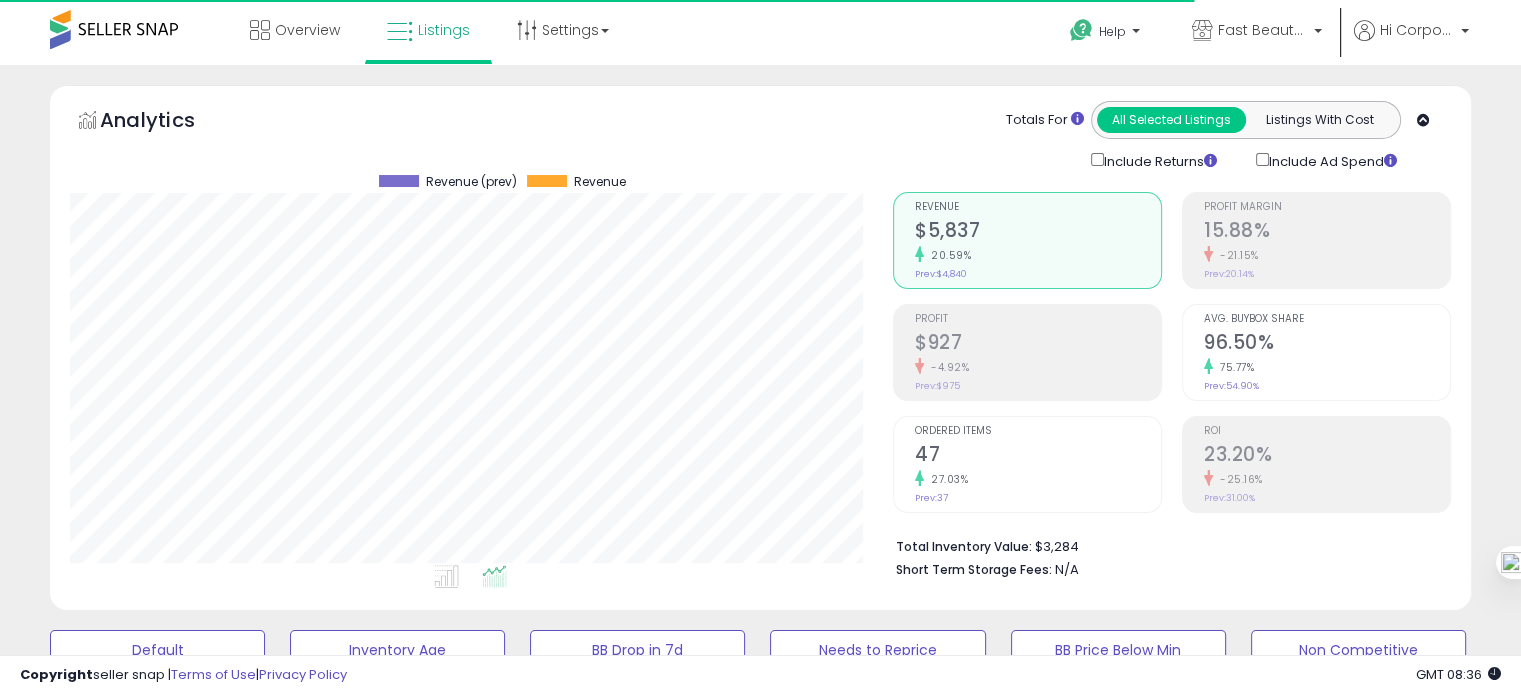 scroll, scrollTop: 999589, scrollLeft: 999176, axis: both 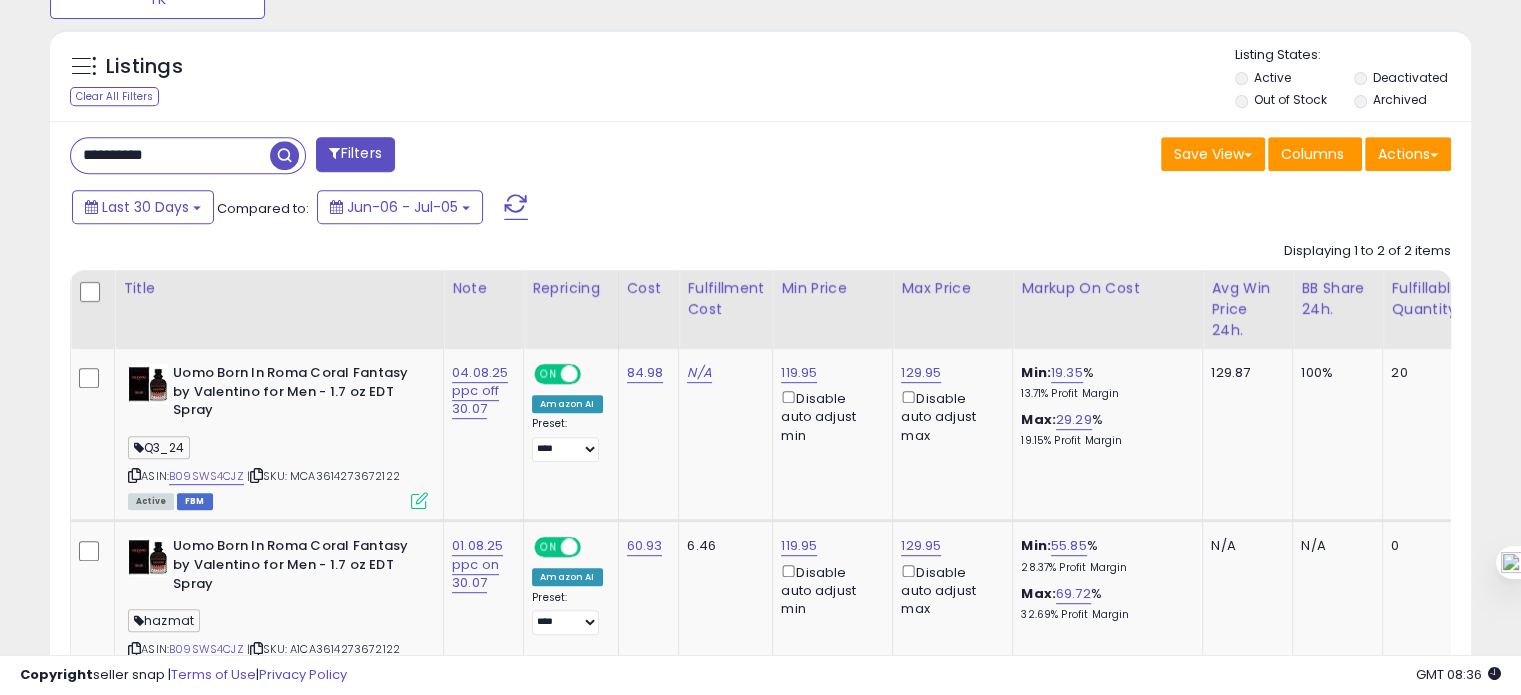 click on "**********" at bounding box center (170, 155) 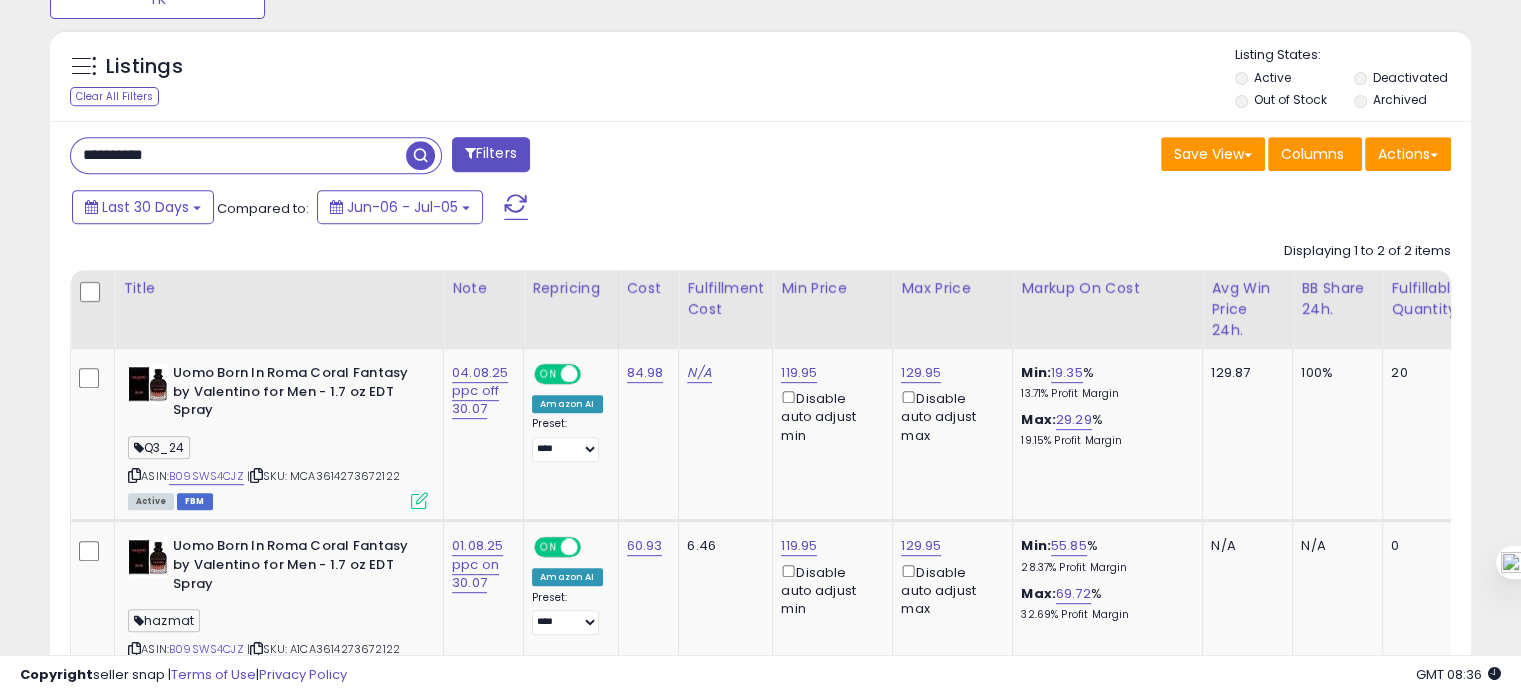 click on "**********" at bounding box center (238, 155) 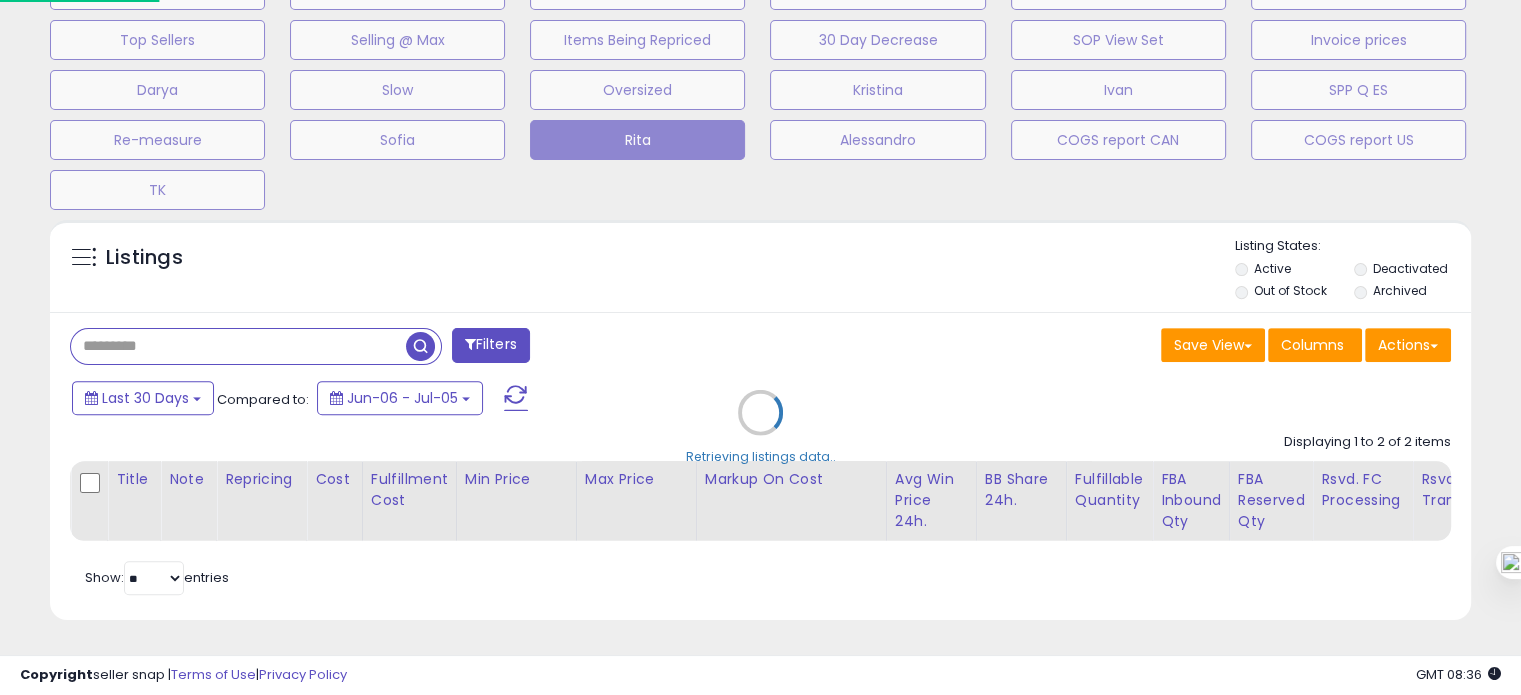 scroll, scrollTop: 999589, scrollLeft: 999168, axis: both 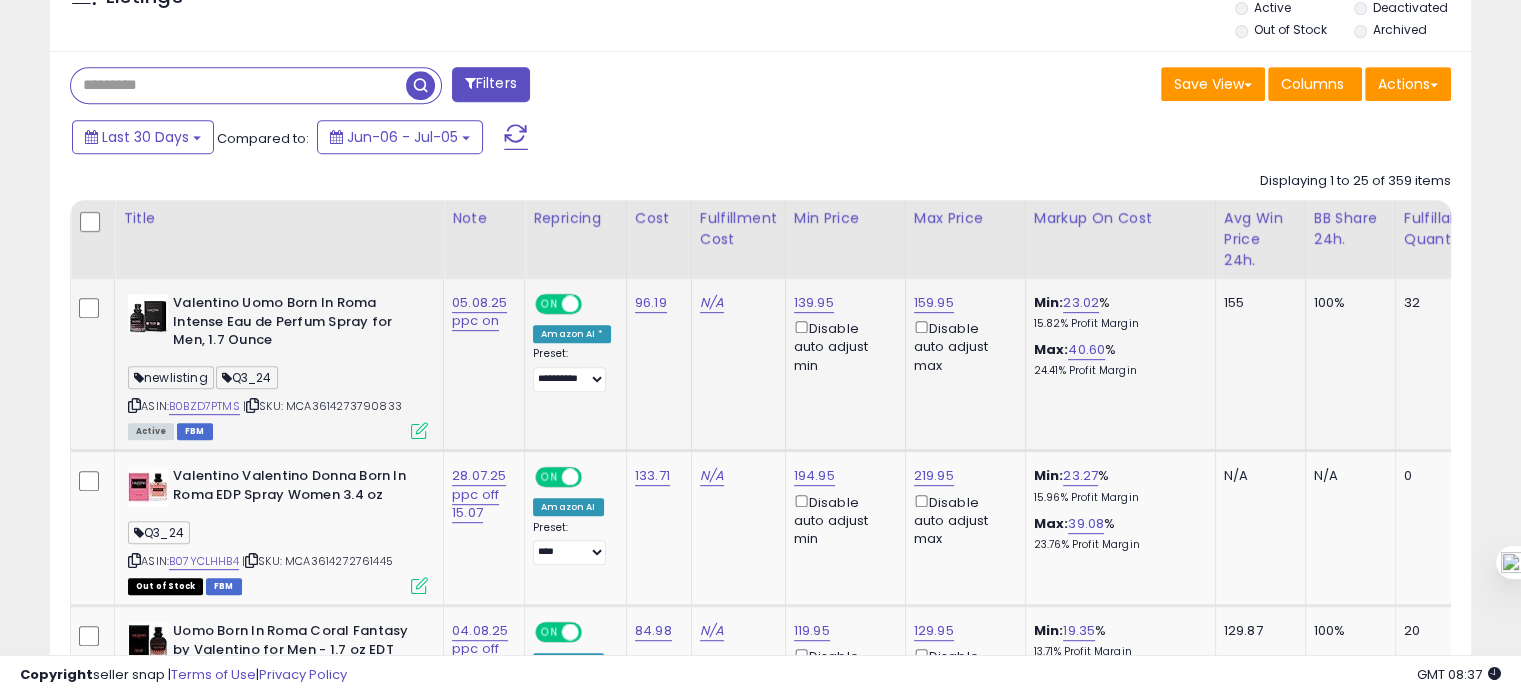click at bounding box center [134, 405] 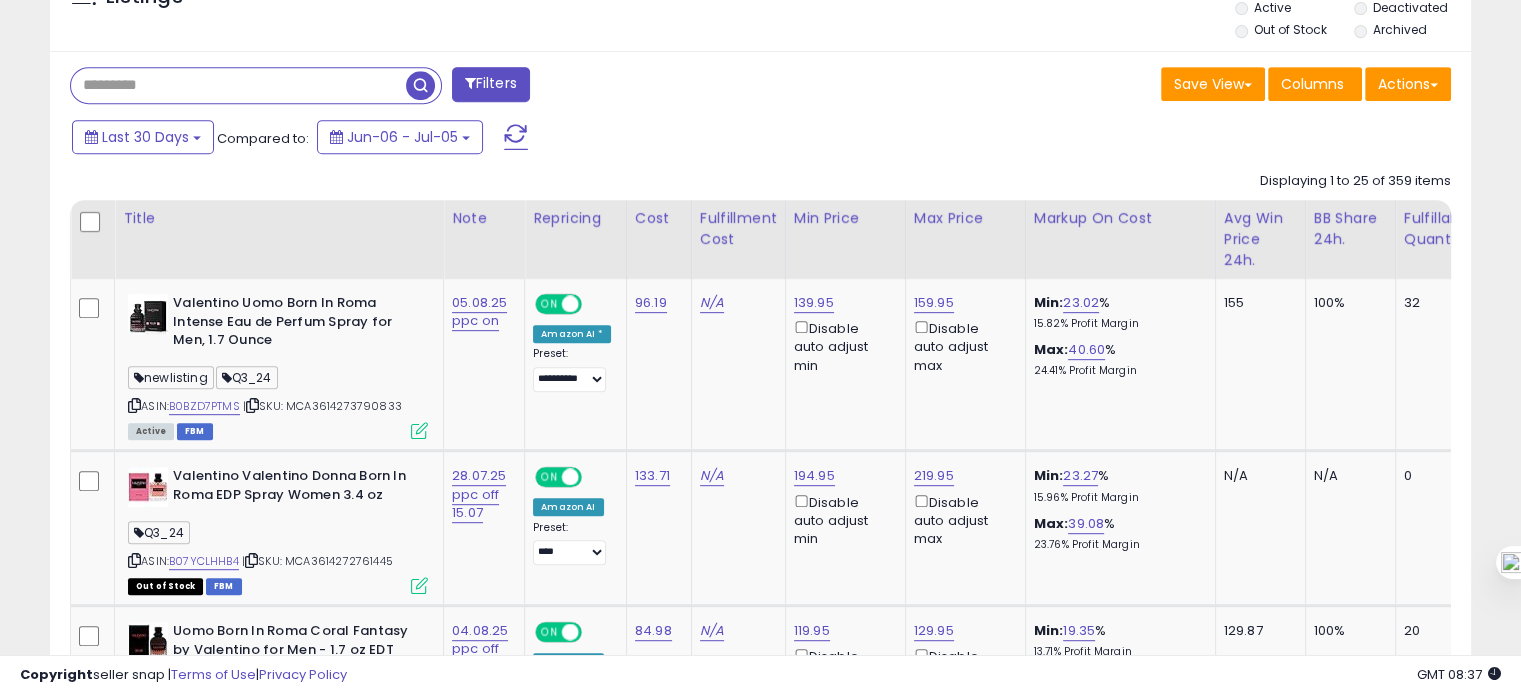 click at bounding box center [238, 85] 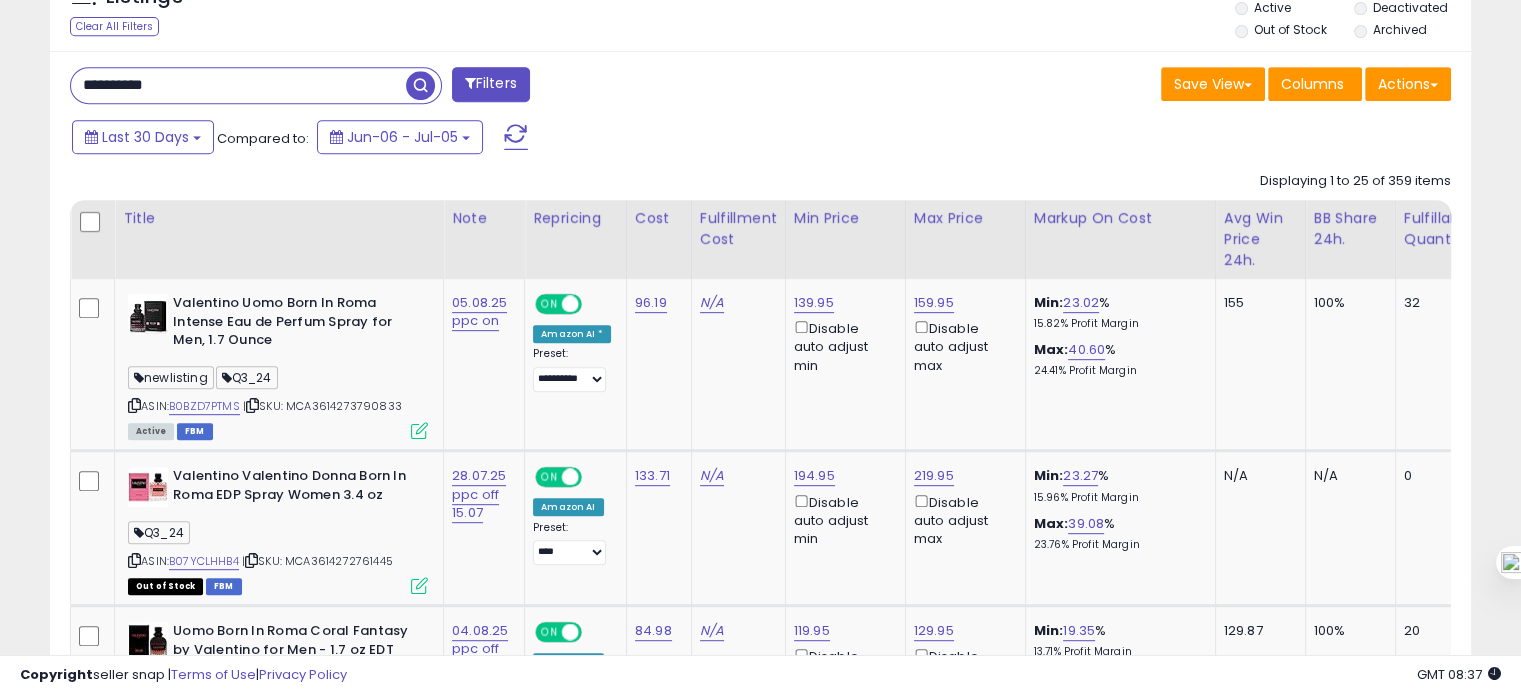 type on "**********" 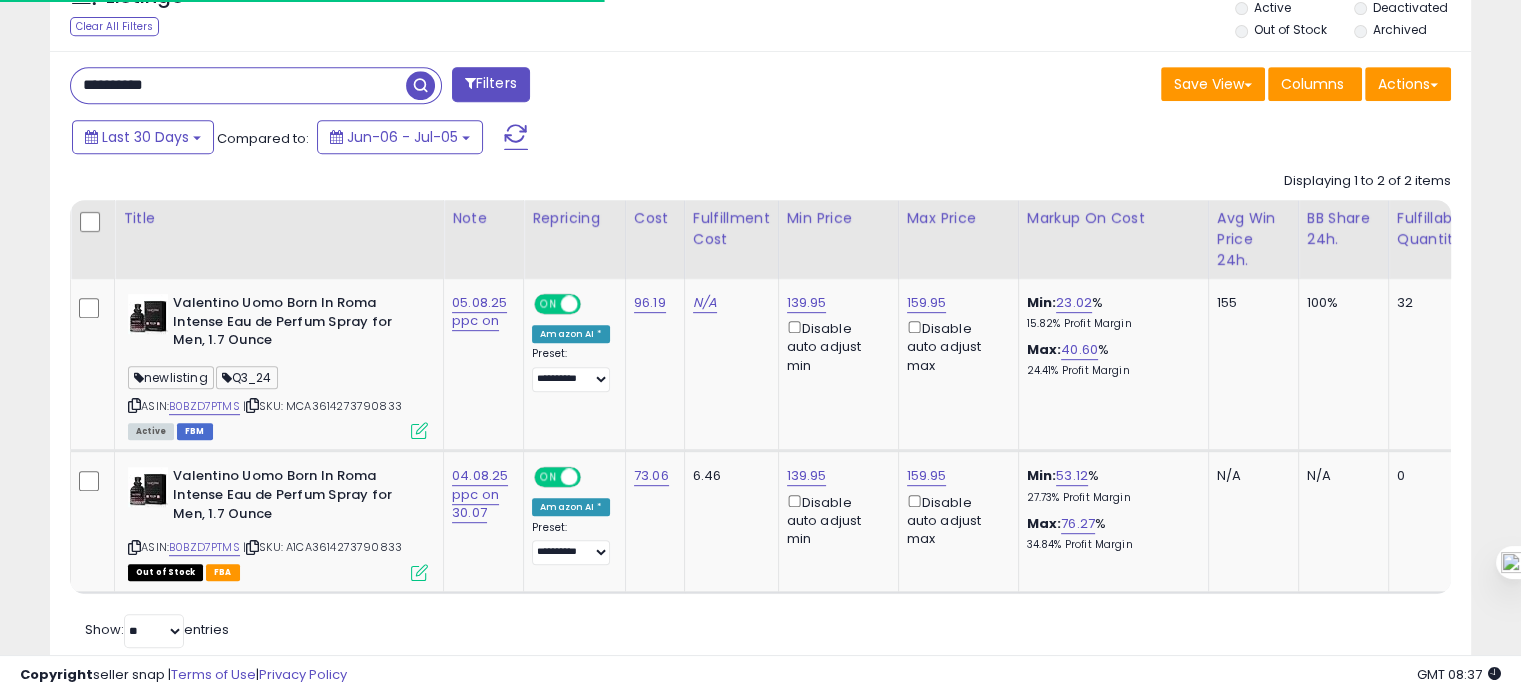 scroll, scrollTop: 693, scrollLeft: 0, axis: vertical 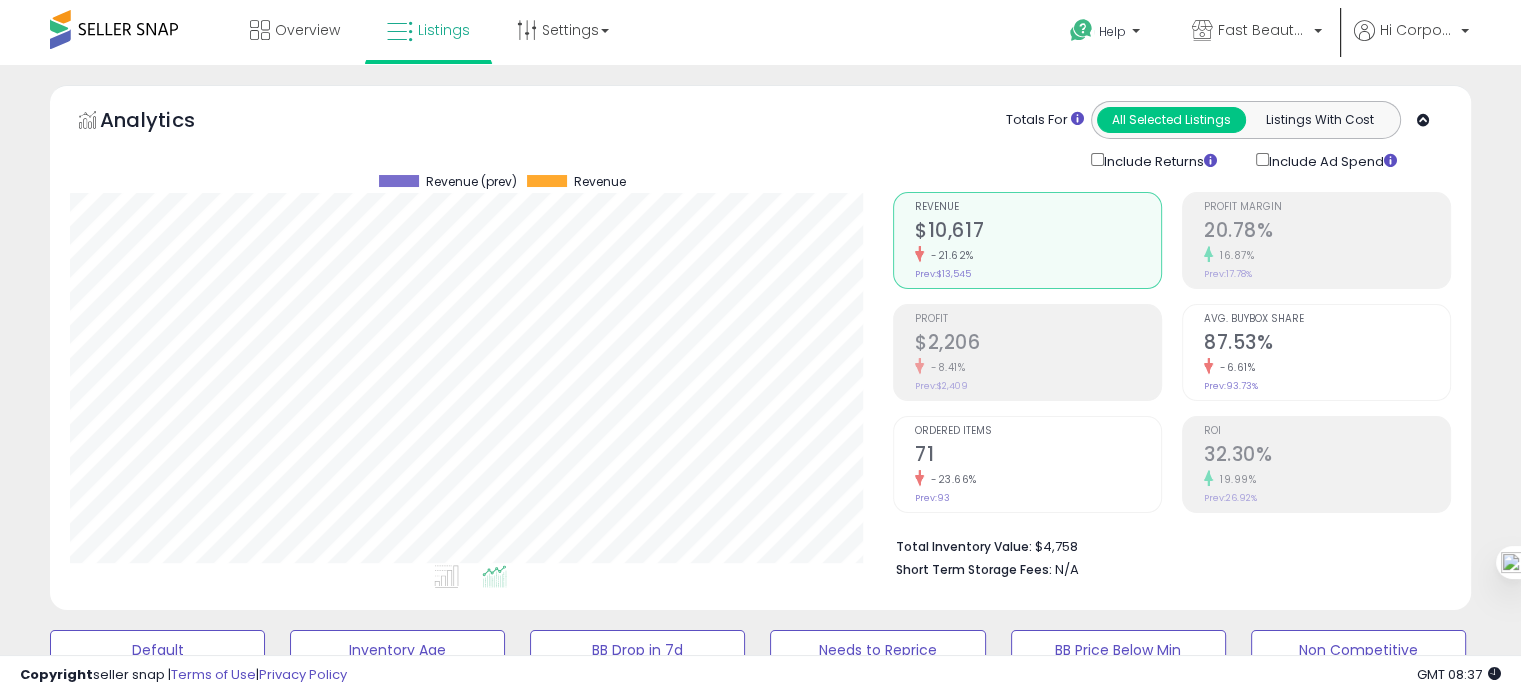 click at bounding box center [919, 478] 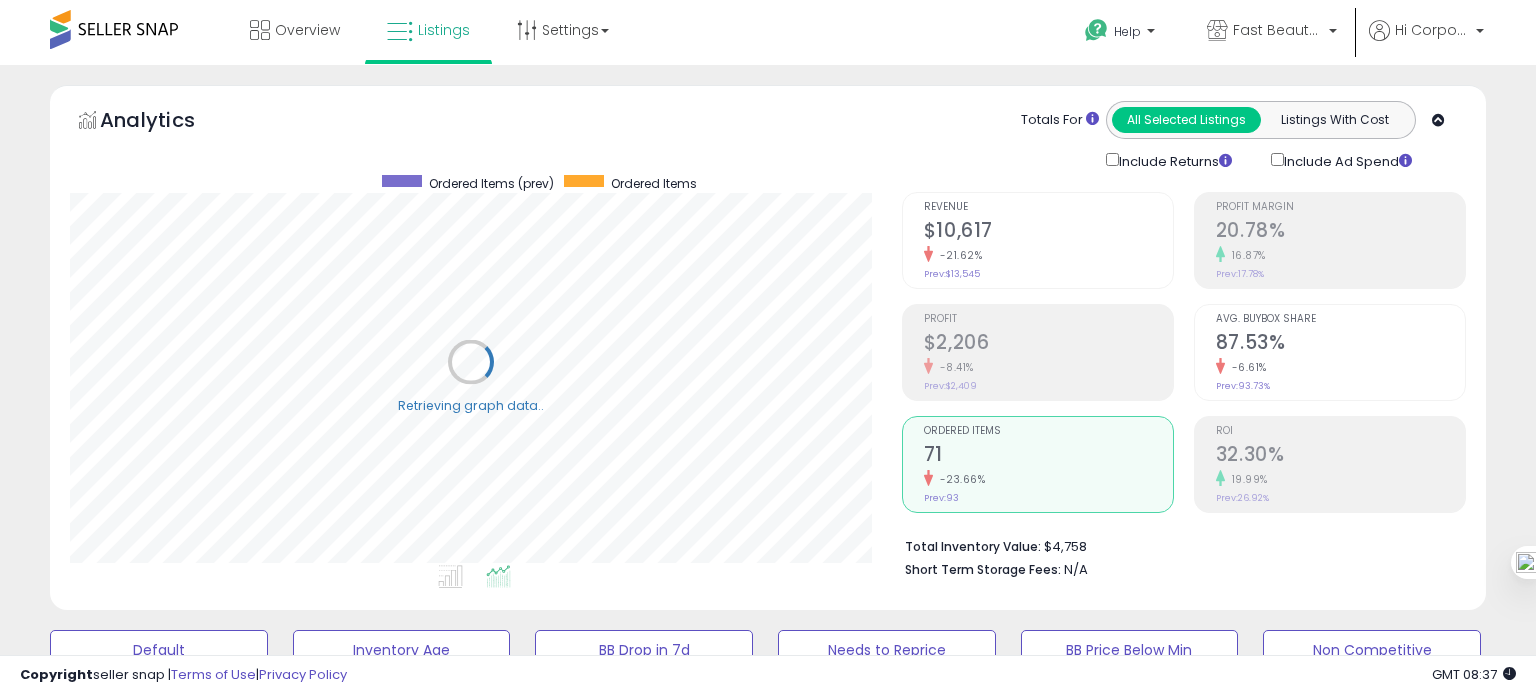 scroll, scrollTop: 999589, scrollLeft: 999168, axis: both 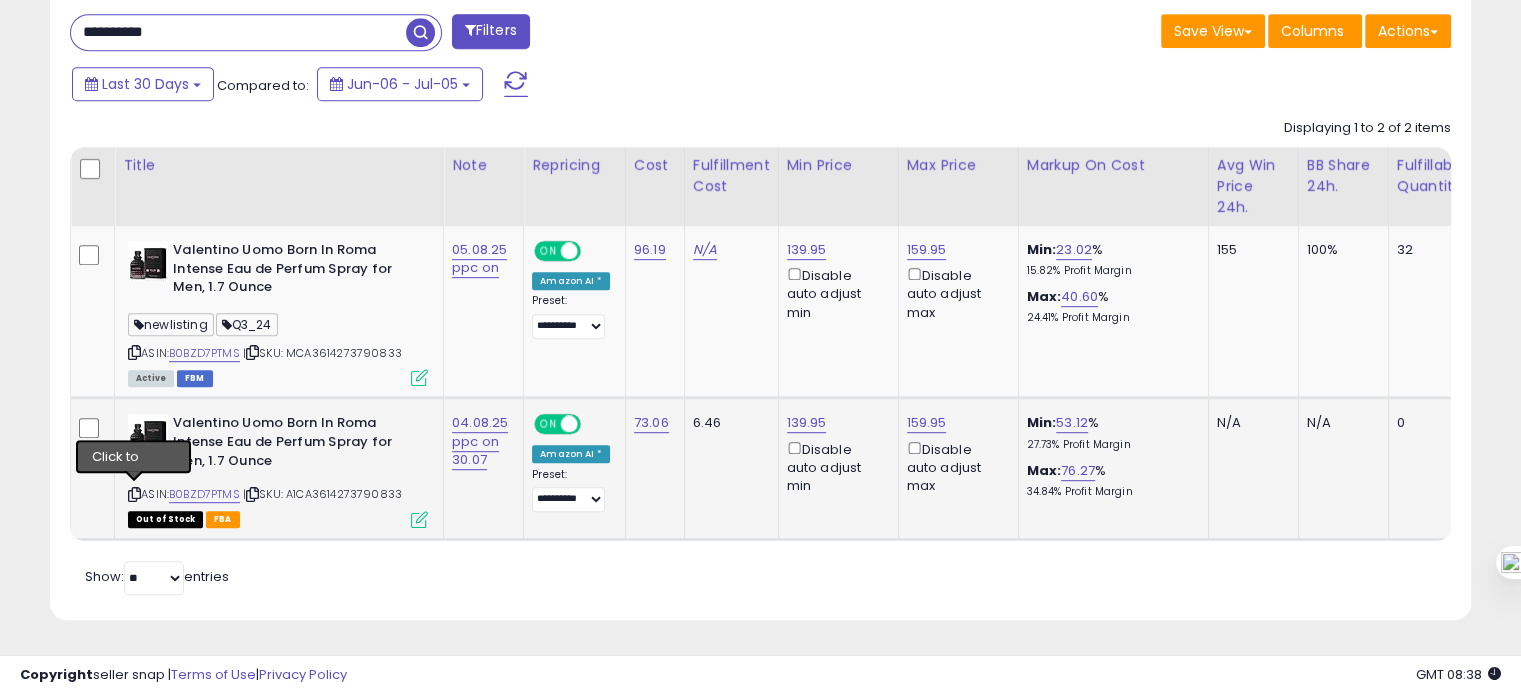 click at bounding box center [134, 494] 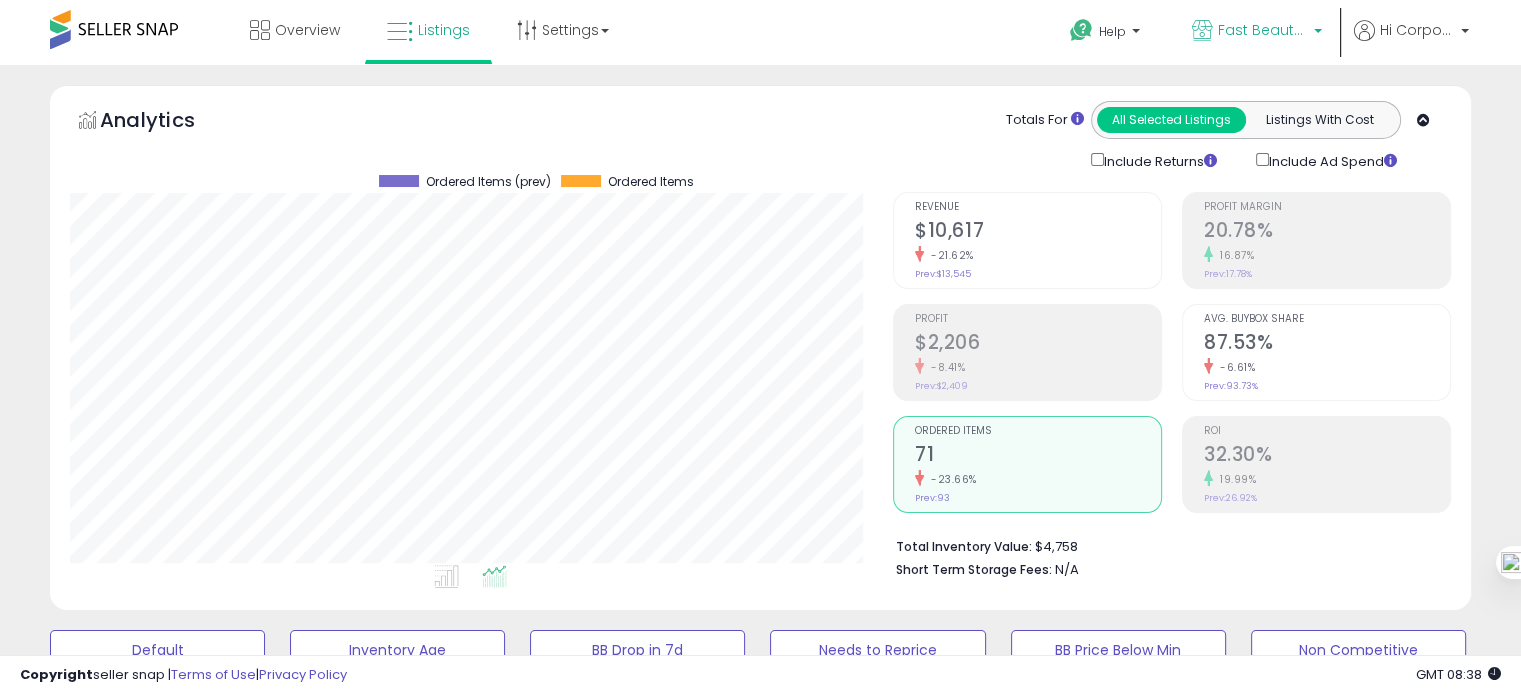 click on "Fast Beauty (Canada)" at bounding box center (1263, 30) 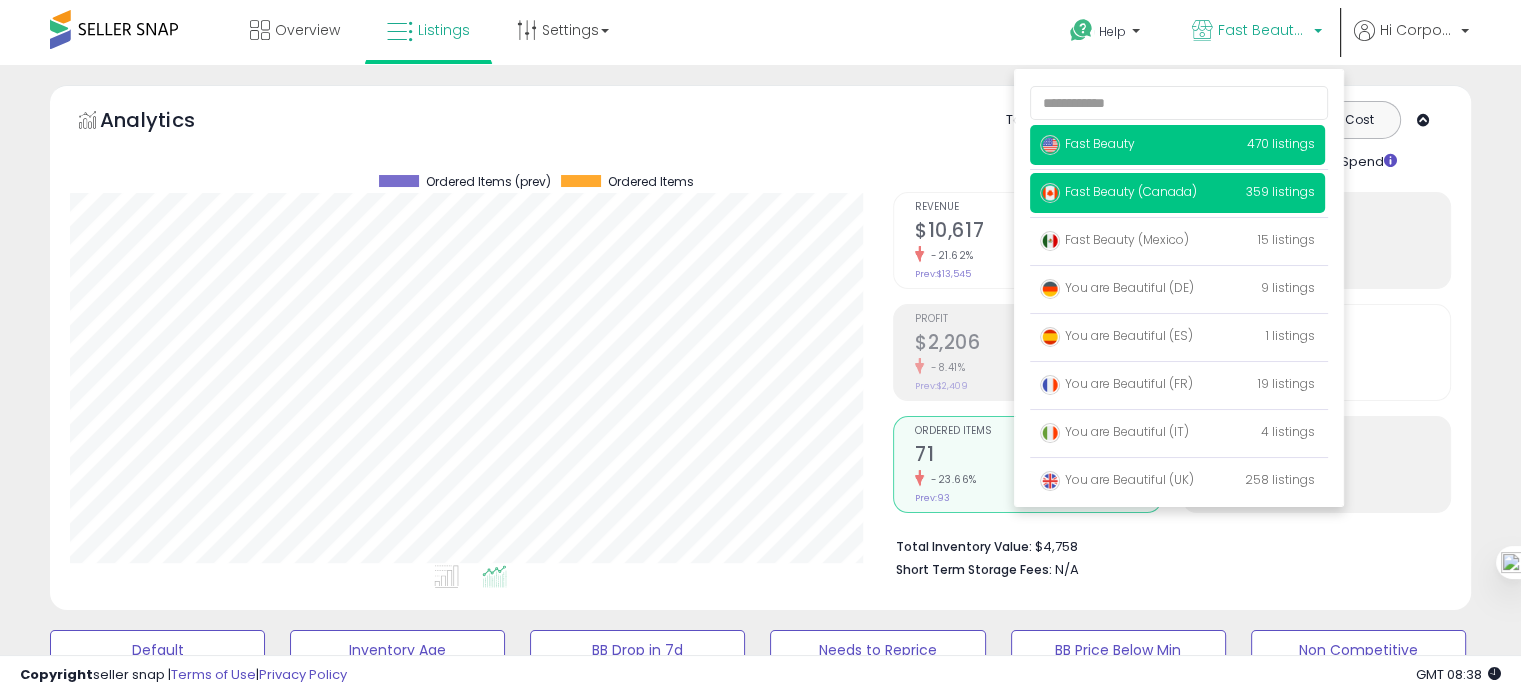 click on "Fast Beauty" at bounding box center (1087, 143) 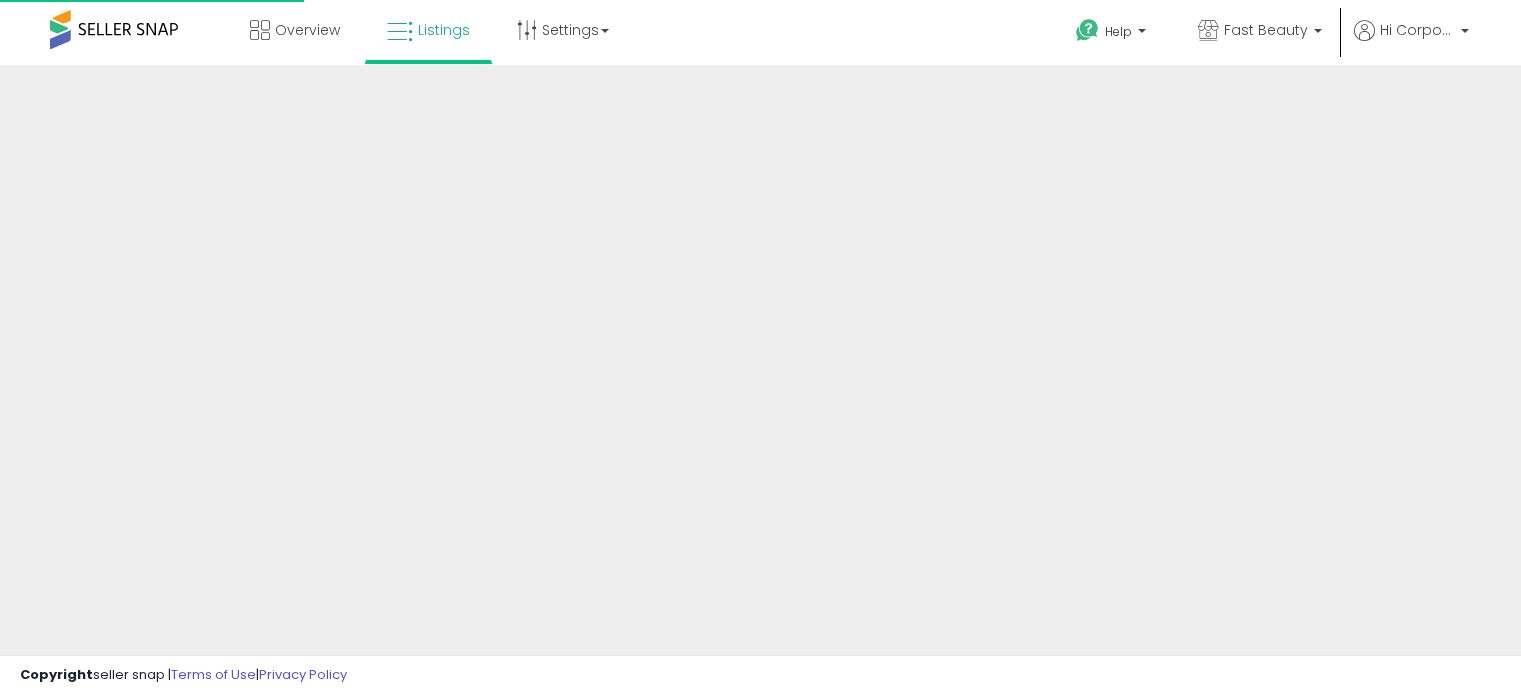 scroll, scrollTop: 0, scrollLeft: 0, axis: both 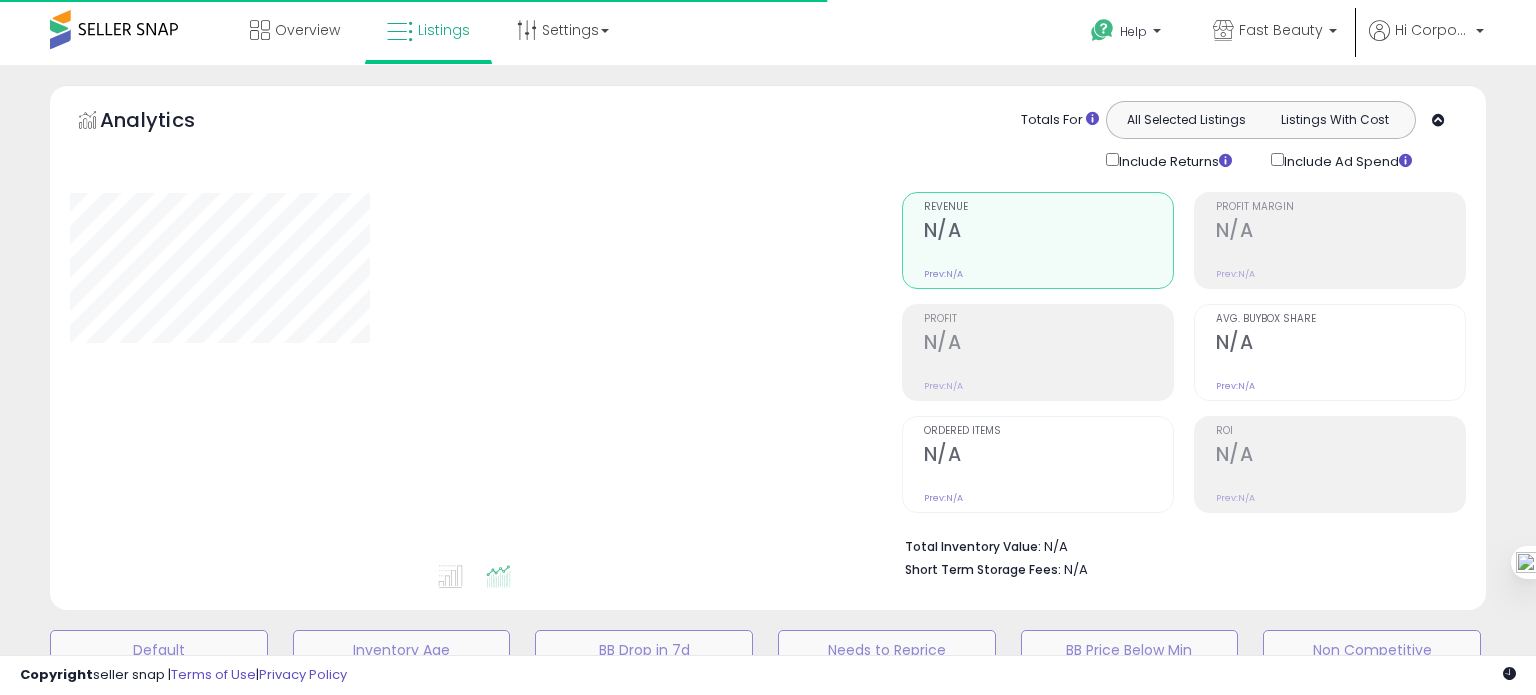 type on "**********" 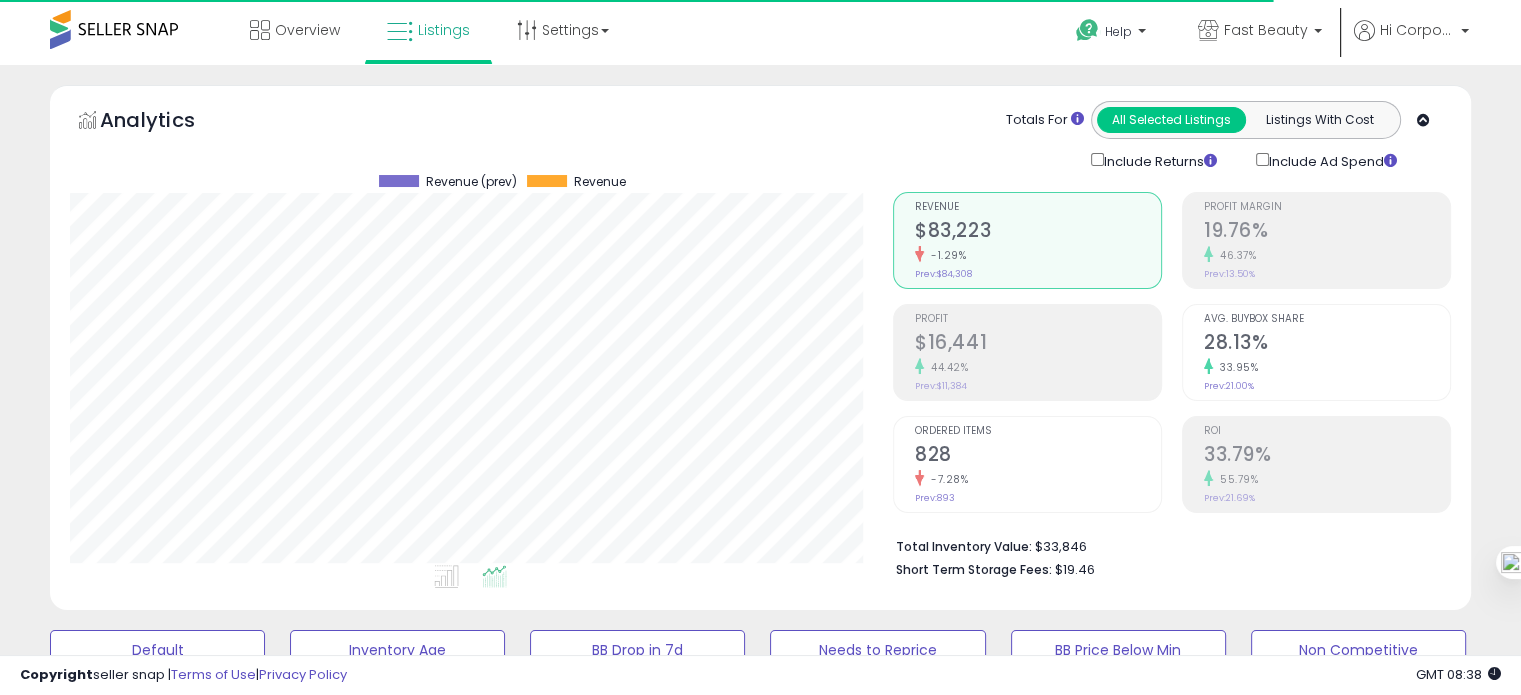 scroll, scrollTop: 999589, scrollLeft: 999176, axis: both 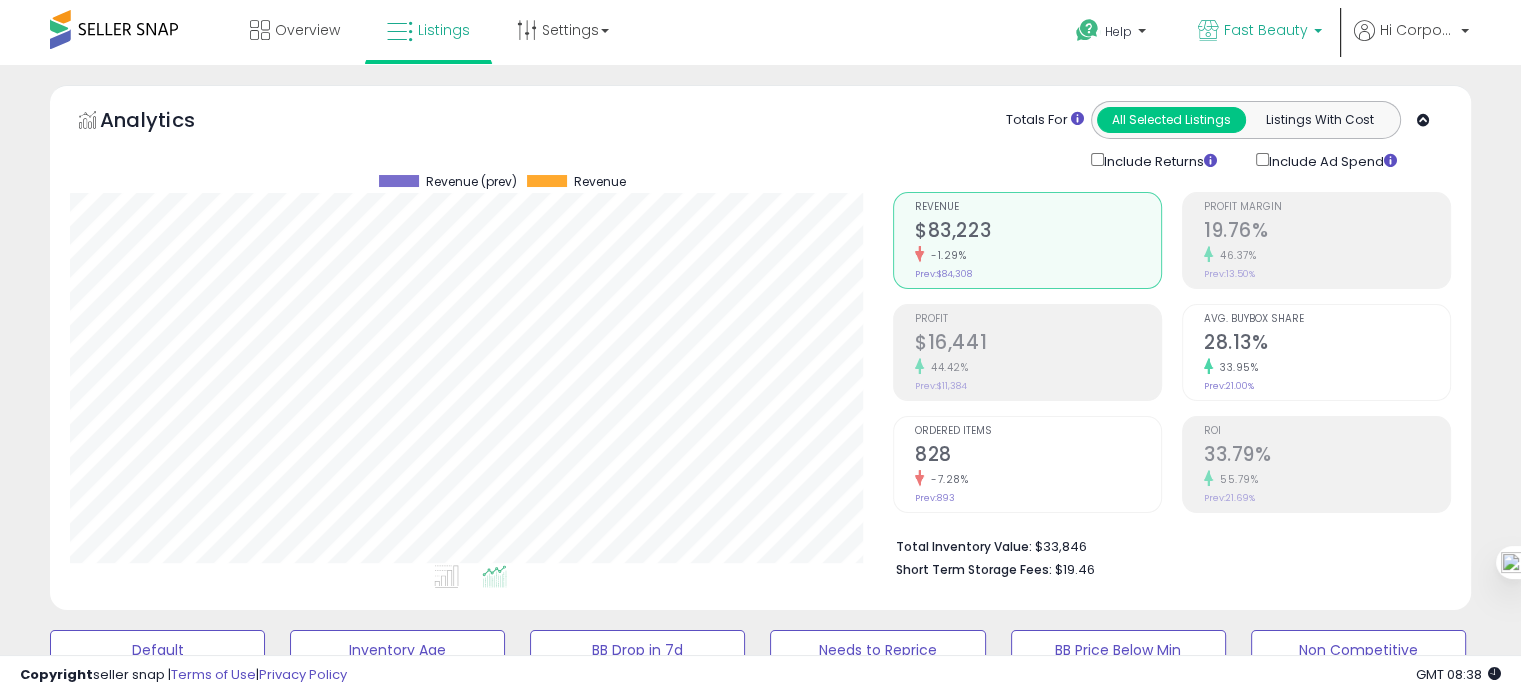 click on "Fast Beauty" at bounding box center (1260, 32) 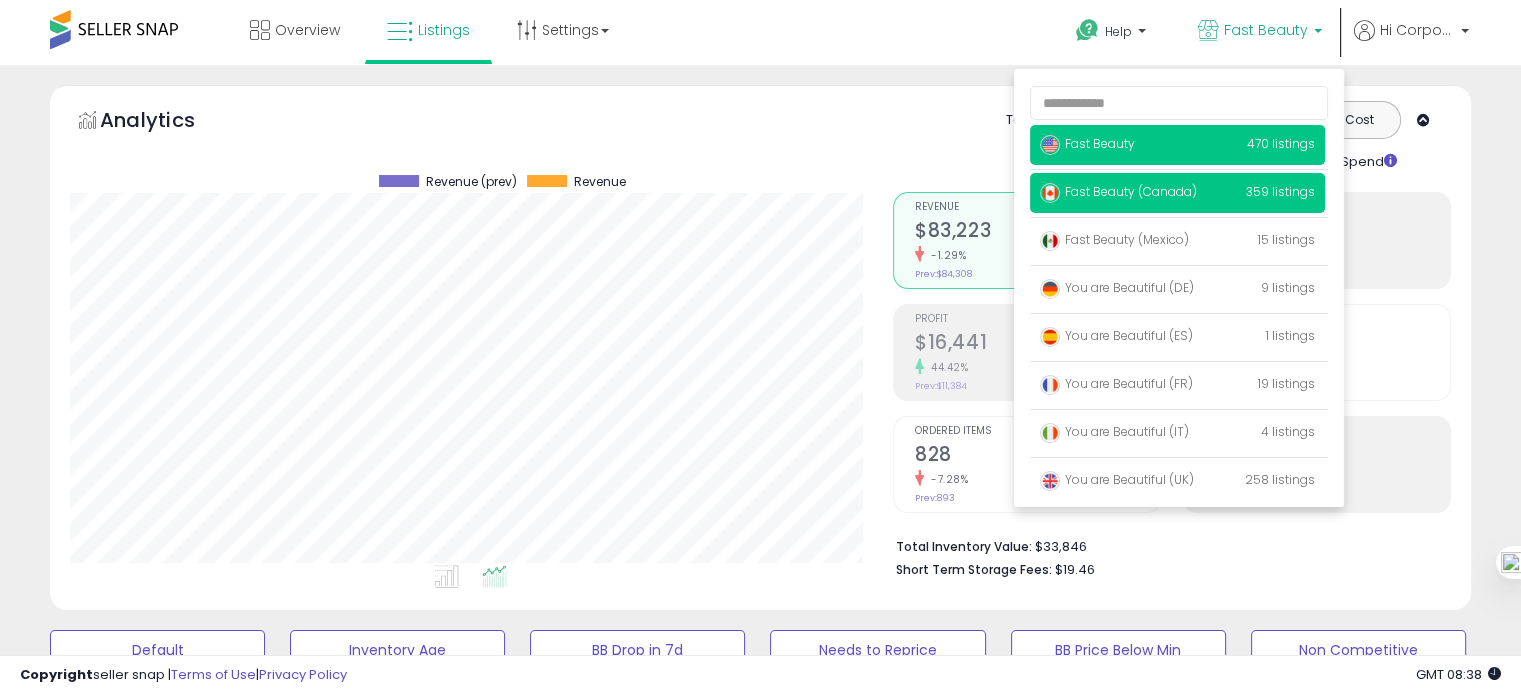 click on "Fast Beauty (Canada)
359
listings" at bounding box center (1177, 193) 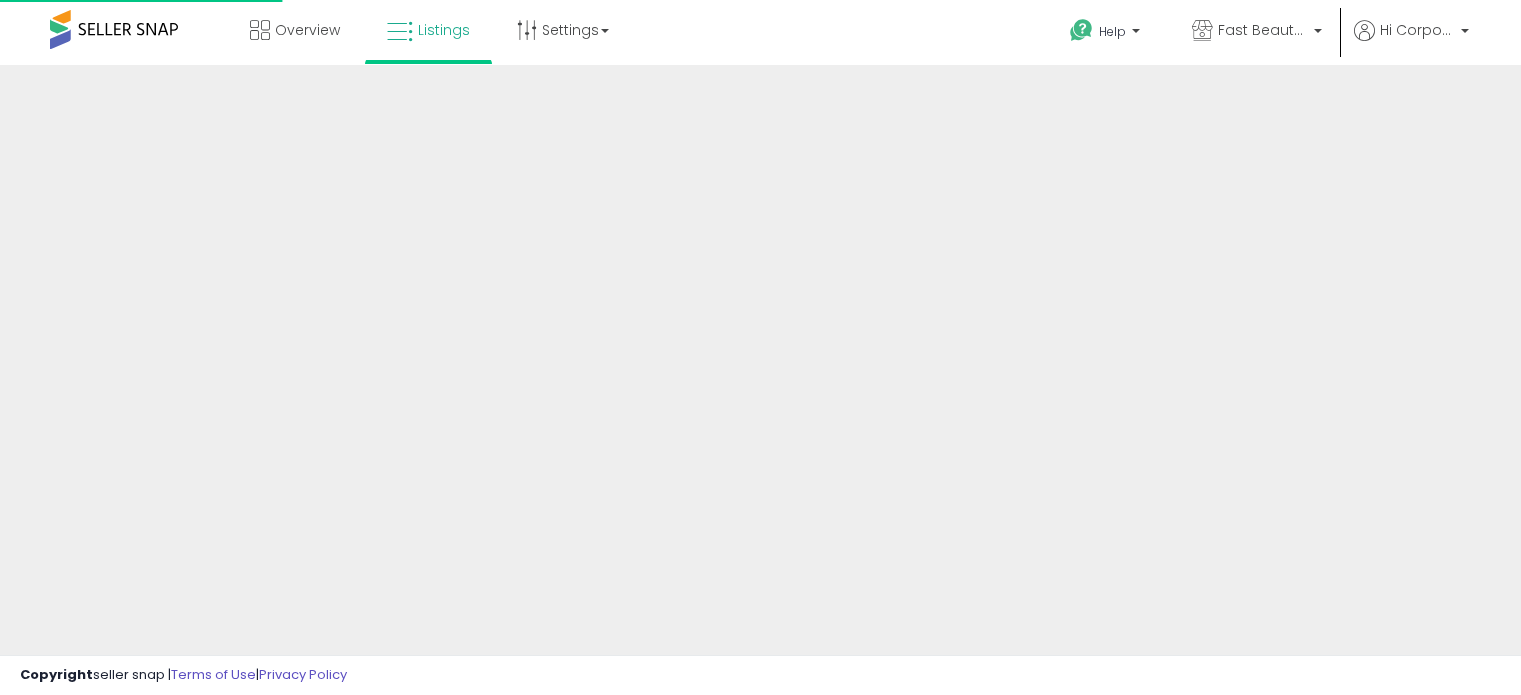 scroll, scrollTop: 0, scrollLeft: 0, axis: both 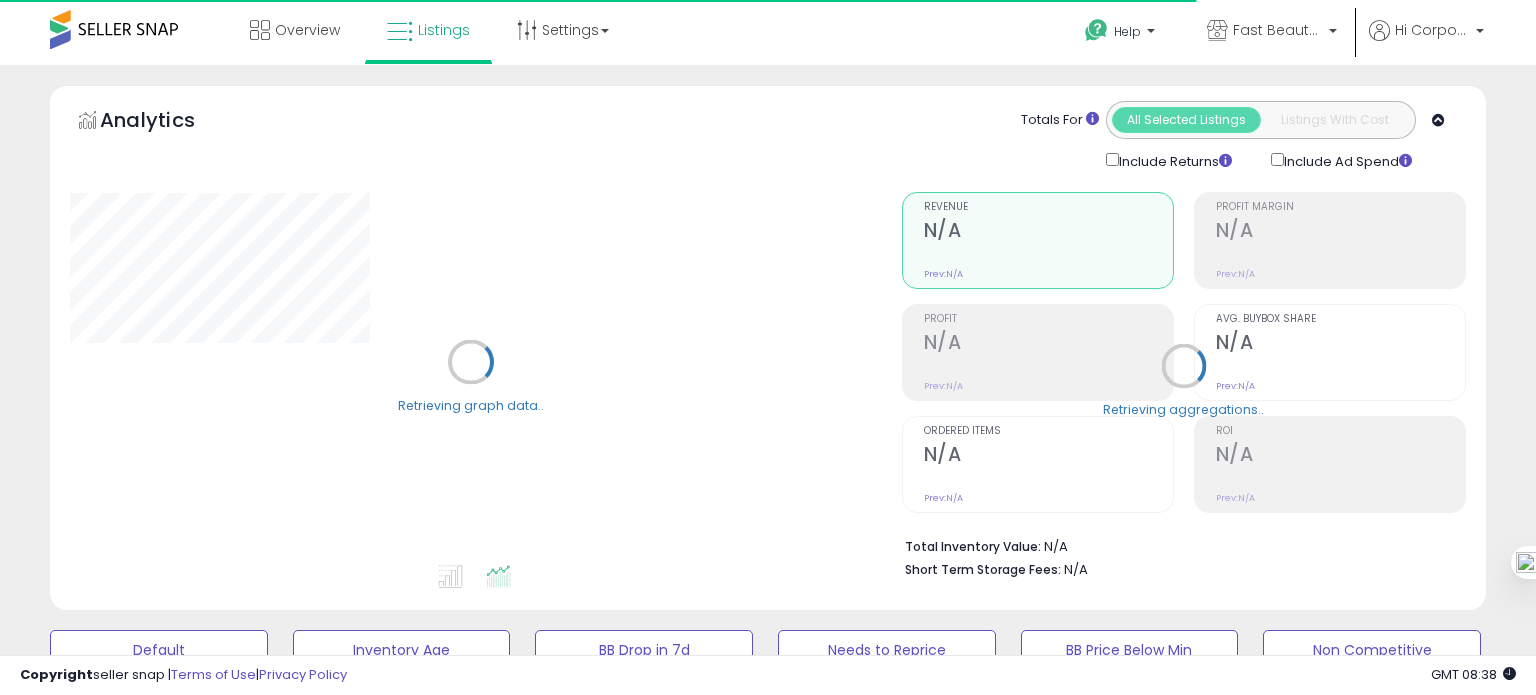type on "**********" 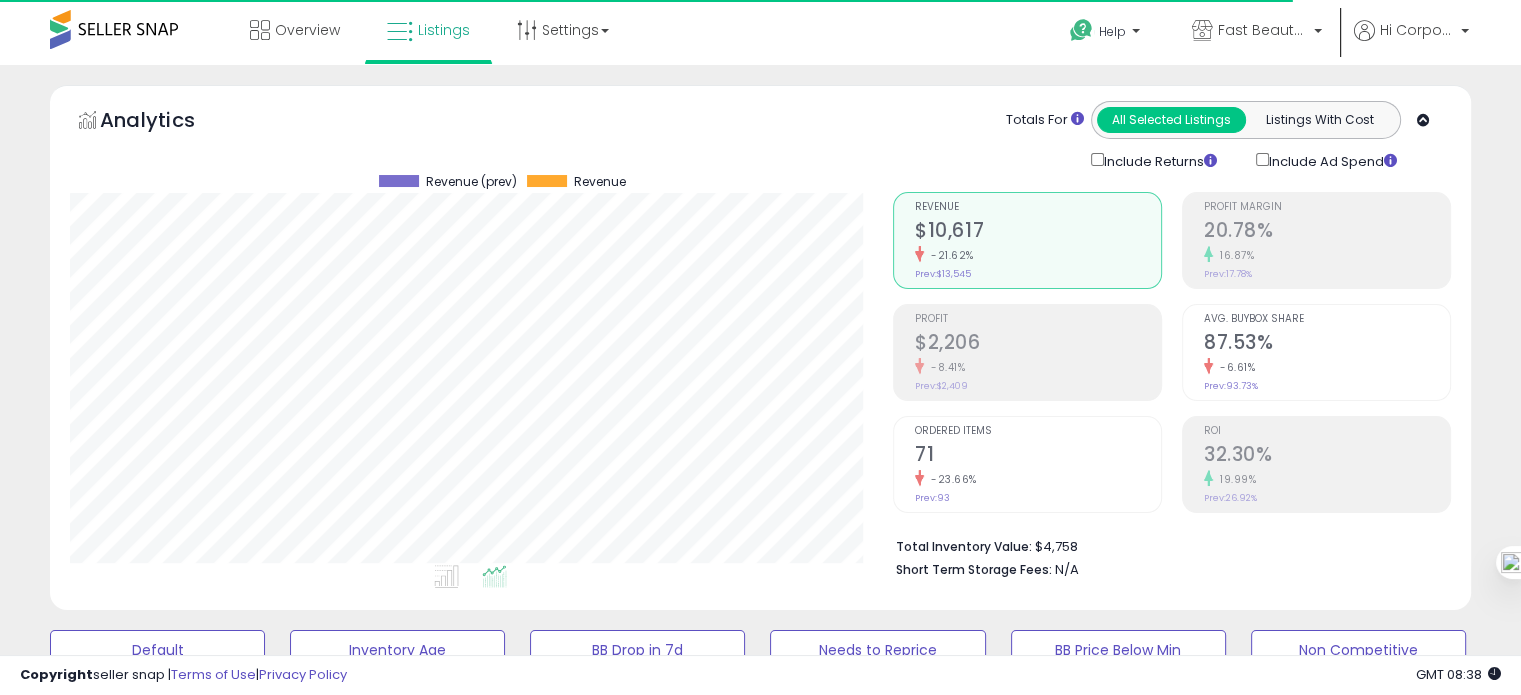 scroll, scrollTop: 999589, scrollLeft: 999176, axis: both 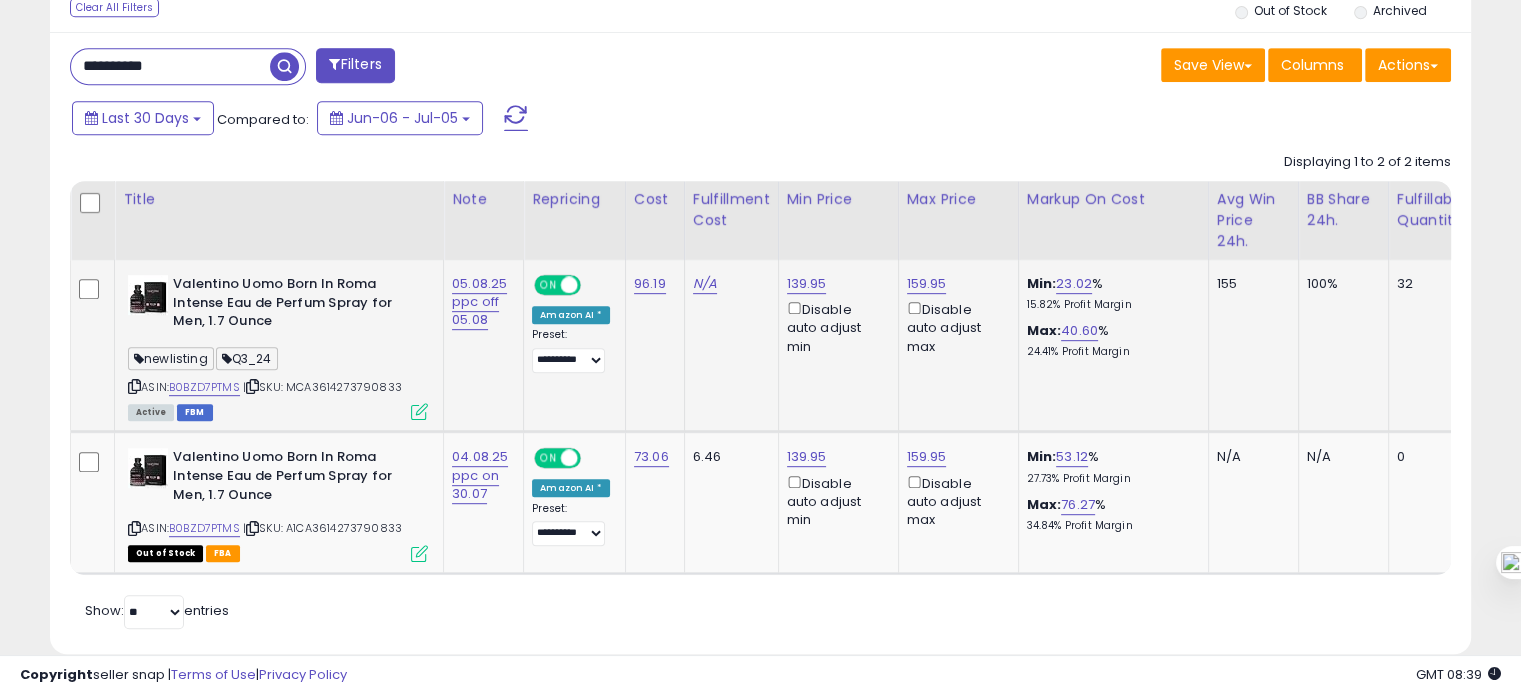 click on "ASIN:  B0BZD7PTMS    |   SKU: MCA3614273790833 Active FBM" at bounding box center (278, 346) 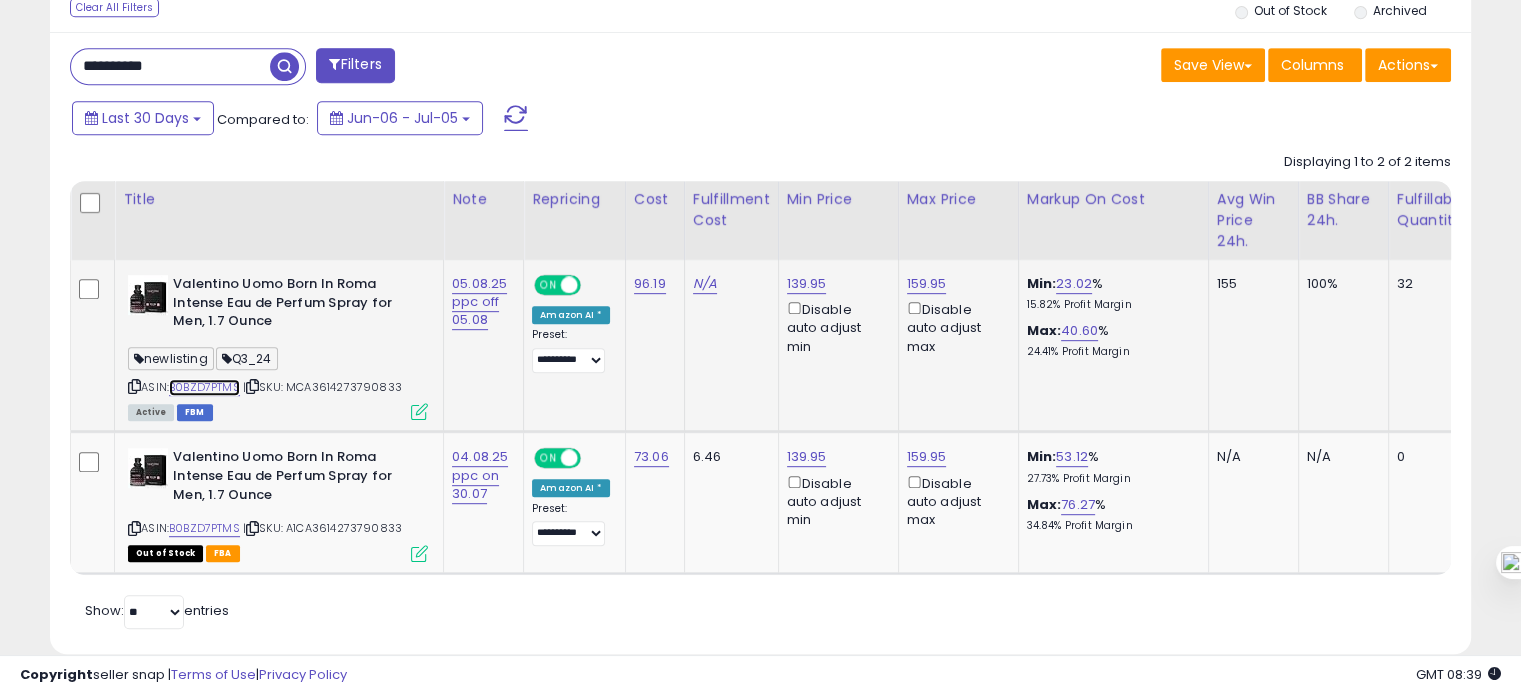 click on "B0BZD7PTMS" at bounding box center (204, 387) 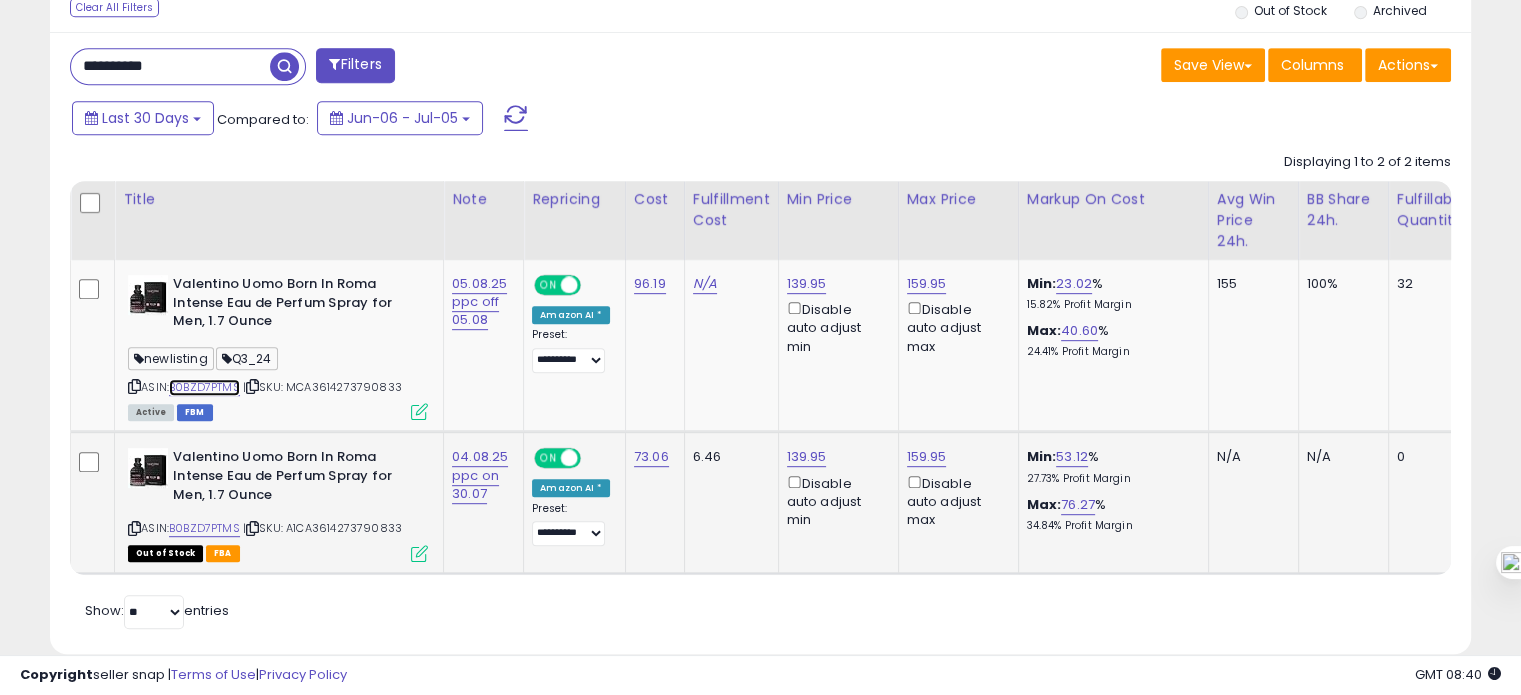 scroll, scrollTop: 0, scrollLeft: 280, axis: horizontal 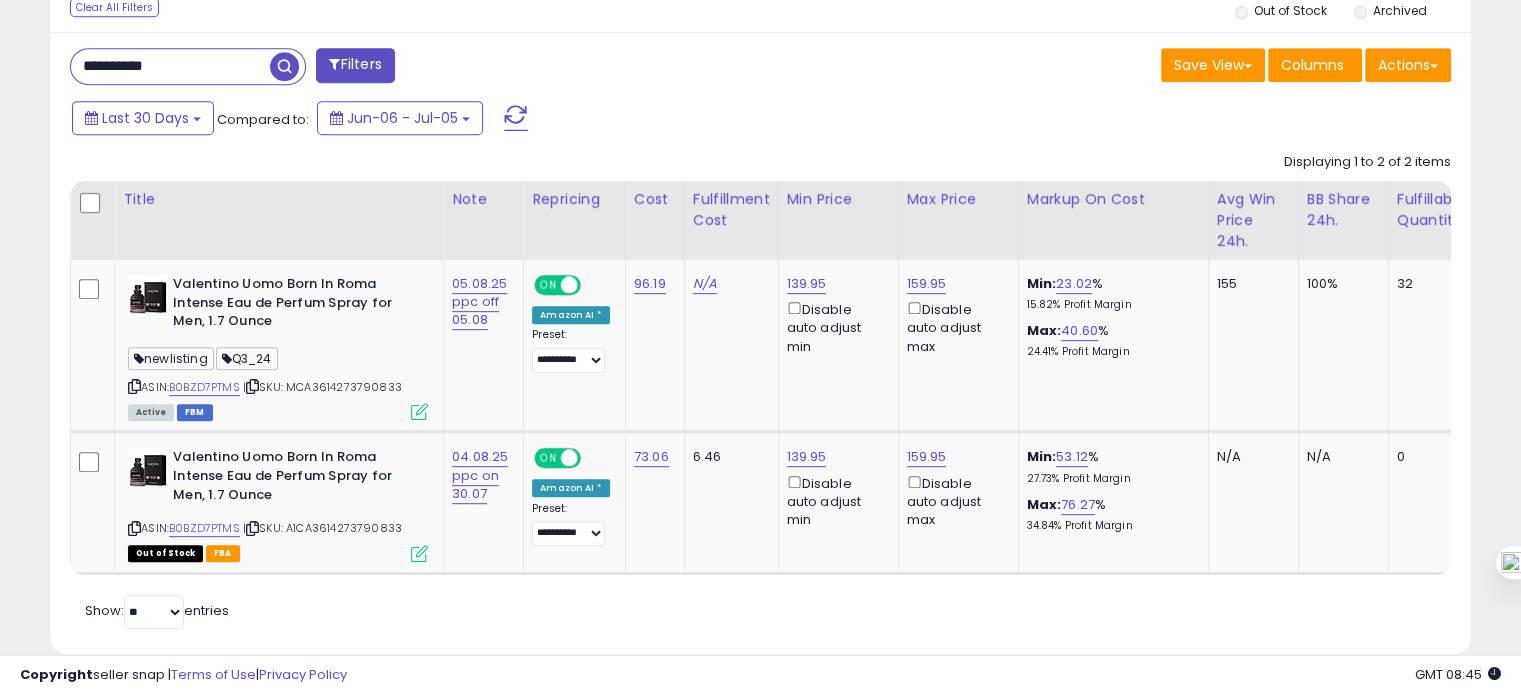 click on "Filters" at bounding box center [355, 65] 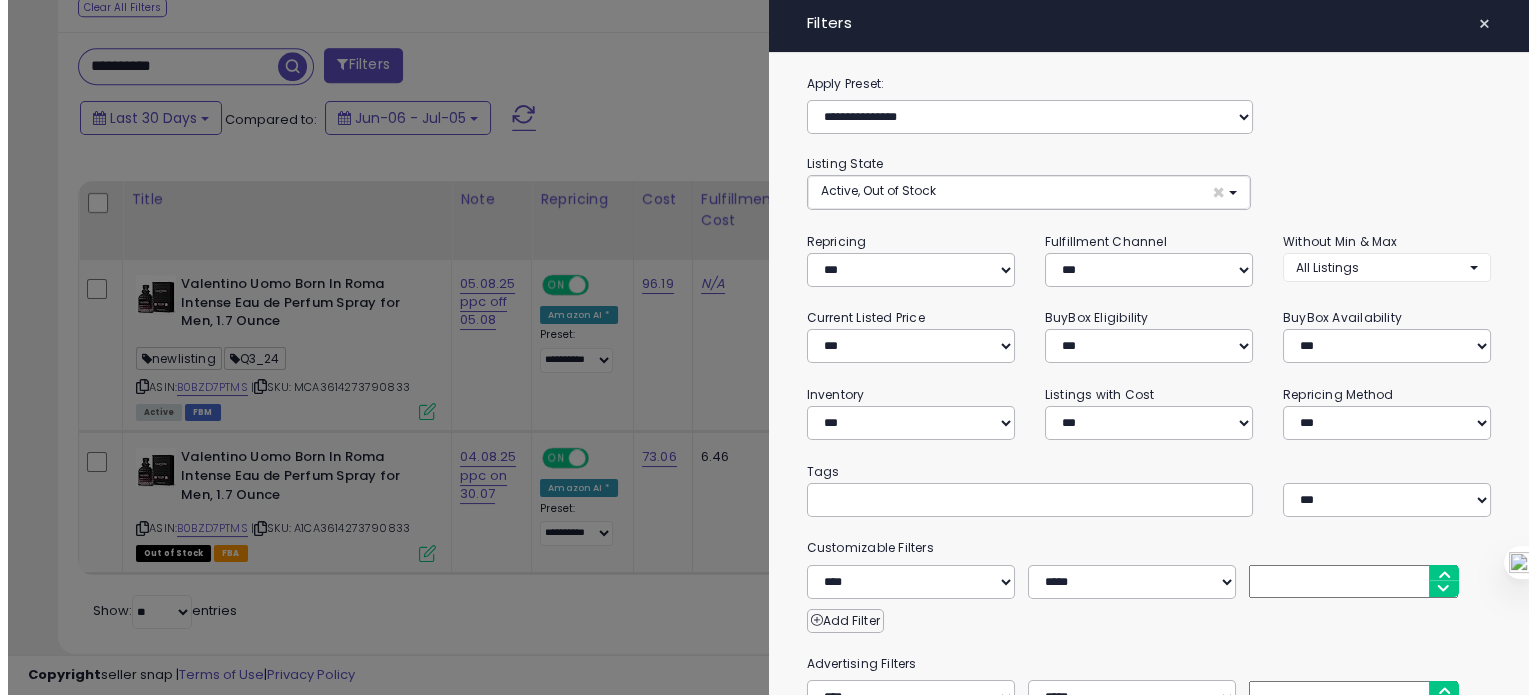 scroll, scrollTop: 999589, scrollLeft: 999168, axis: both 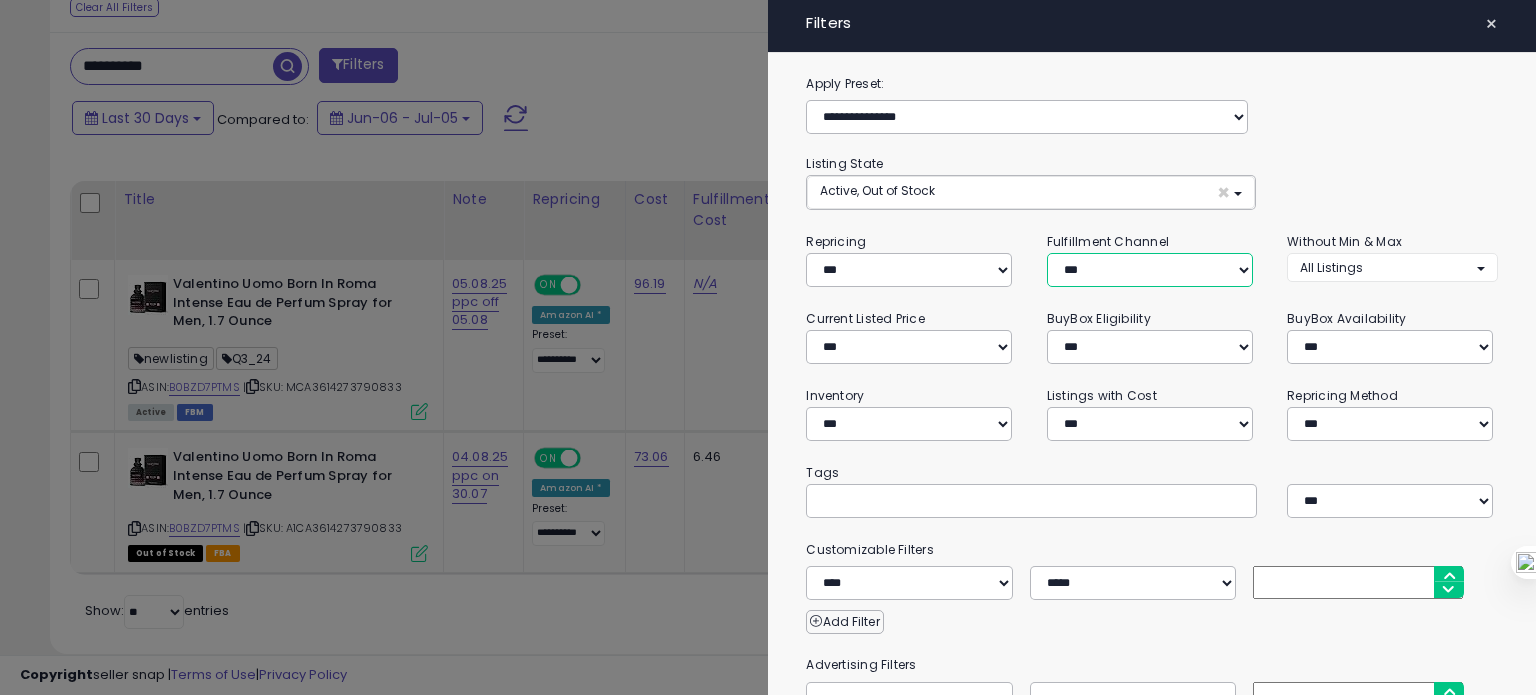 click on "***
***
***
***" at bounding box center (1150, 270) 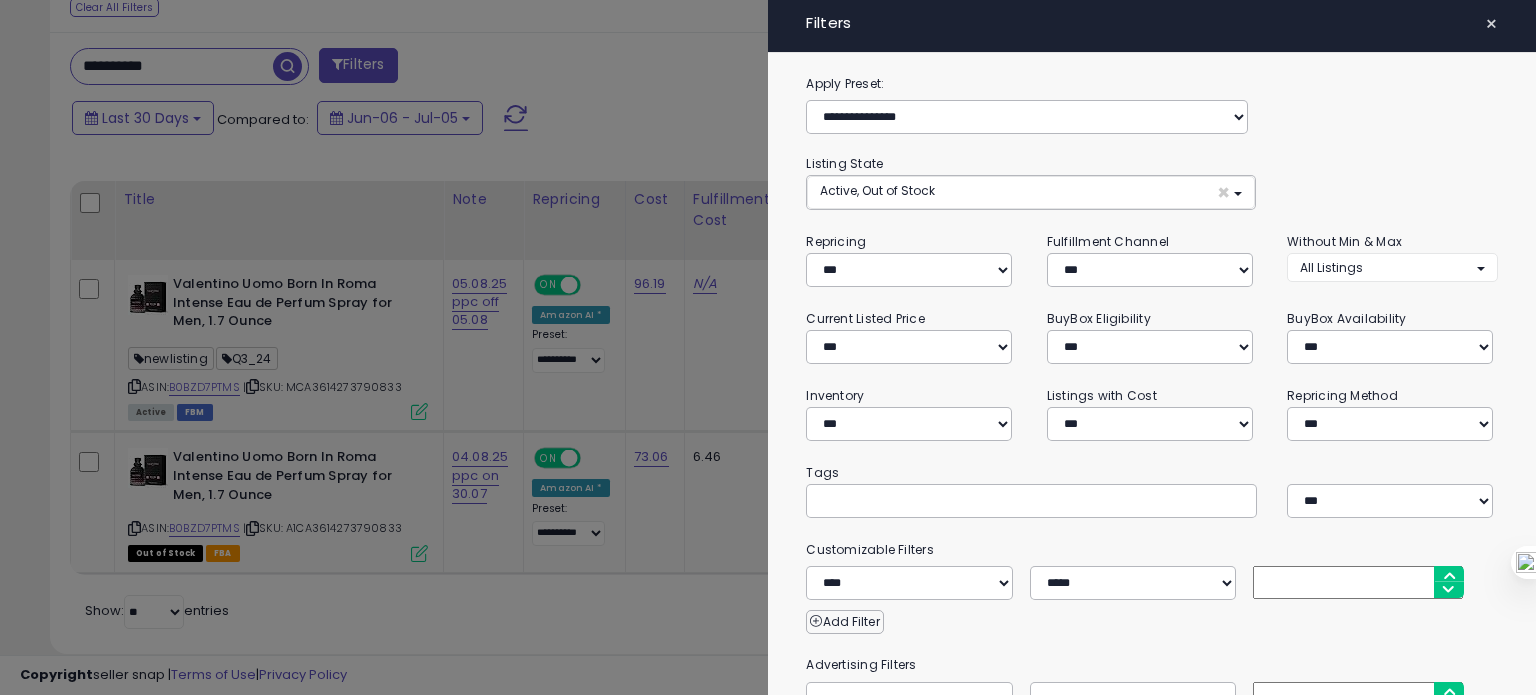 click at bounding box center [768, 347] 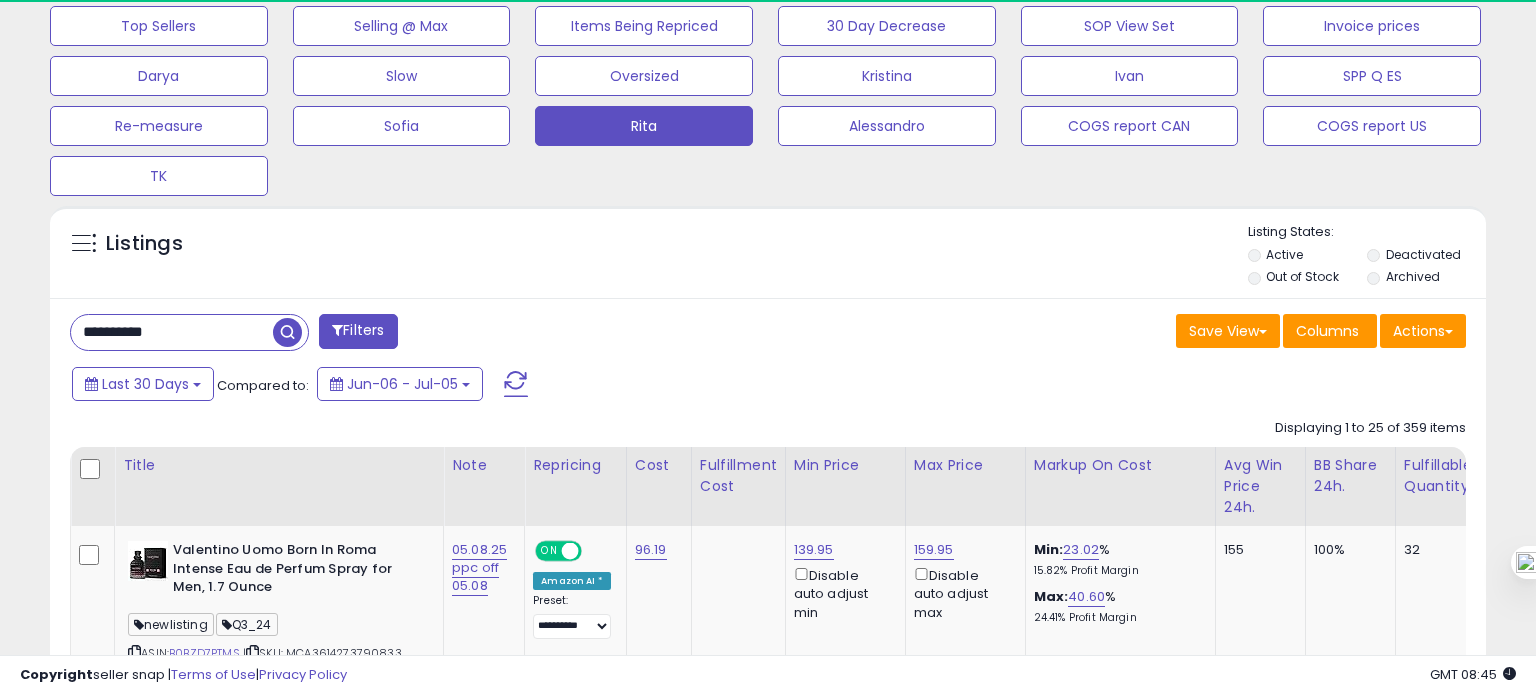 type 